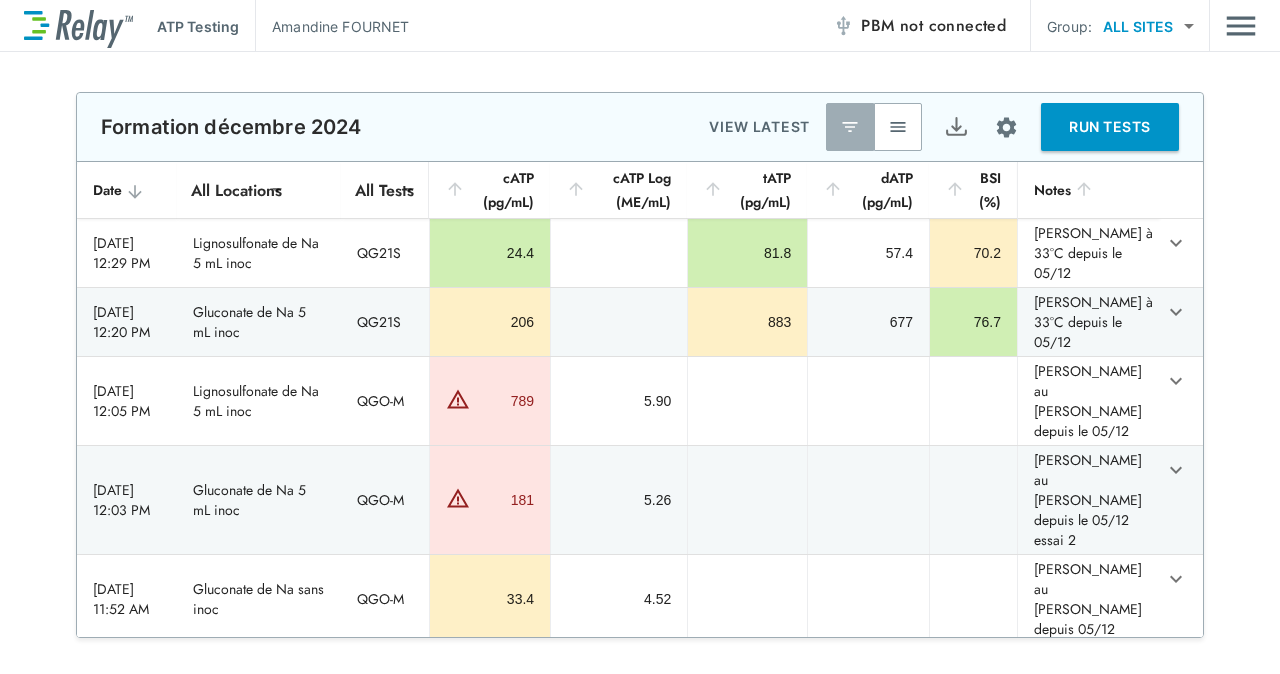 scroll, scrollTop: 0, scrollLeft: 0, axis: both 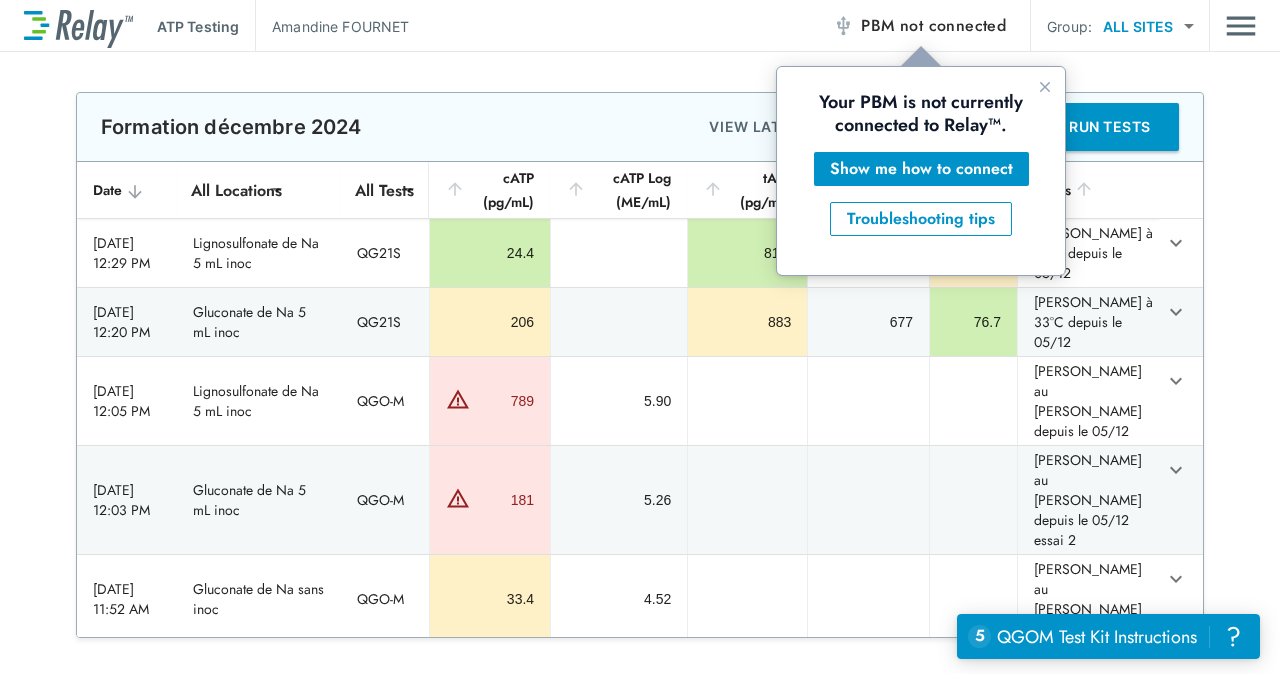 click on "not connected" at bounding box center (953, 25) 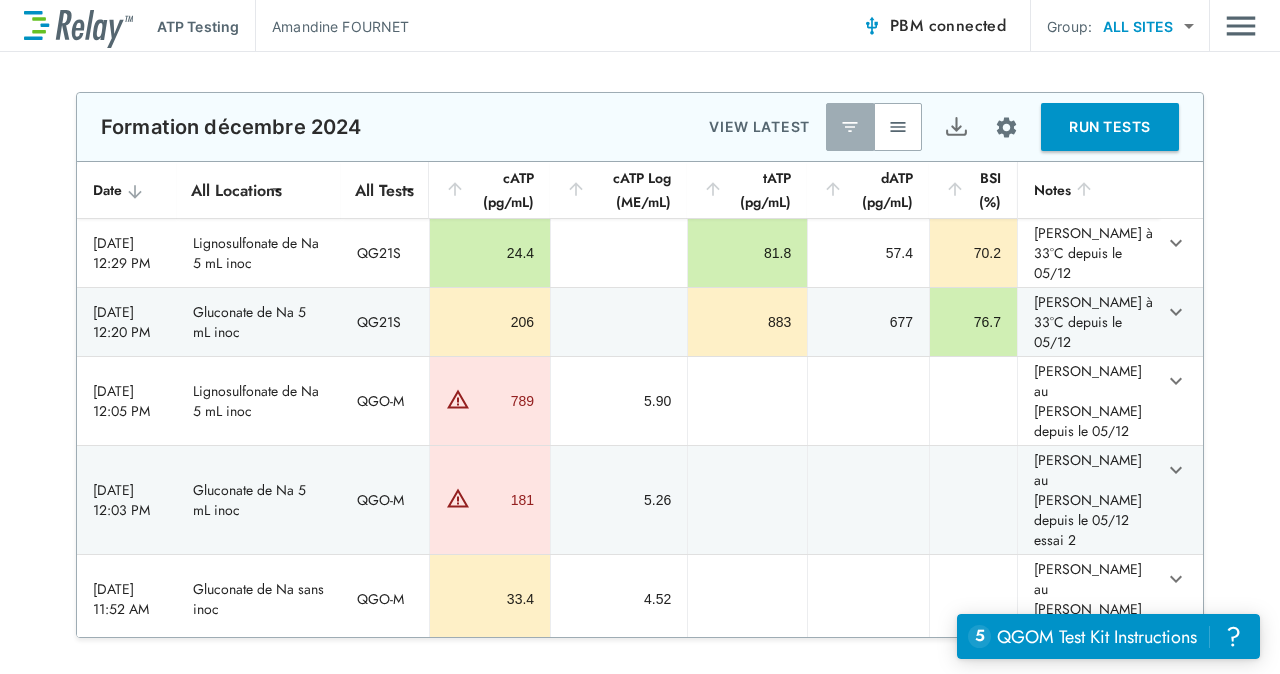 click on "connected" at bounding box center (968, 25) 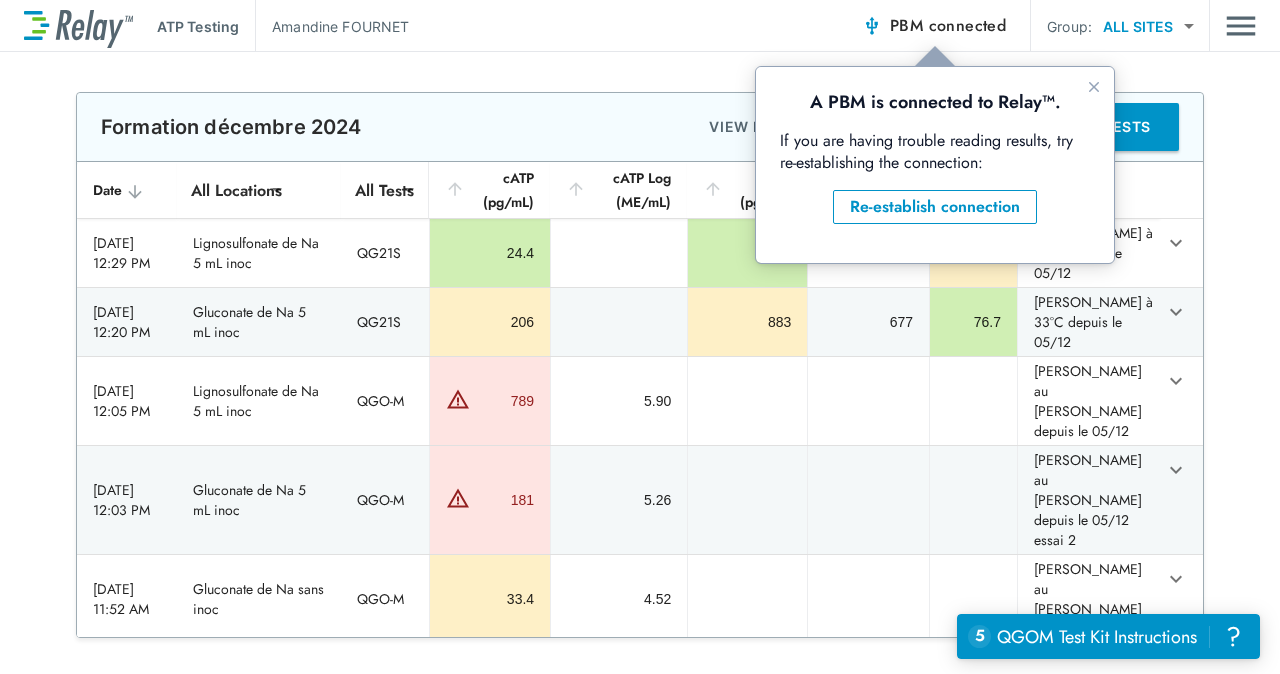 scroll, scrollTop: 0, scrollLeft: 0, axis: both 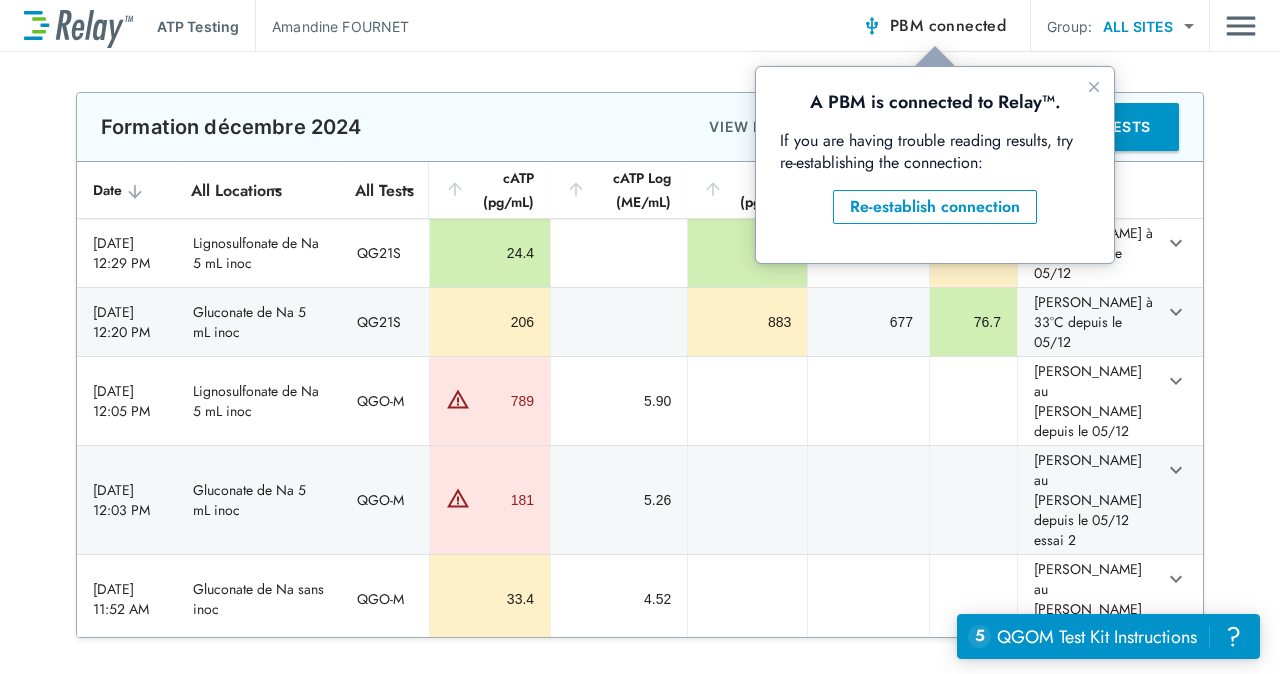 click on "**********" at bounding box center [640, 363] 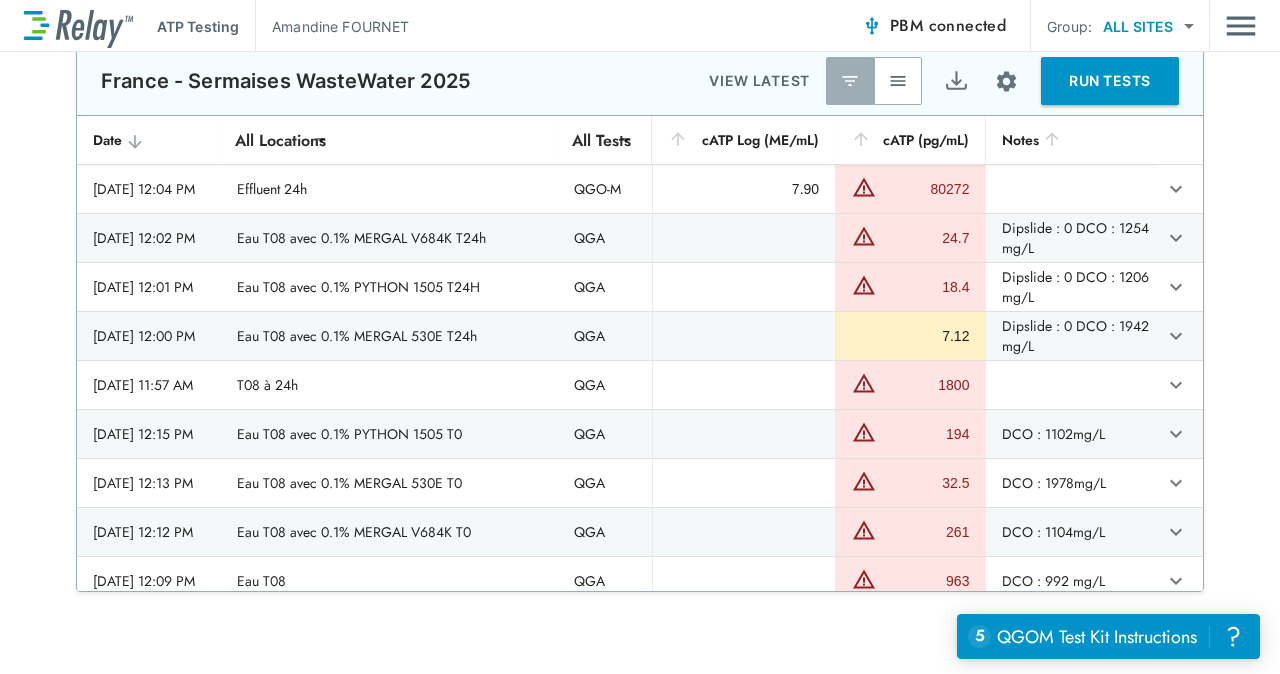 scroll, scrollTop: 559, scrollLeft: 0, axis: vertical 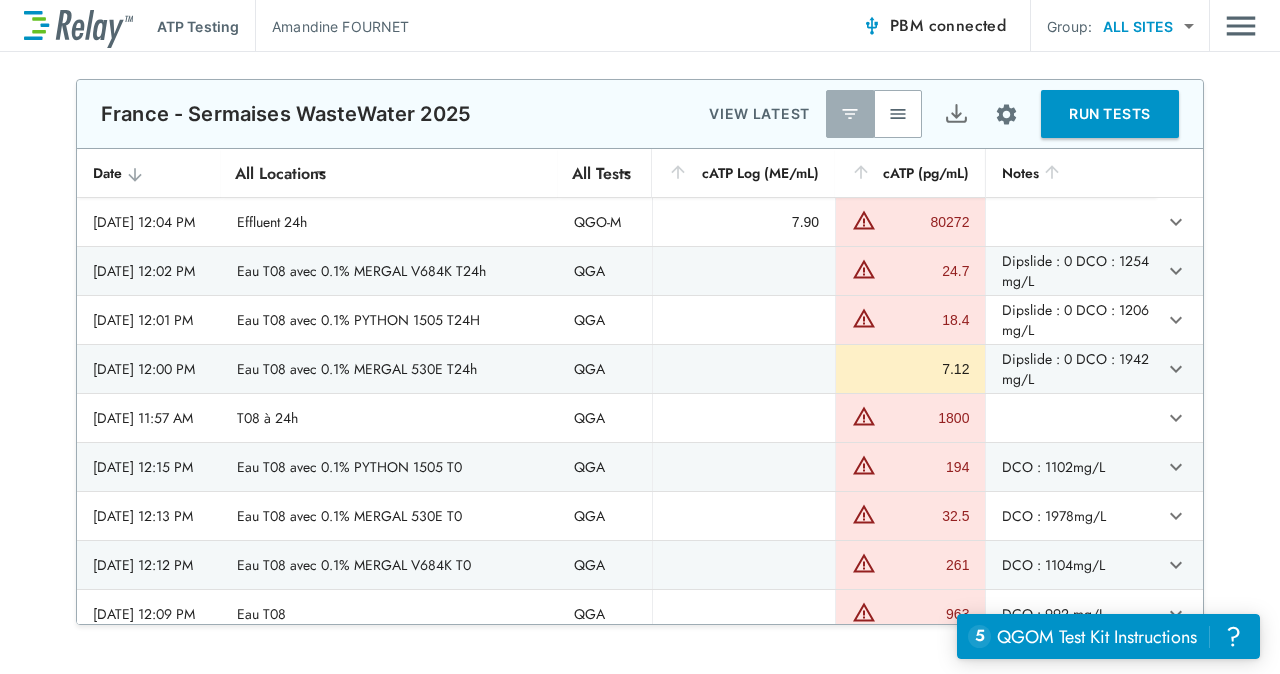 click on "RUN TESTS" at bounding box center (1110, 114) 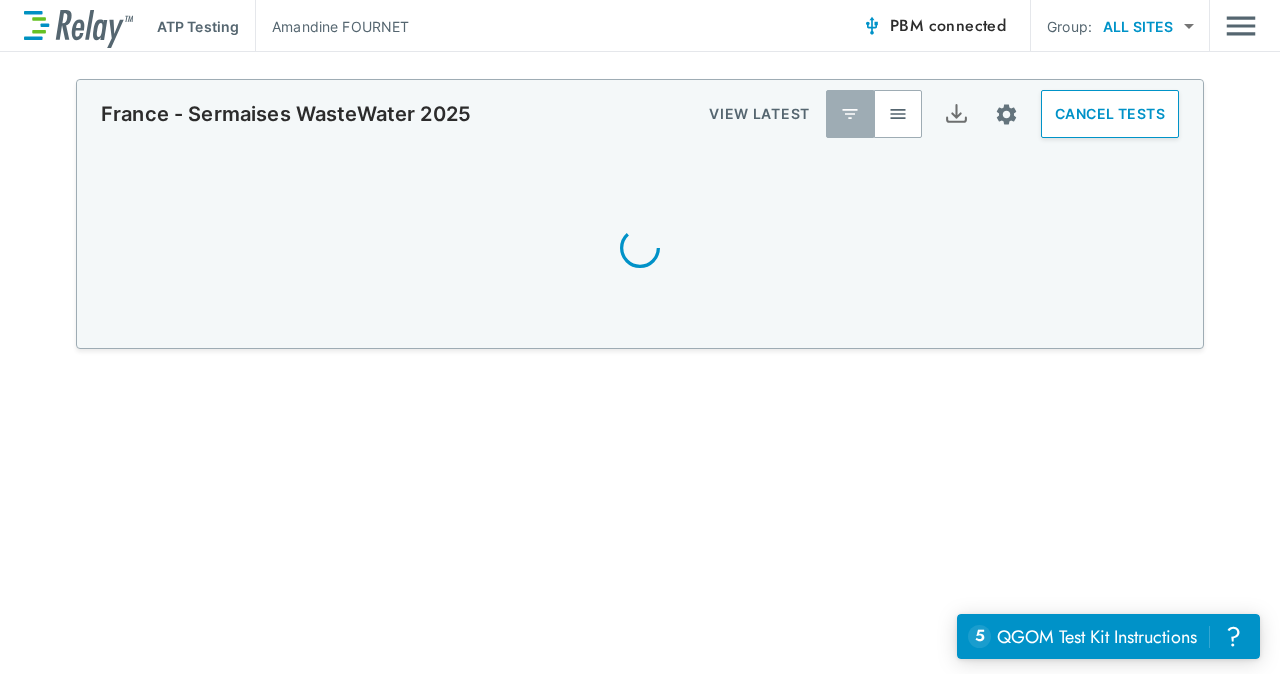 scroll, scrollTop: 546, scrollLeft: 0, axis: vertical 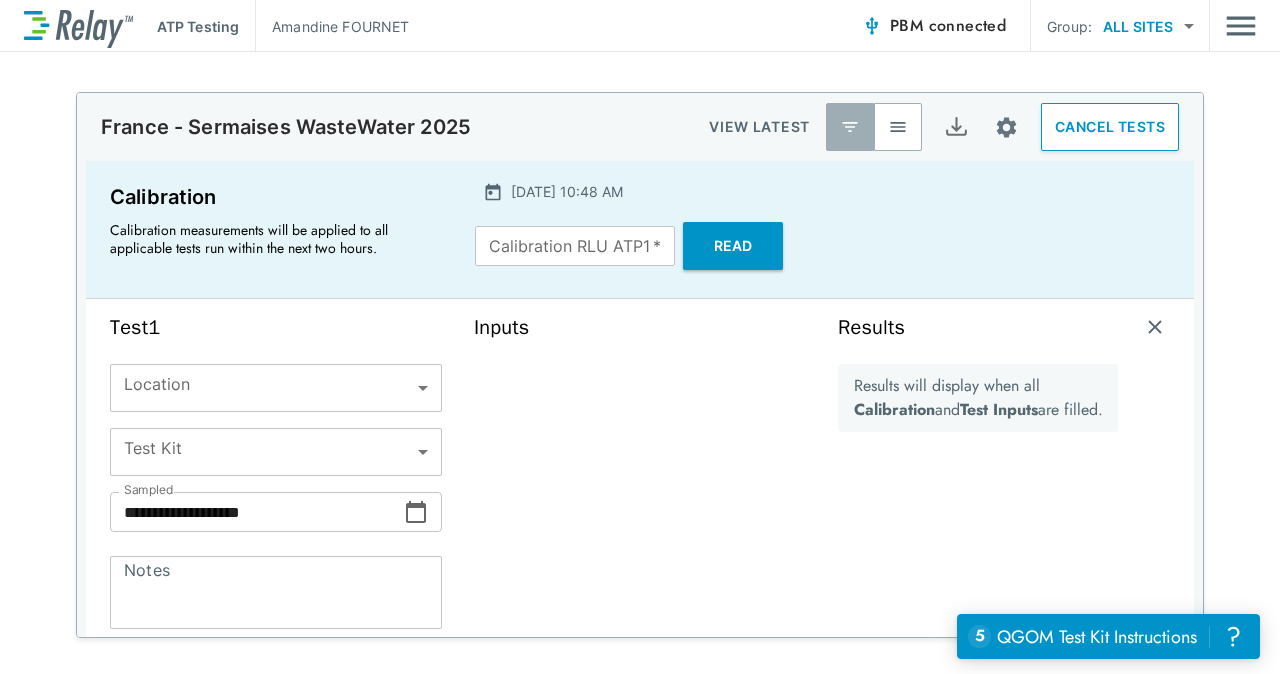 click on "**********" at bounding box center [640, 337] 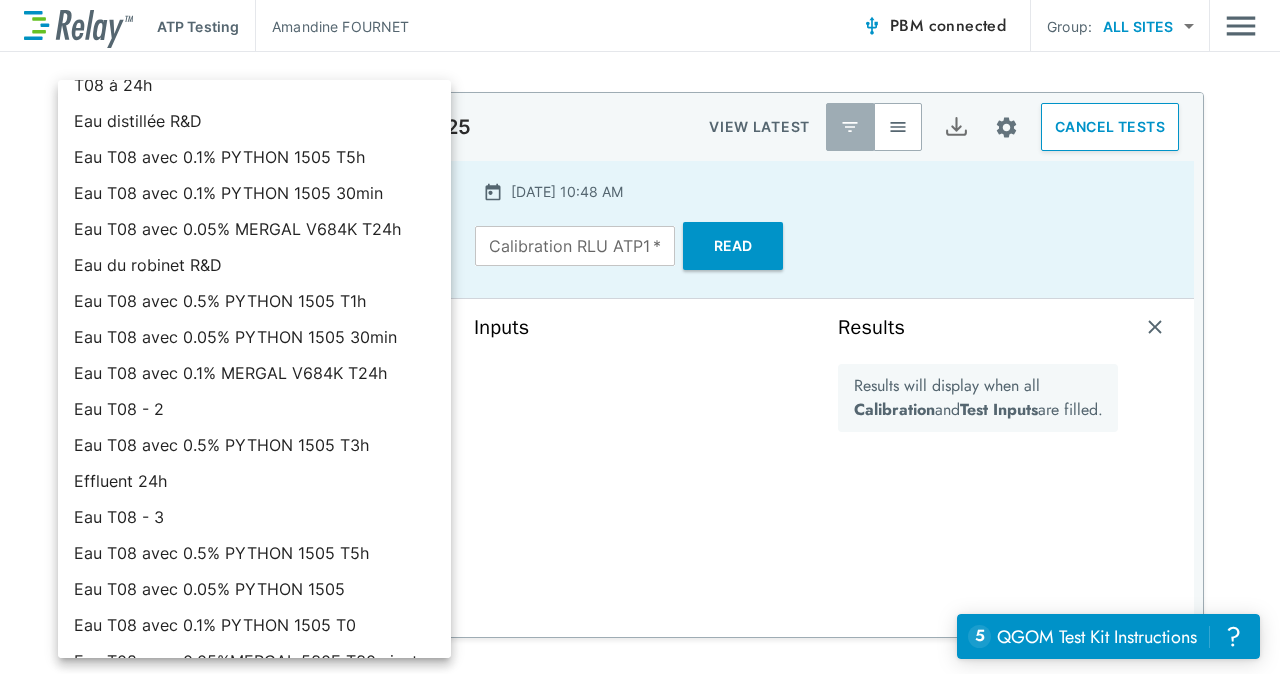 scroll, scrollTop: 1382, scrollLeft: 0, axis: vertical 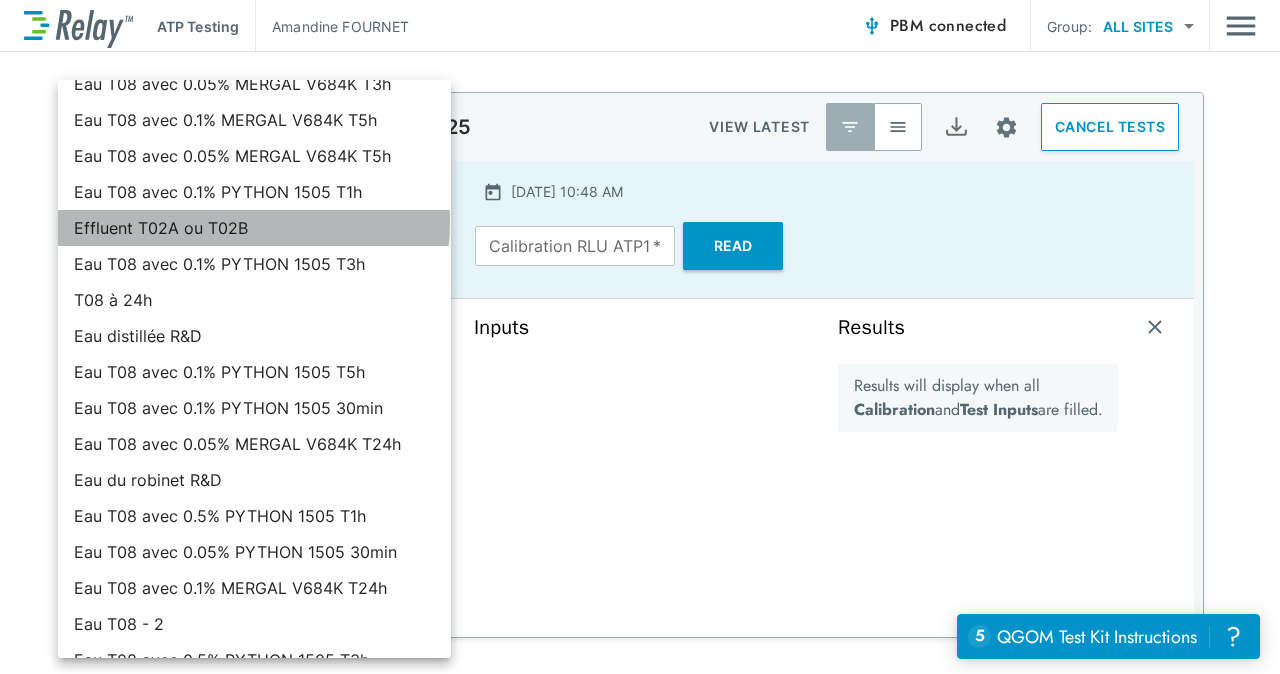 click on "Effluent T02A ou T02B" at bounding box center [254, 228] 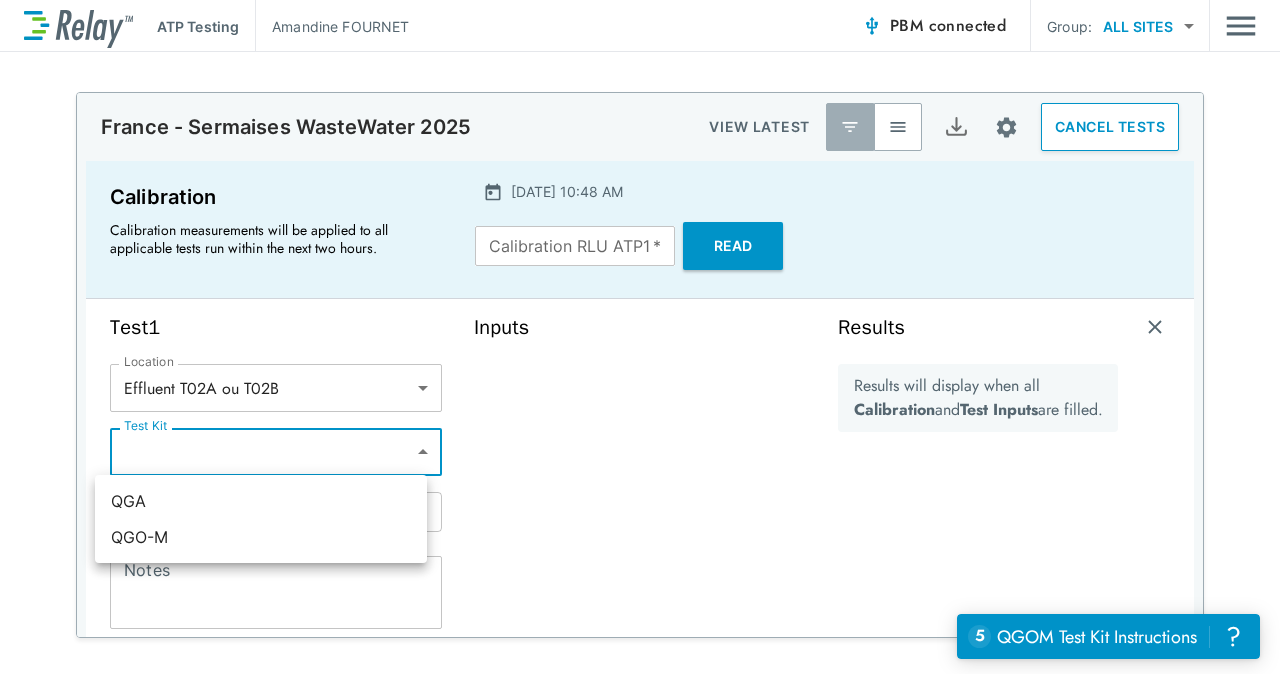 click on "**********" at bounding box center [640, 337] 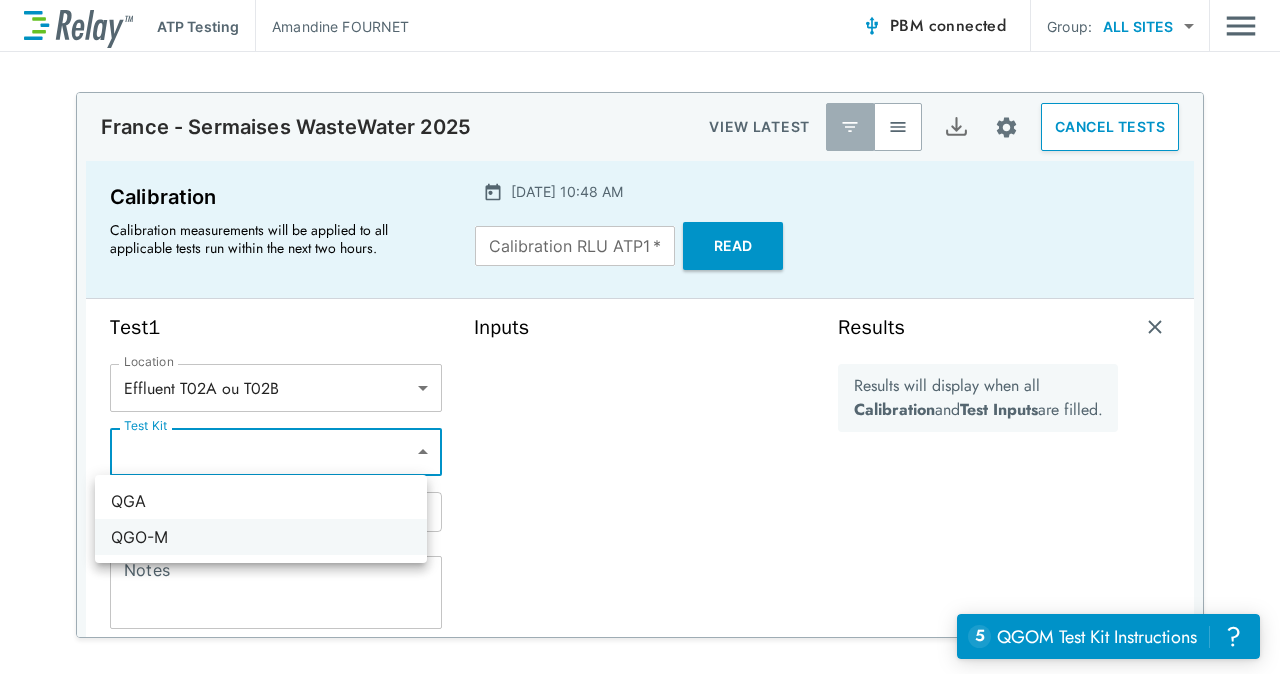 click on "QGO-M" at bounding box center [261, 537] 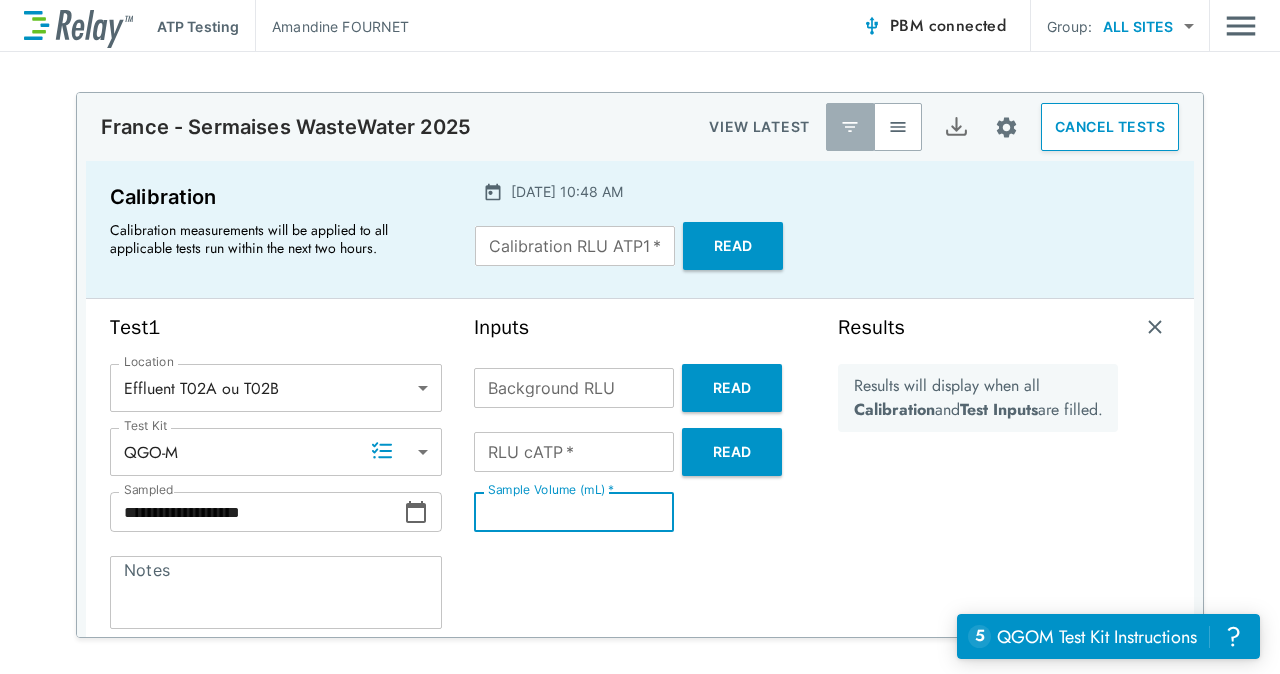 click on "**" at bounding box center (574, 512) 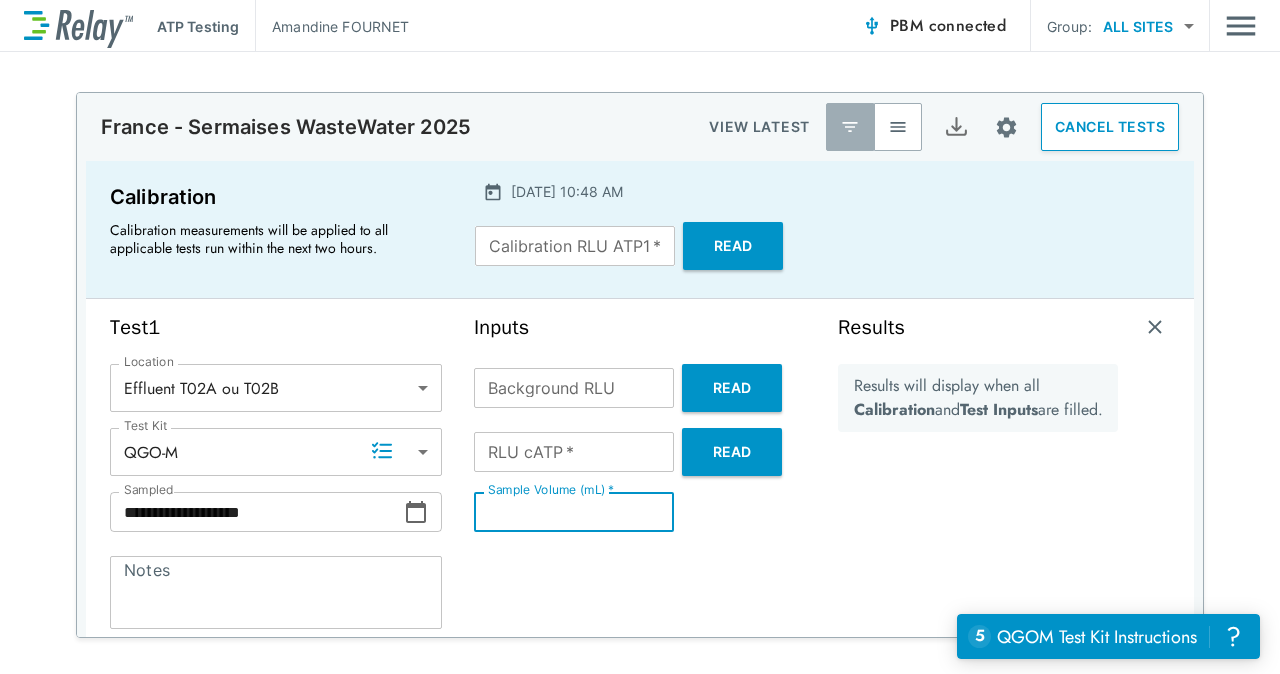type on "*" 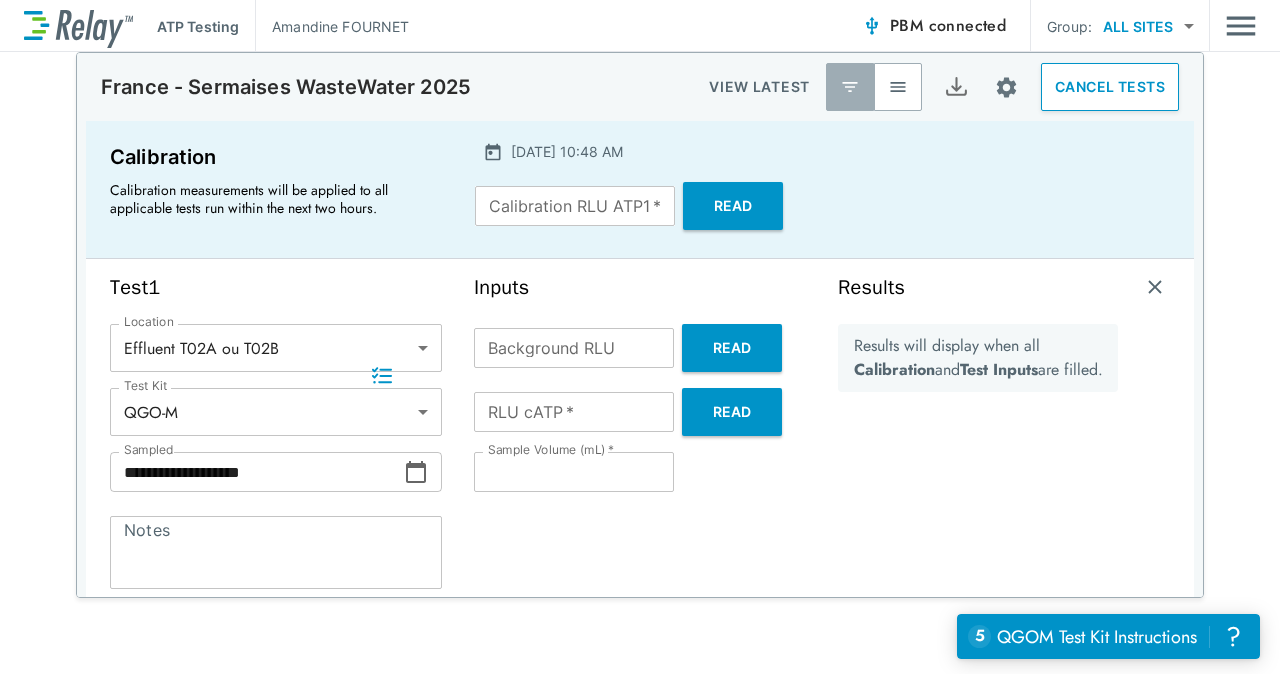 scroll, scrollTop: 626, scrollLeft: 0, axis: vertical 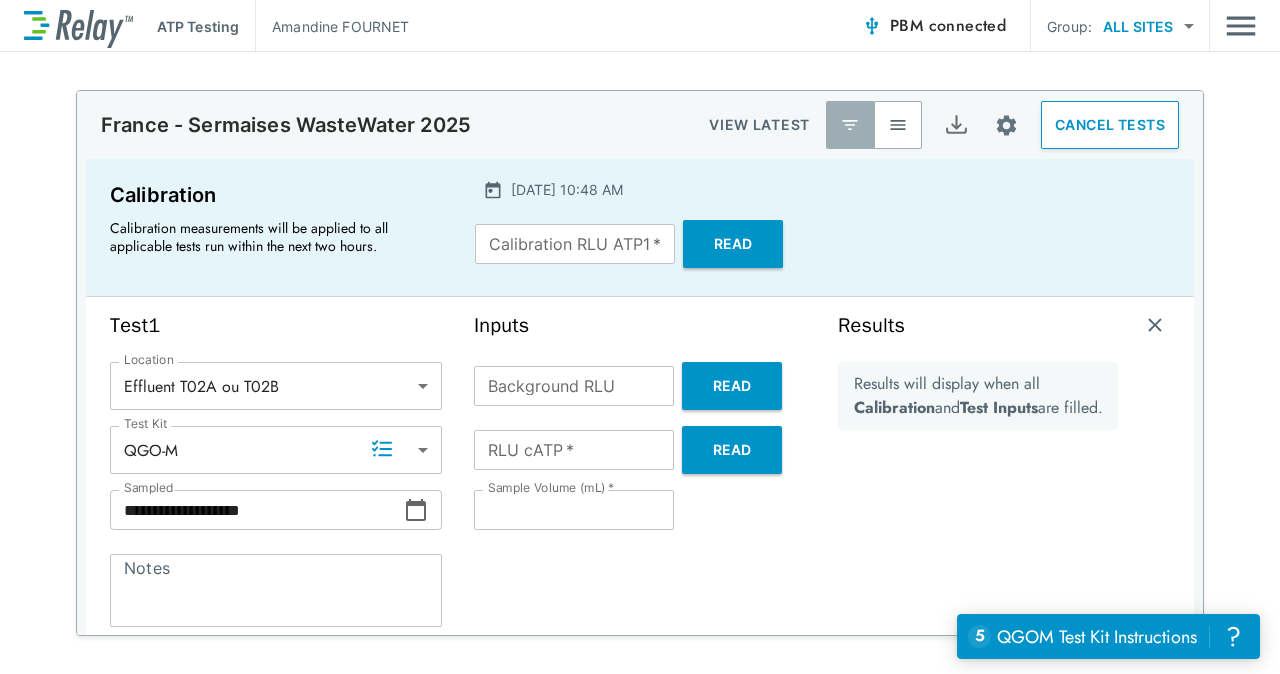 click on "Background RLU" at bounding box center (574, 386) 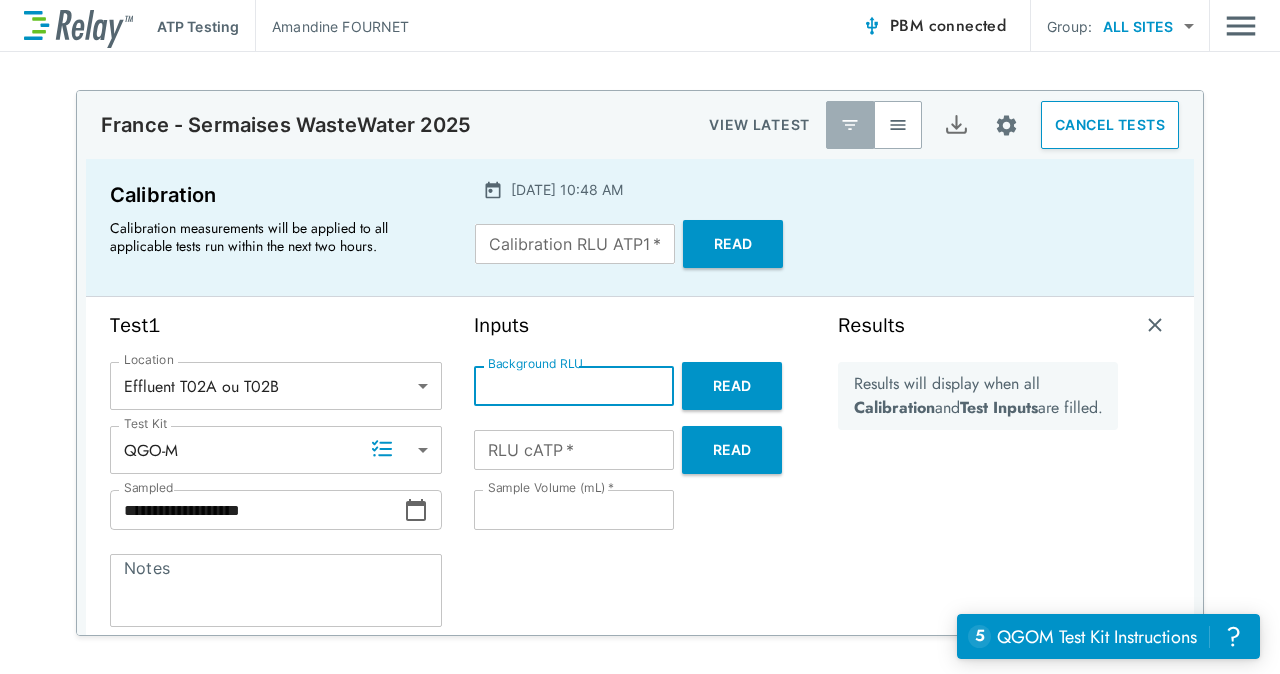 type on "*" 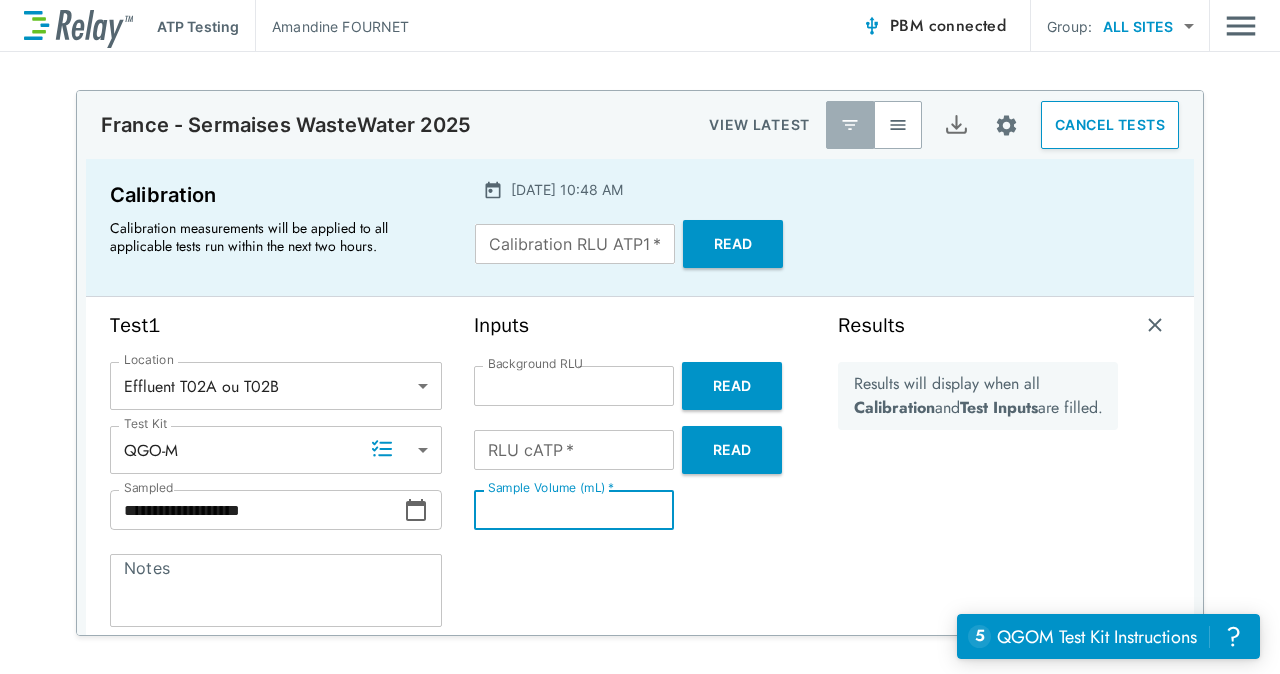 drag, startPoint x: 582, startPoint y: 573, endPoint x: 582, endPoint y: 562, distance: 11 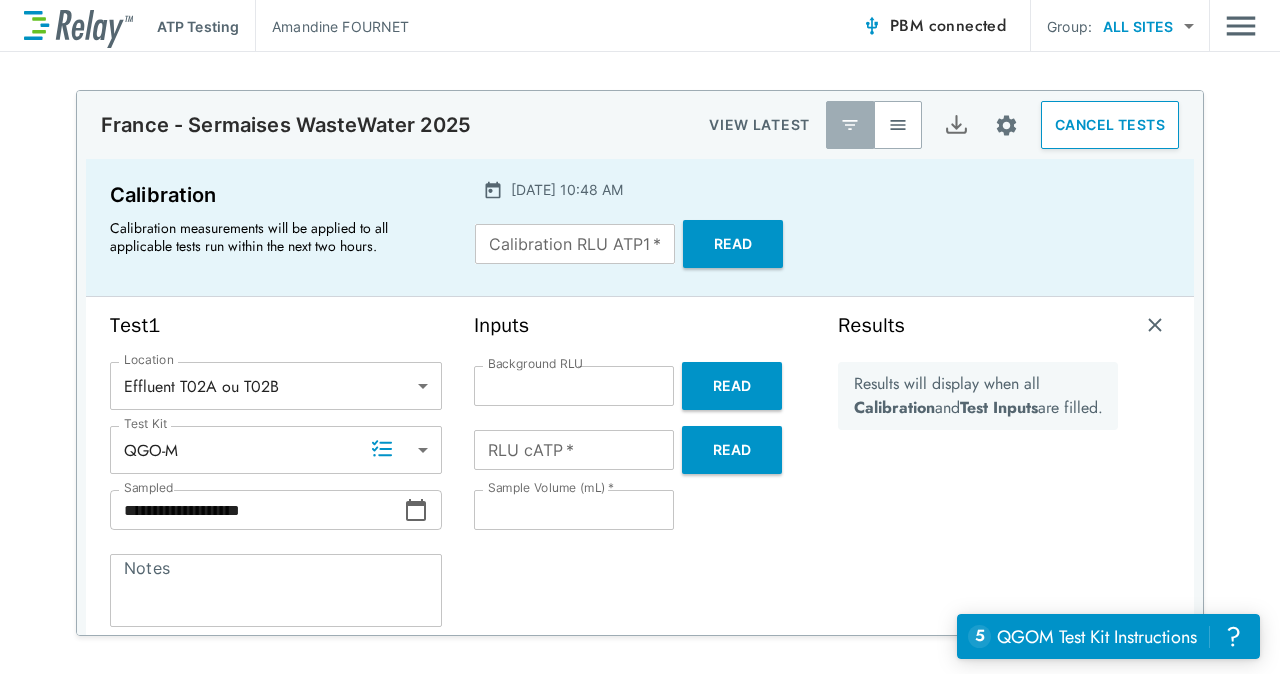click on "Results will display when all  Calibration  and  Test Inputs  are filled." at bounding box center [978, 506] 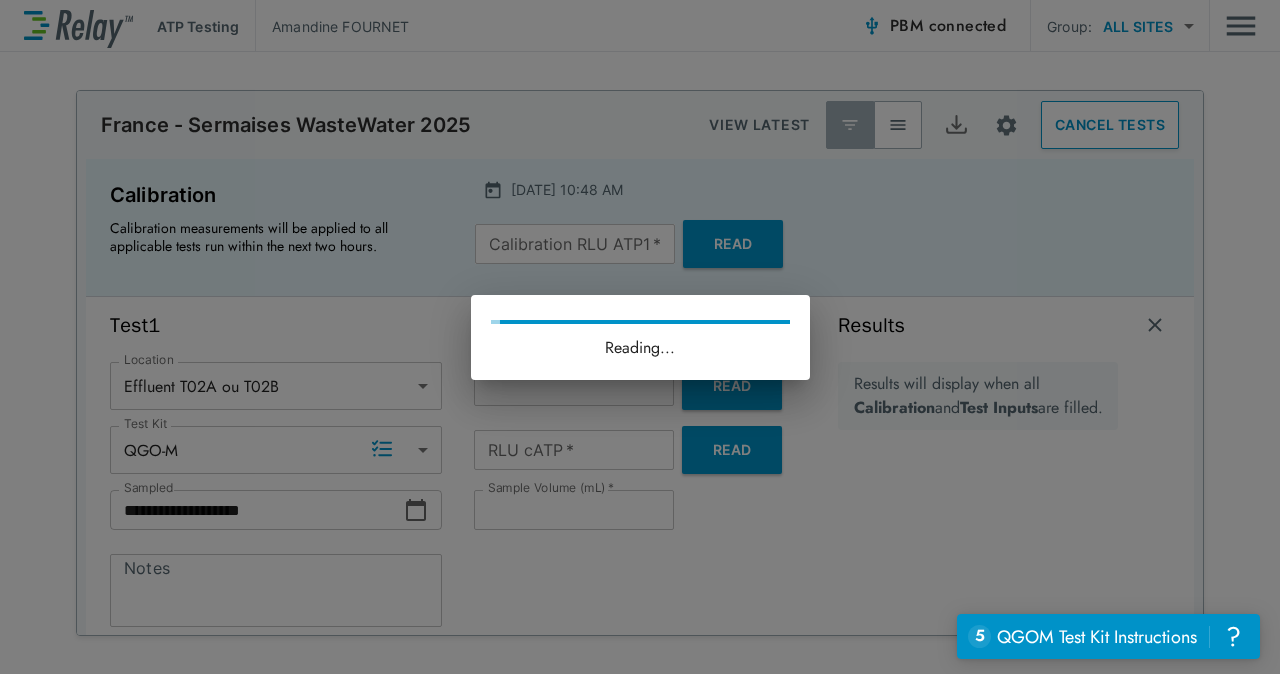 type on "******" 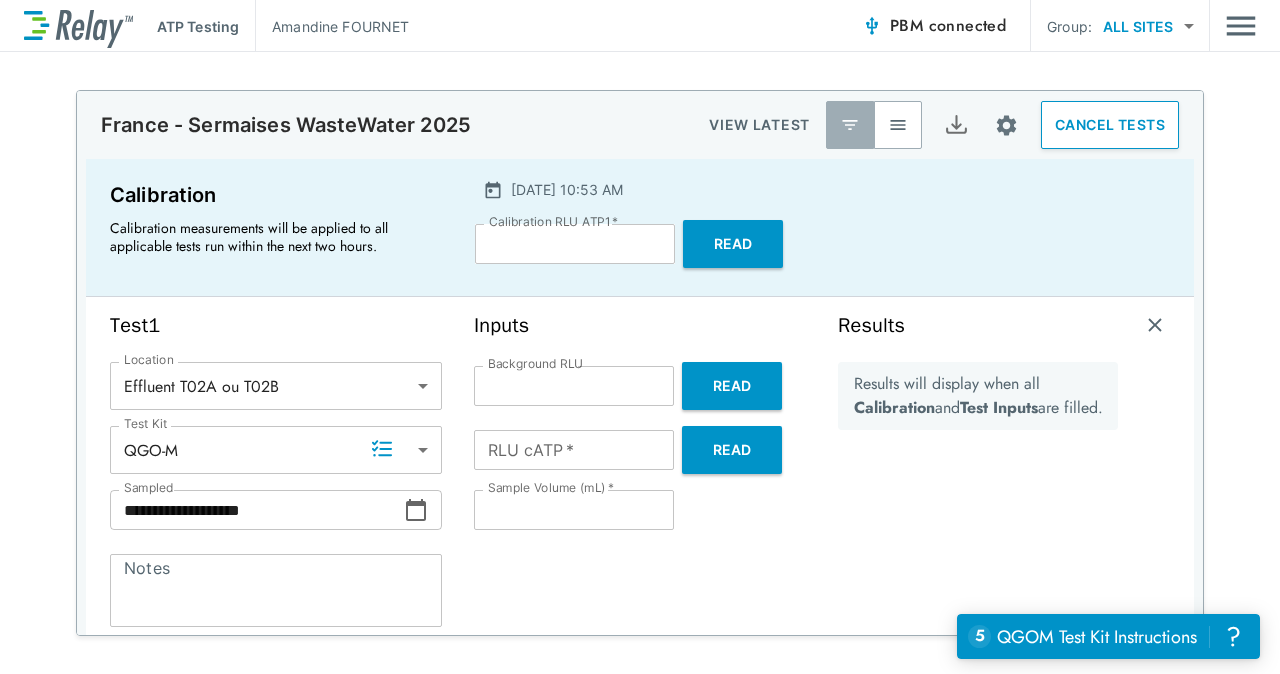type 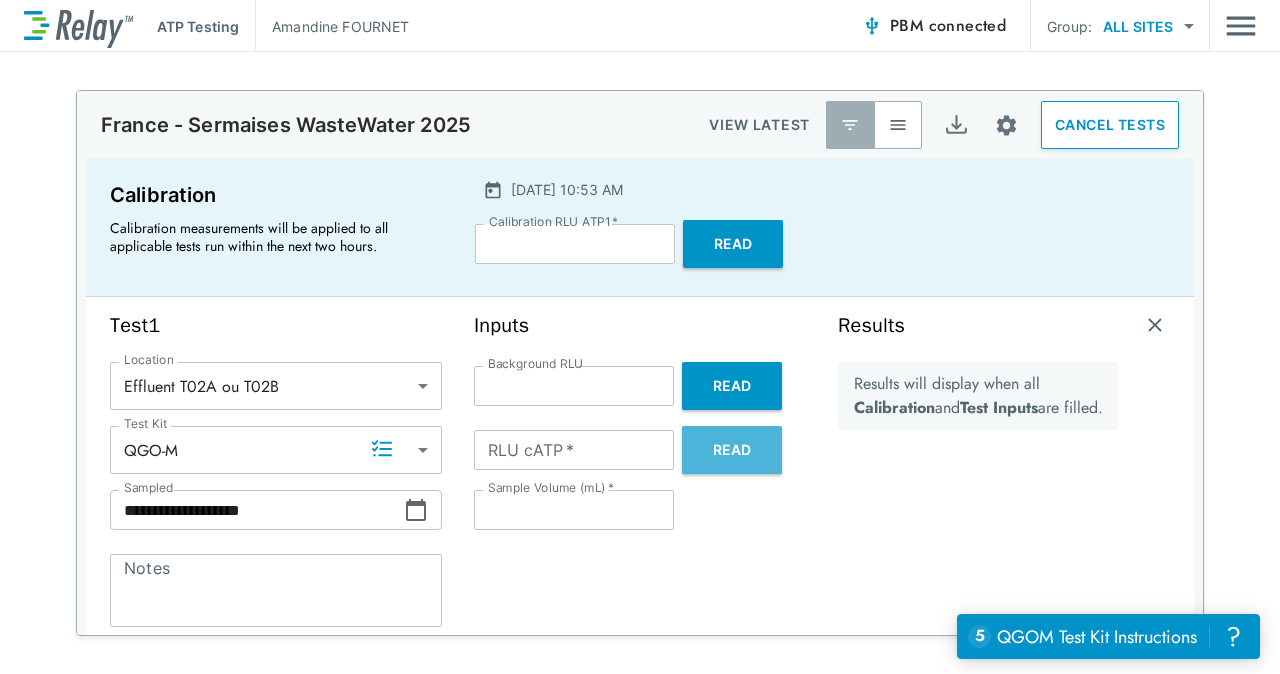 click on "Read" at bounding box center (732, 450) 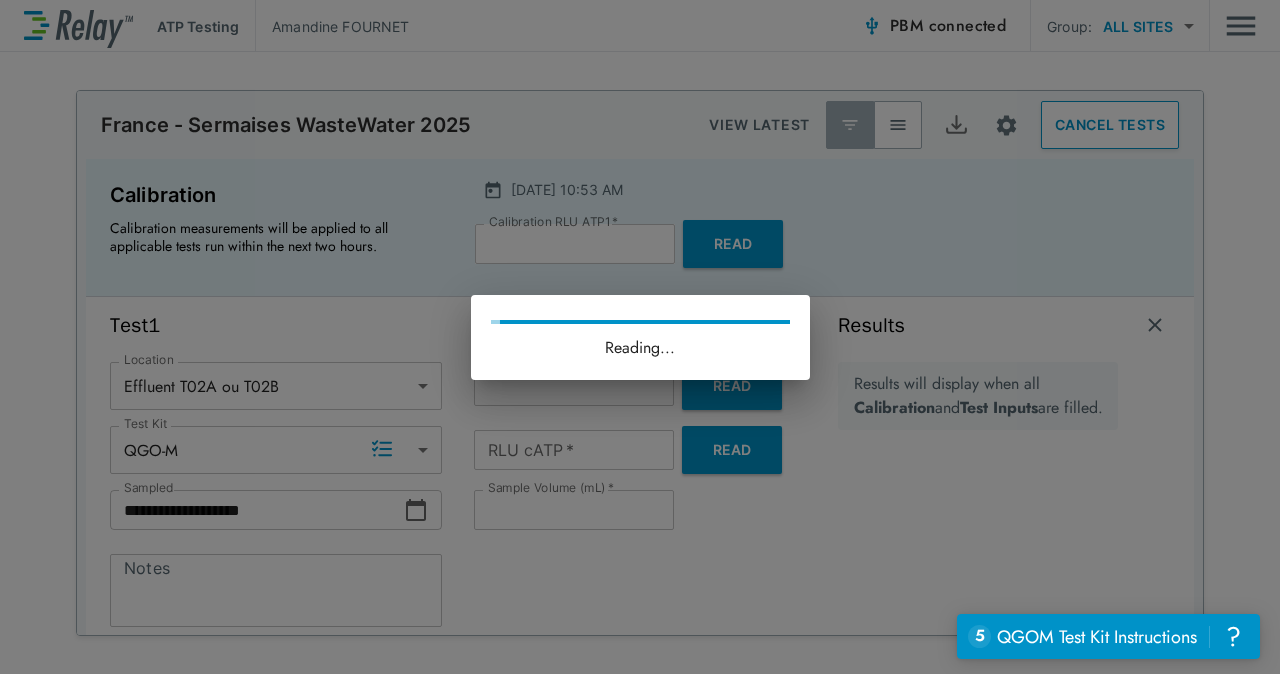 type on "*****" 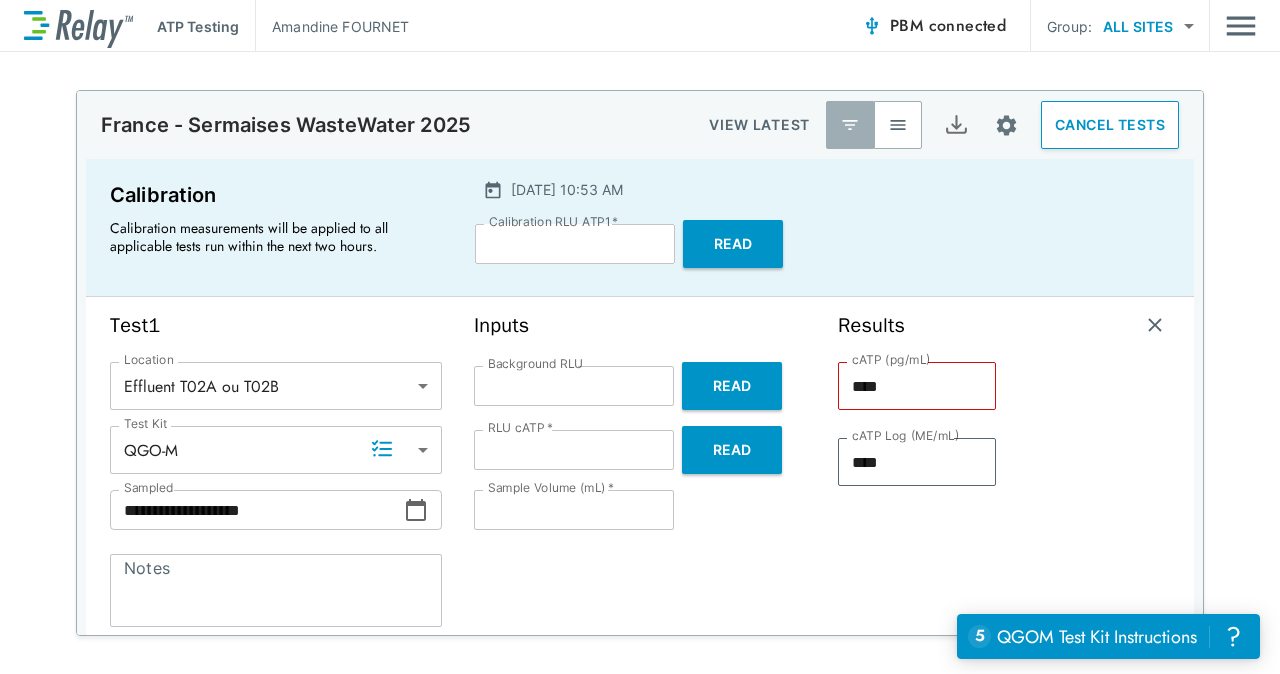 type 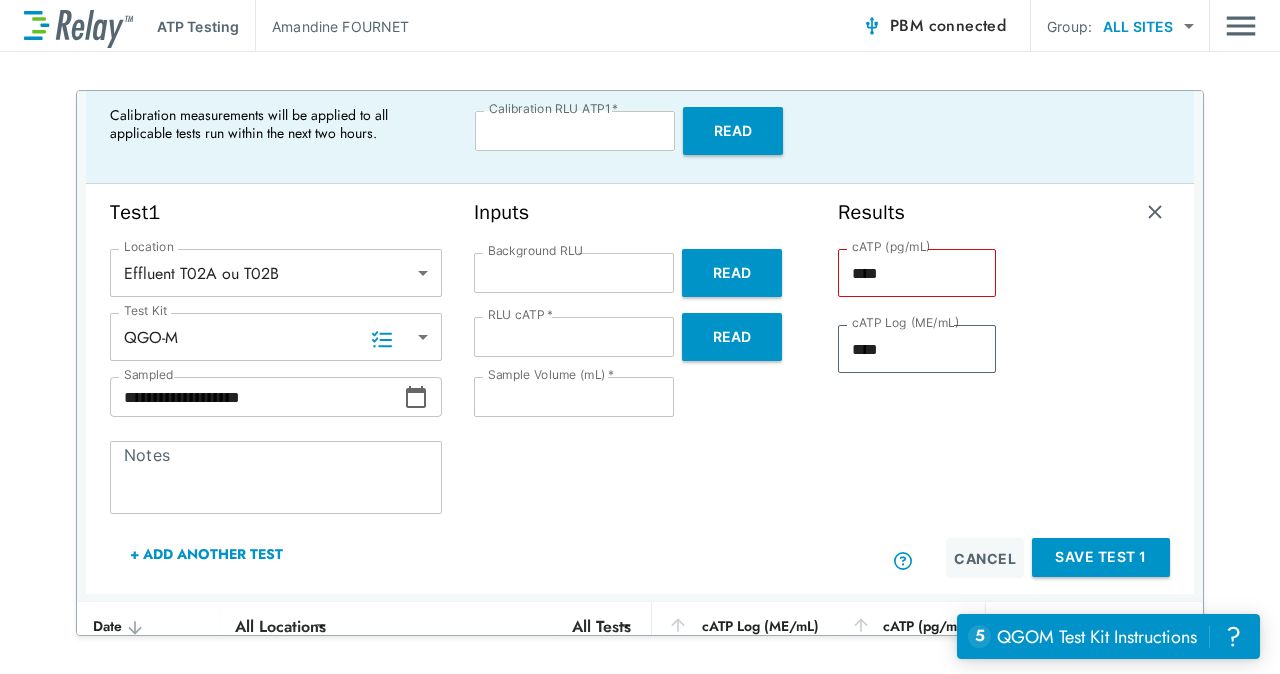 scroll, scrollTop: 109, scrollLeft: 0, axis: vertical 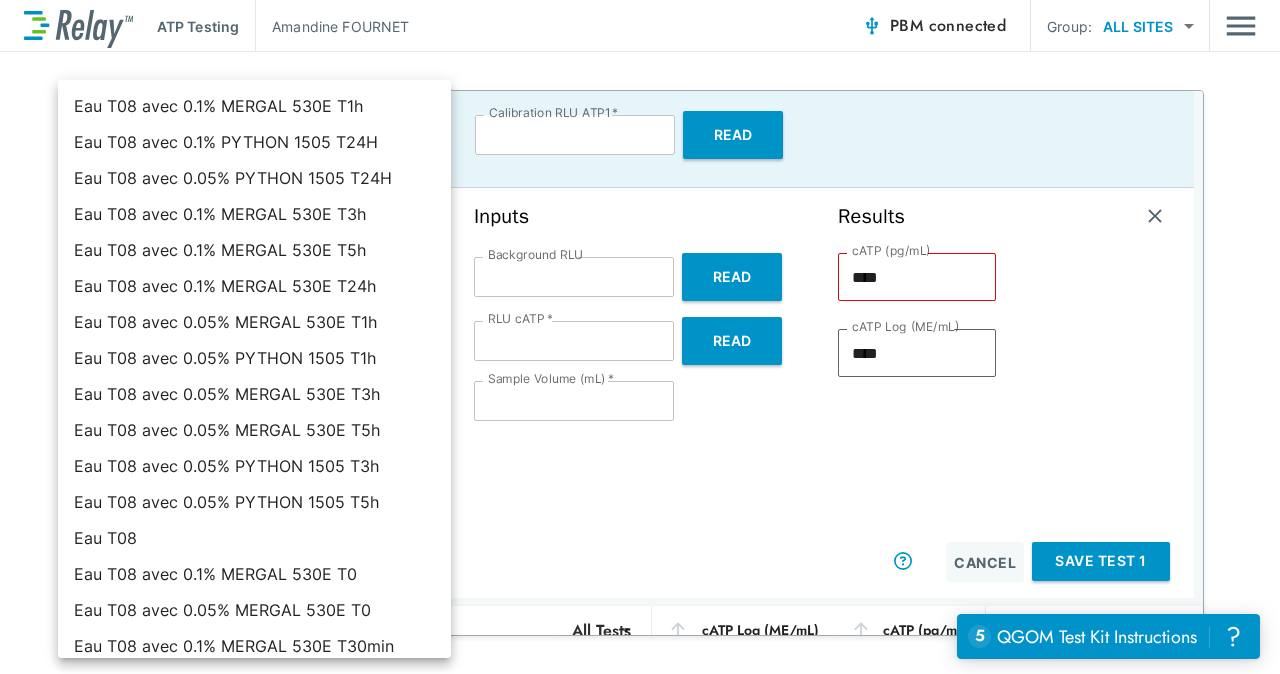 click on "**********" at bounding box center [640, 337] 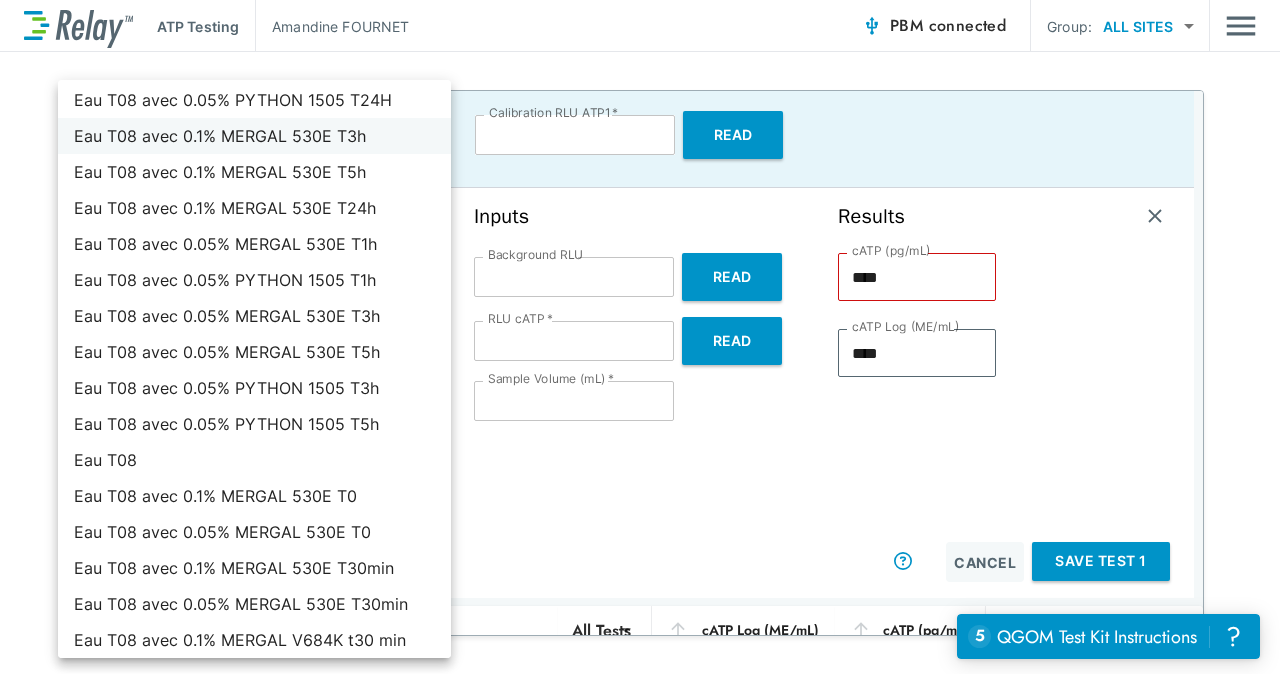scroll, scrollTop: 76, scrollLeft: 0, axis: vertical 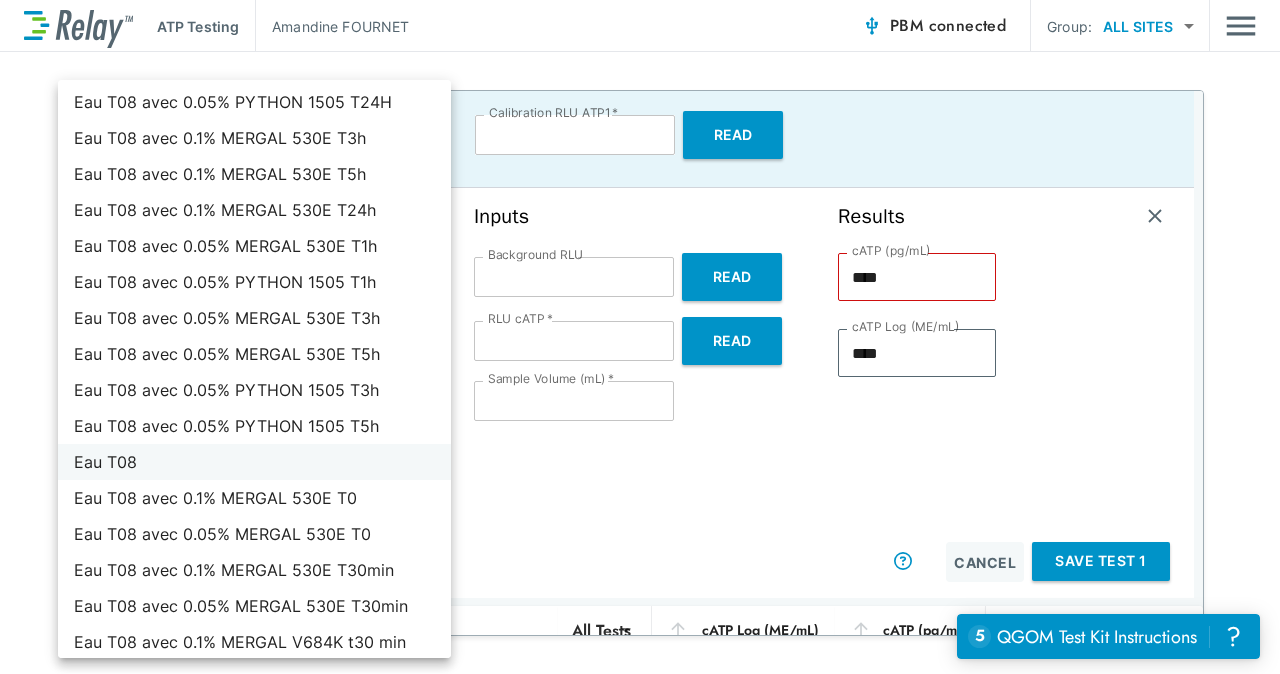 click on "Eau T08" at bounding box center [254, 462] 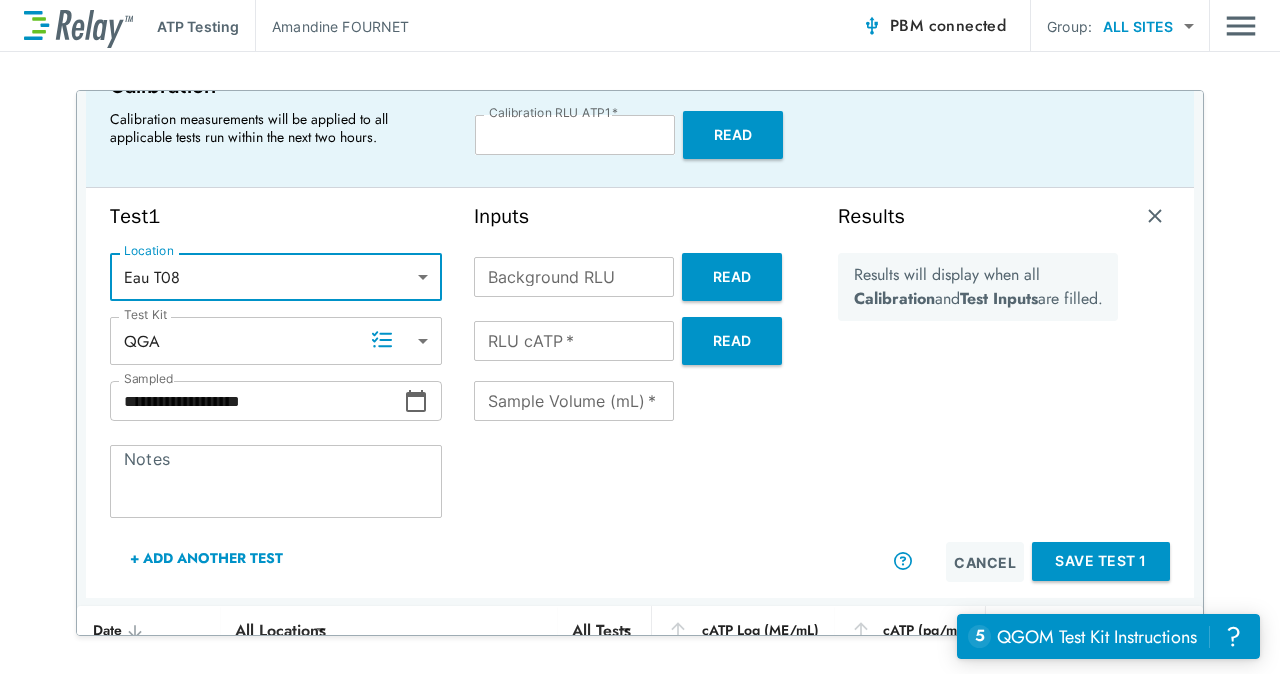 type on "***" 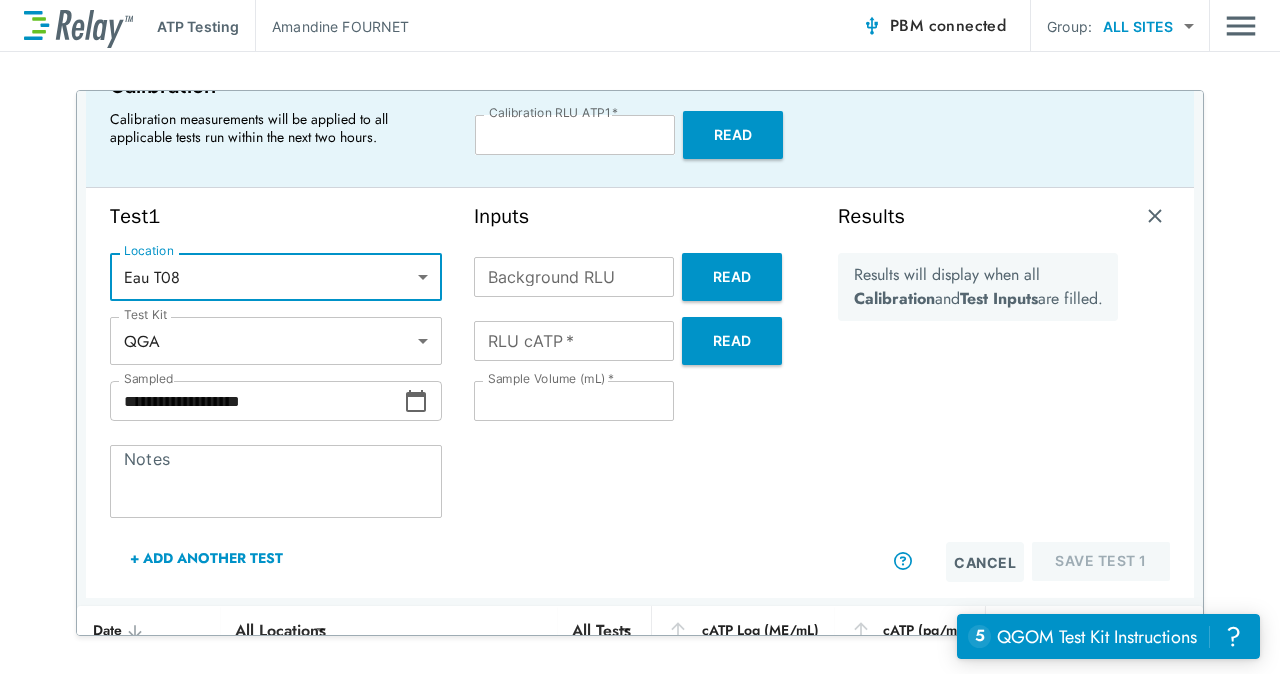 click on "**********" at bounding box center (640, 337) 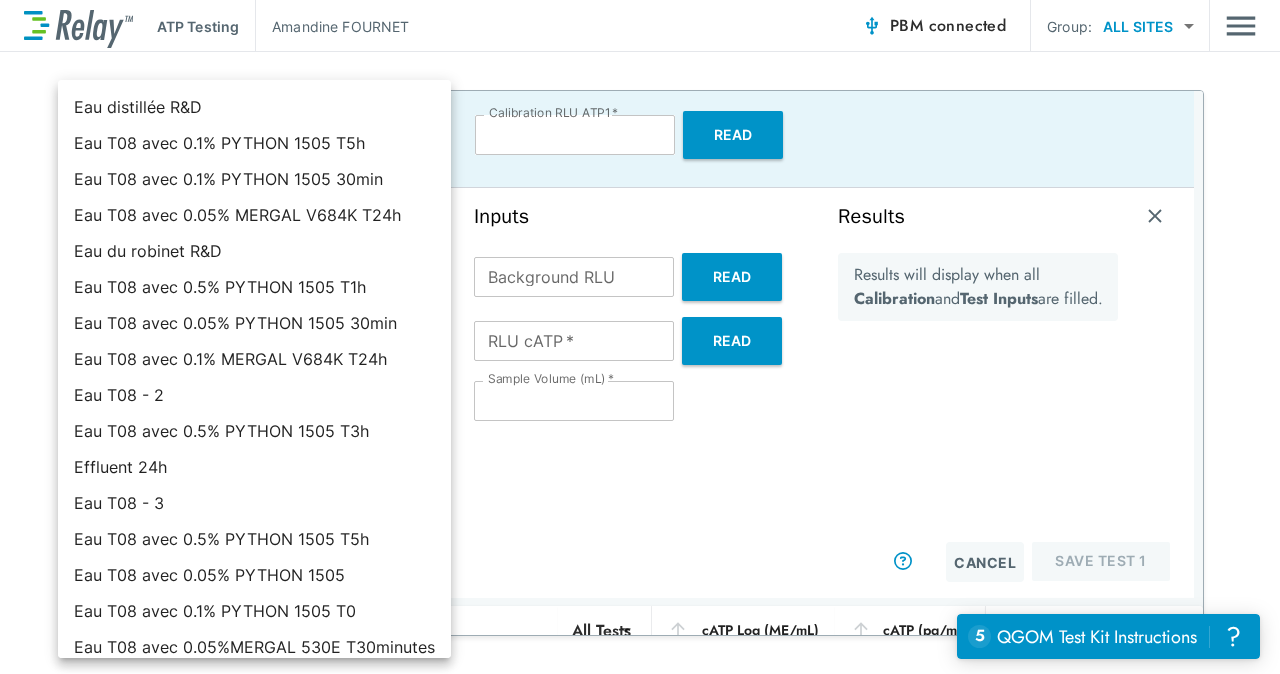 scroll, scrollTop: 1382, scrollLeft: 0, axis: vertical 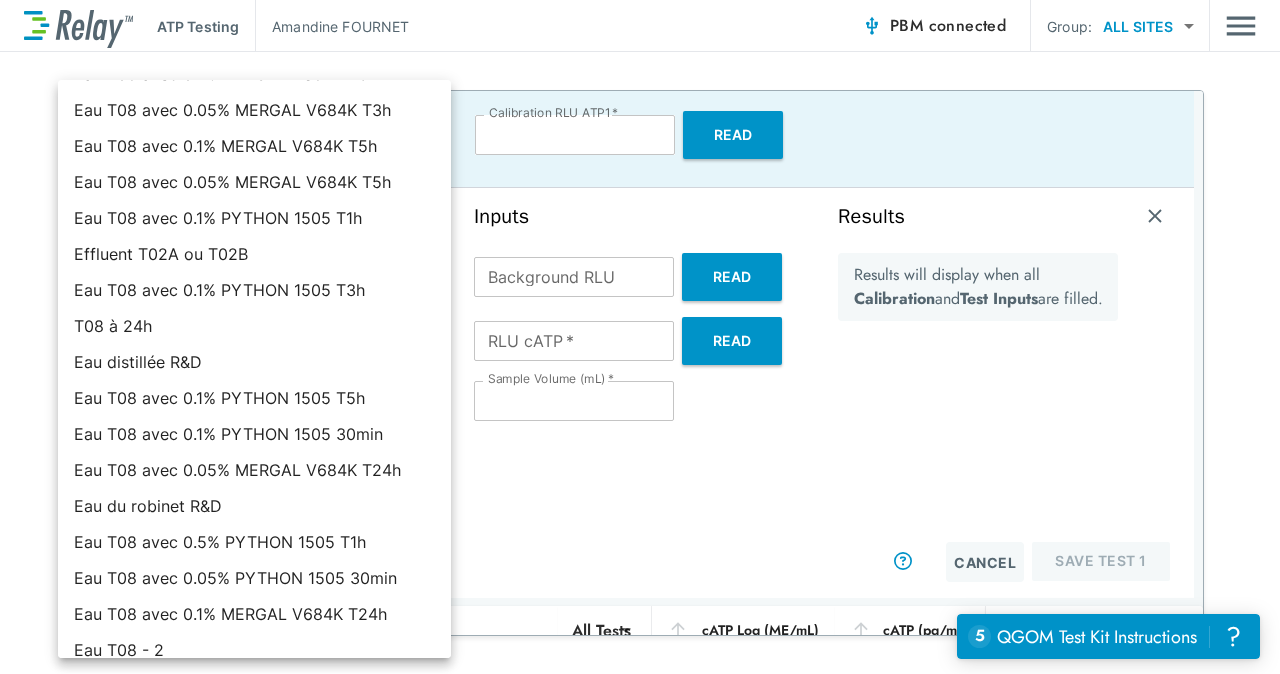 click at bounding box center [640, 337] 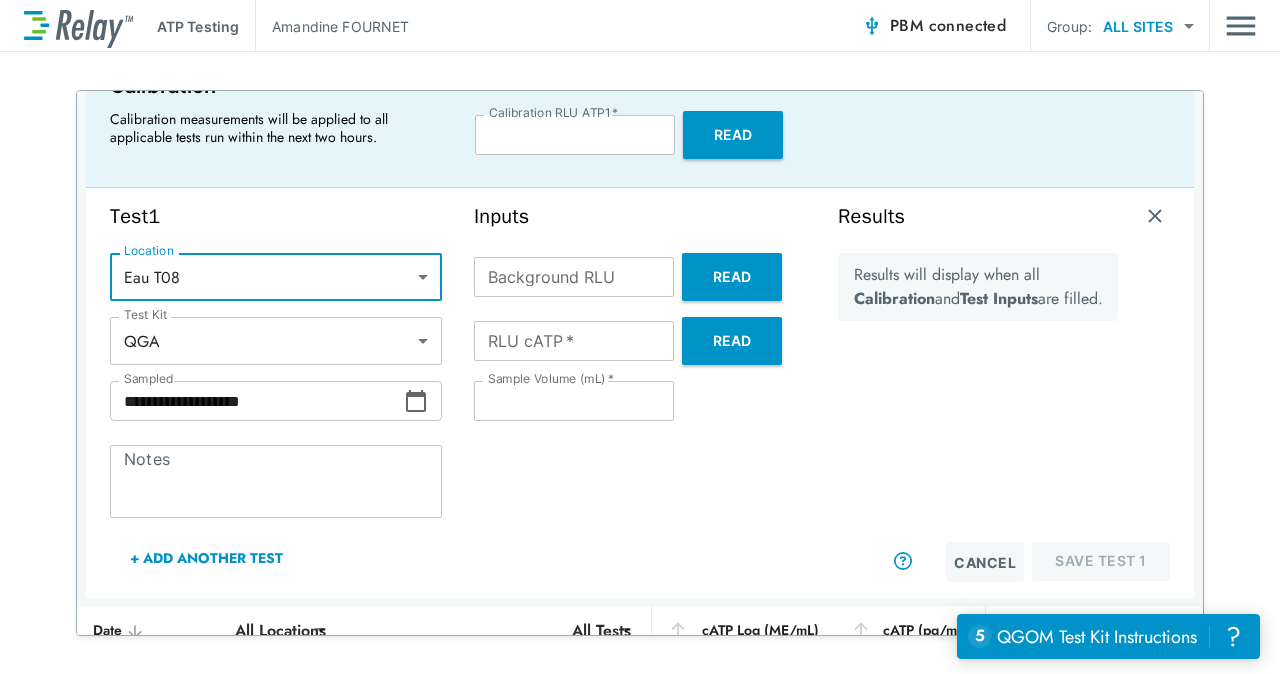 click on "**********" at bounding box center [640, 337] 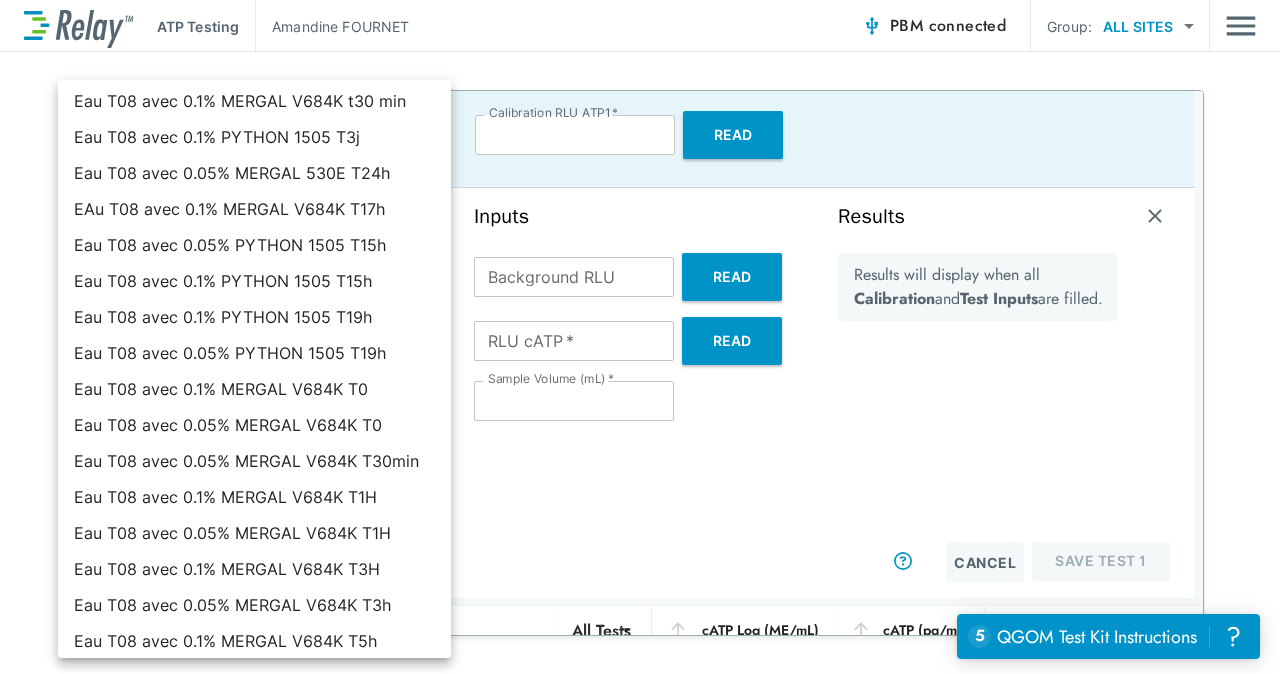 scroll, scrollTop: 615, scrollLeft: 0, axis: vertical 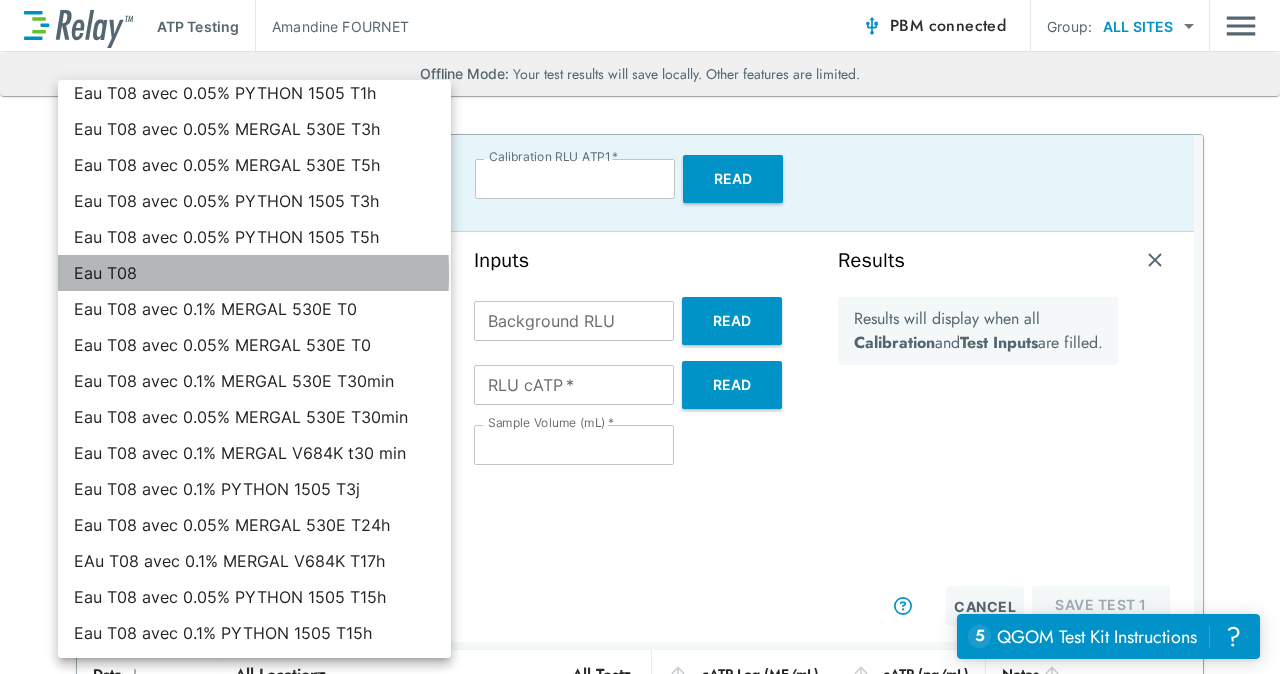 click on "Eau T08" at bounding box center (254, 273) 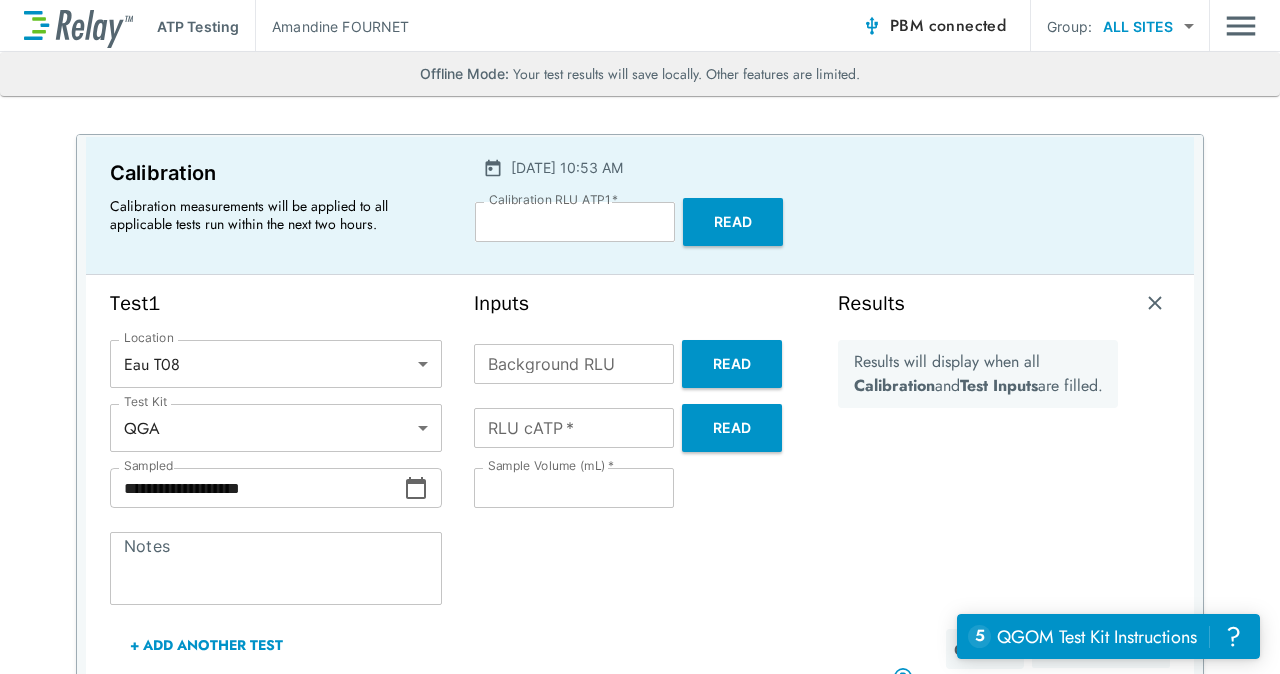 scroll, scrollTop: 29, scrollLeft: 0, axis: vertical 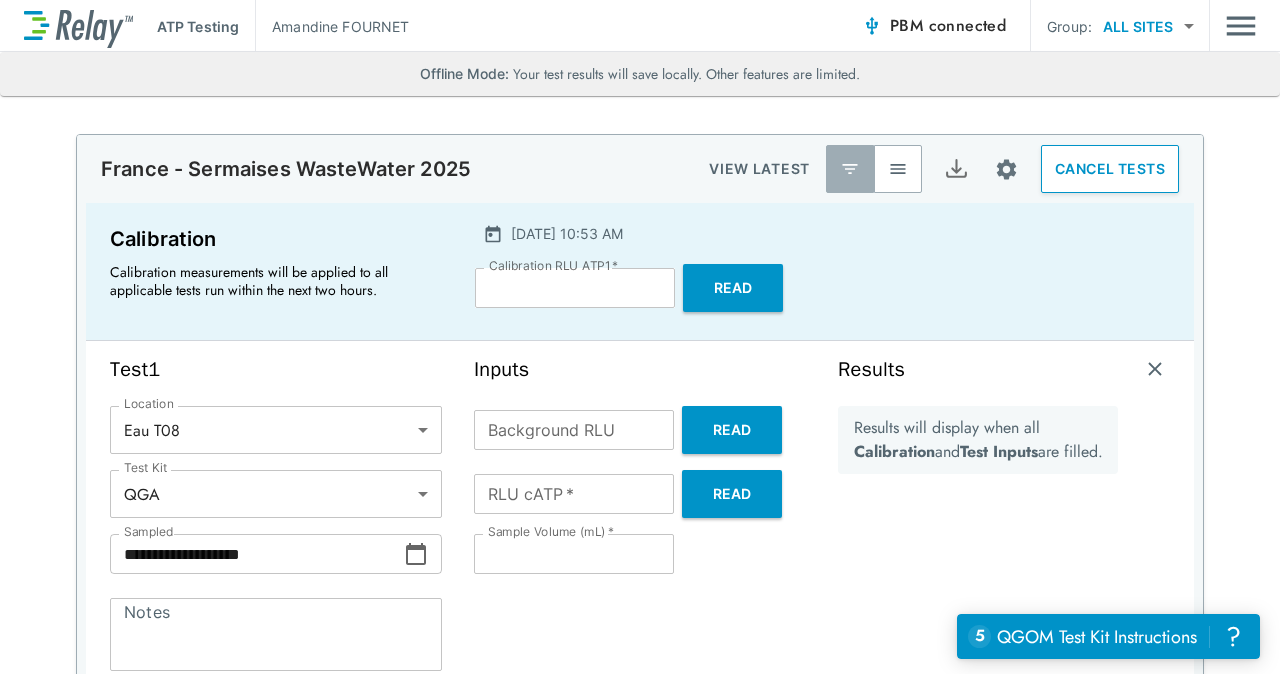 click on "Results will display when all  Calibration  and  Test Inputs  are filled." at bounding box center (978, 550) 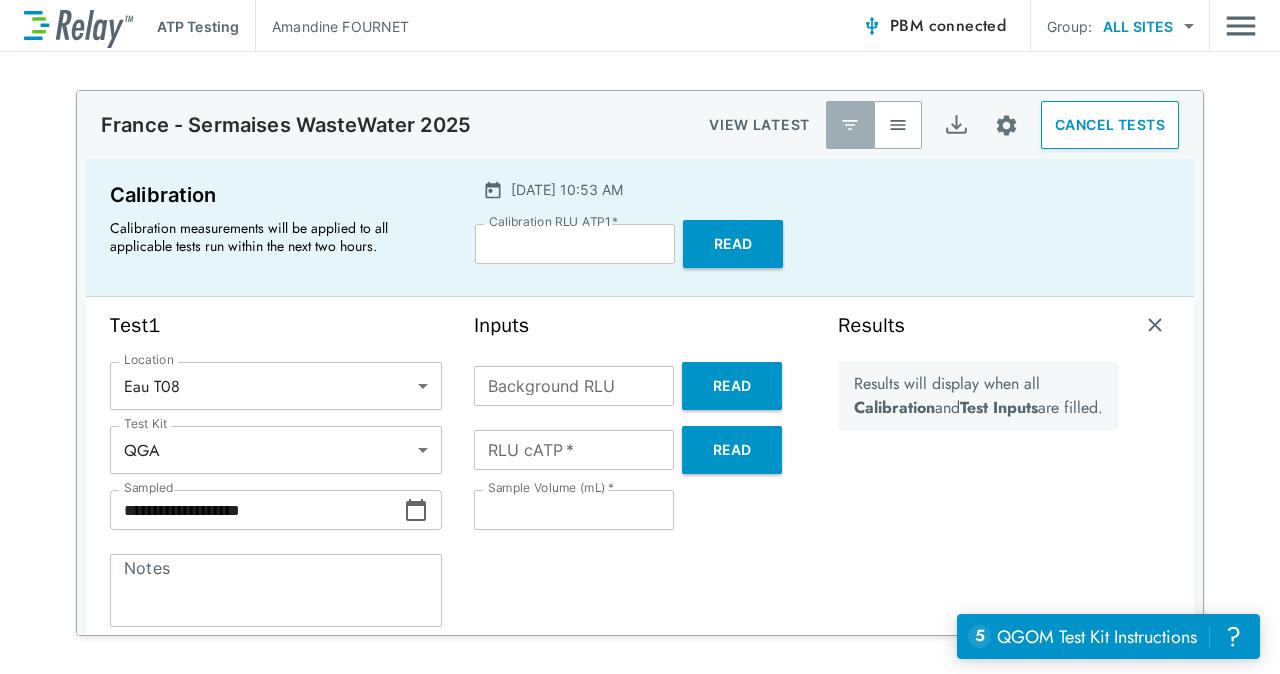 click on "Test  1" at bounding box center [276, 325] 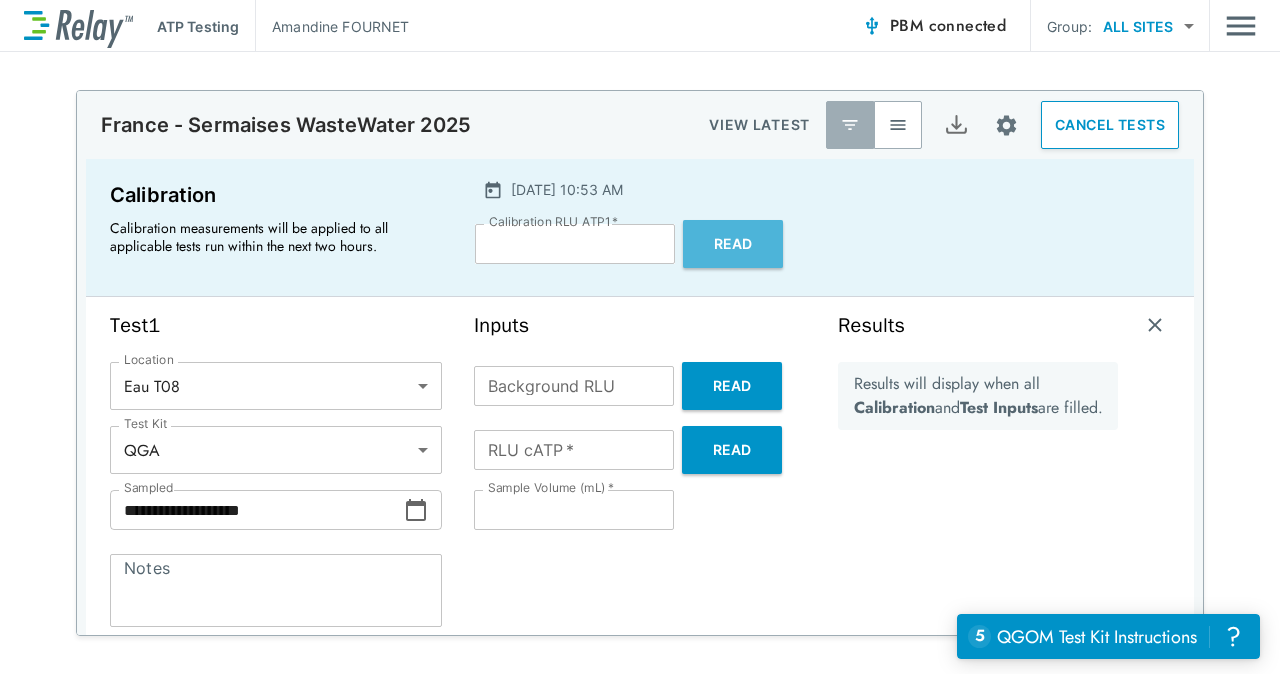 click on "Read" at bounding box center [733, 244] 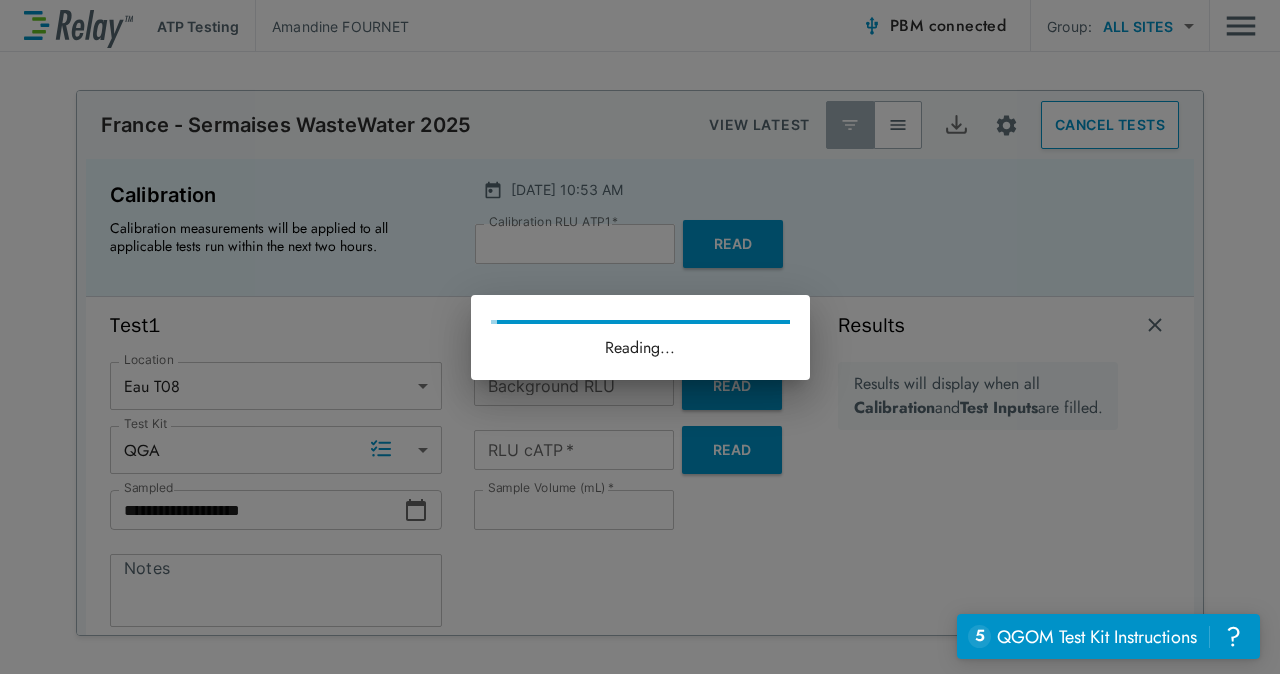 type on "*****" 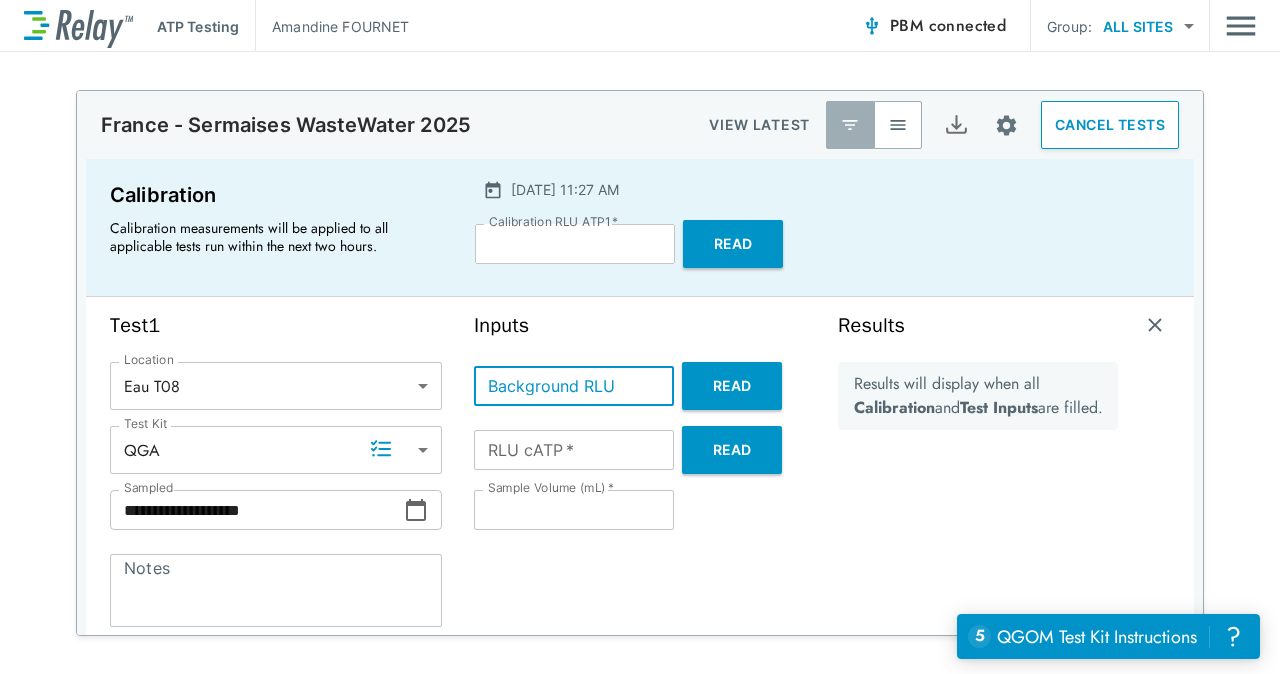 click on "Background RLU" at bounding box center [574, 386] 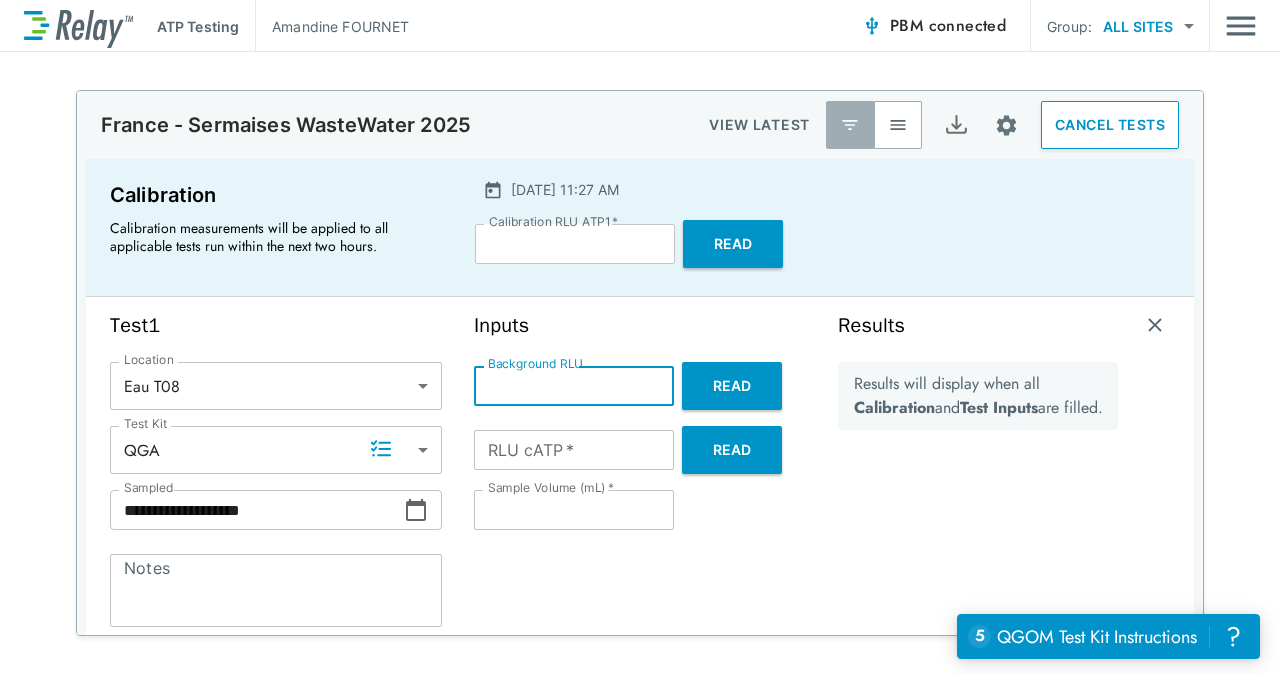 type on "*" 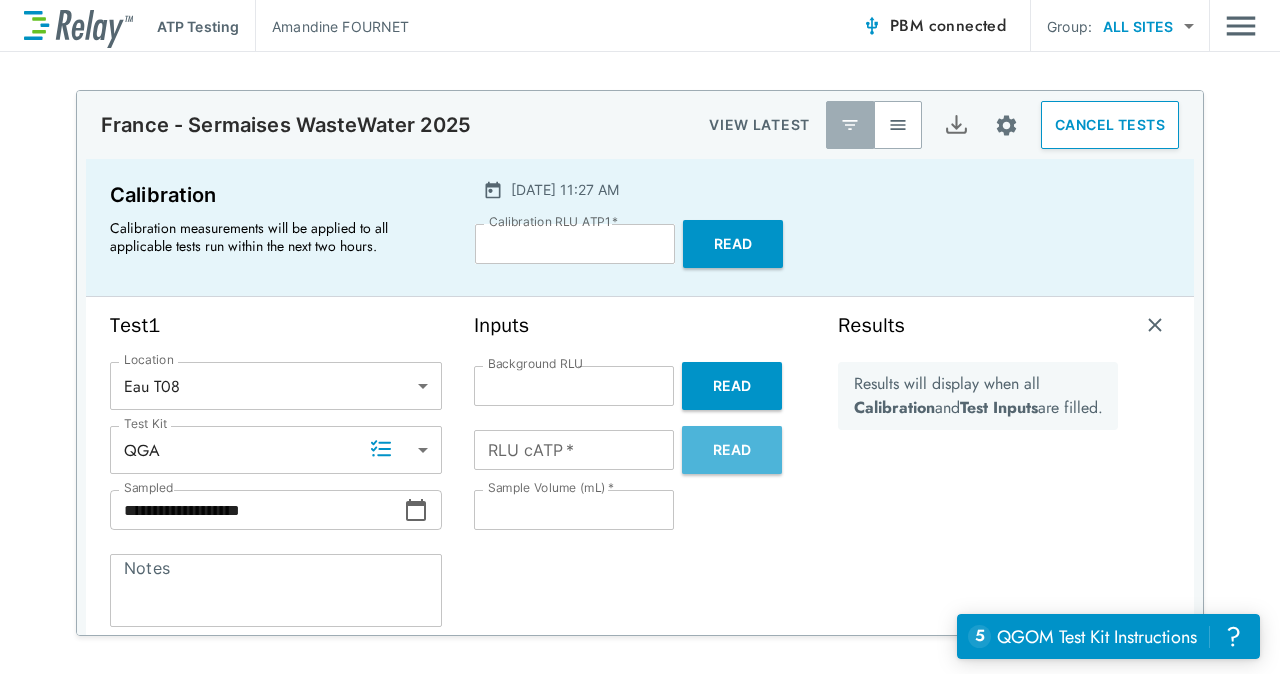 click on "Read" at bounding box center [732, 450] 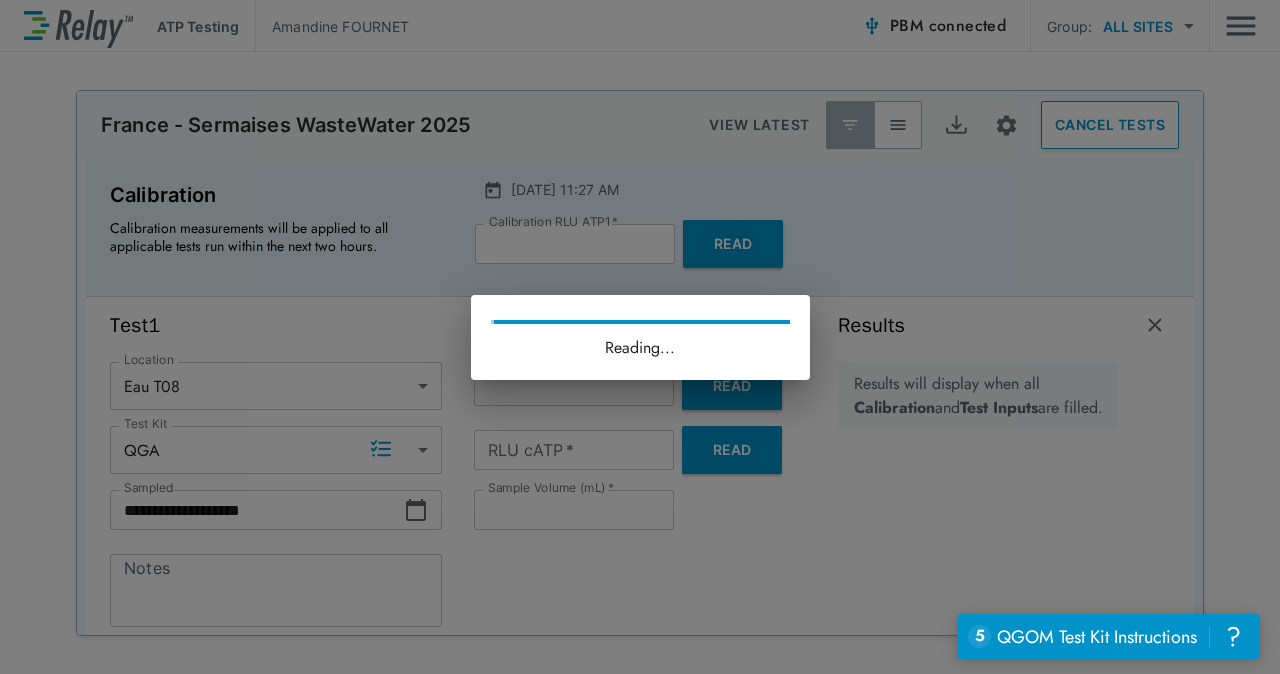 type on "*****" 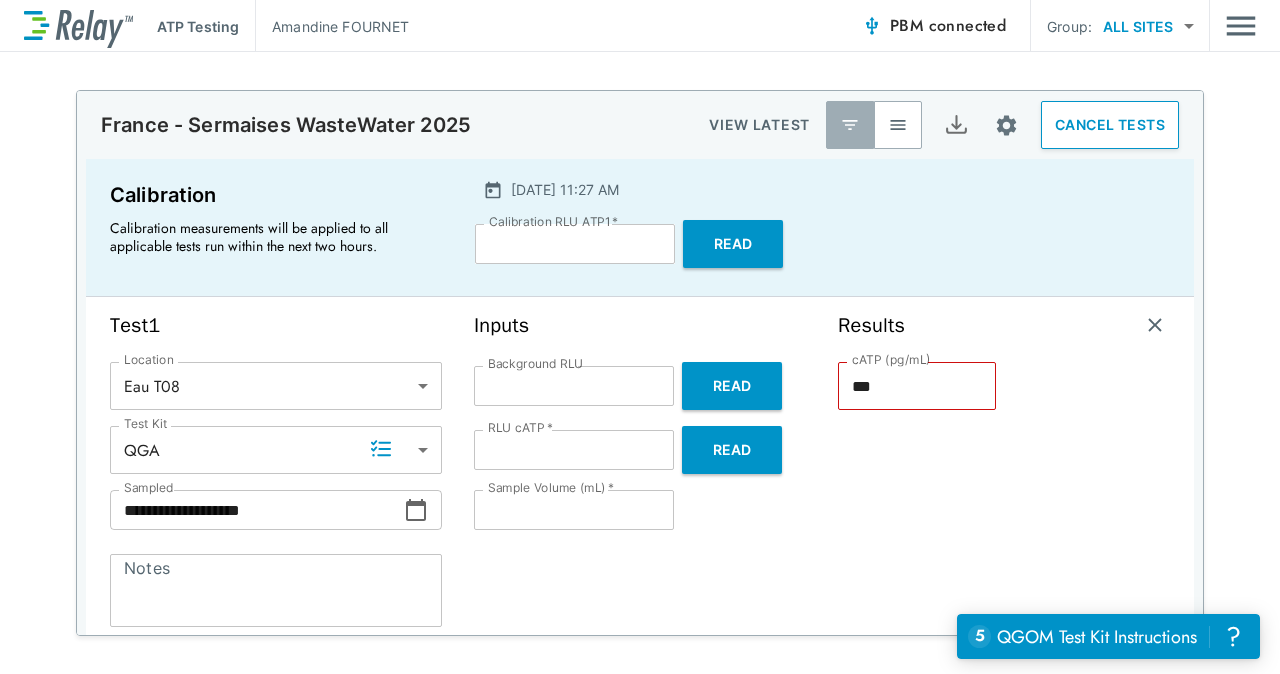 click on "**********" at bounding box center [640, 337] 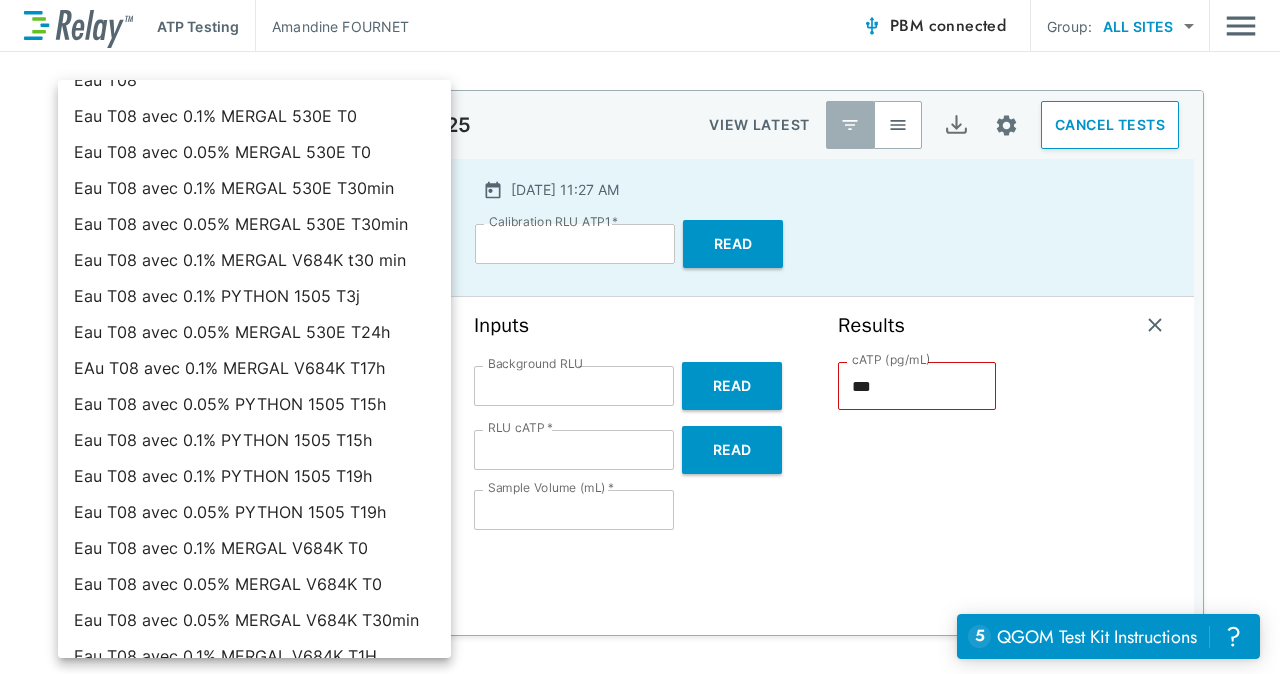 scroll, scrollTop: 581, scrollLeft: 0, axis: vertical 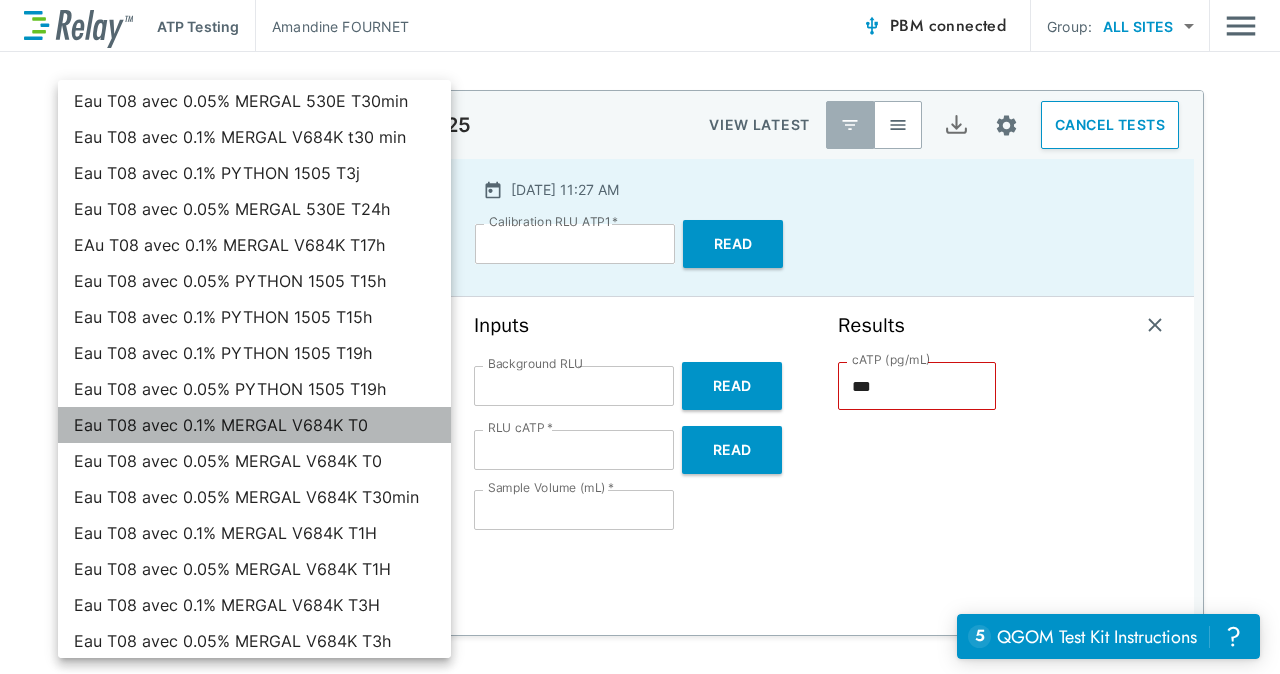 click on "Eau T08 avec 0.1% MERGAL V684K T0" at bounding box center (254, 425) 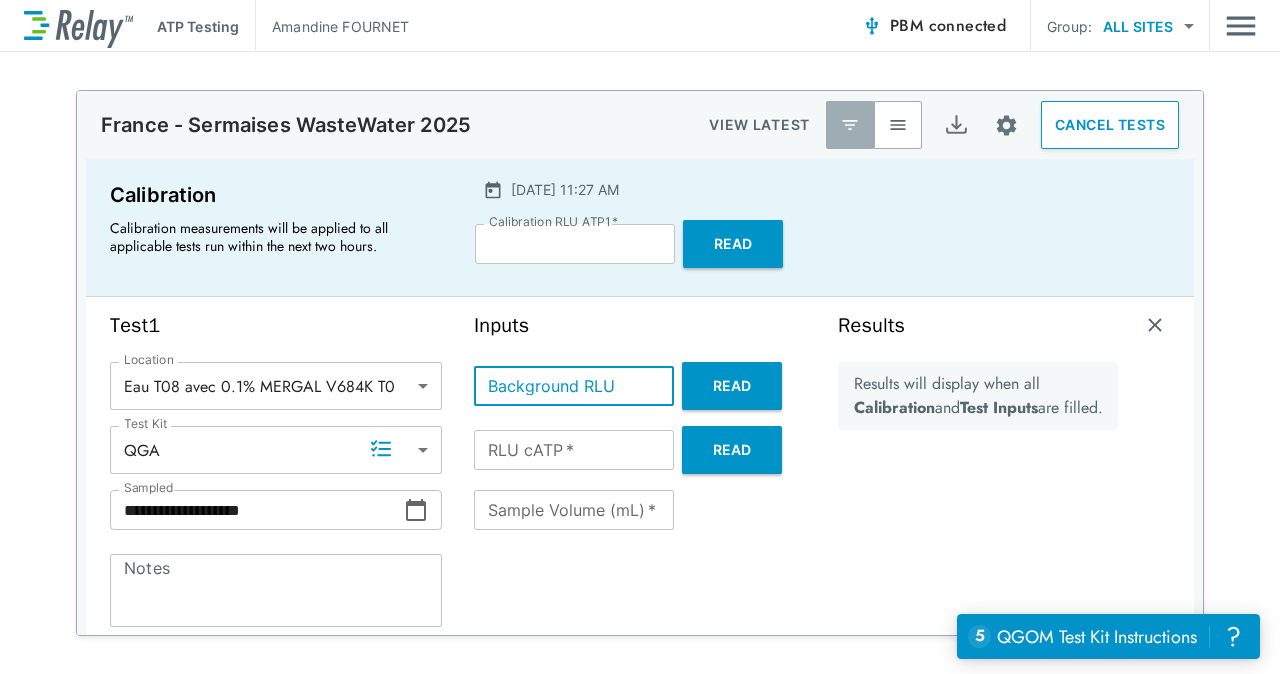 click on "*" at bounding box center (574, 386) 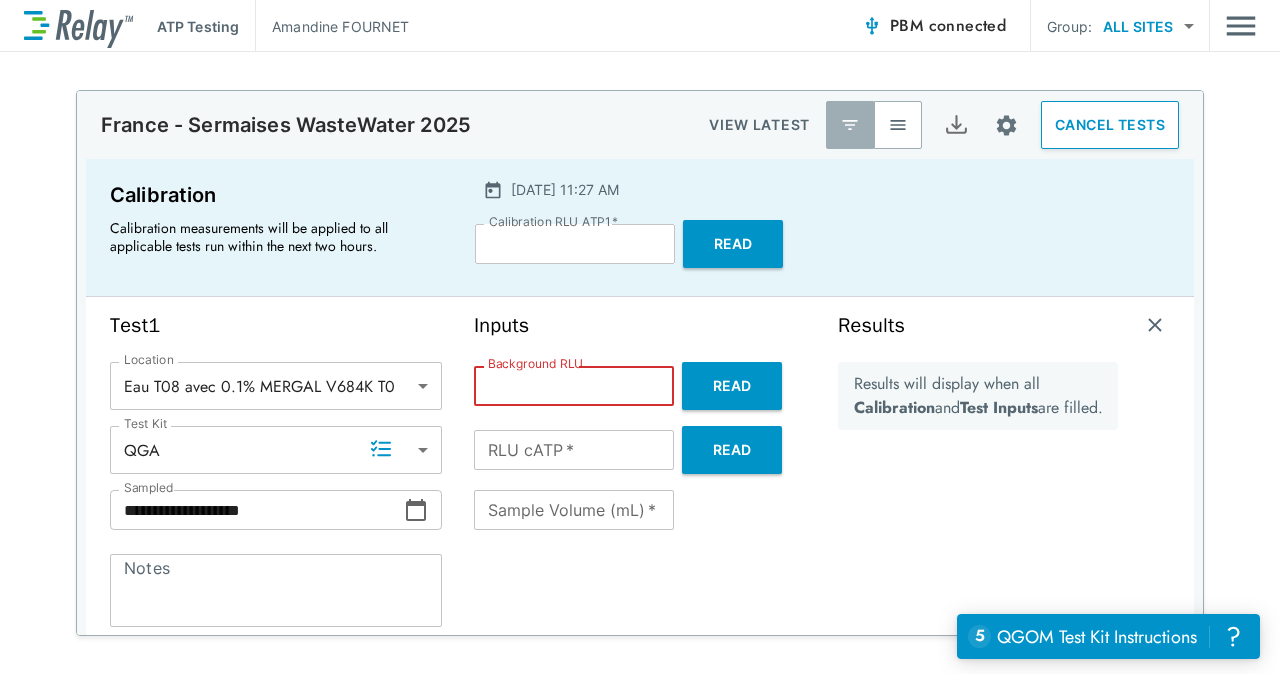 type on "*" 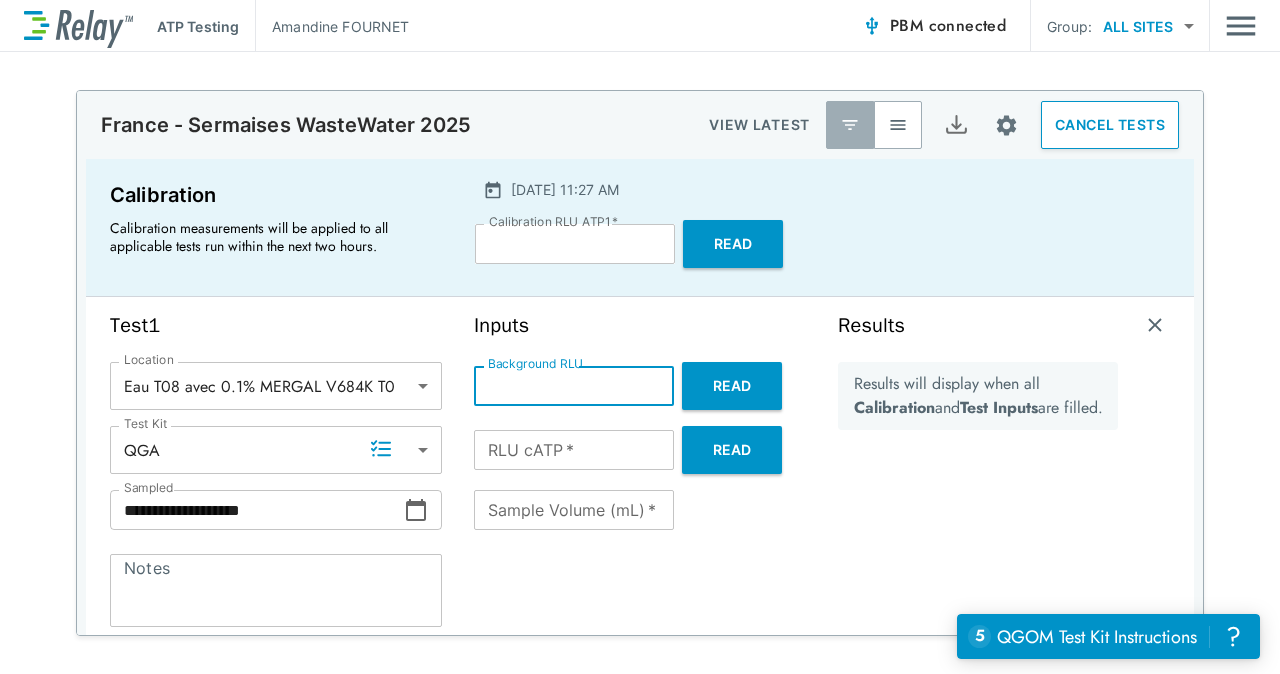 click on "Notes" at bounding box center (276, 591) 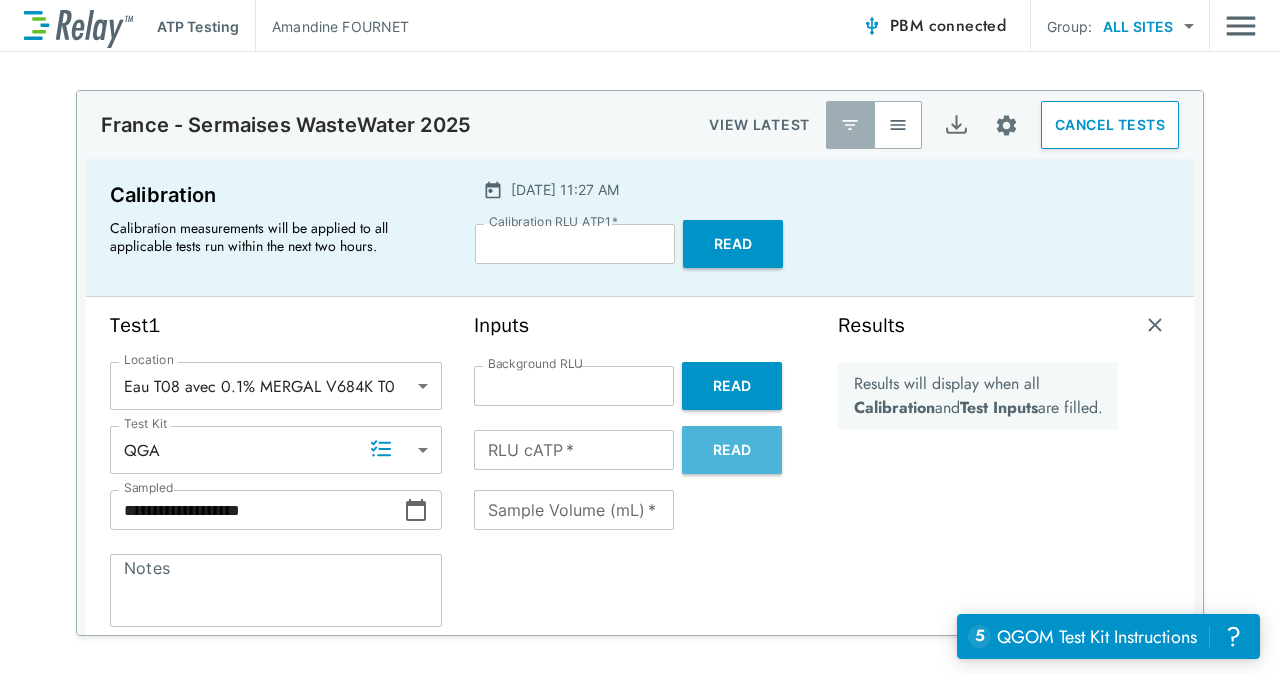 click on "Read" at bounding box center (732, 450) 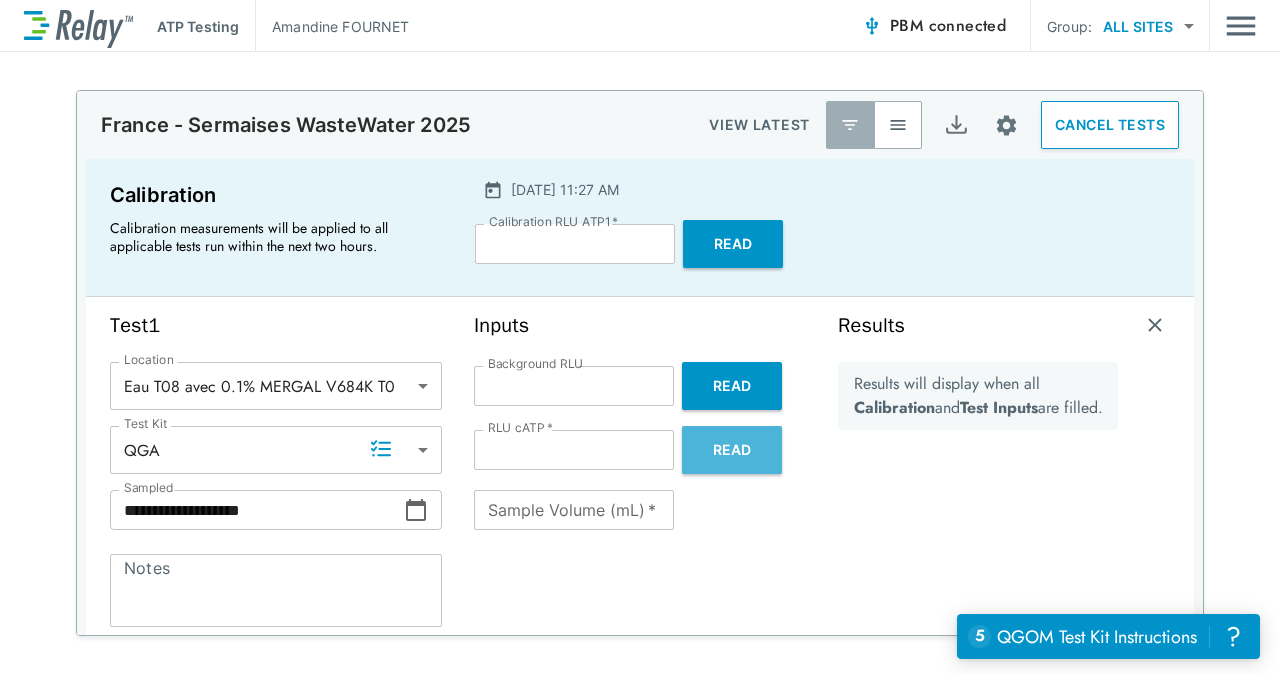 click on "Read" at bounding box center [732, 450] 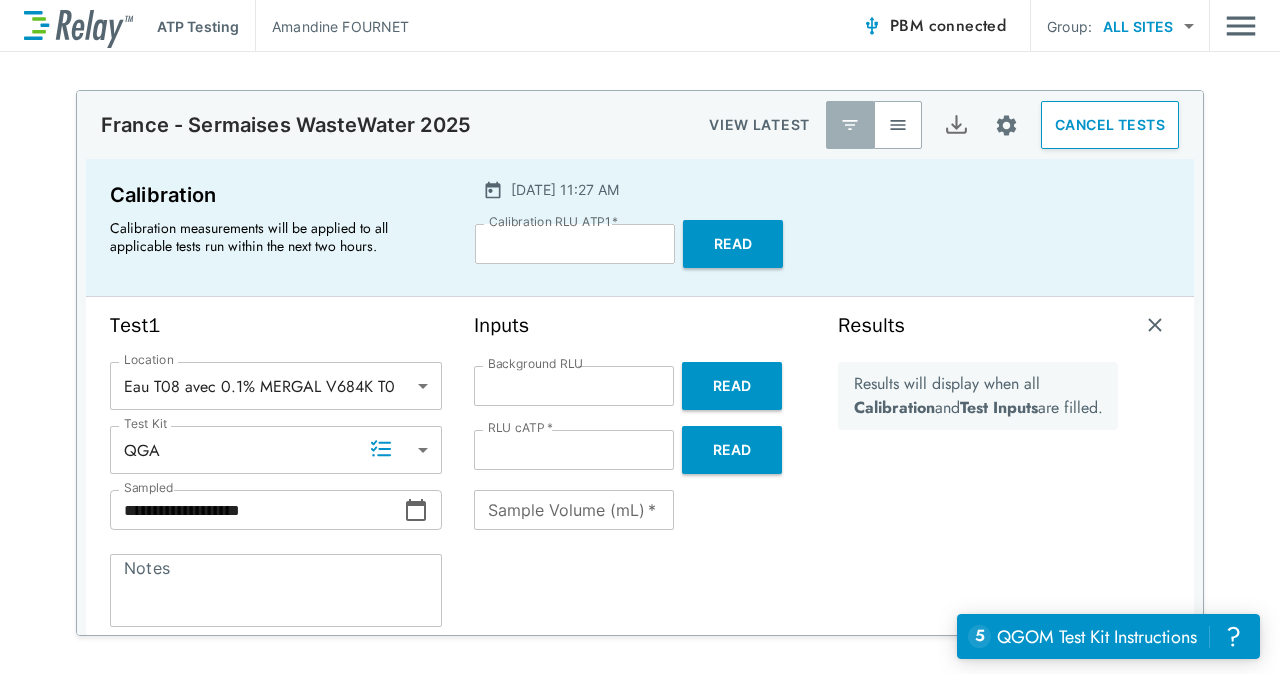 type on "*****" 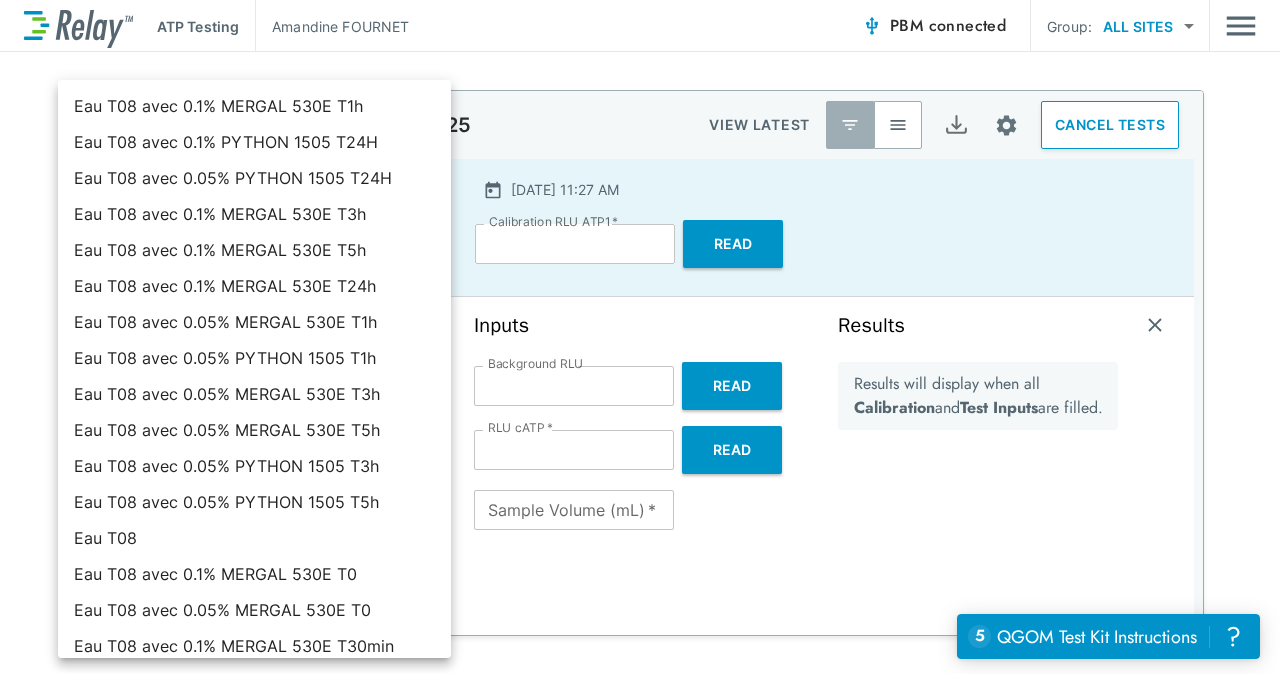 click on "**********" at bounding box center (640, 337) 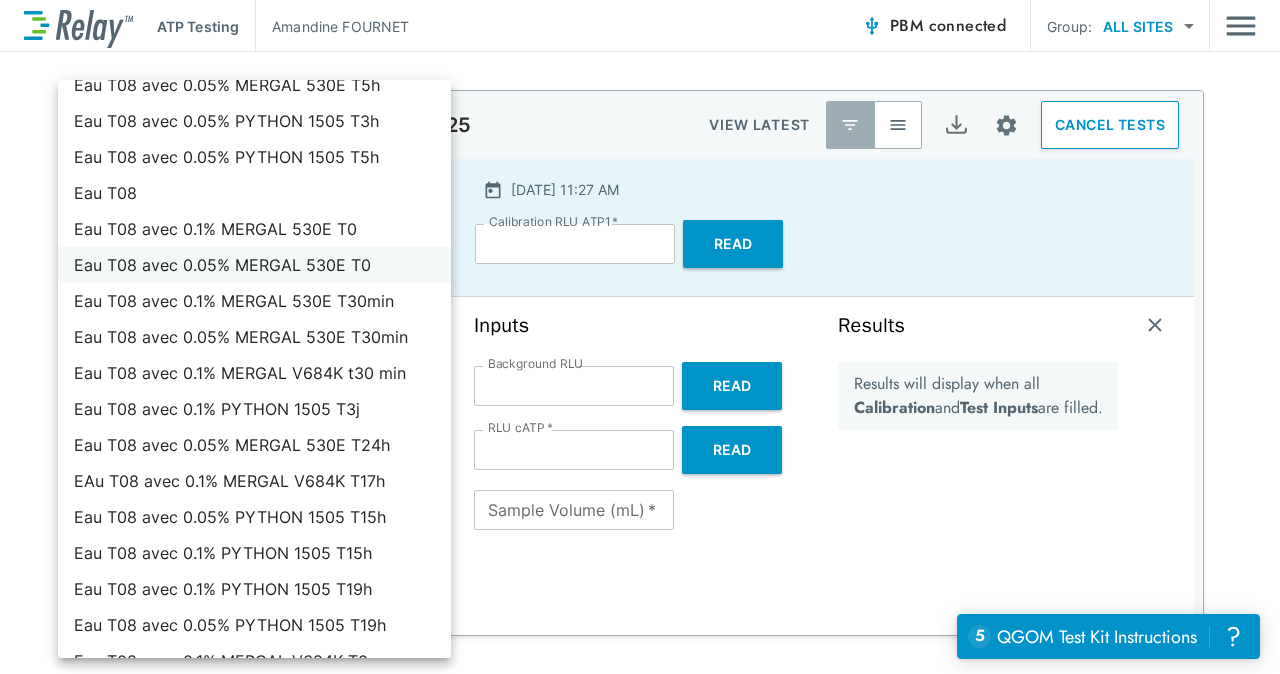 scroll, scrollTop: 340, scrollLeft: 0, axis: vertical 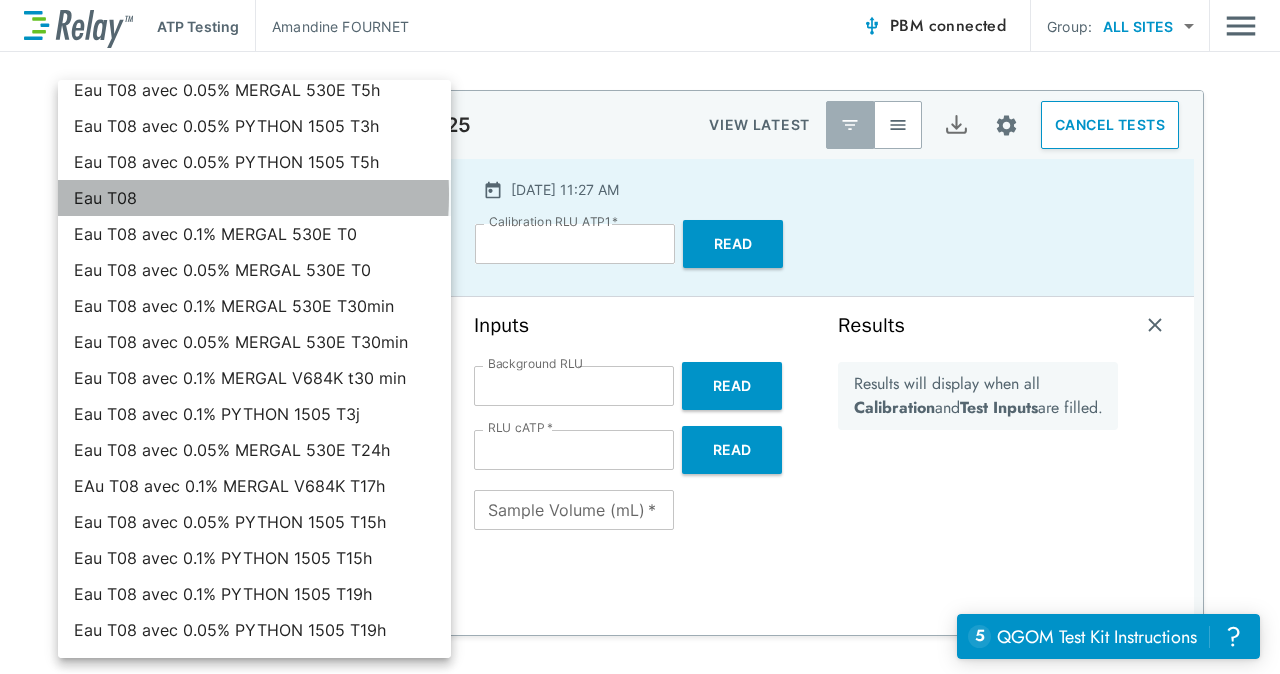 click on "Eau T08" at bounding box center (254, 198) 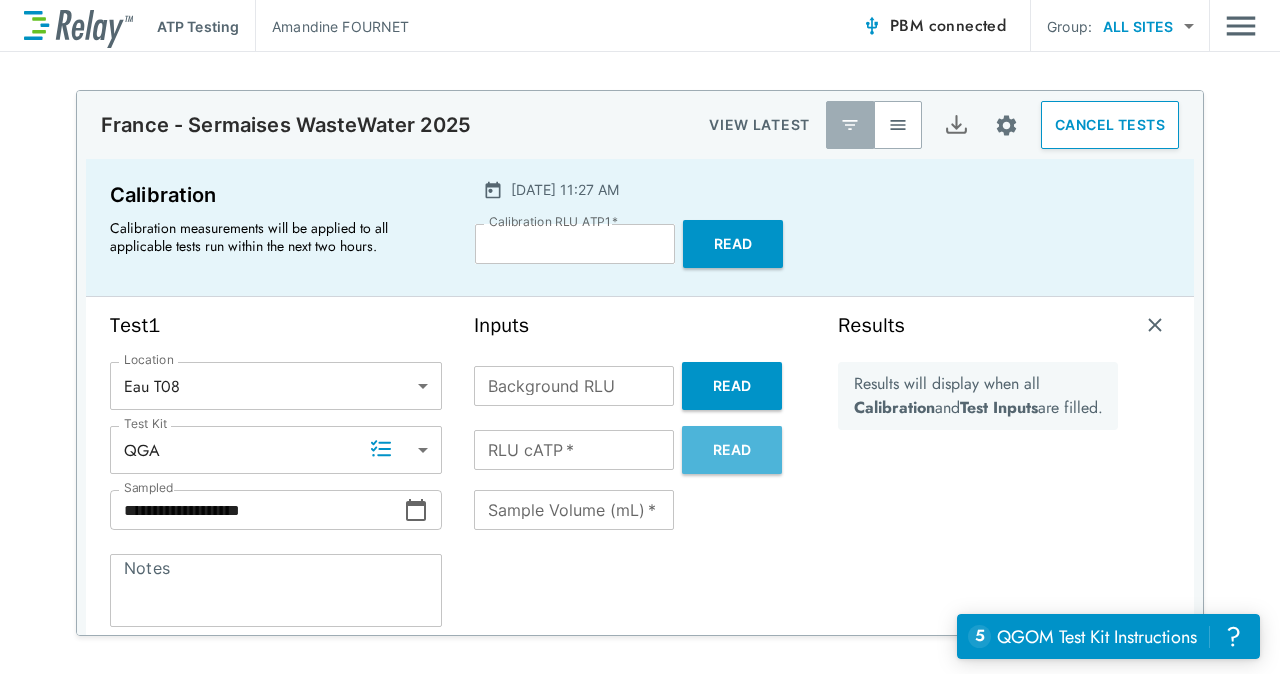 click on "Read" at bounding box center [732, 450] 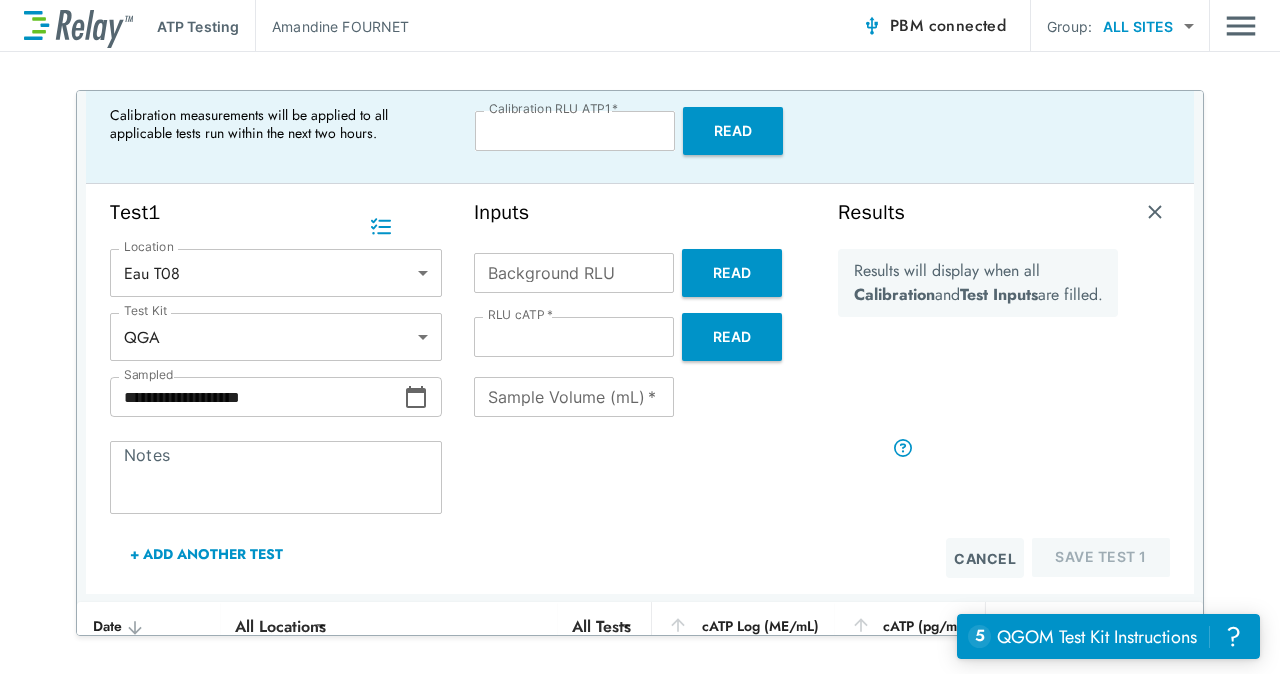 scroll, scrollTop: 227, scrollLeft: 0, axis: vertical 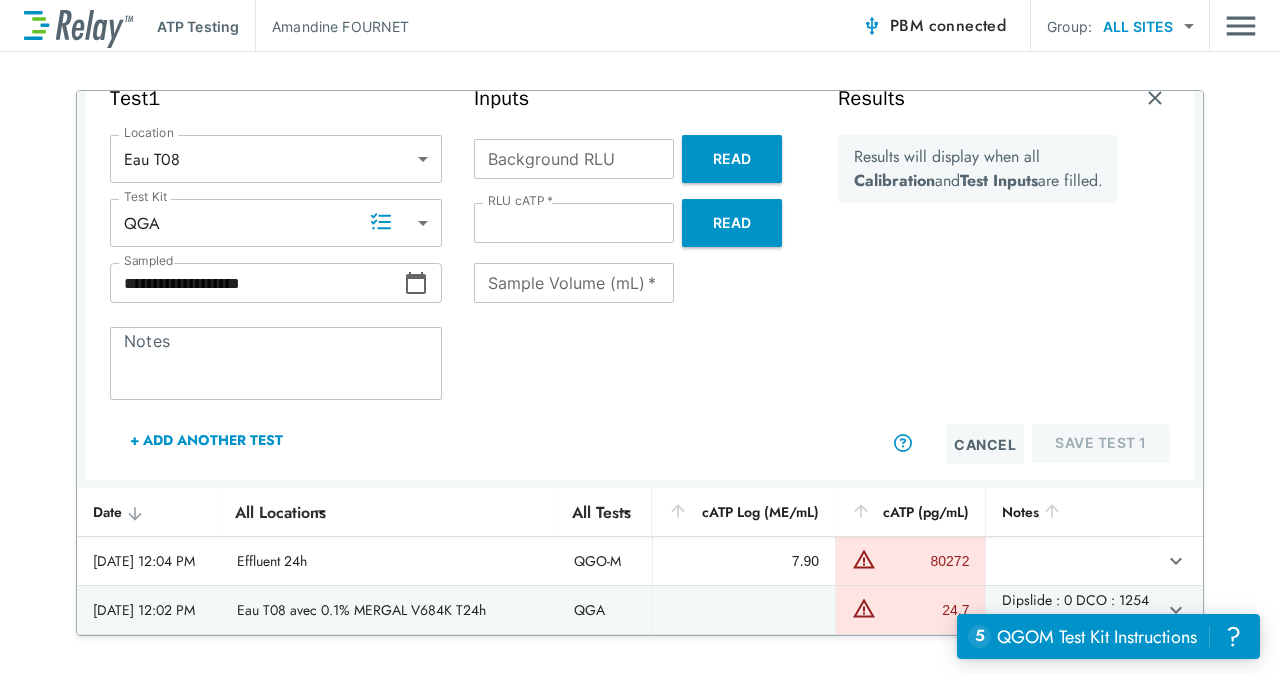 click on "Cancel Save Test 1" at bounding box center [1004, 444] 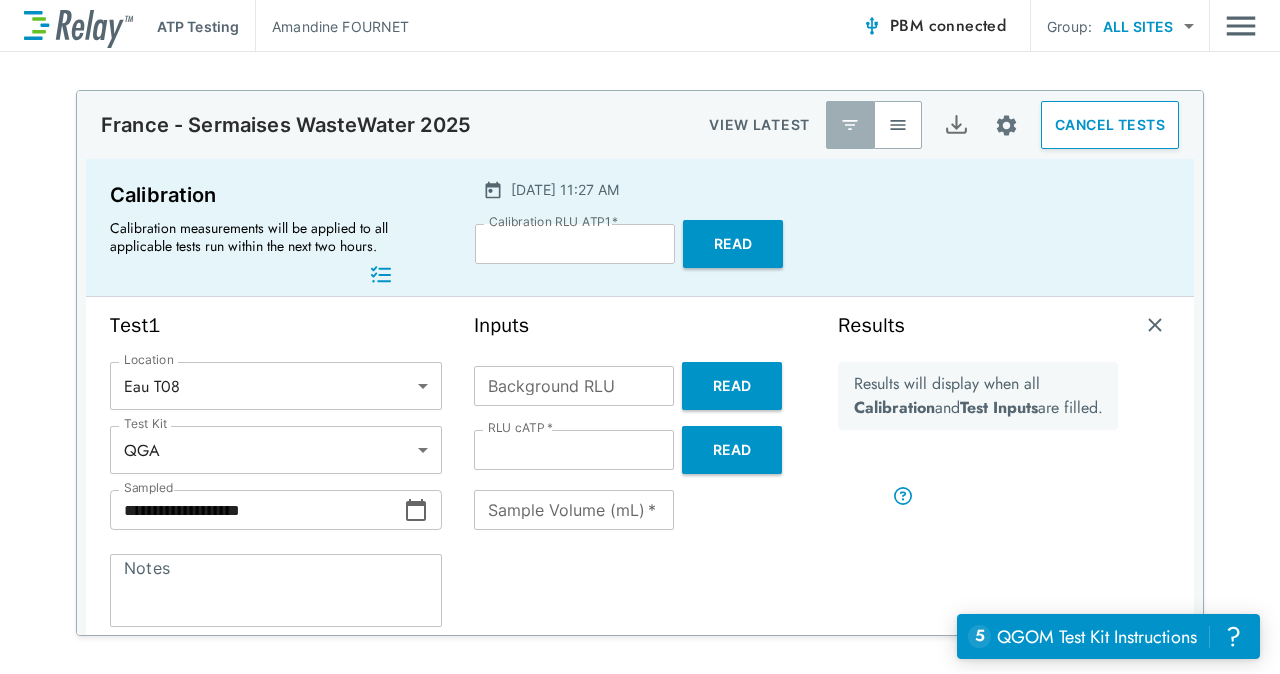 scroll, scrollTop: 205, scrollLeft: 0, axis: vertical 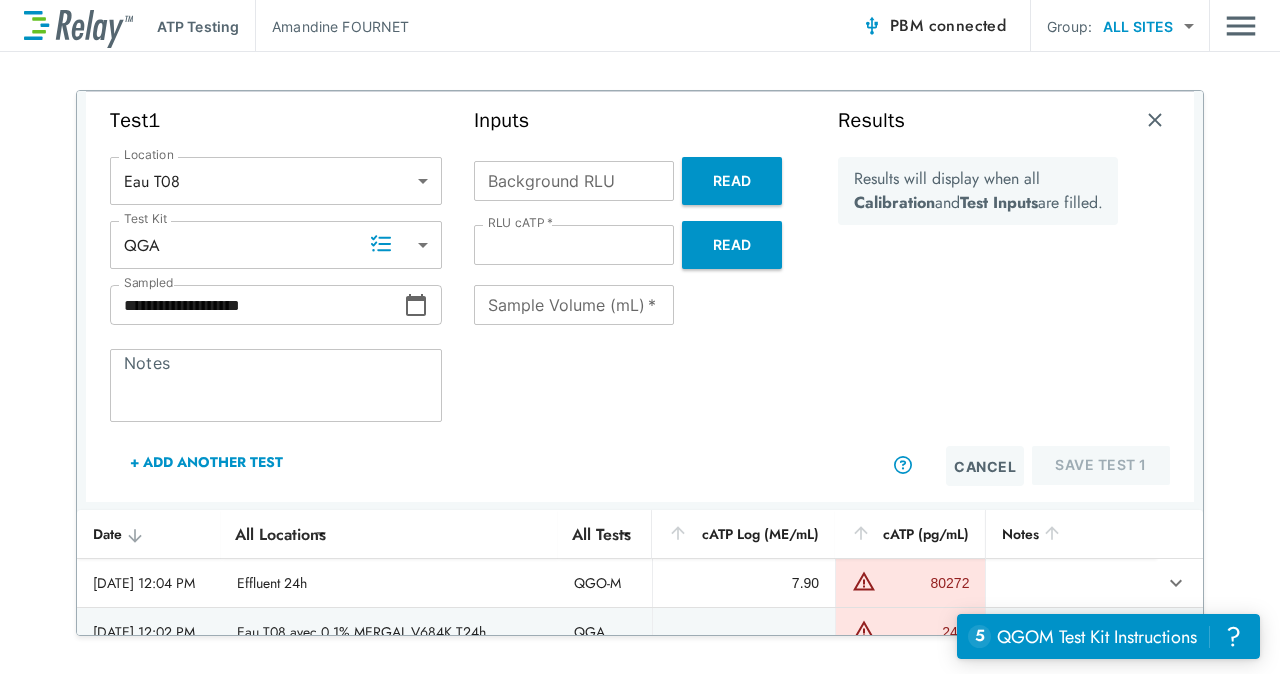 click on "Cancel Save Test 1" at bounding box center (1004, 466) 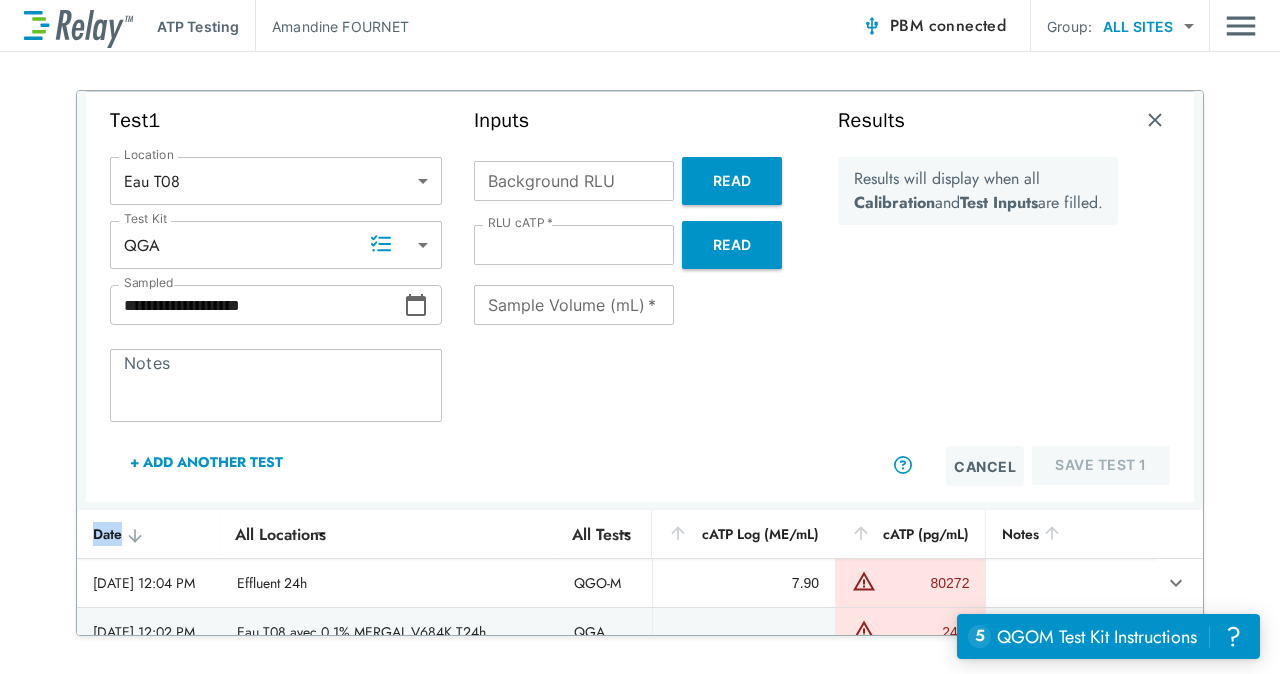 click on "Cancel Save Test 1" at bounding box center [1004, 466] 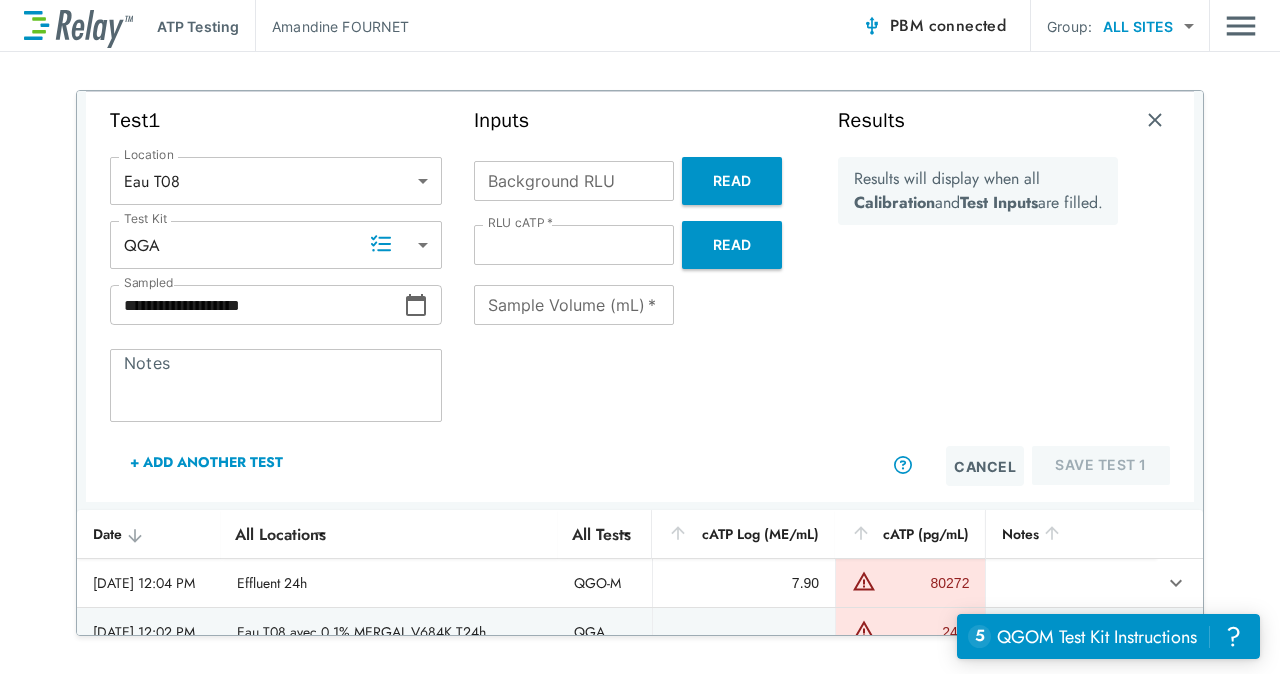 click on "Cancel Save Test 1" at bounding box center (1004, 466) 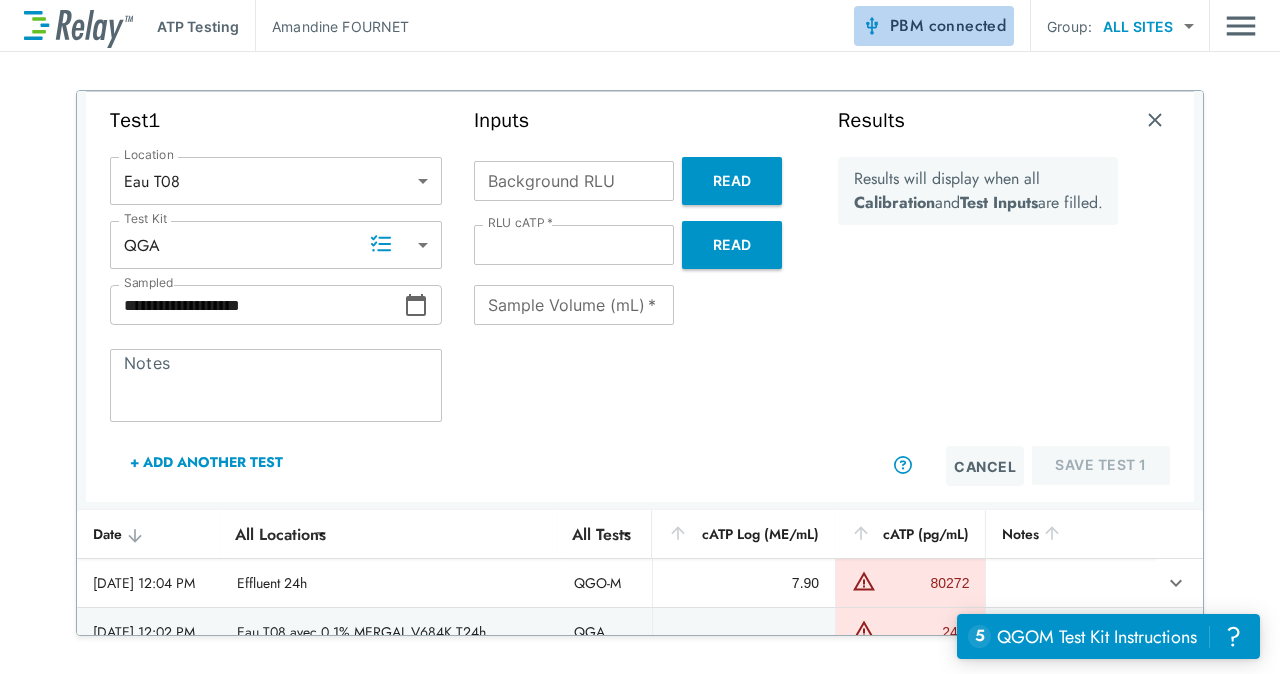 click on "connected" at bounding box center (968, 25) 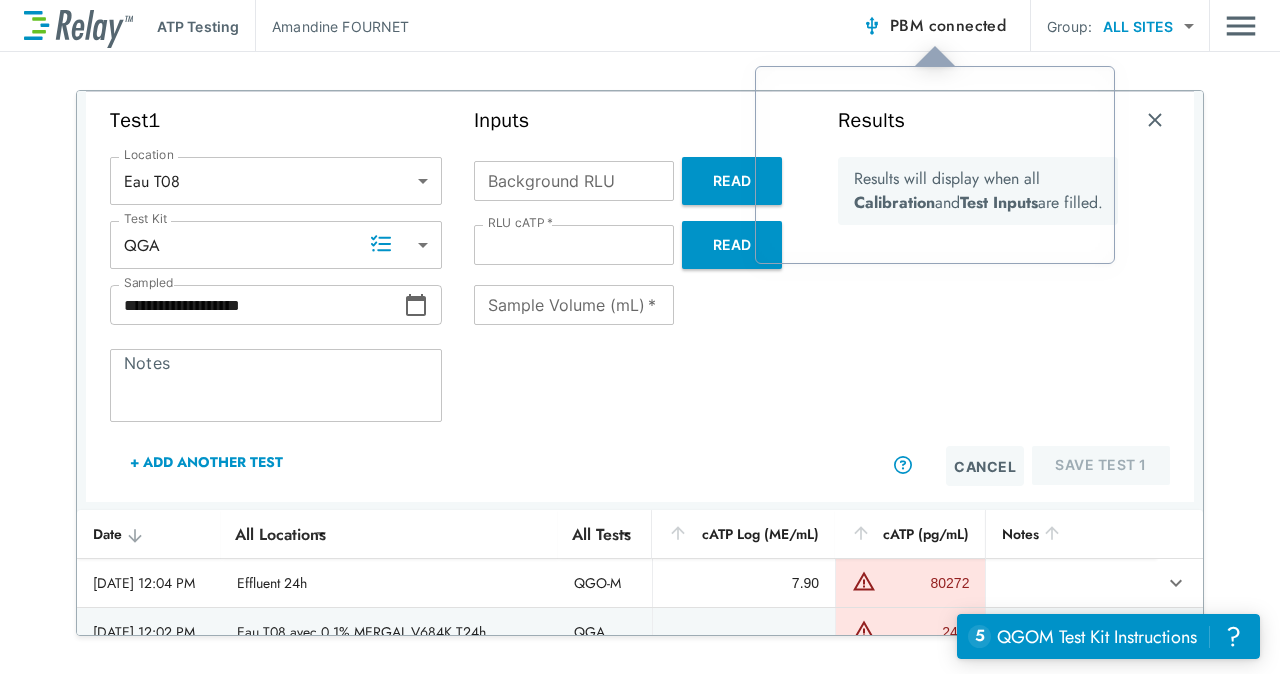 click on "Results will display when all  Calibration  and  Test Inputs  are filled." at bounding box center [978, 301] 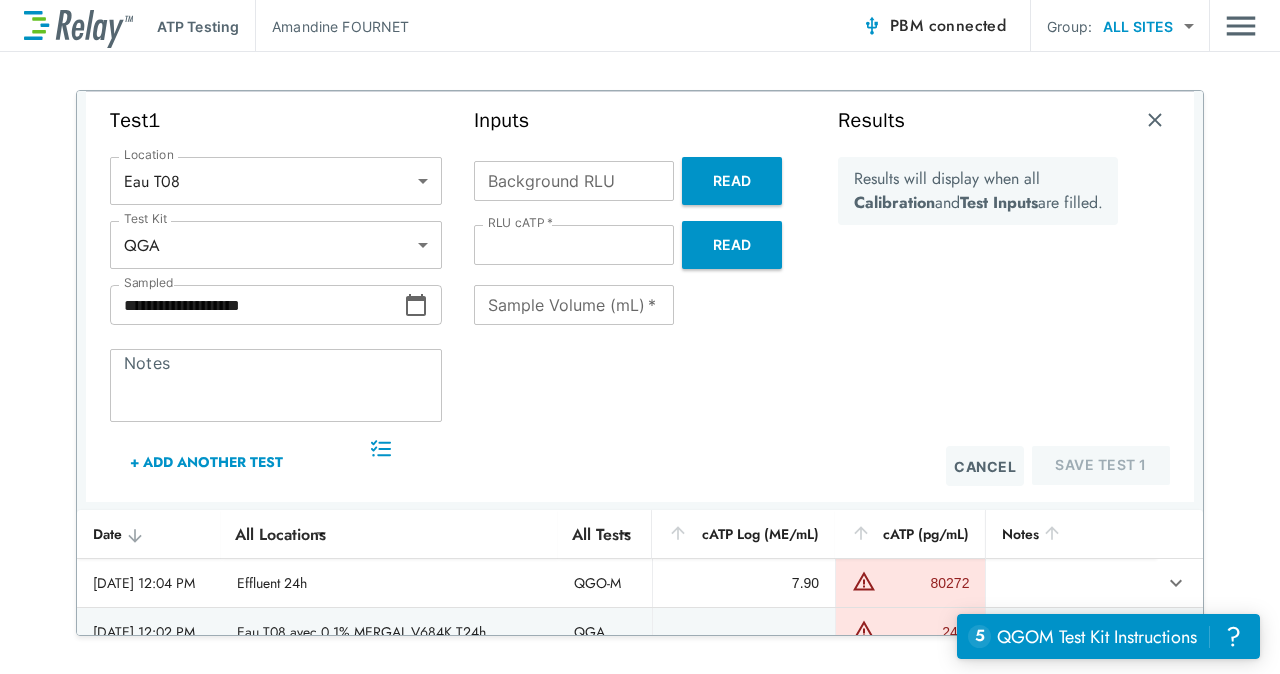 scroll, scrollTop: 0, scrollLeft: 0, axis: both 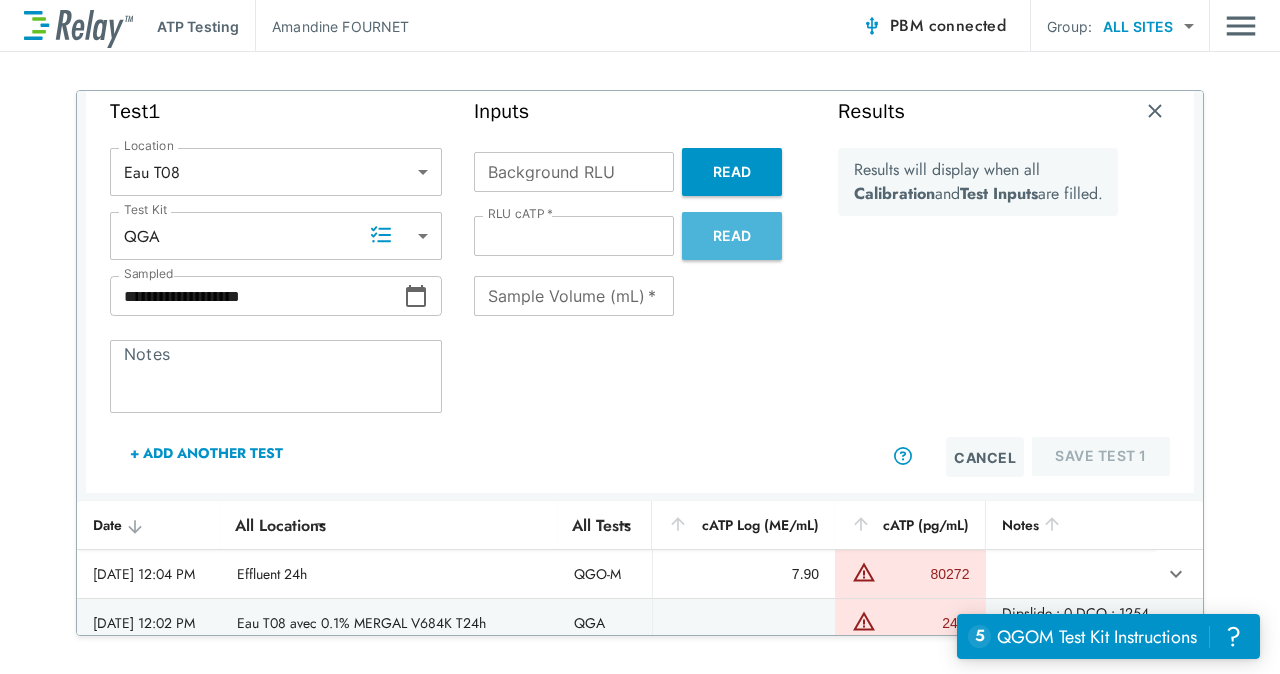 click on "Read" at bounding box center (732, 236) 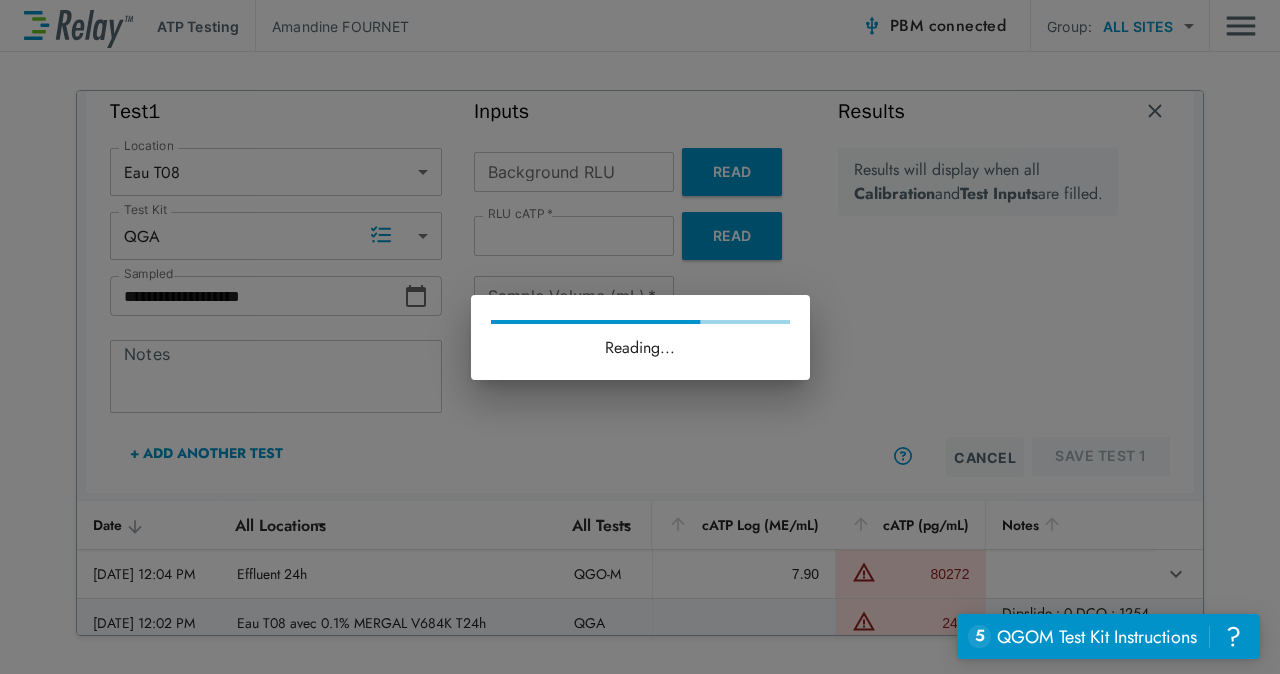 type on "*****" 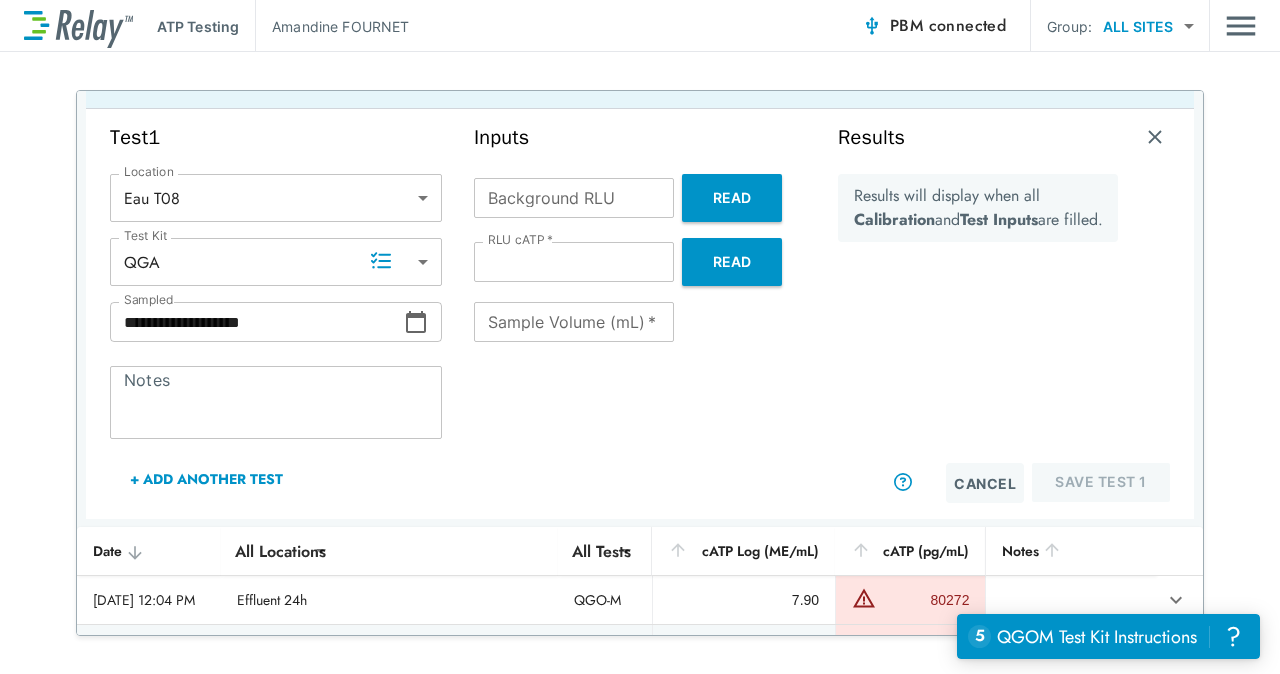scroll, scrollTop: 144, scrollLeft: 0, axis: vertical 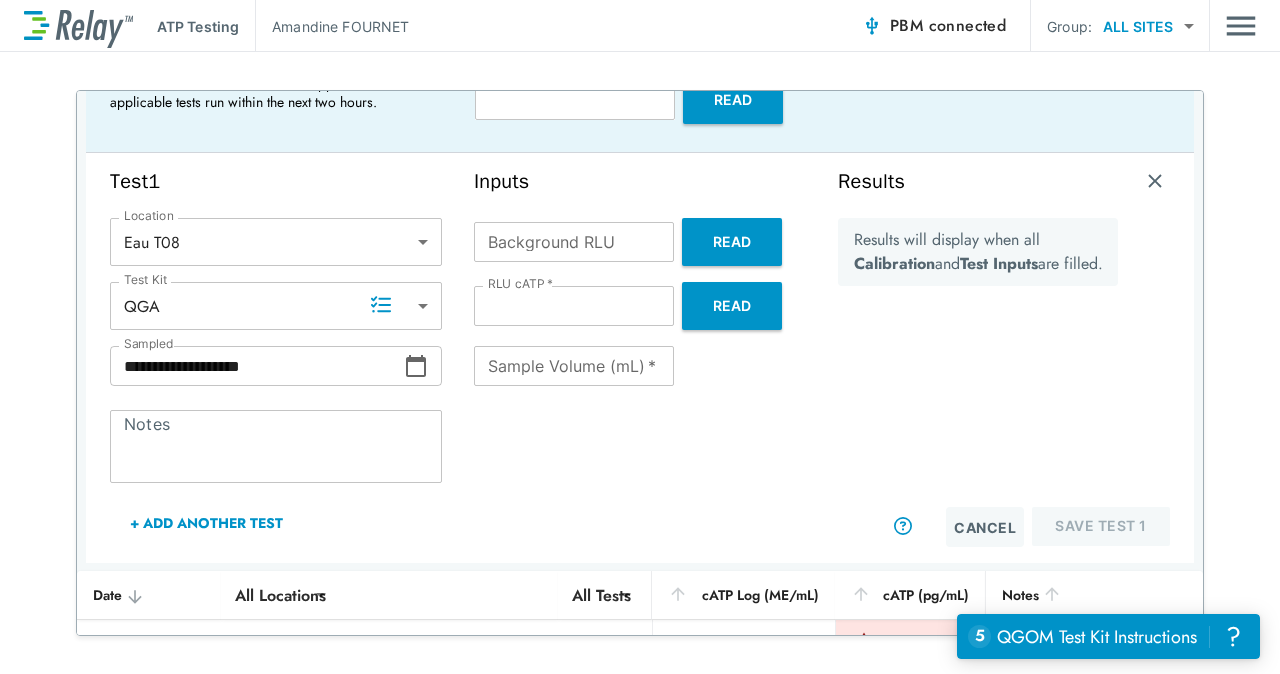 click on "Cancel Save Test 1" at bounding box center [1004, 527] 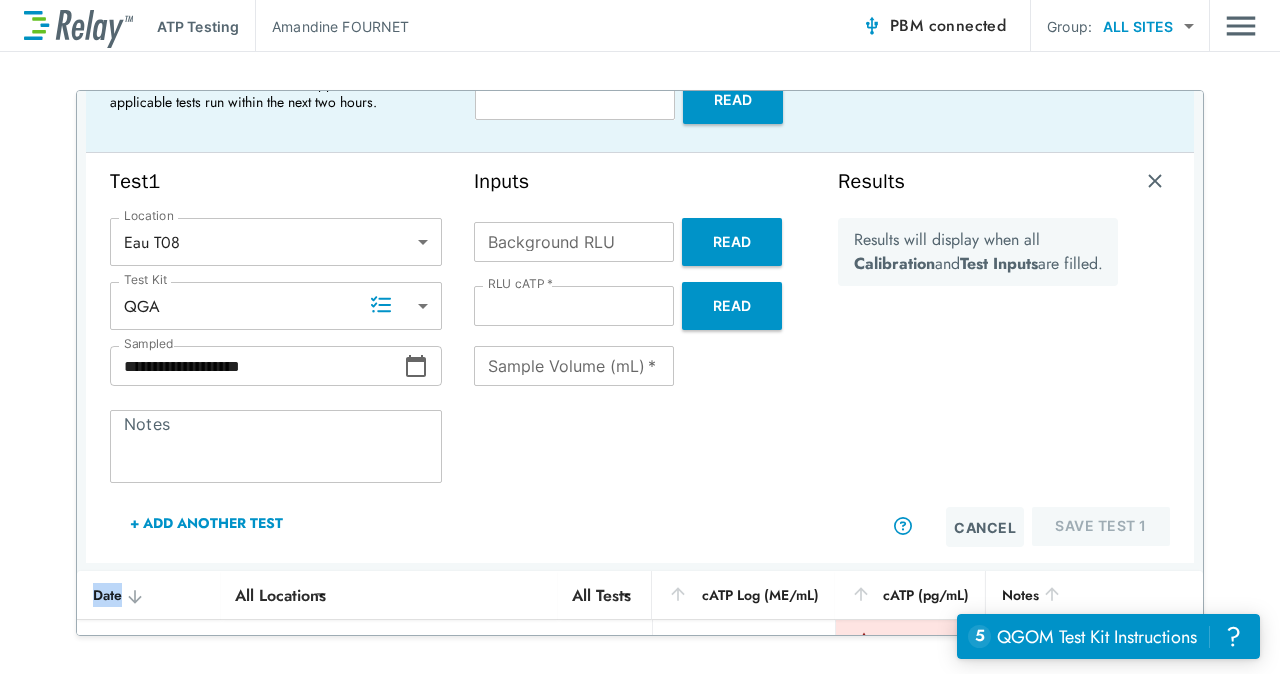click on "Cancel Save Test 1" at bounding box center (1004, 527) 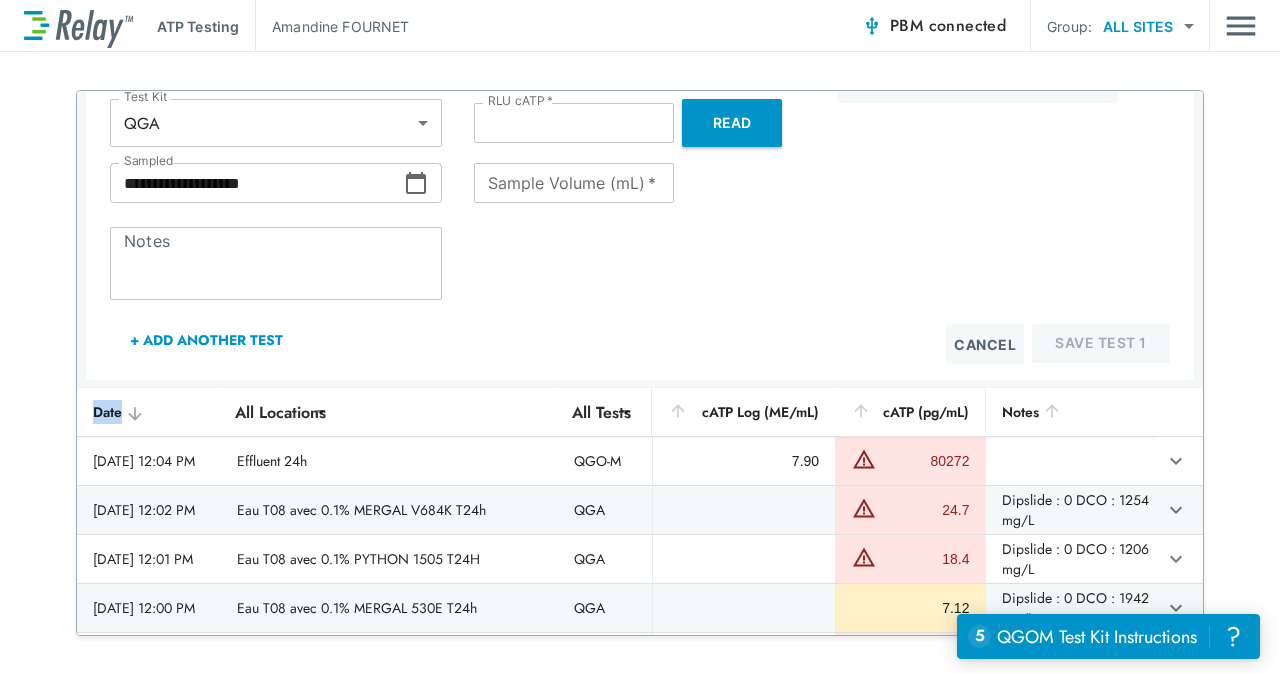 scroll, scrollTop: 0, scrollLeft: 0, axis: both 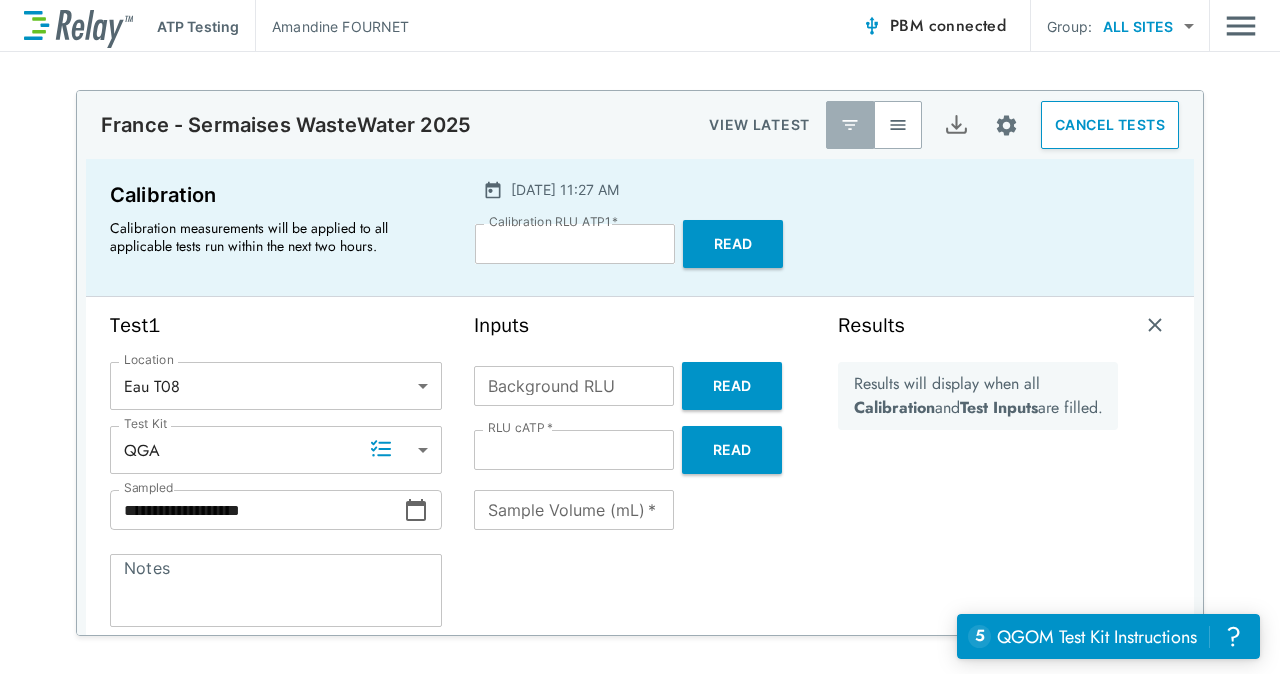 click on "Sample Volume (mL)   * ** Sample Volume (mL)   *" at bounding box center [640, 510] 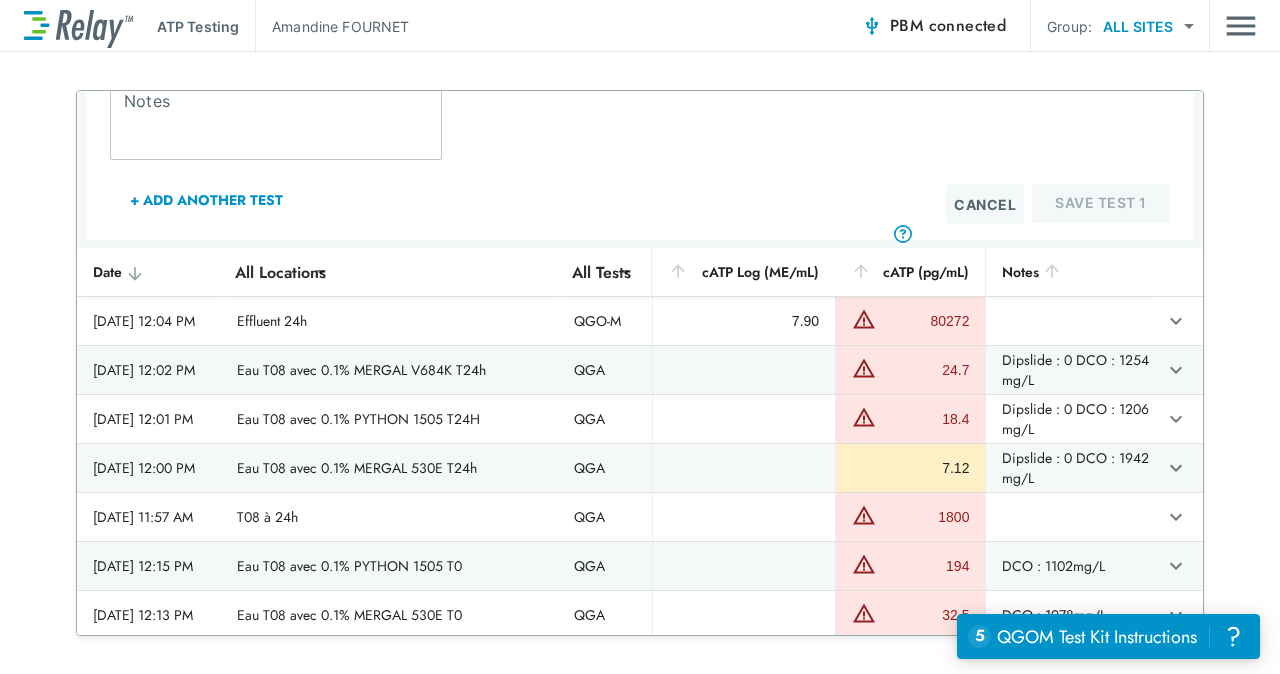 scroll, scrollTop: 388, scrollLeft: 0, axis: vertical 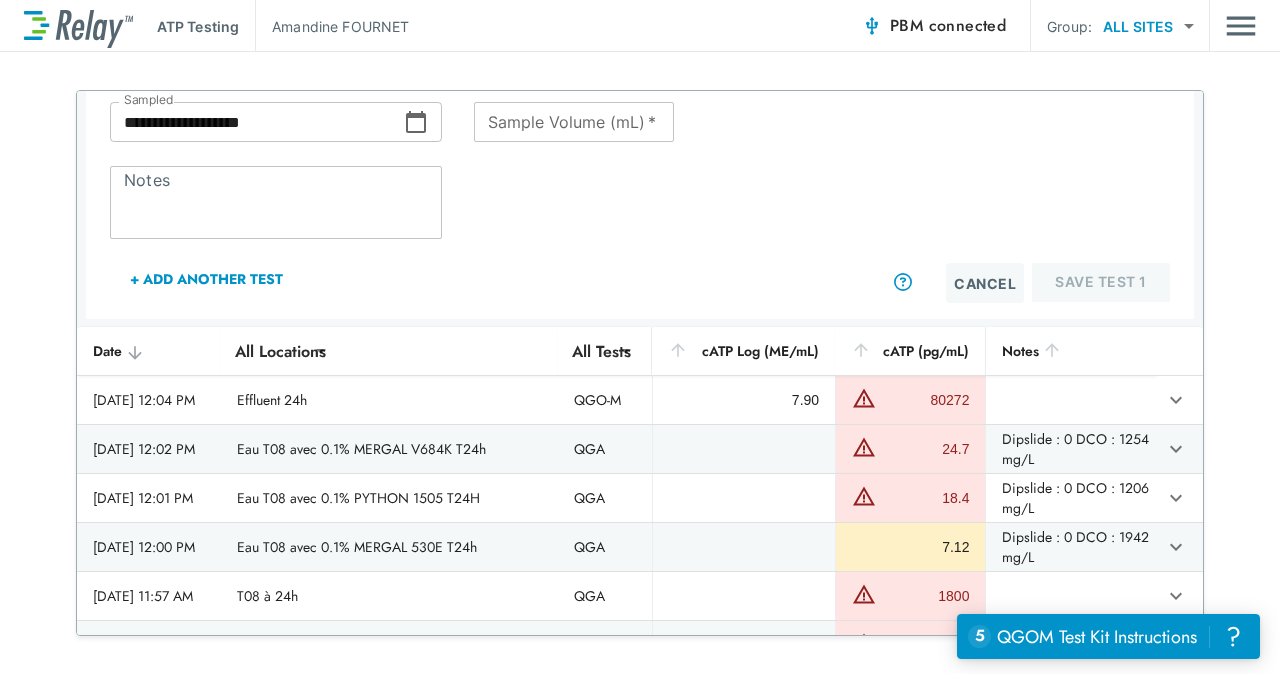 click on "Cancel Save Test 1" at bounding box center (1004, 283) 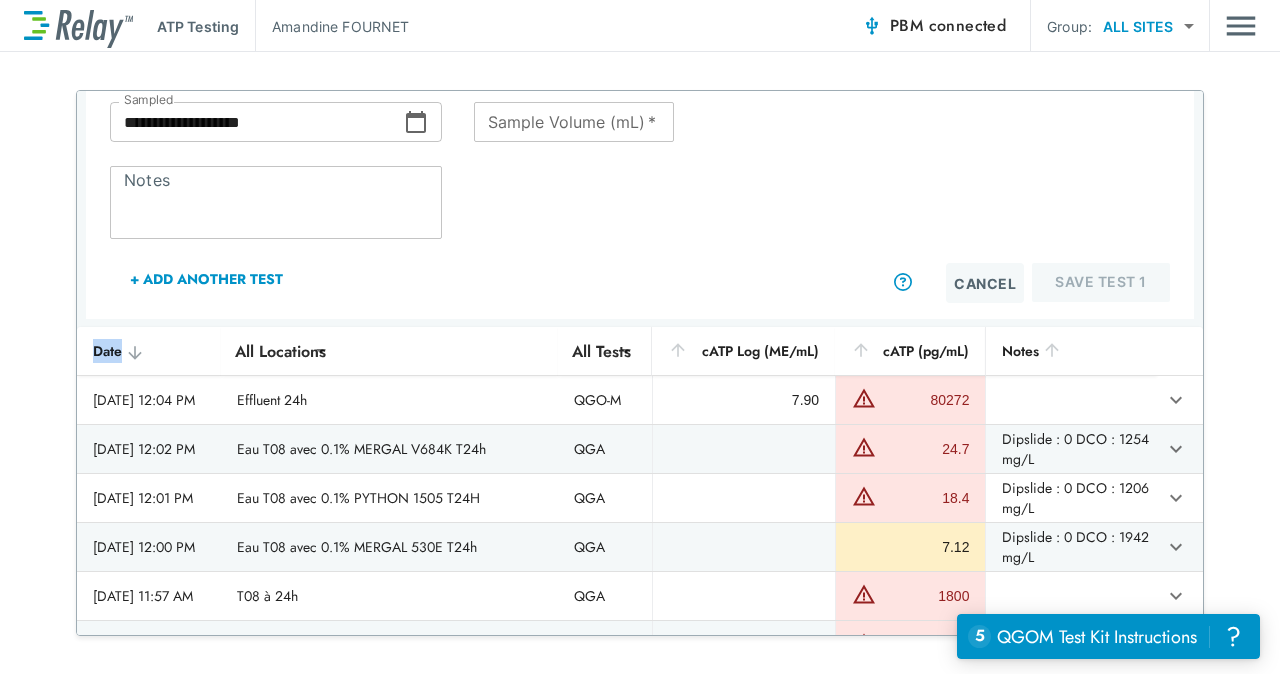 click on "Cancel Save Test 1" at bounding box center [1004, 283] 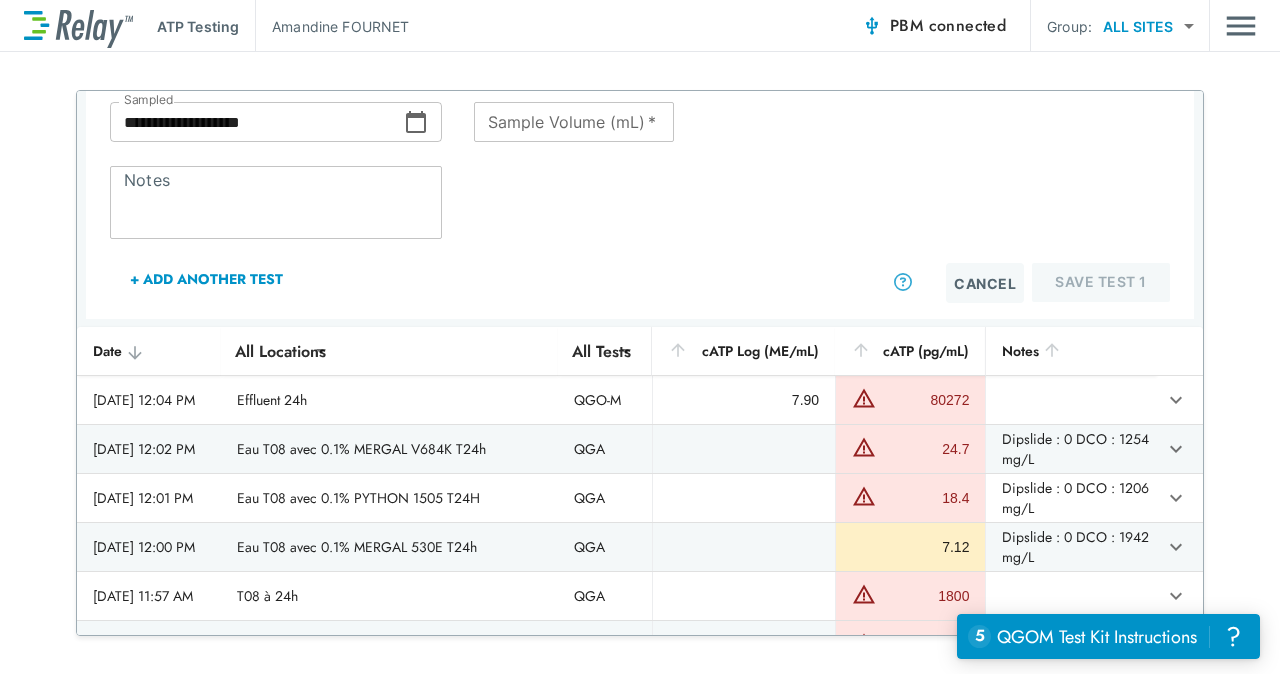 click 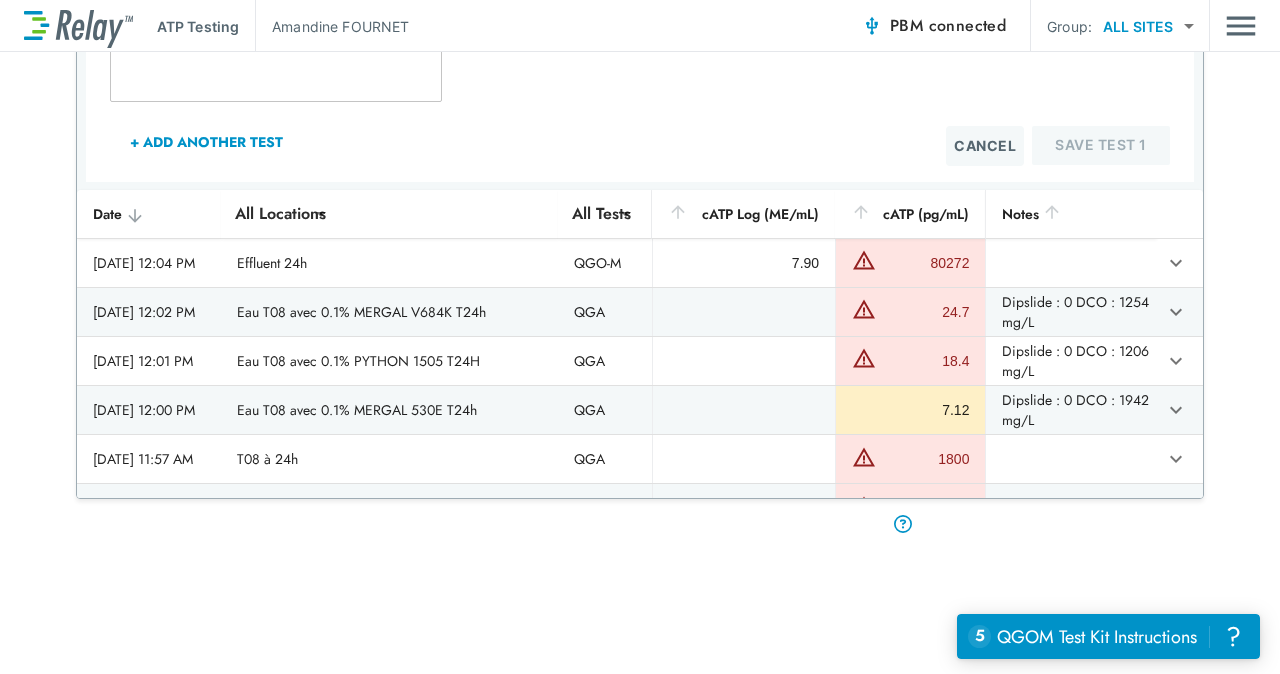 scroll, scrollTop: 375, scrollLeft: 0, axis: vertical 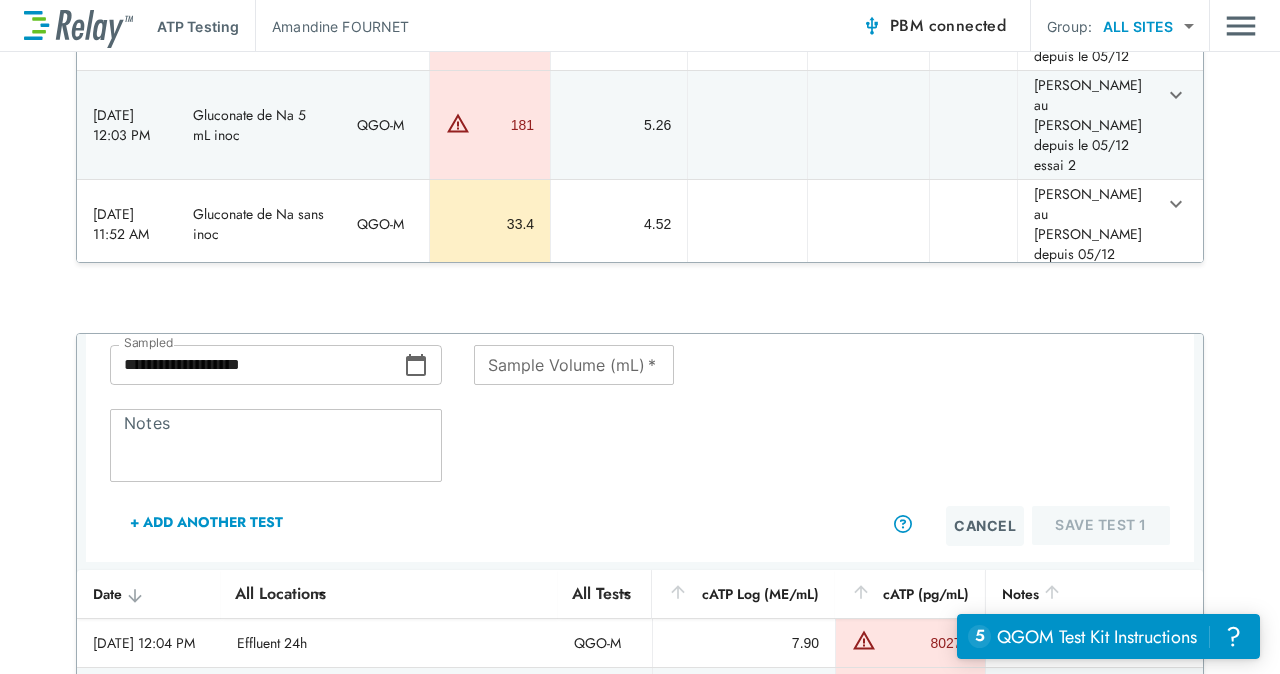 type on "*****" 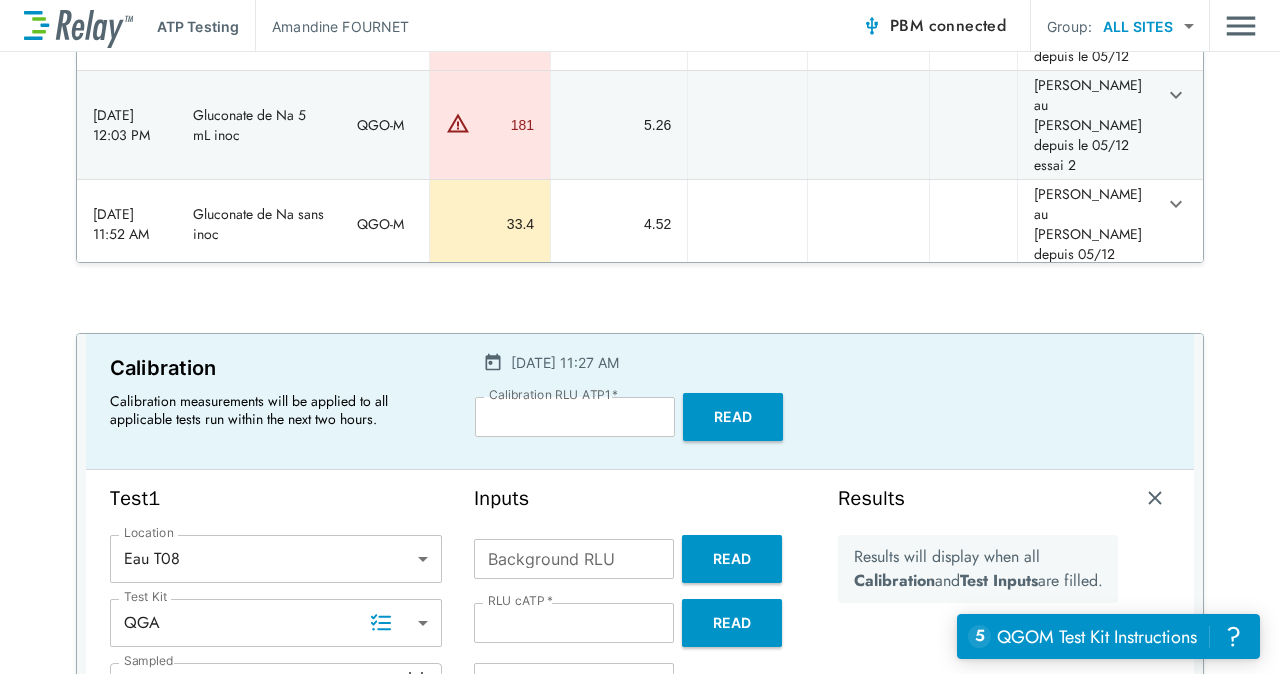 scroll, scrollTop: 68, scrollLeft: 0, axis: vertical 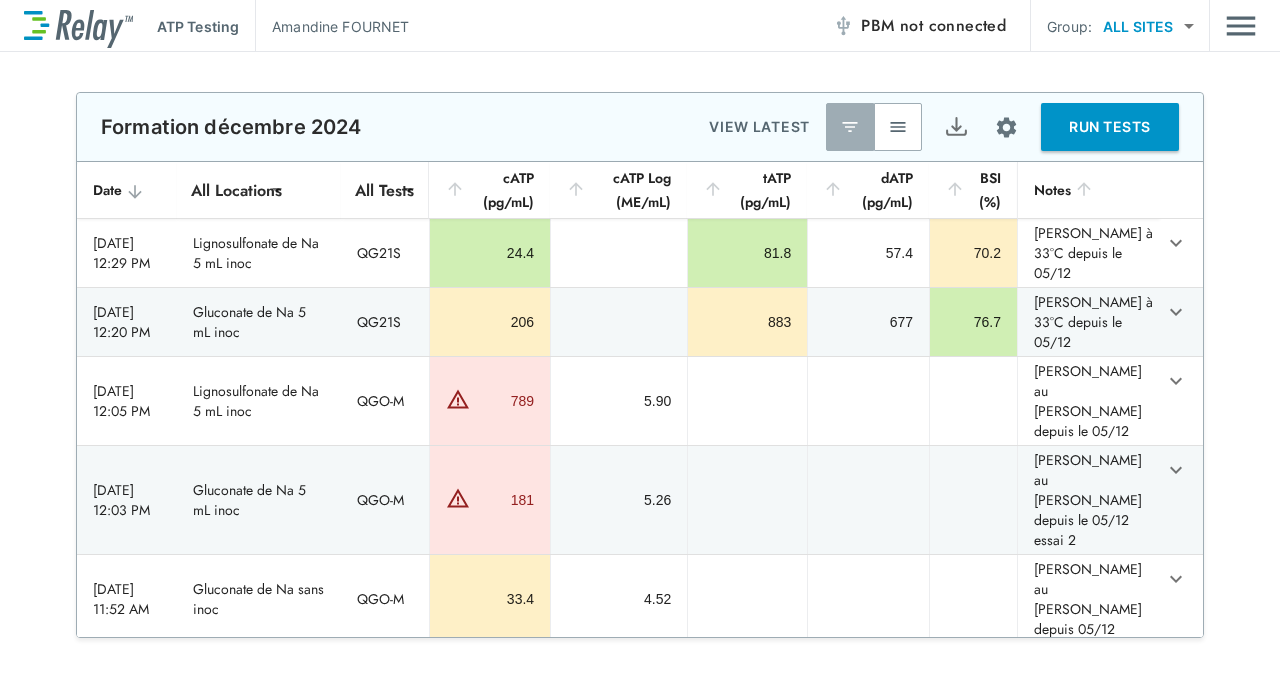 type on "*****" 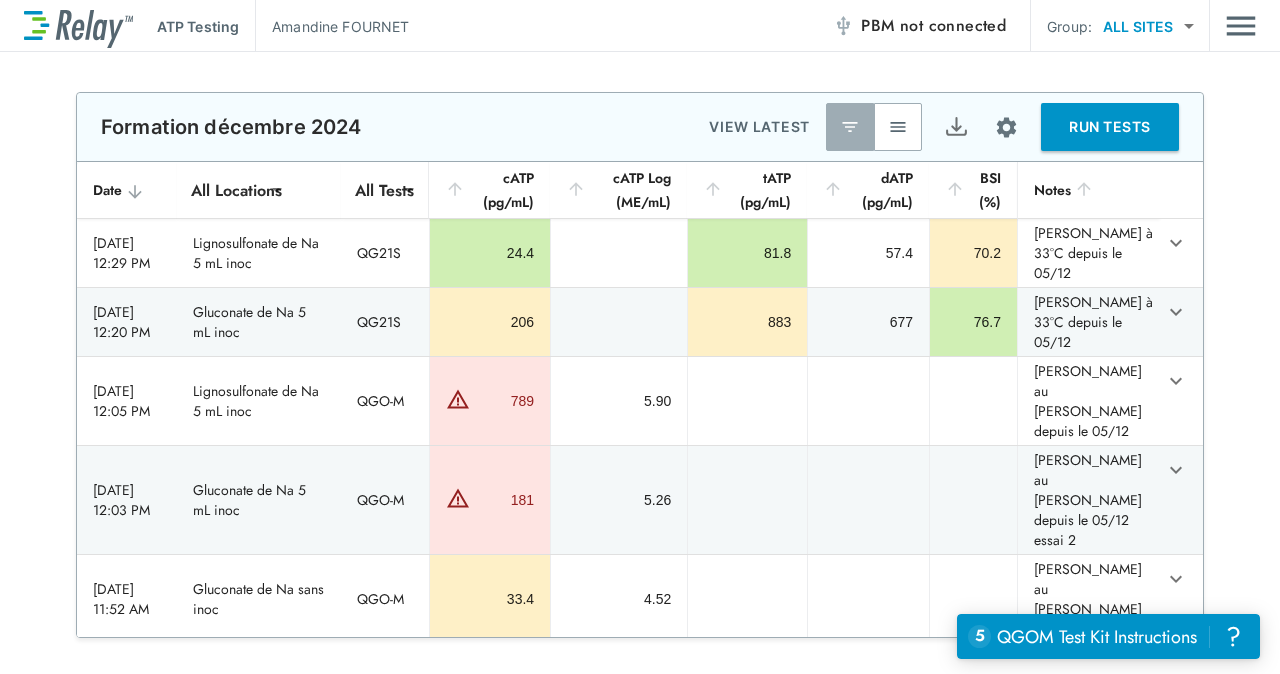 scroll, scrollTop: 0, scrollLeft: 0, axis: both 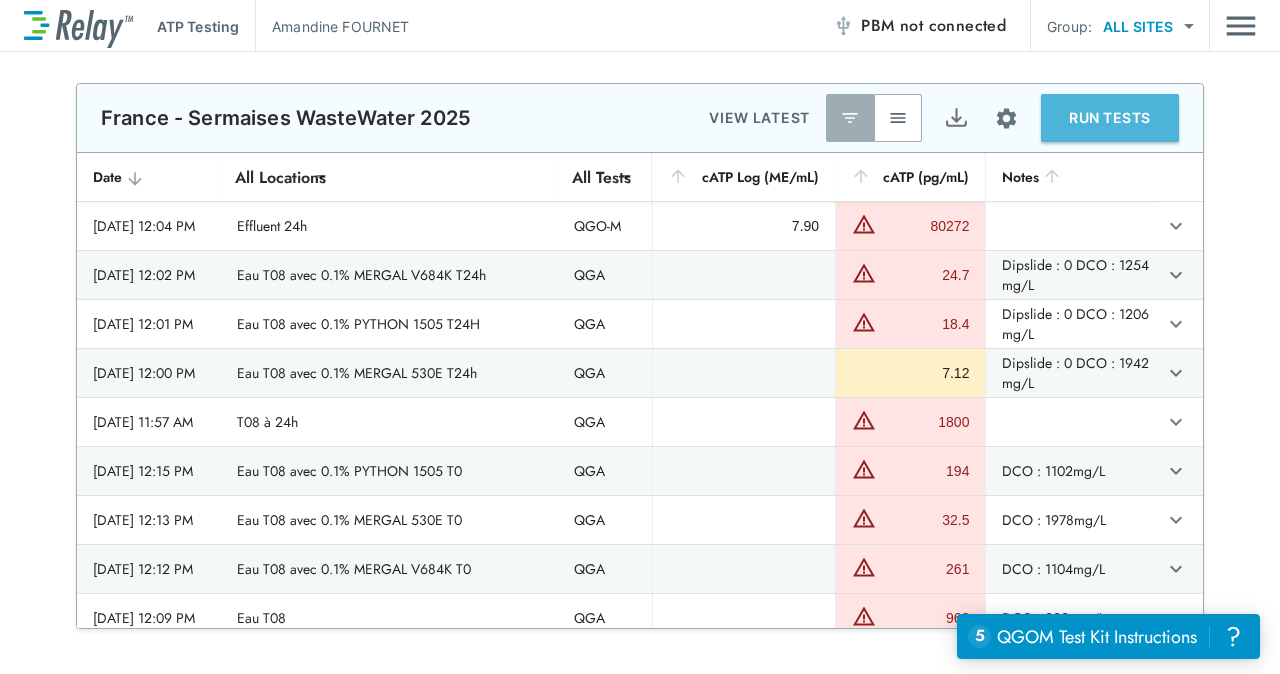 click on "RUN TESTS" at bounding box center (1110, 118) 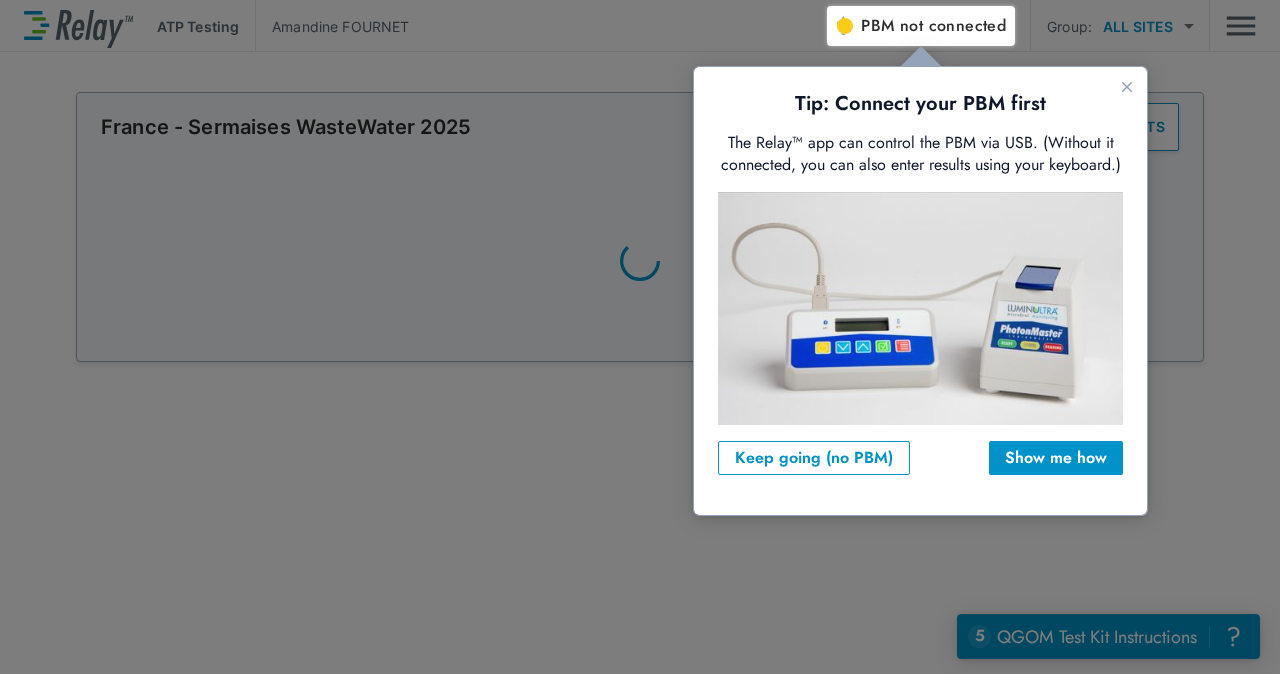 scroll, scrollTop: 0, scrollLeft: 0, axis: both 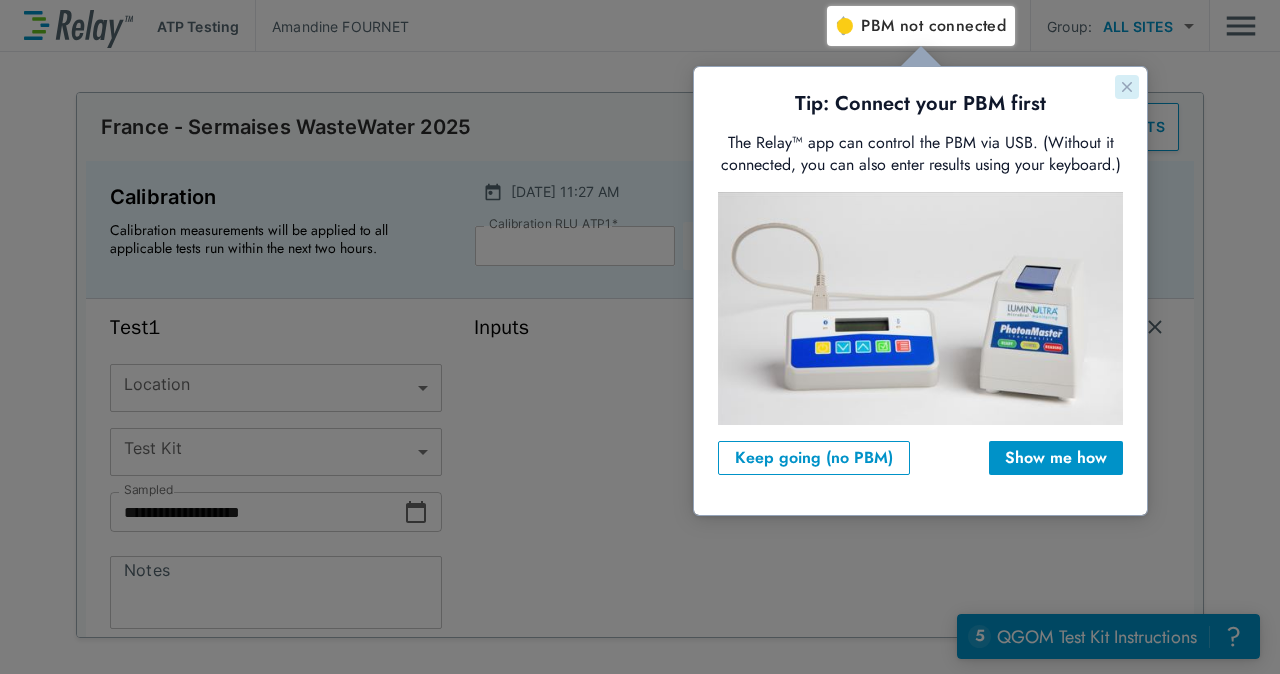 click 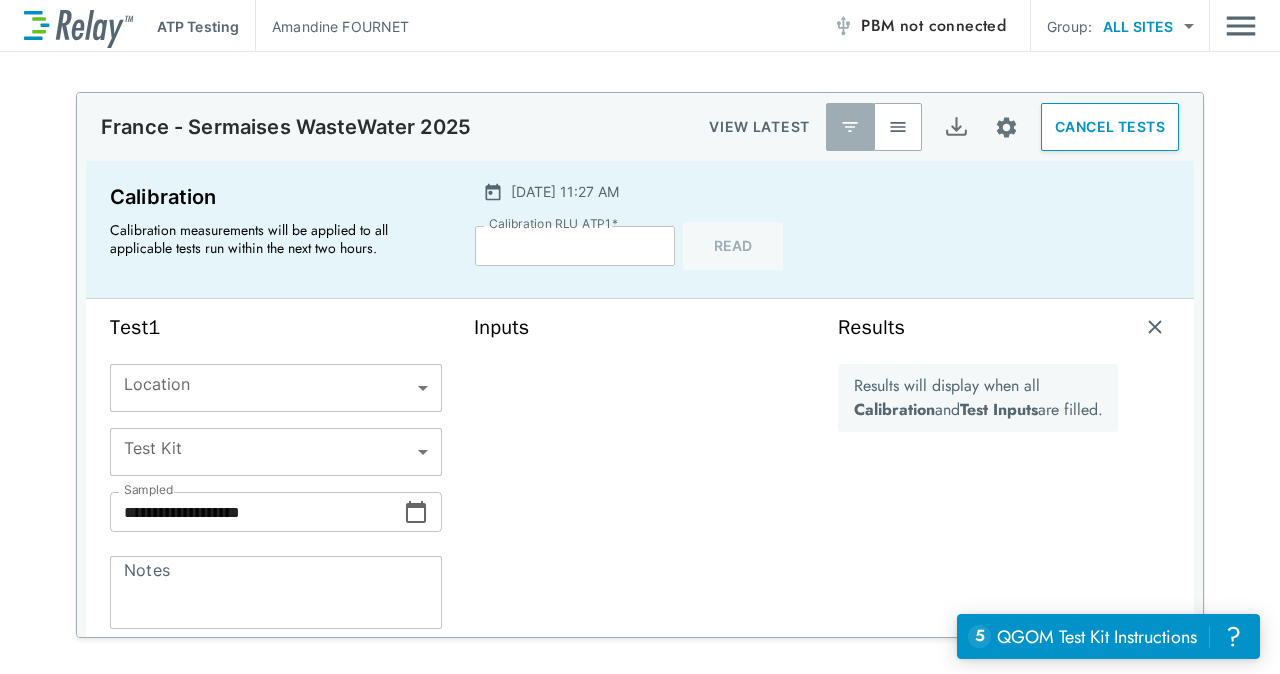 click on "not connected" at bounding box center [953, 25] 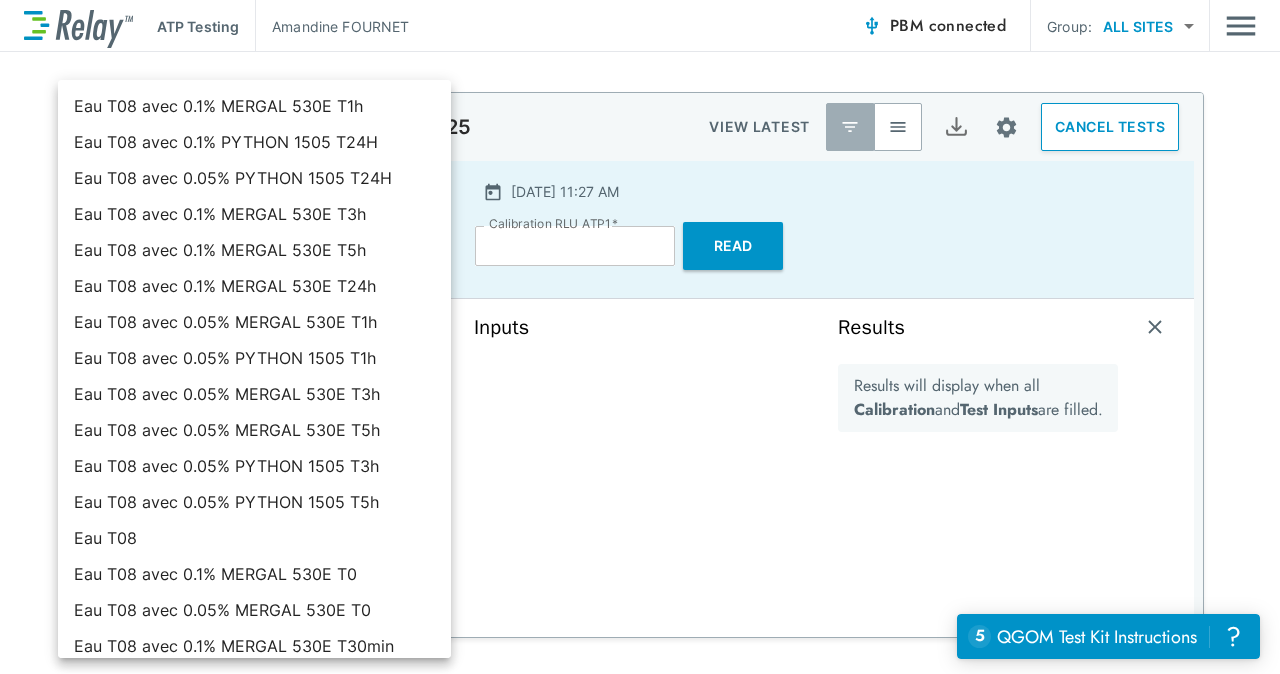 click on "**********" at bounding box center [640, 337] 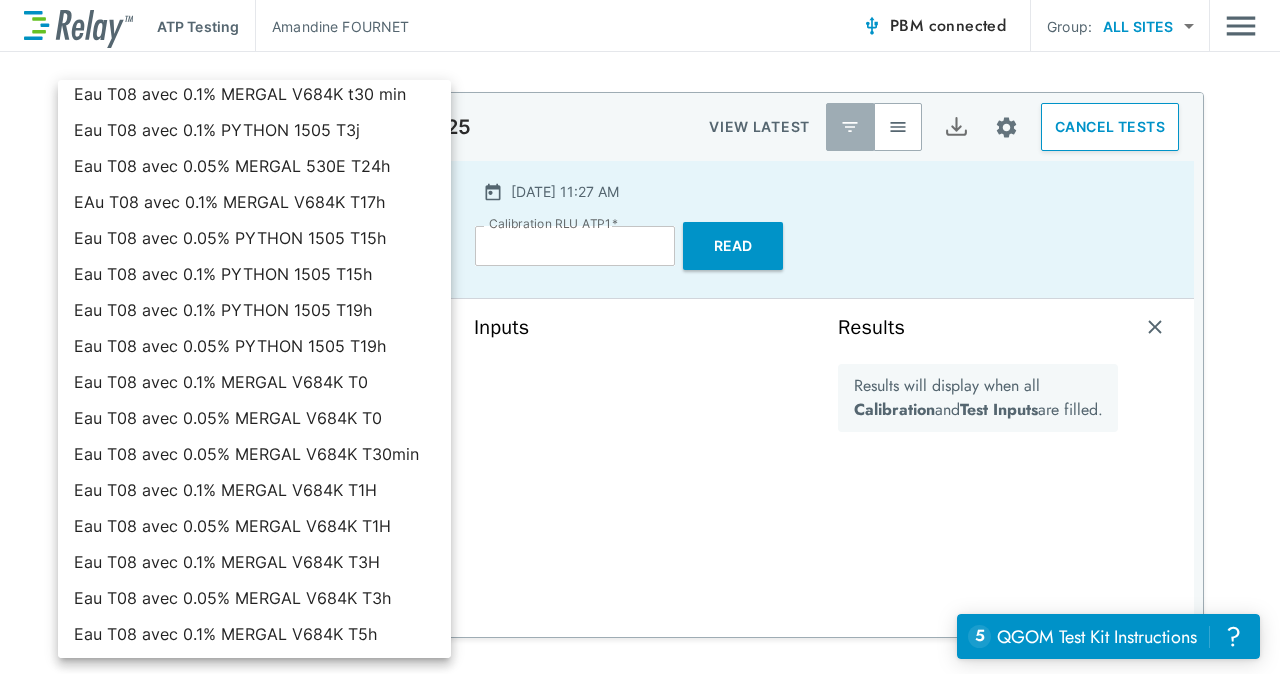scroll, scrollTop: 598, scrollLeft: 0, axis: vertical 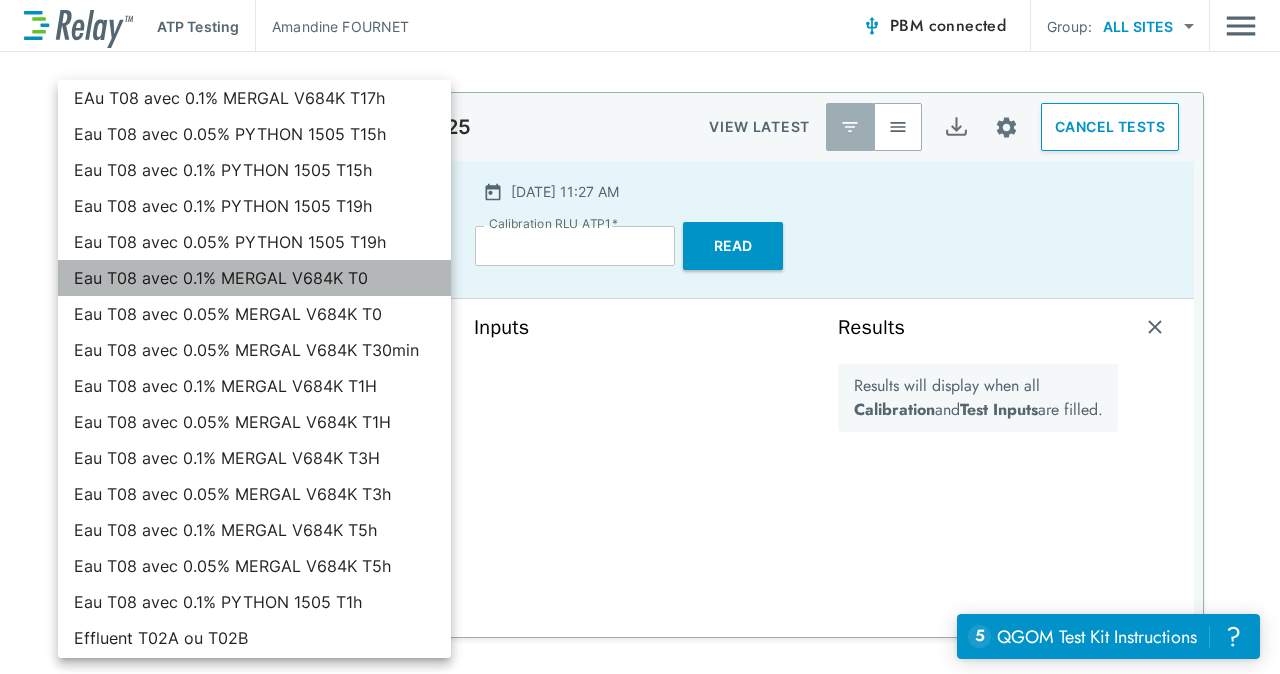 click on "Eau T08 avec 0.1% MERGAL V684K T0" at bounding box center [254, 278] 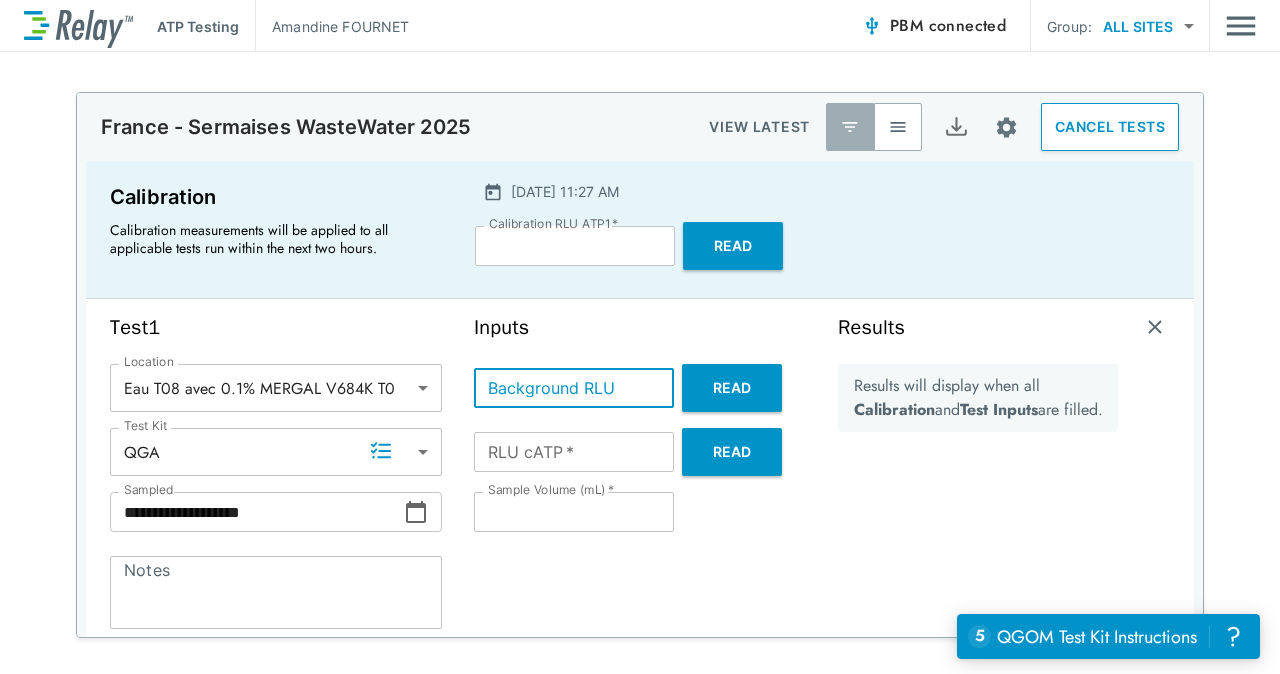 click on "Background RLU" at bounding box center (574, 388) 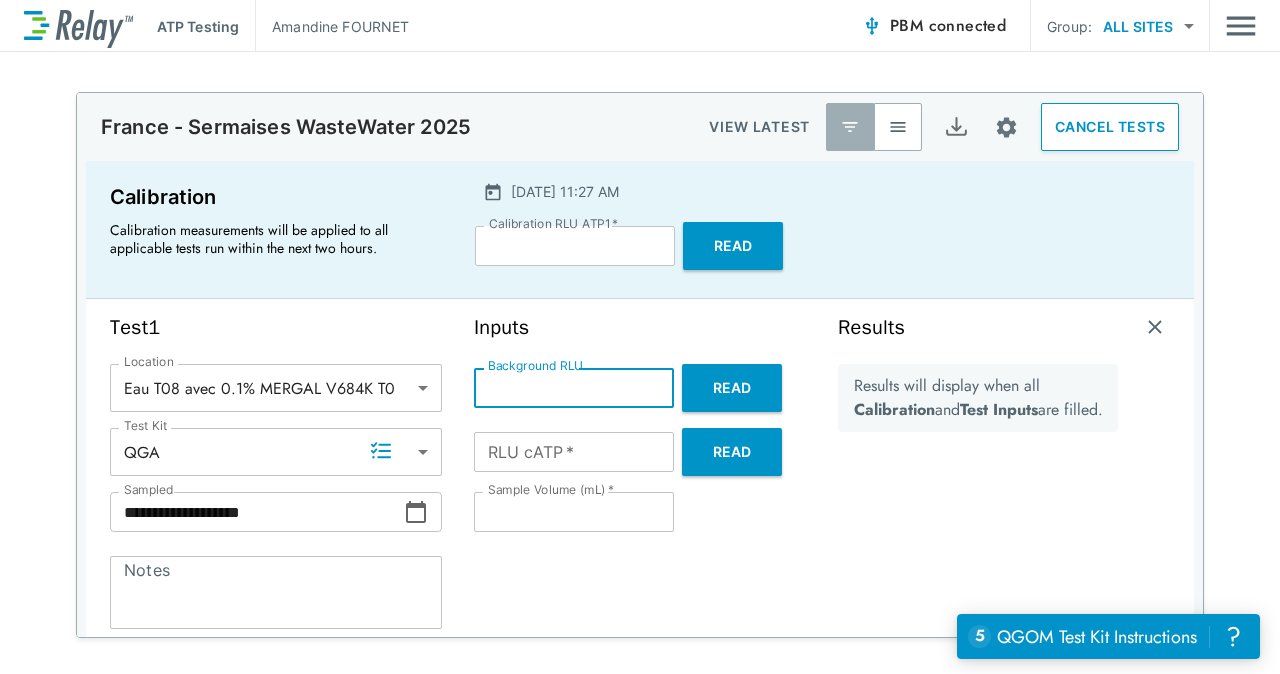 type on "*" 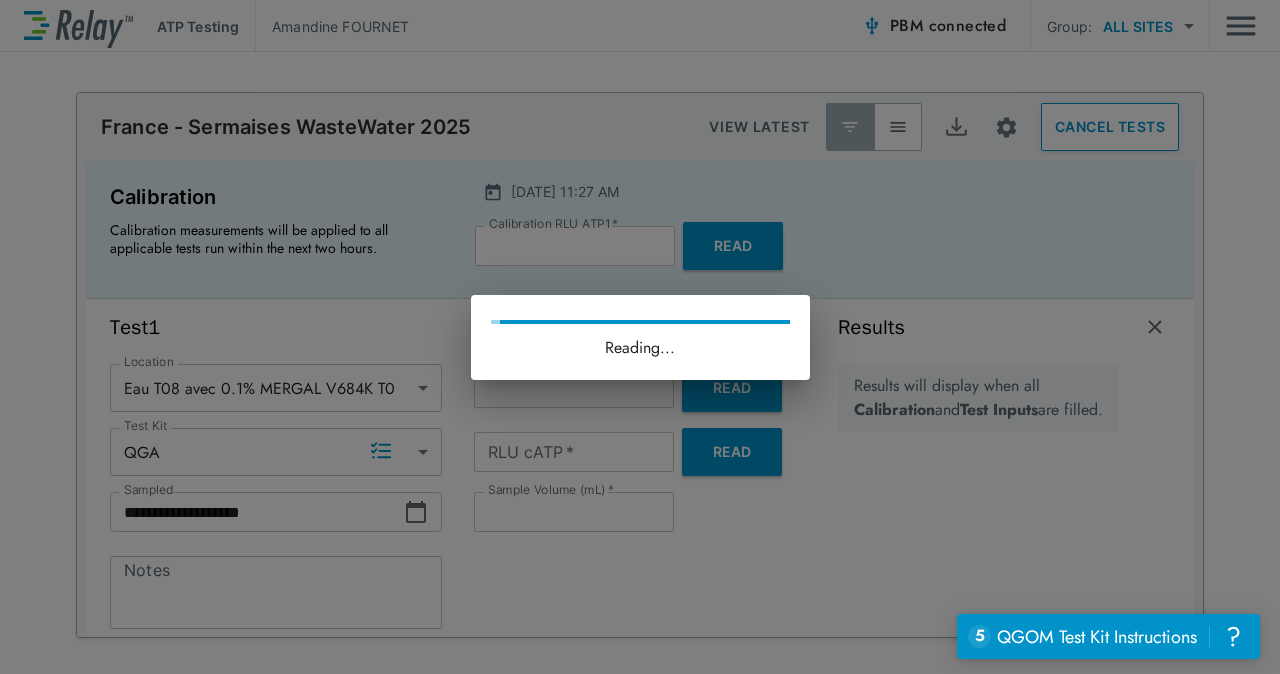type on "*****" 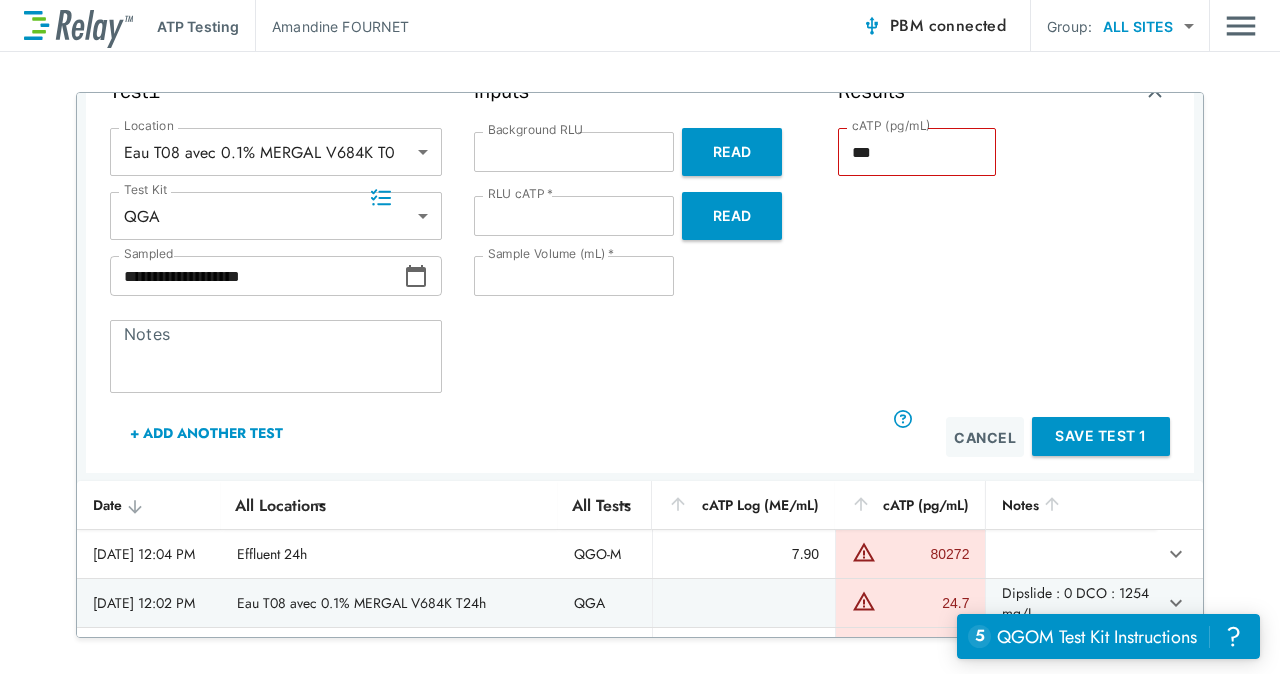 scroll, scrollTop: 270, scrollLeft: 0, axis: vertical 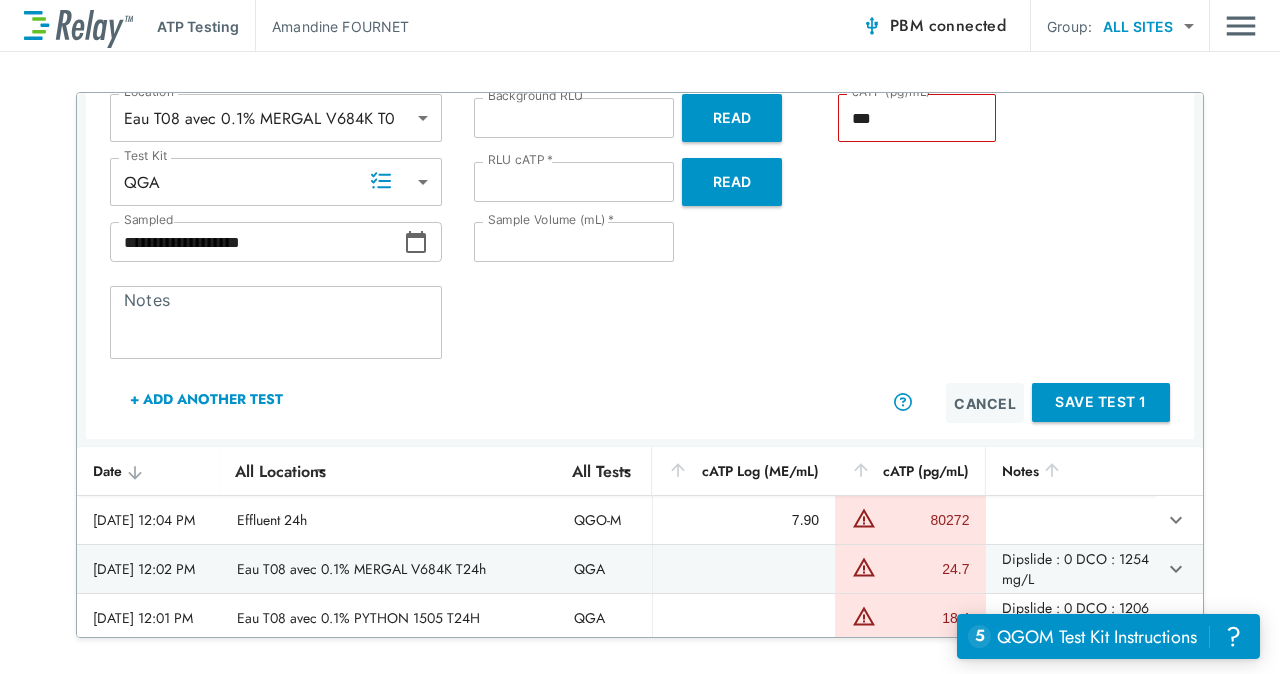 click on "Save Test 1" at bounding box center (1101, 402) 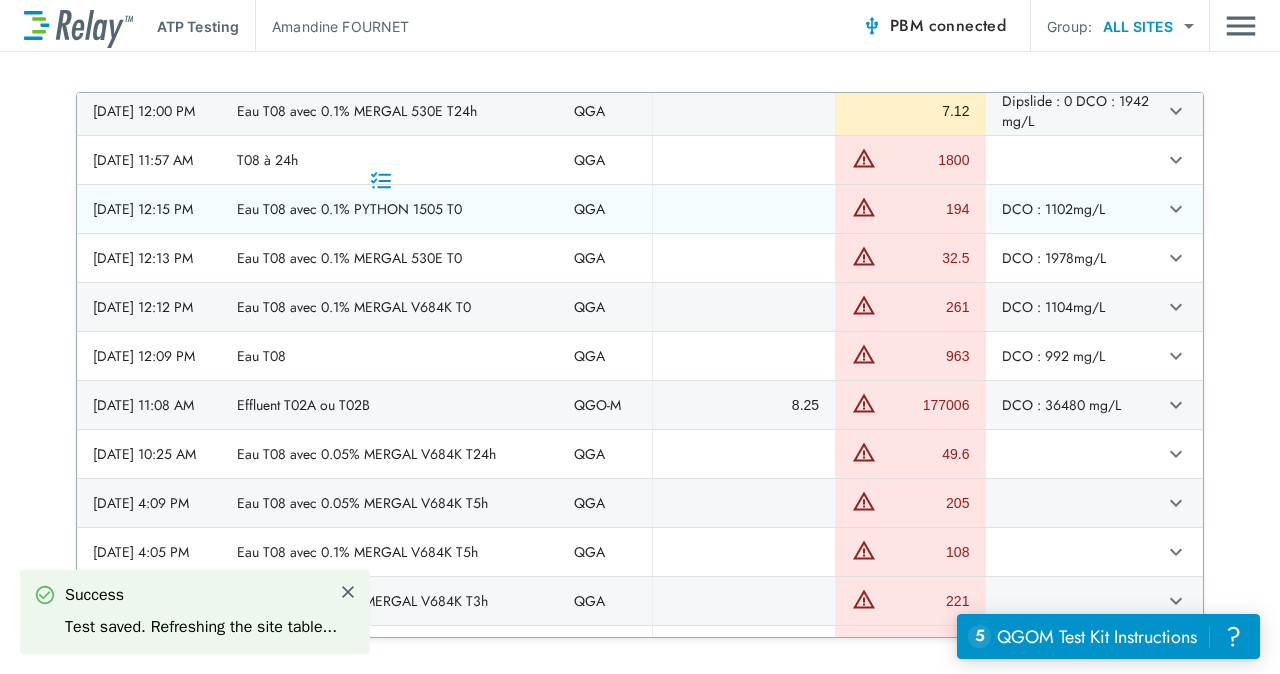 scroll, scrollTop: 0, scrollLeft: 0, axis: both 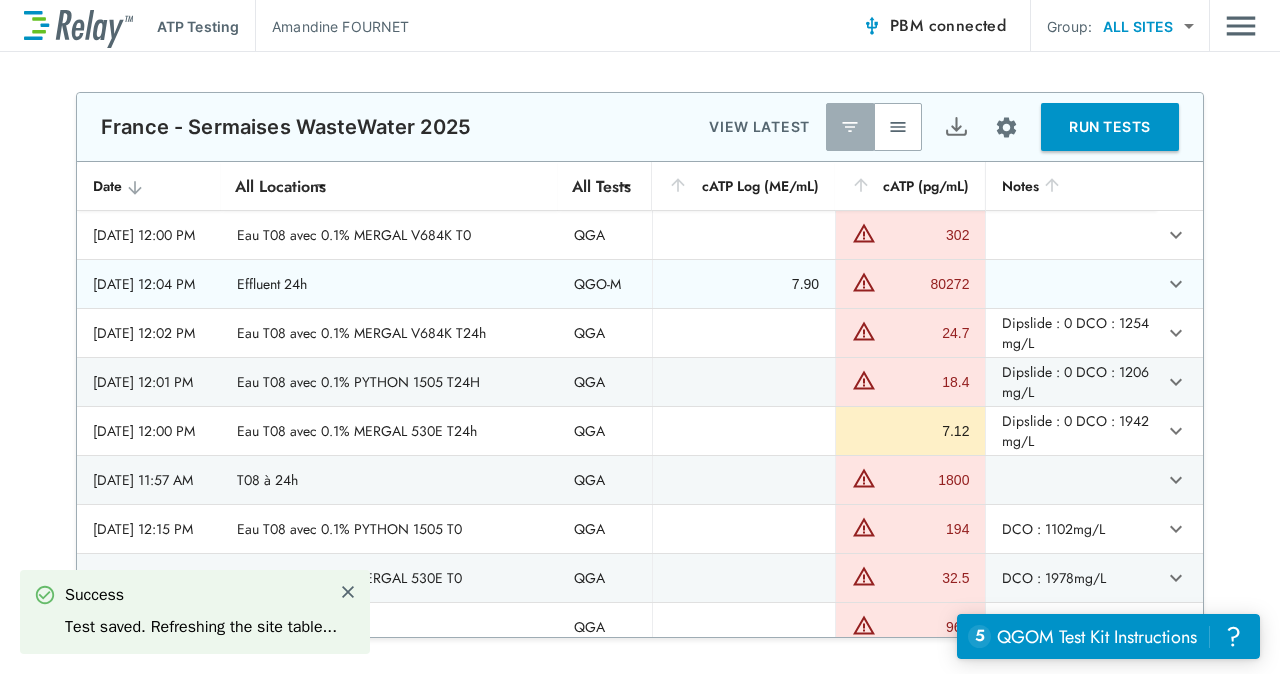 type on "*****" 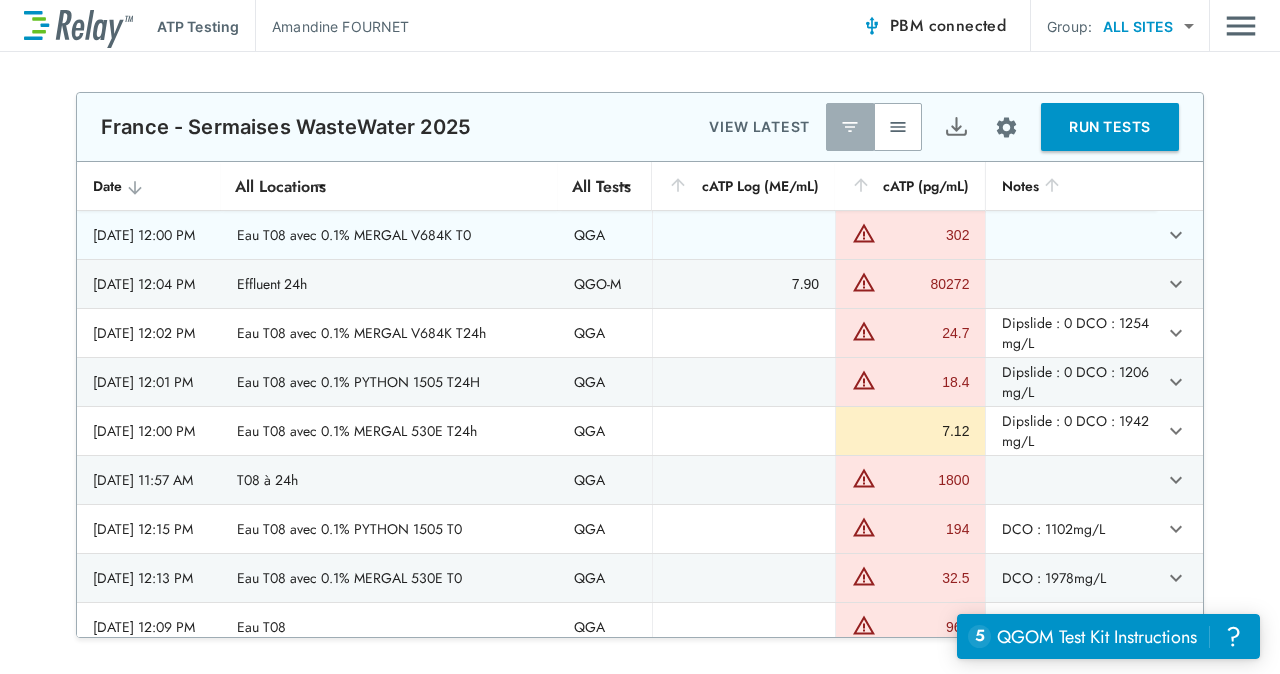 click on "[DATE] 12:00 PM" at bounding box center (149, 235) 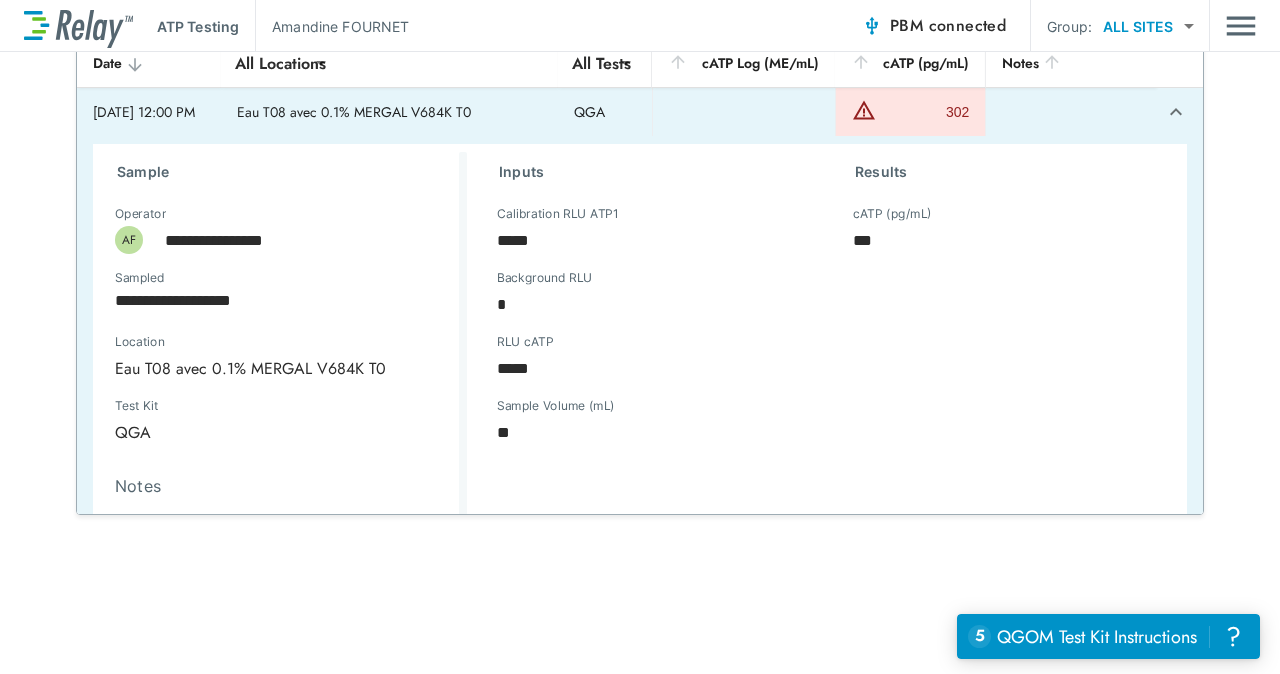 scroll, scrollTop: 696, scrollLeft: 0, axis: vertical 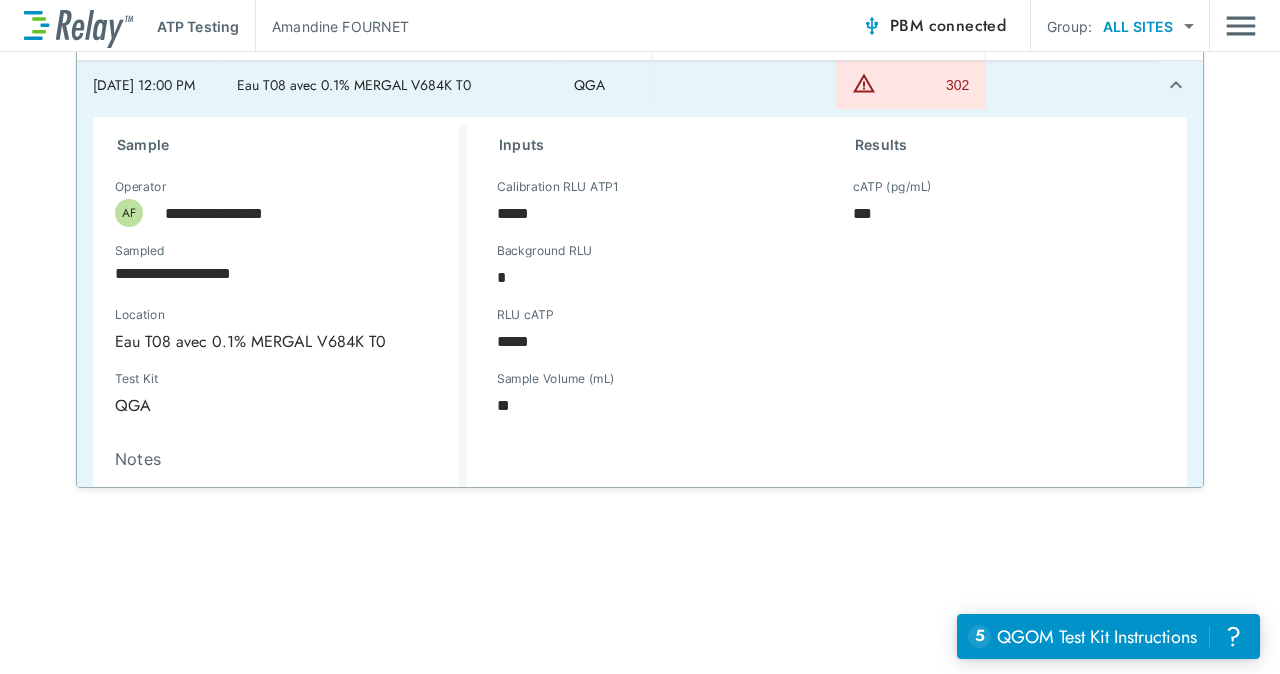 click on "* Notes" at bounding box center [280, 481] 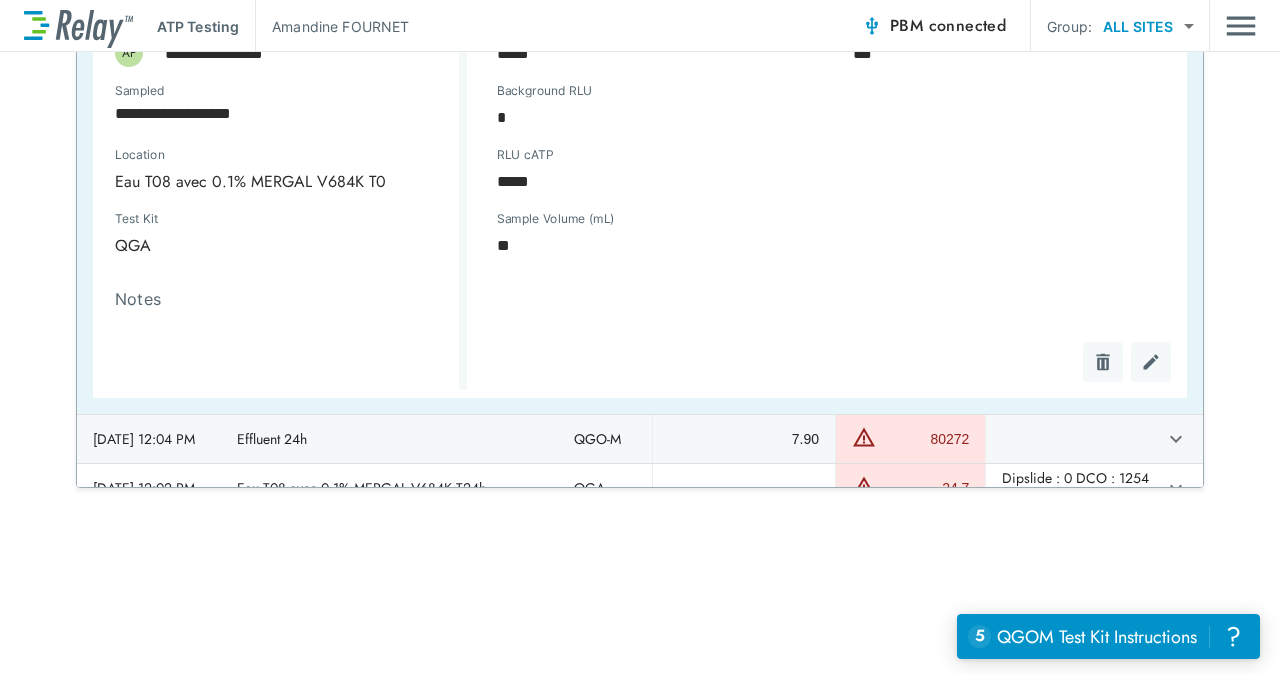 scroll, scrollTop: 200, scrollLeft: 0, axis: vertical 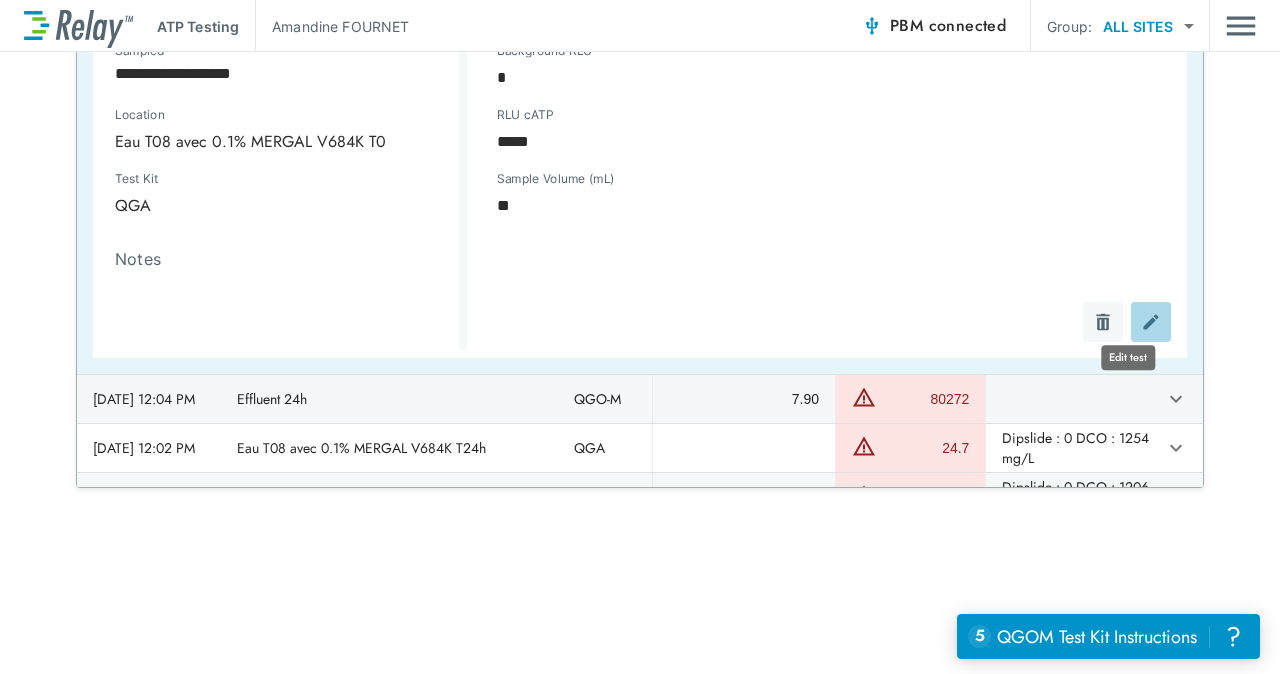 click at bounding box center [1151, 322] 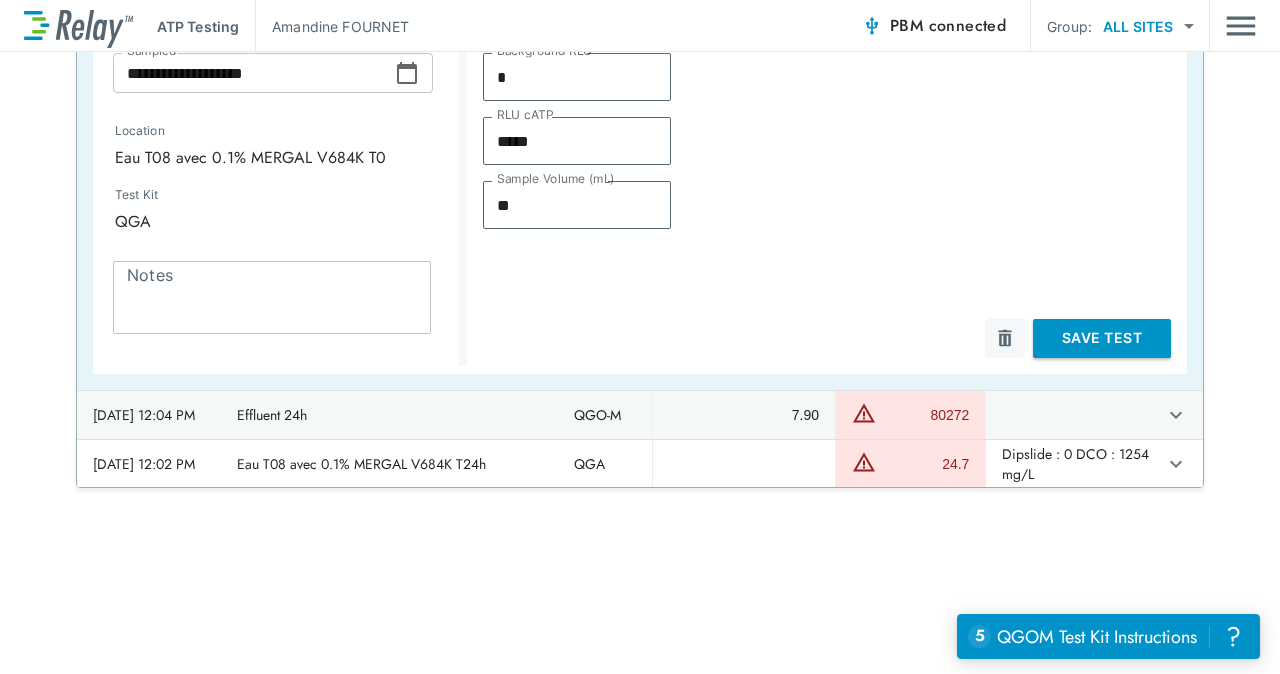 click on "* Notes" at bounding box center [272, 297] 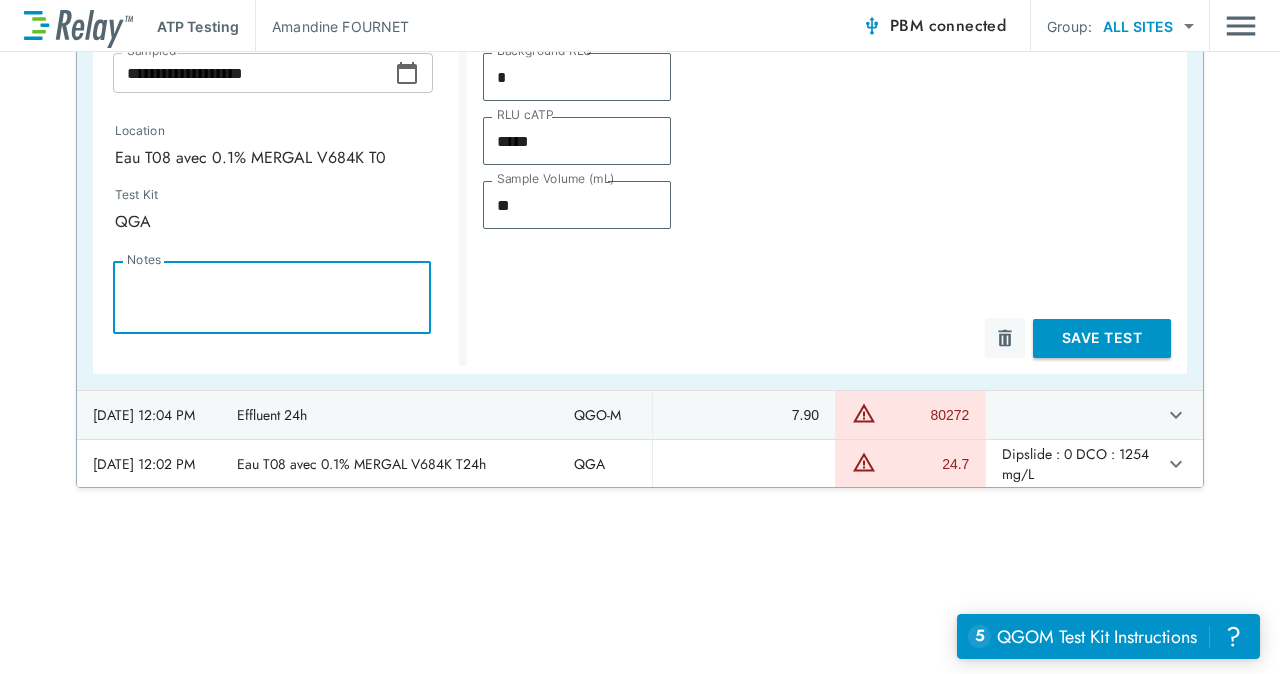 type on "*" 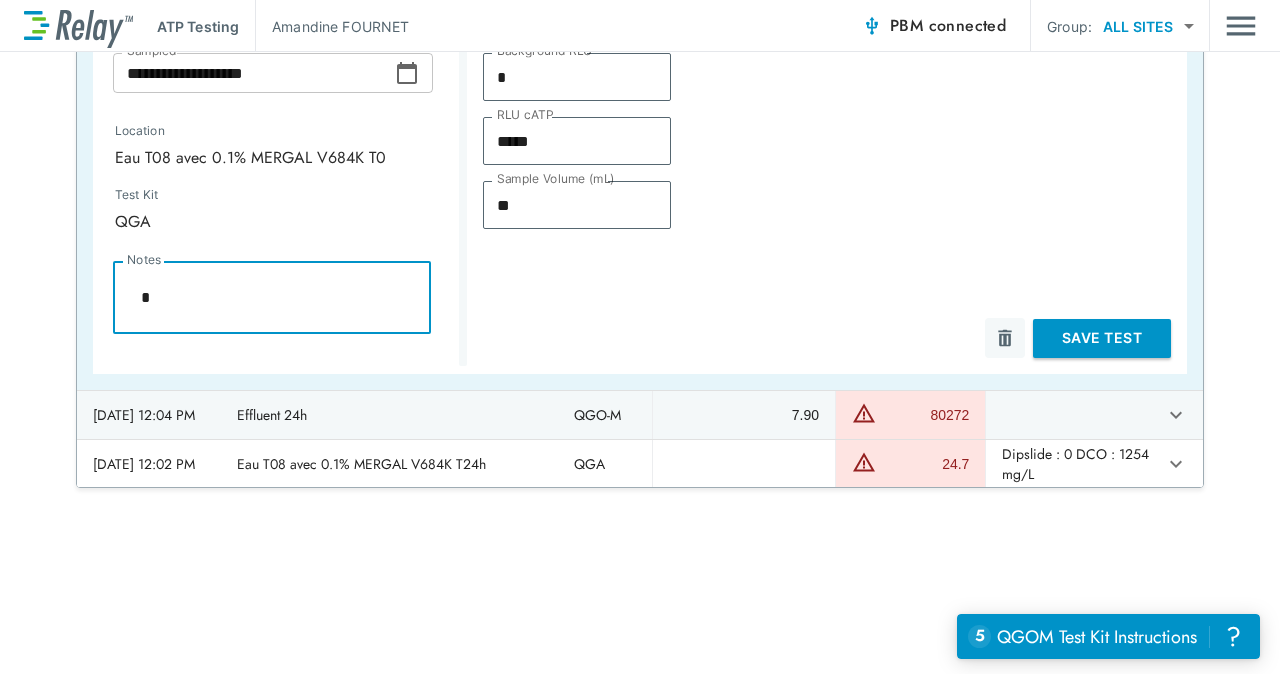 type on "**" 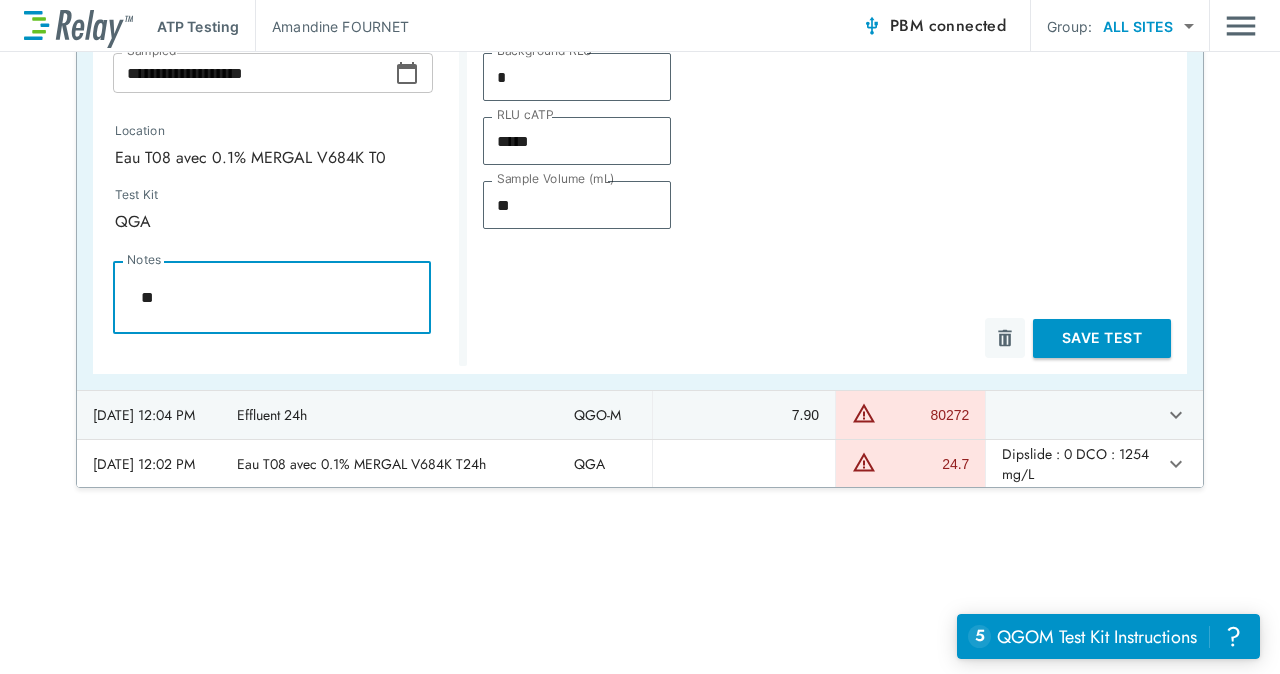 type on "***" 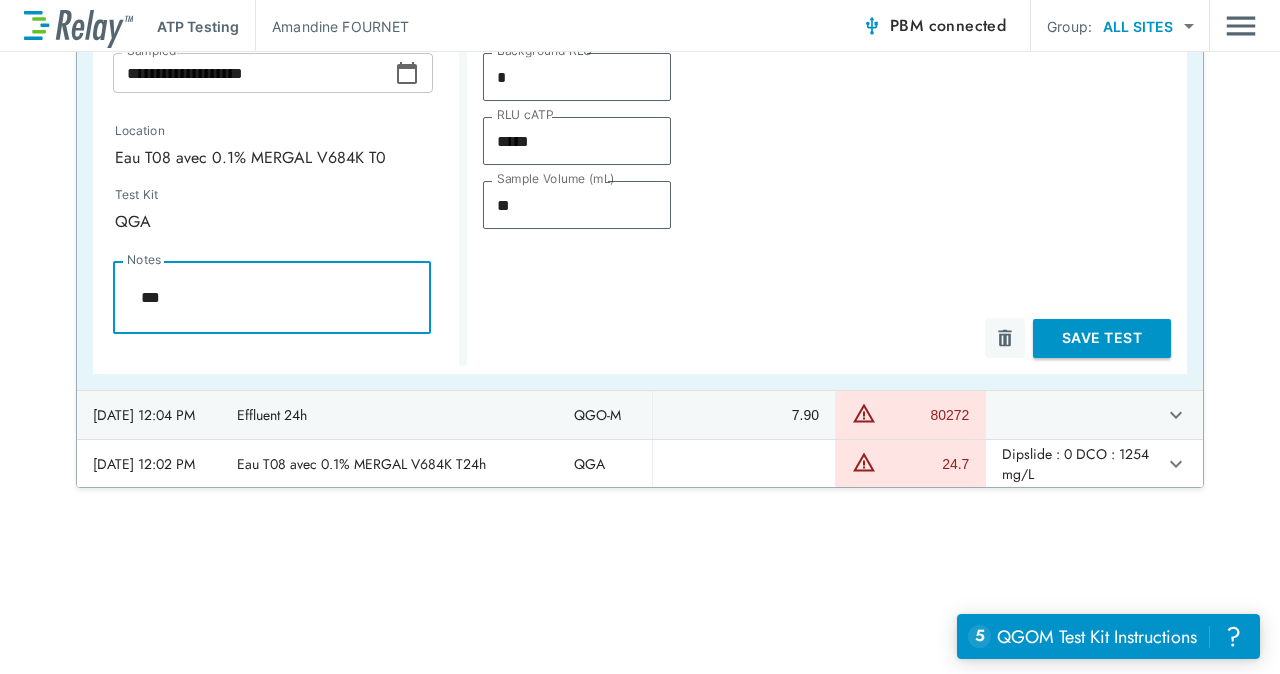 type on "****" 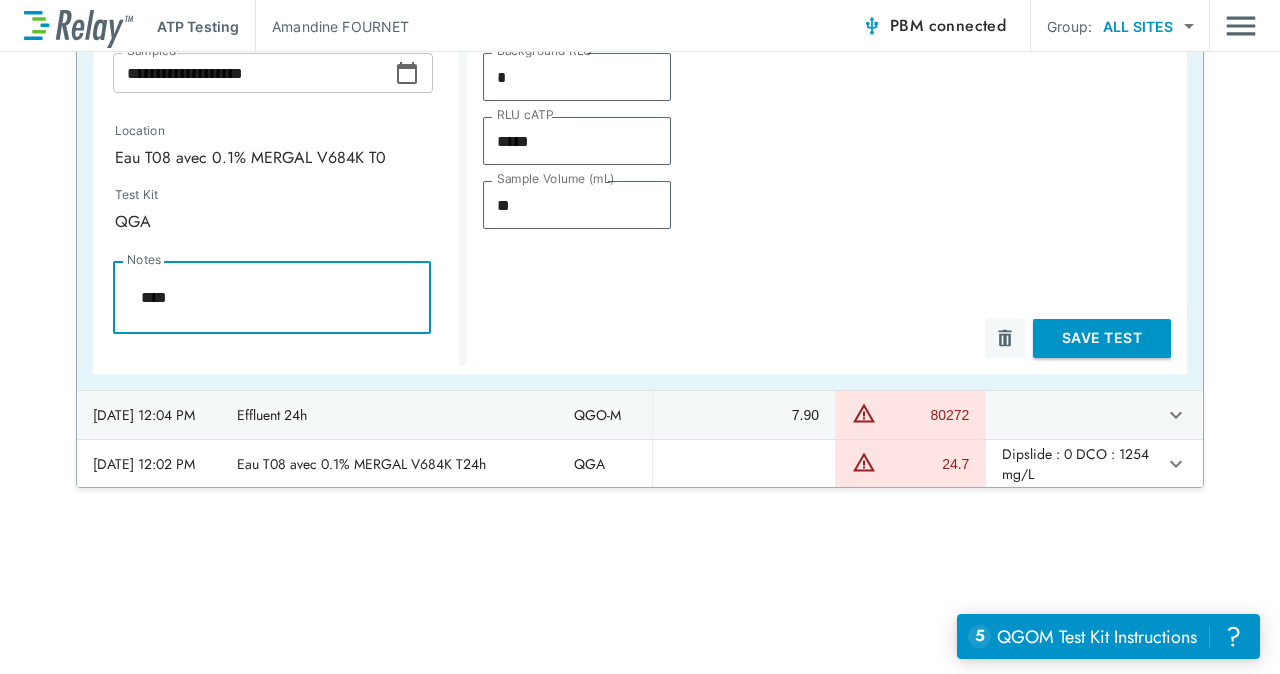 type on "*****" 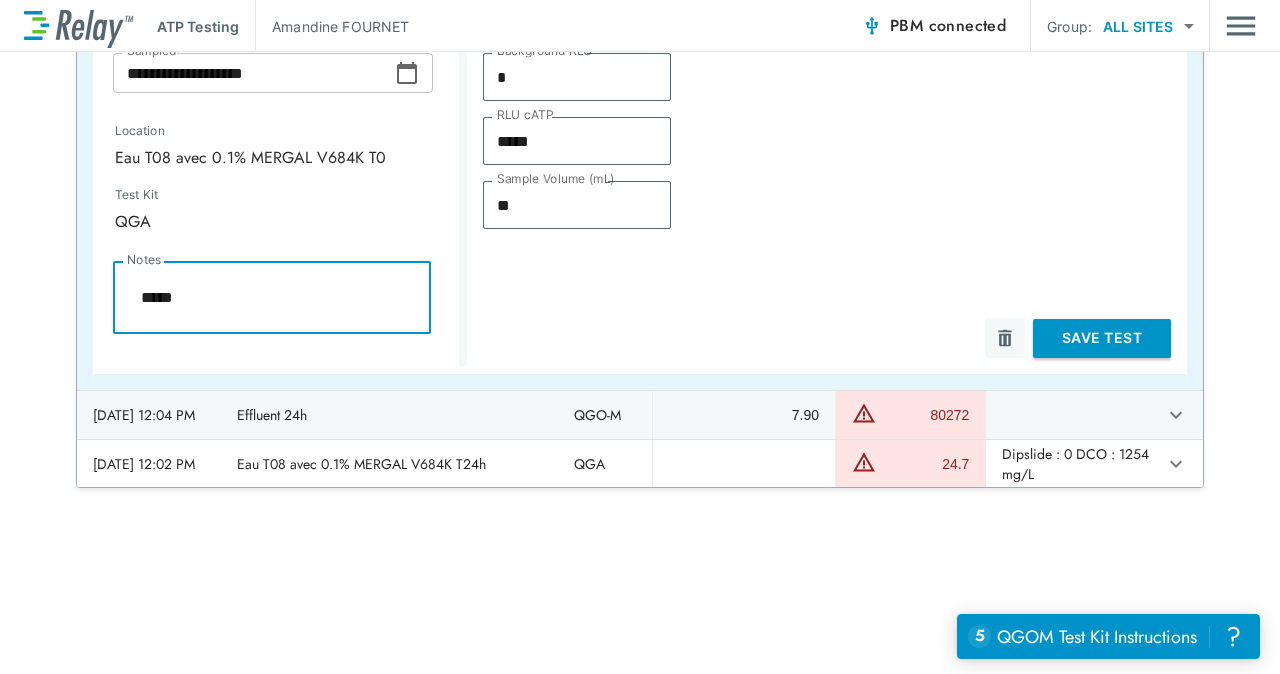 type on "******" 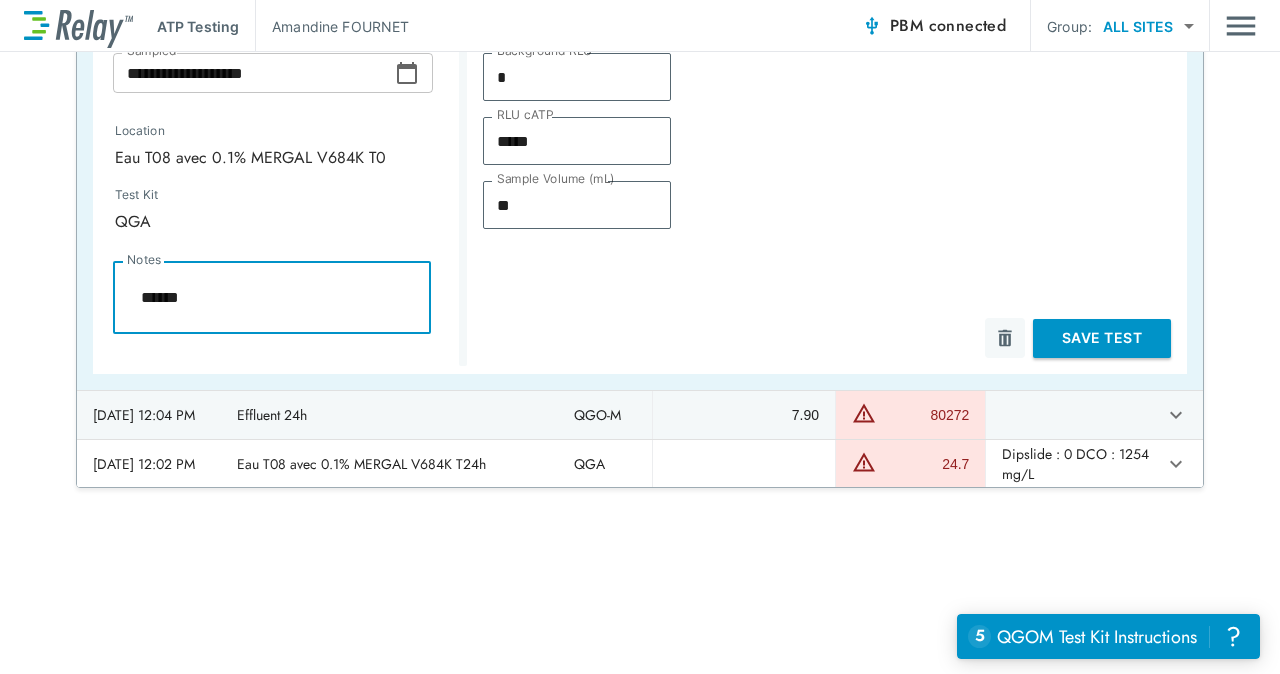 type on "*******" 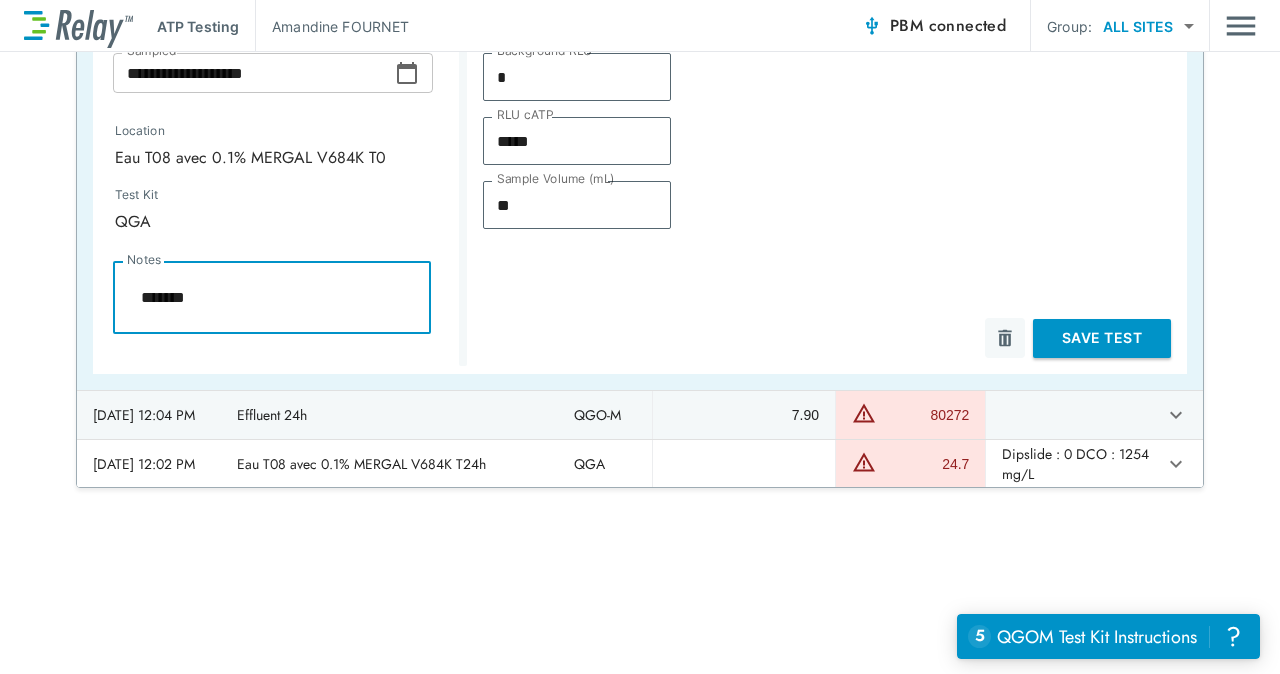 type on "*" 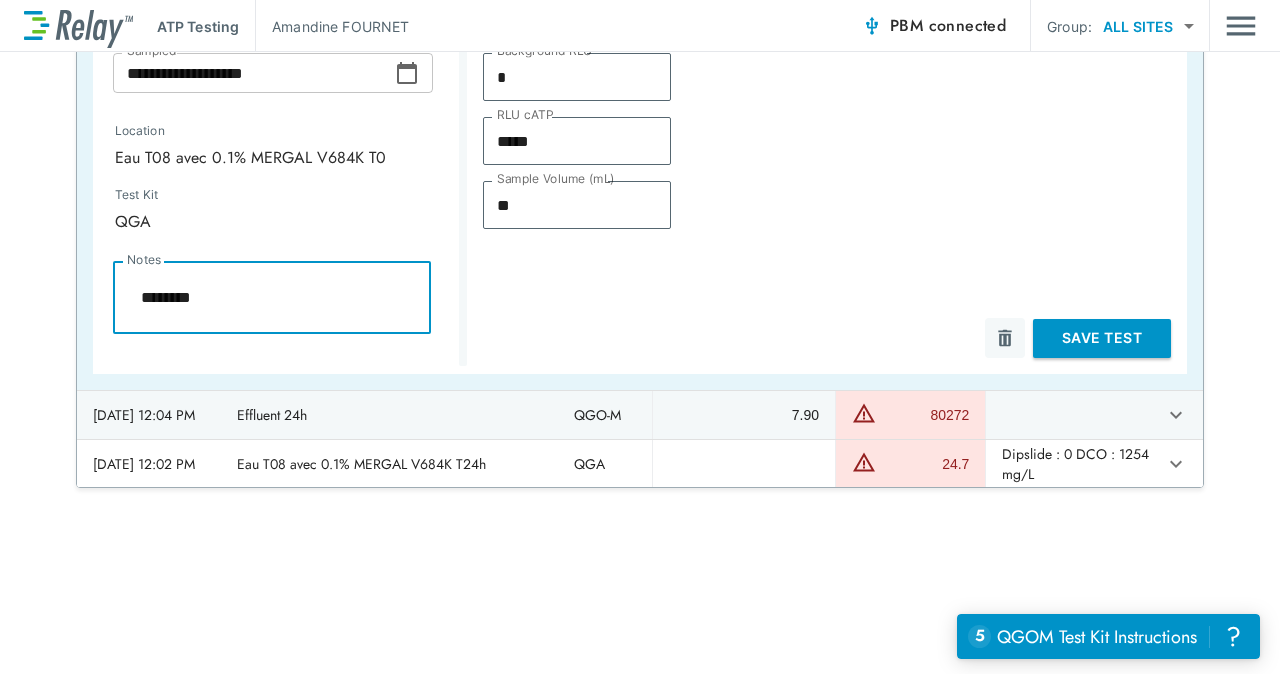 type on "********" 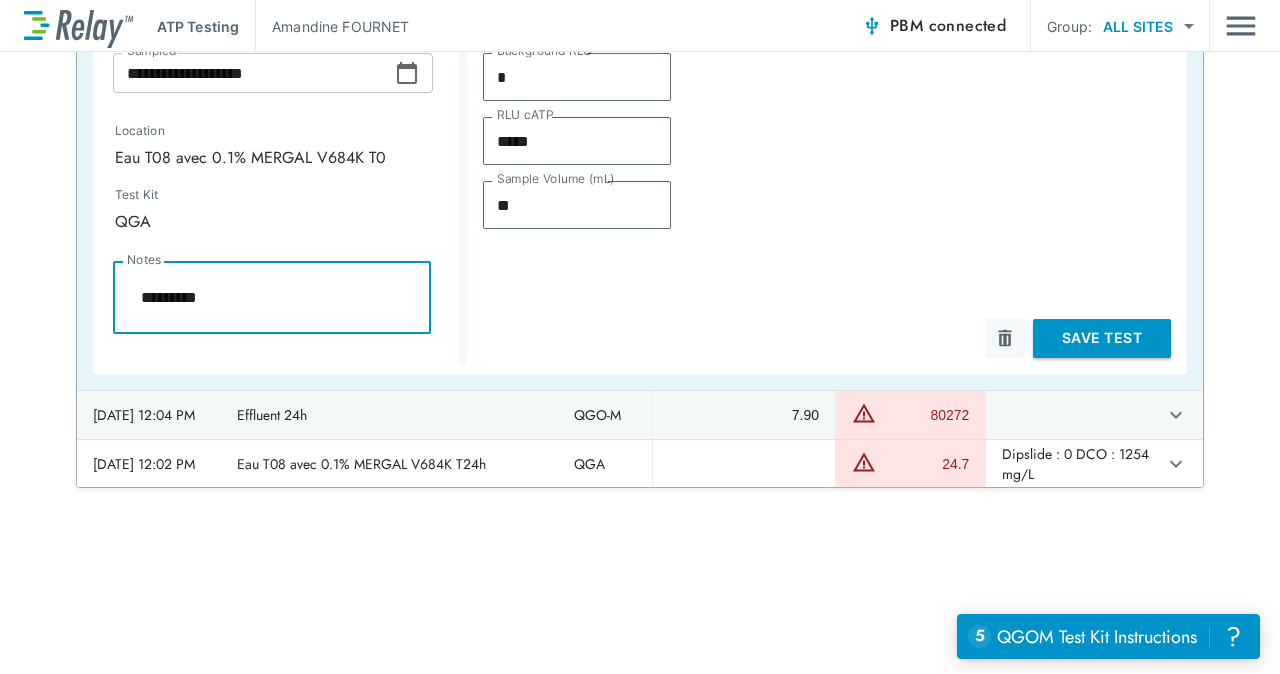 type on "**********" 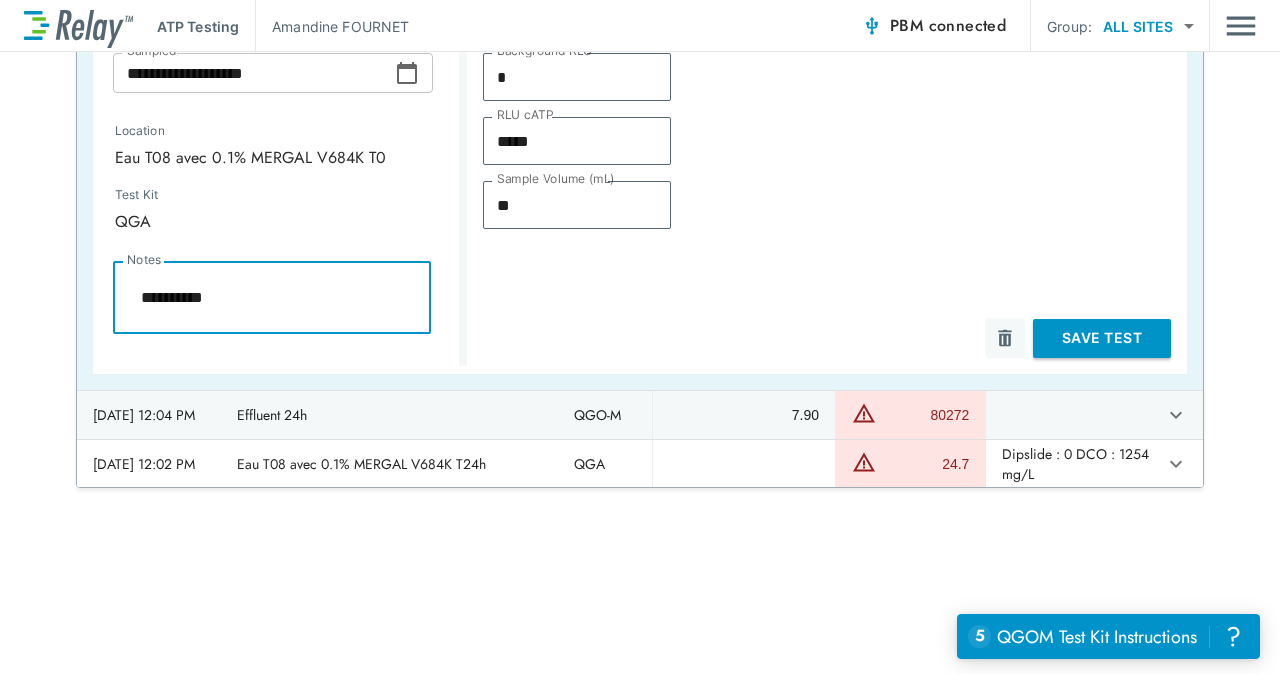 type on "**********" 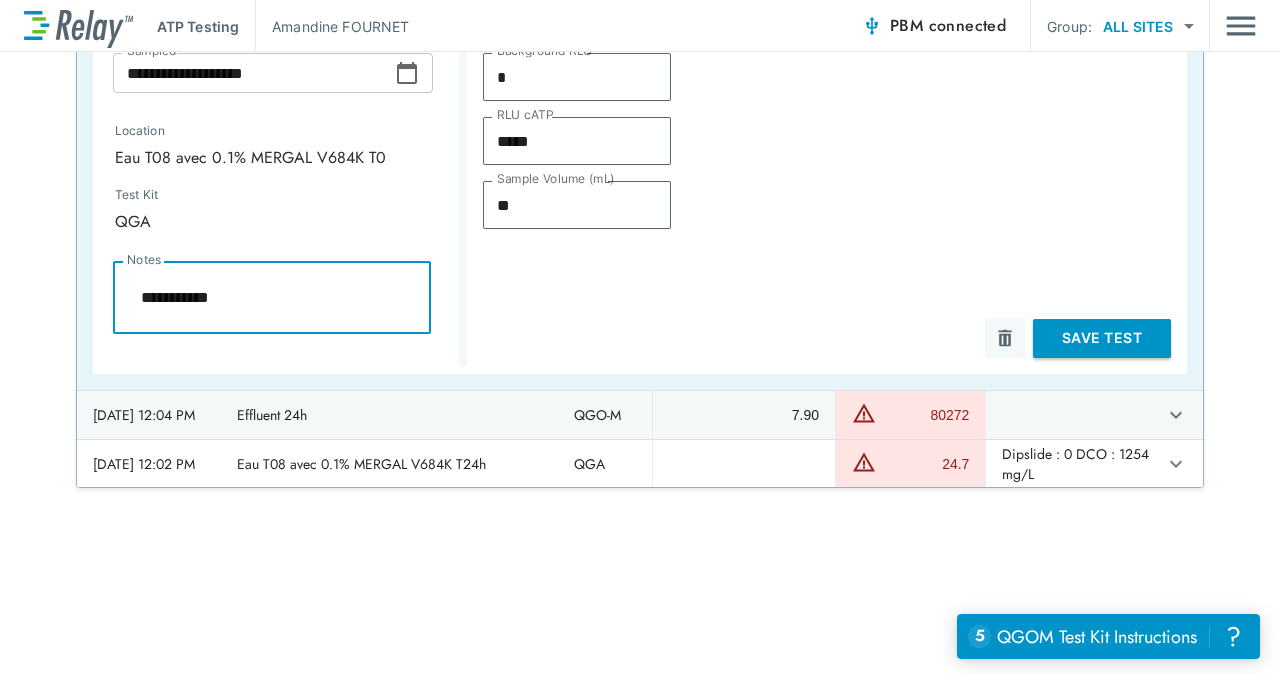 type on "**********" 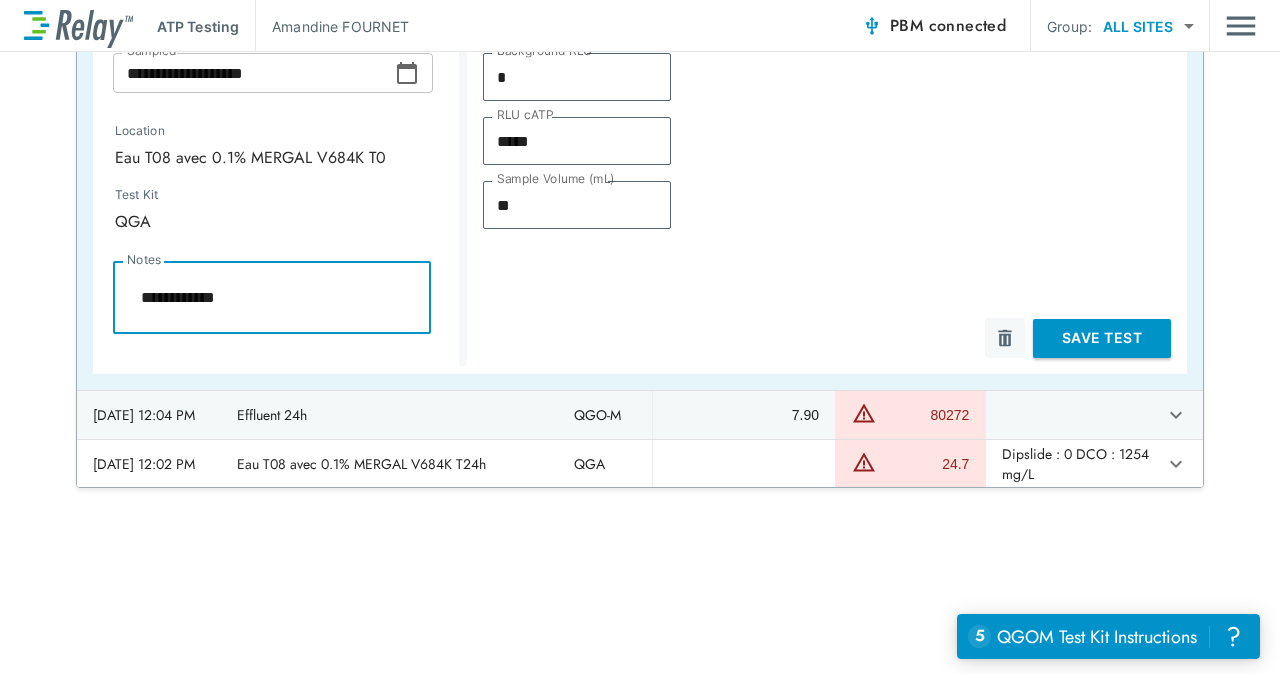 type on "**********" 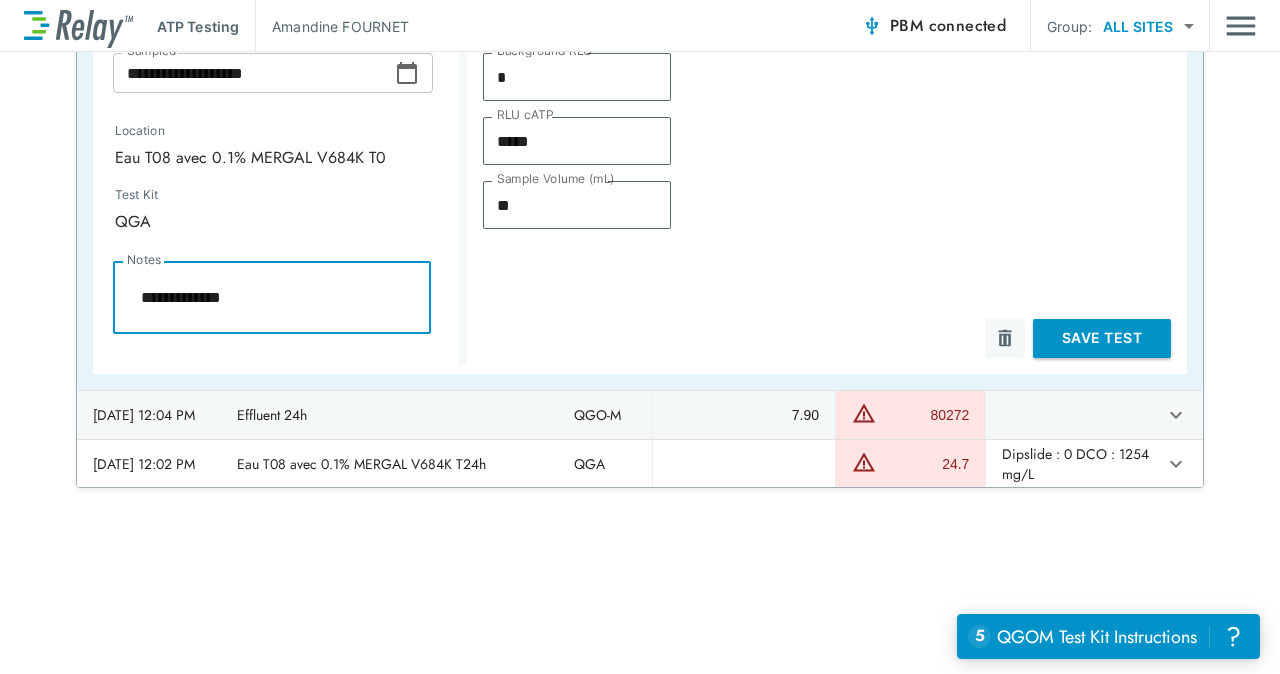 type on "**********" 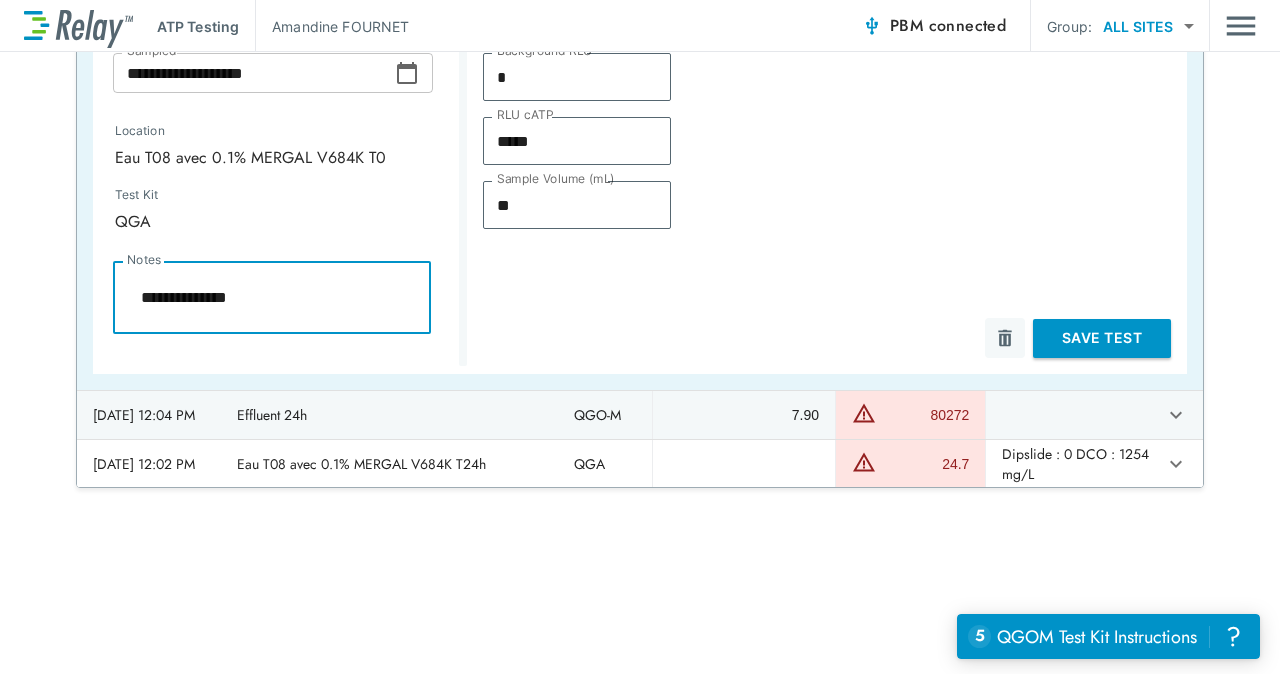 type on "**********" 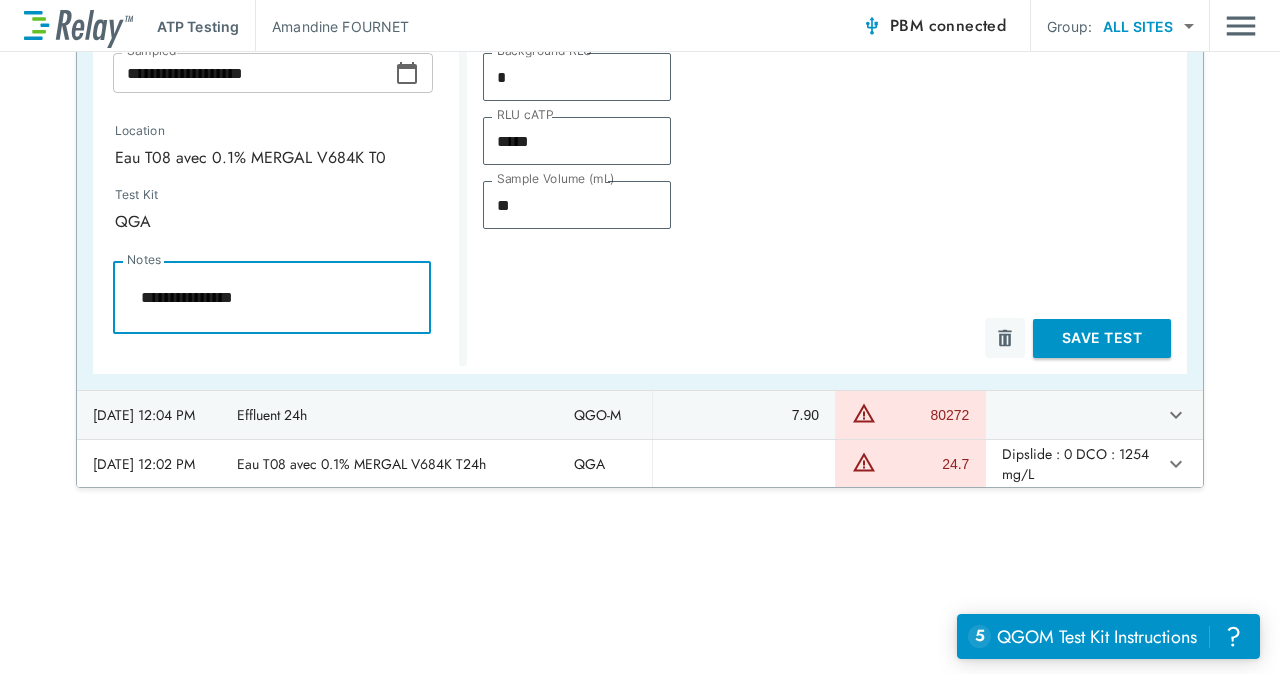 type on "**********" 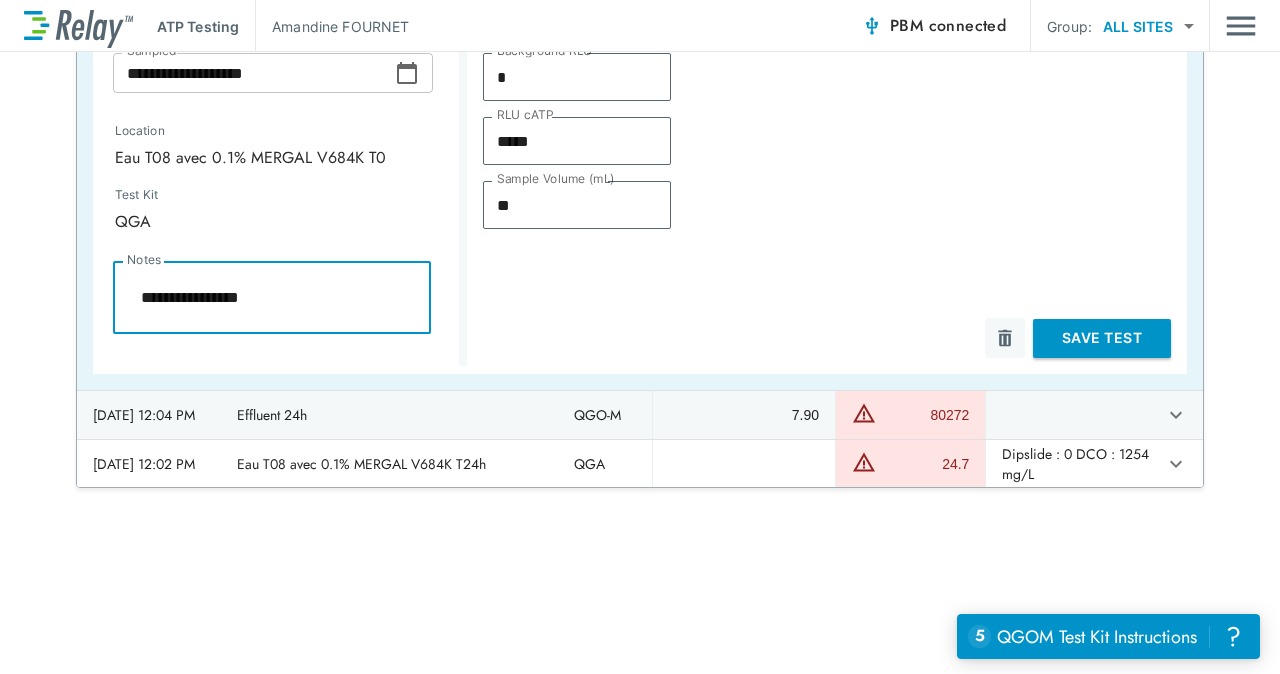type on "**********" 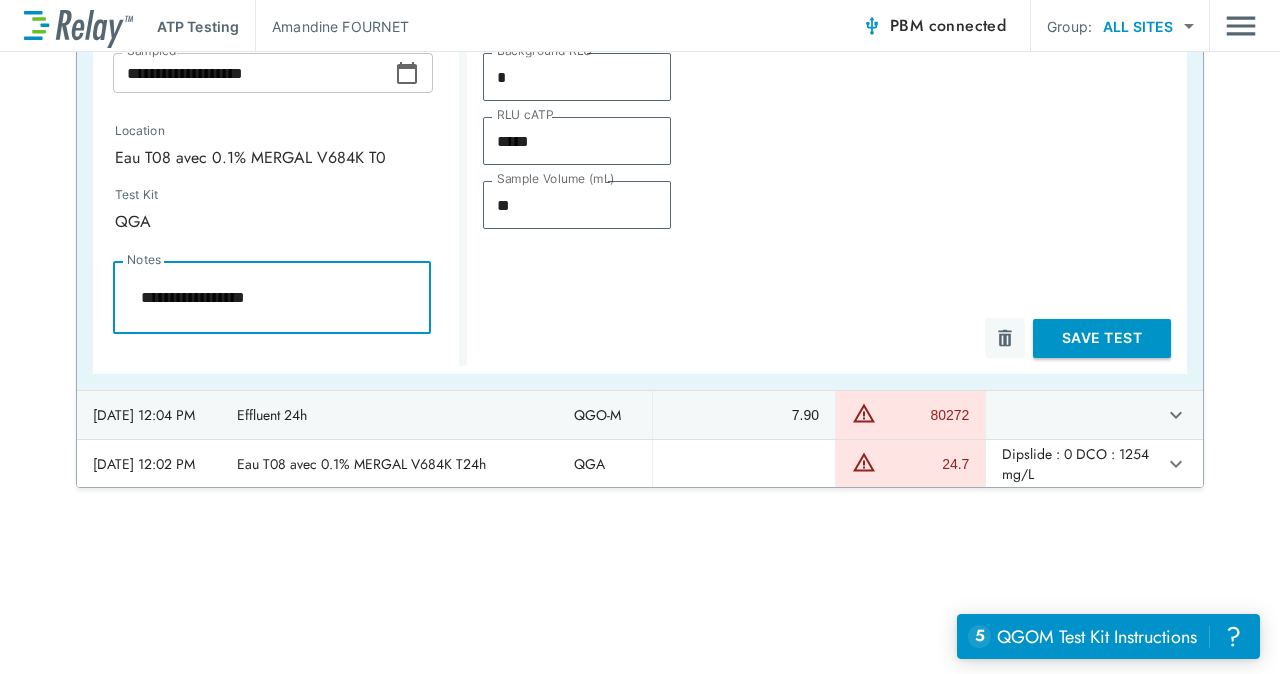 type on "**********" 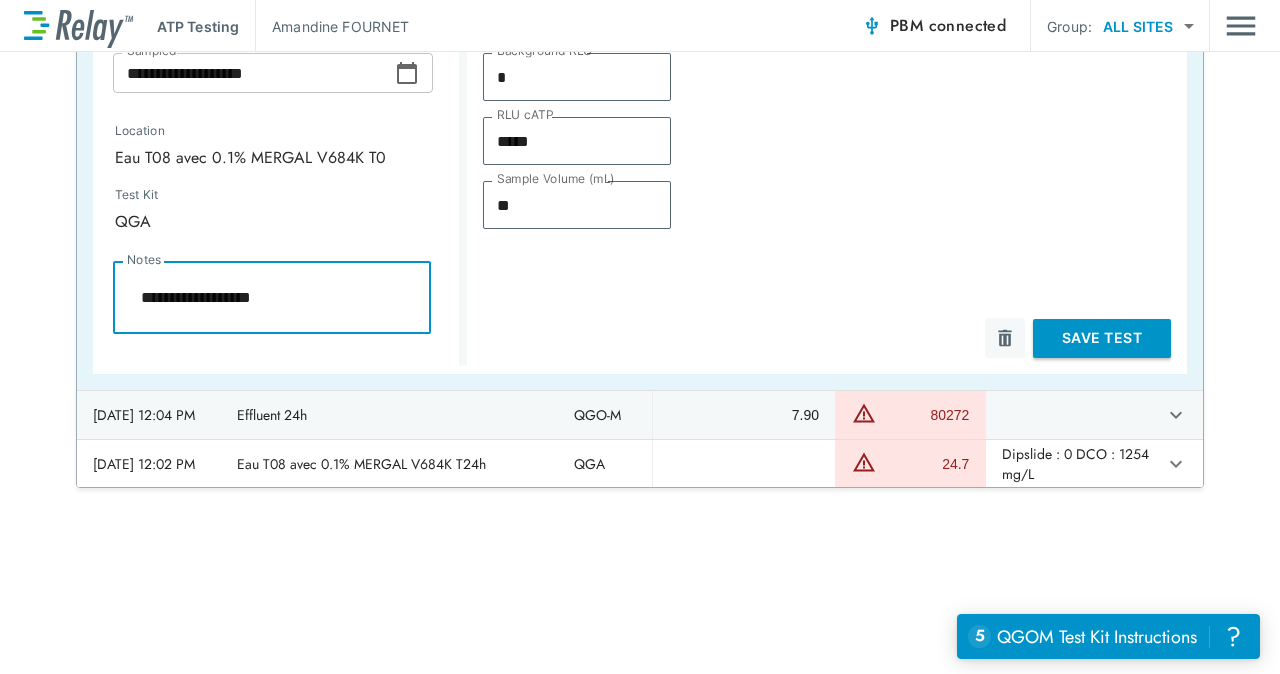 type on "**********" 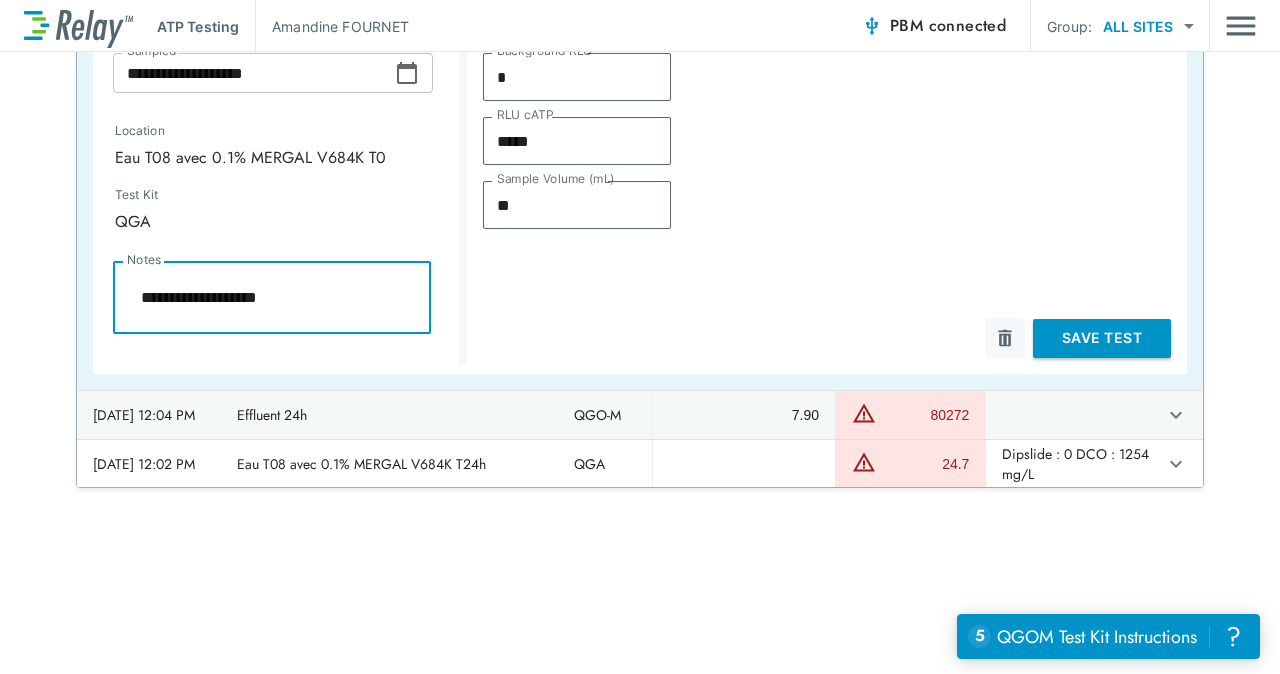 type on "**********" 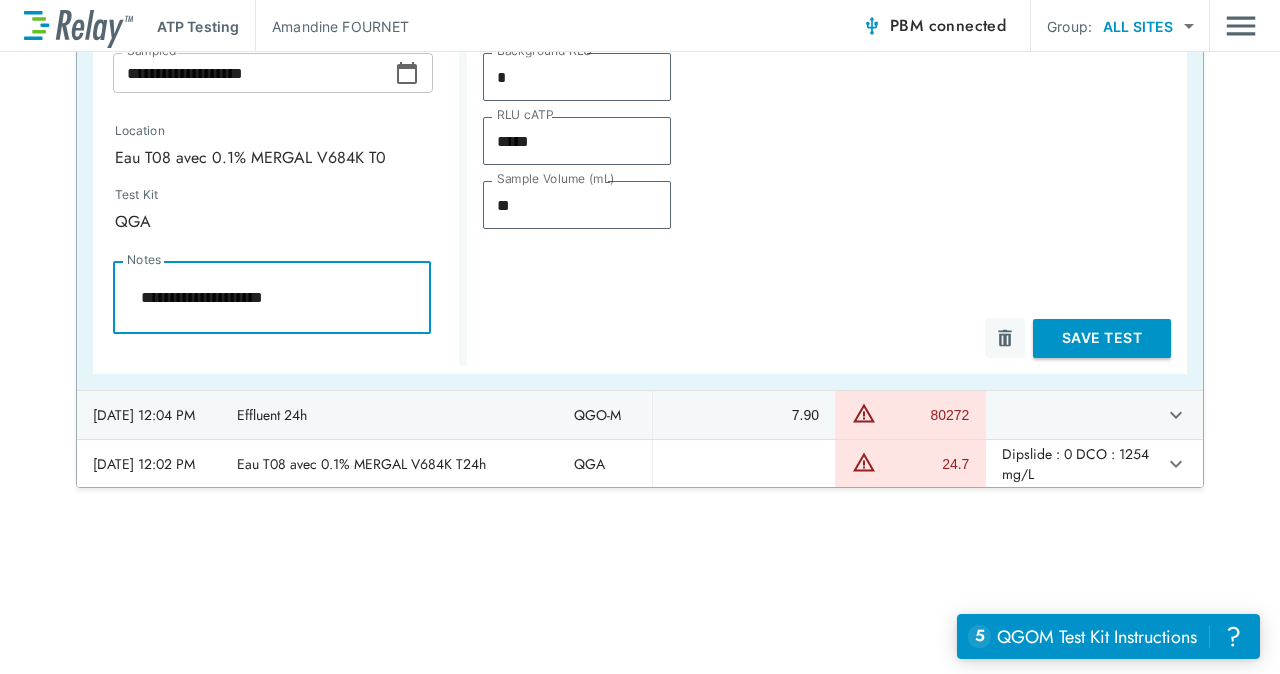 type on "**********" 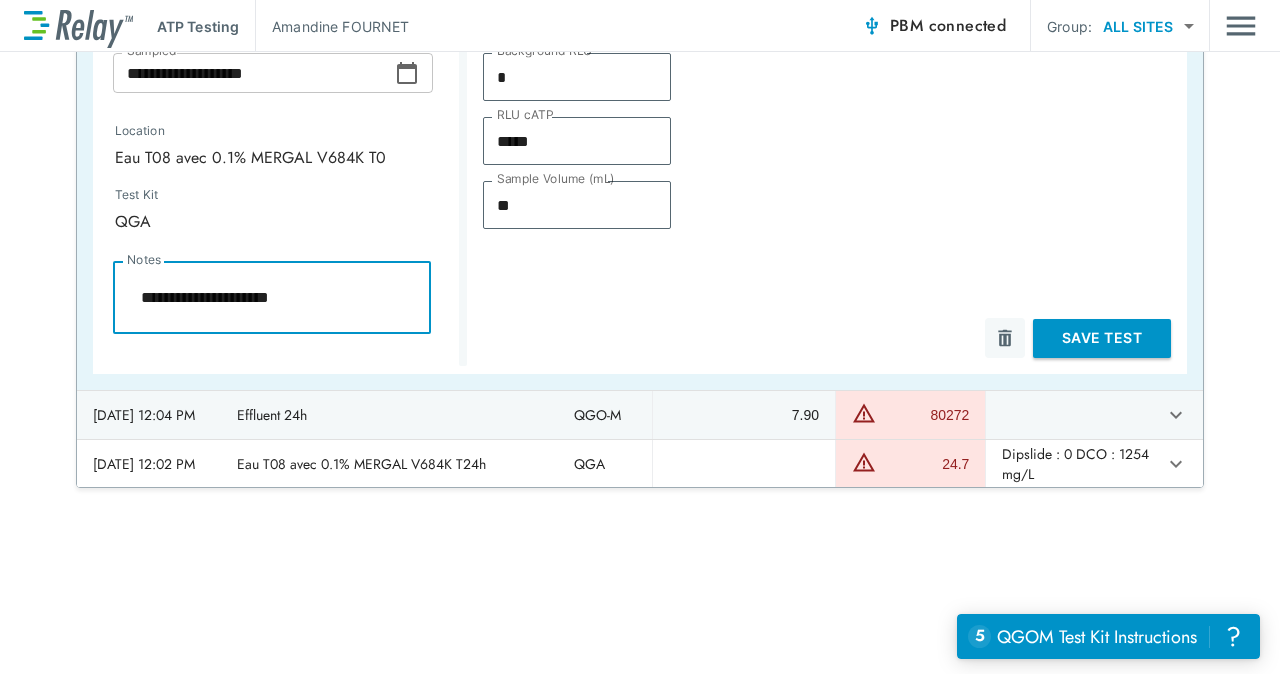 type on "**********" 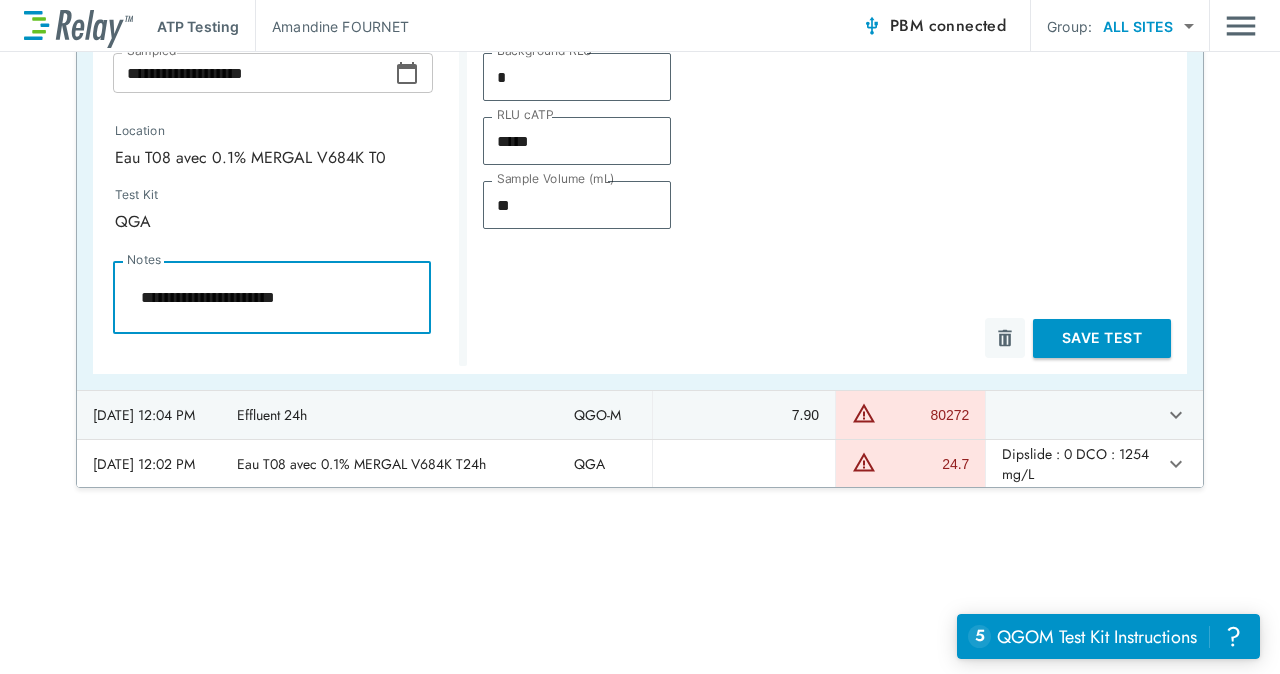 type on "**********" 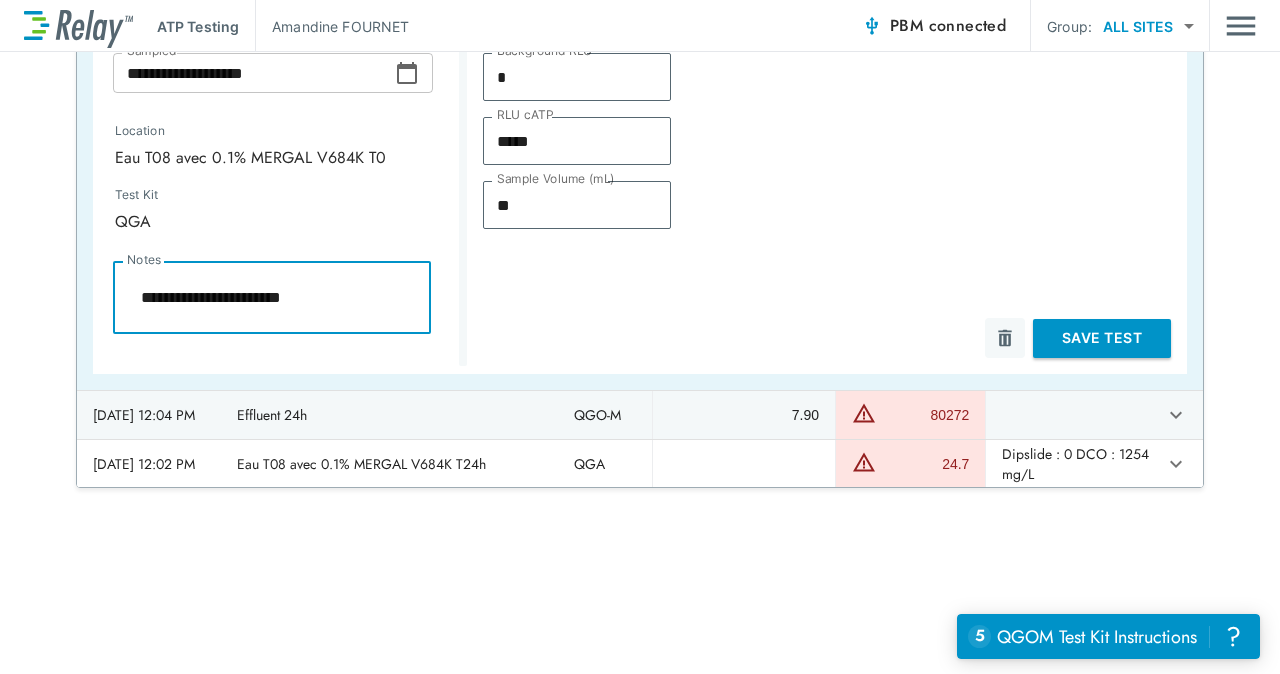 type on "**********" 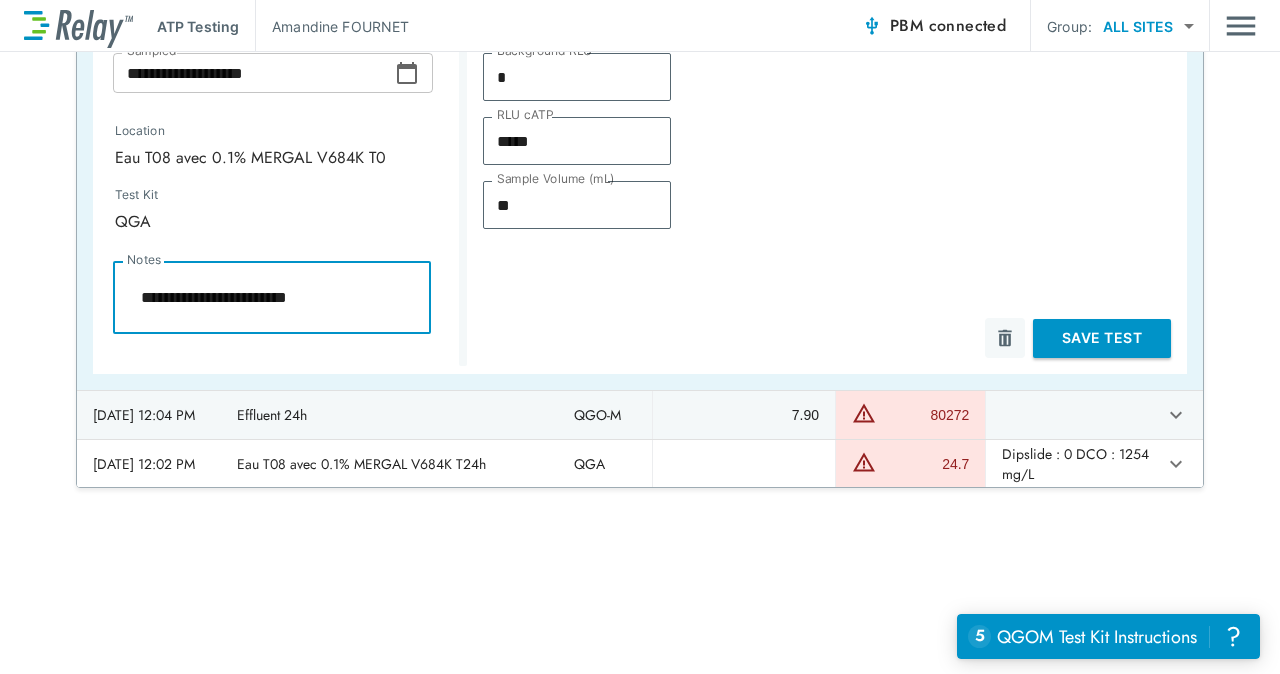 type on "**********" 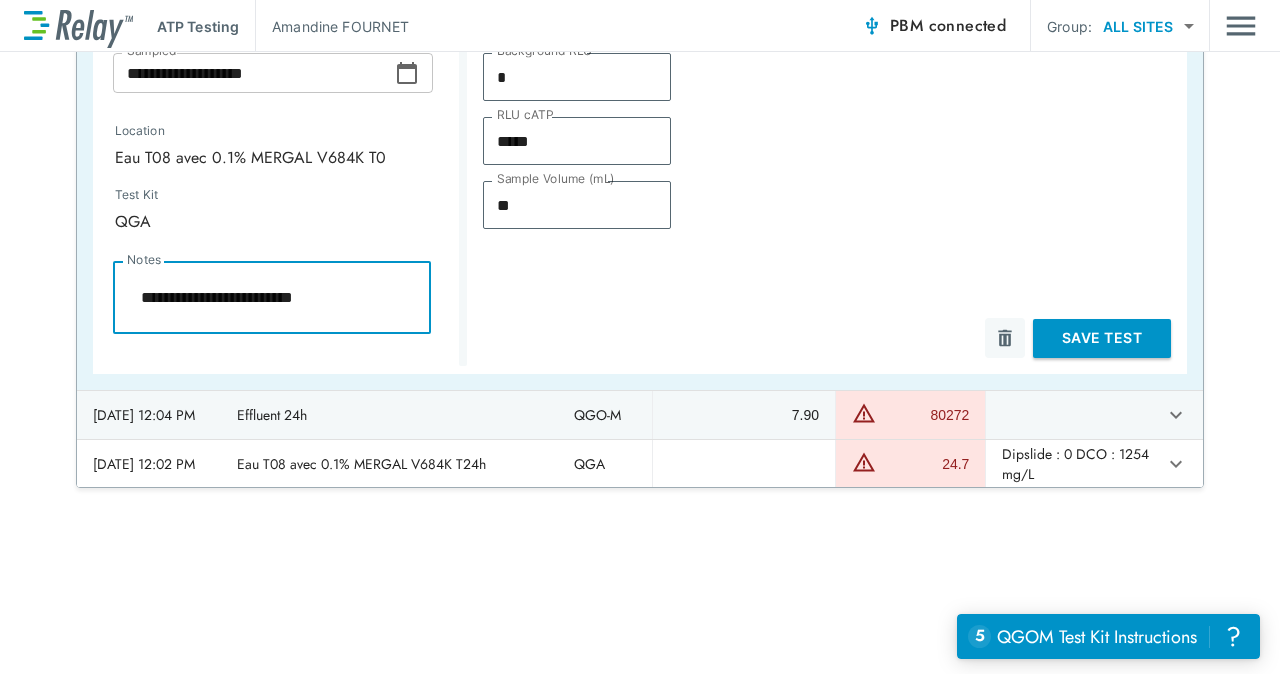 type on "**********" 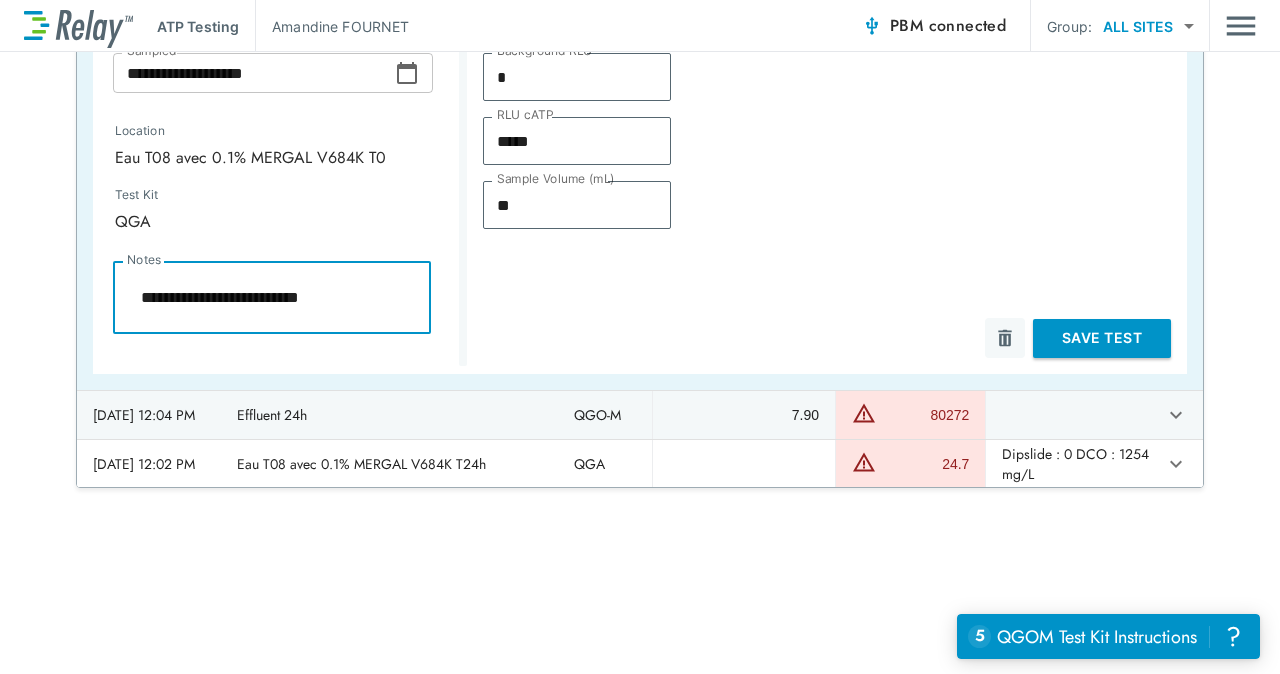 type on "**********" 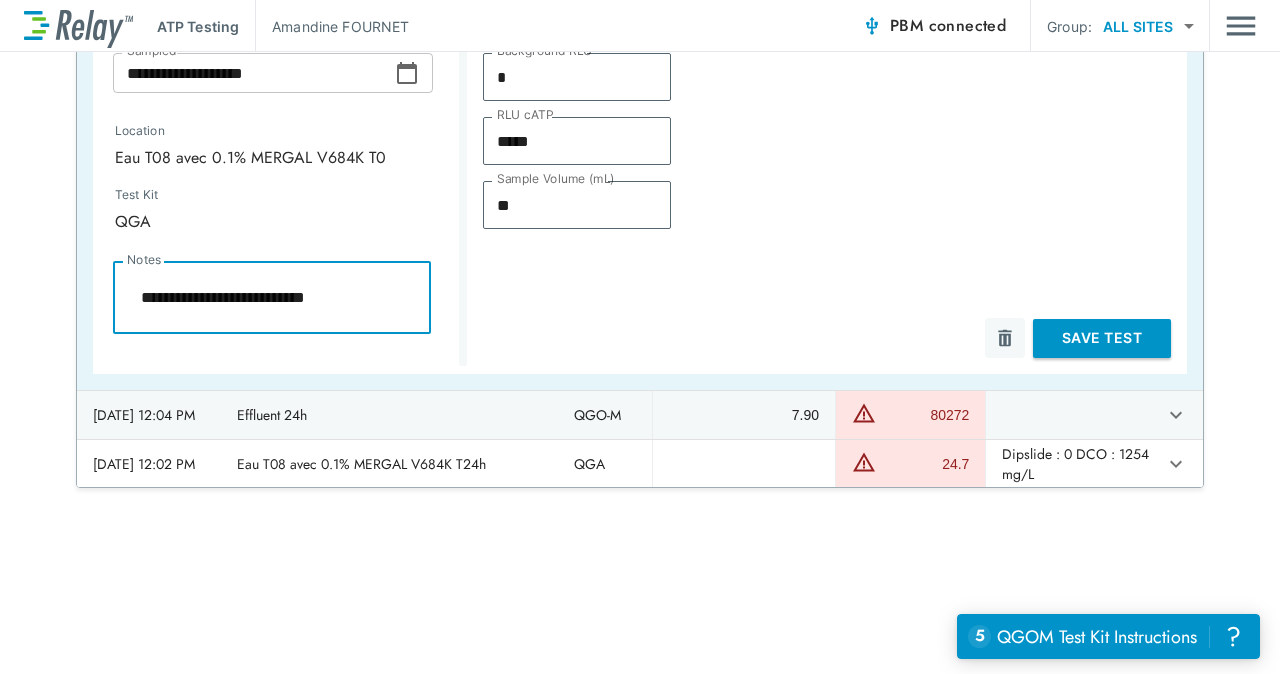 type on "**********" 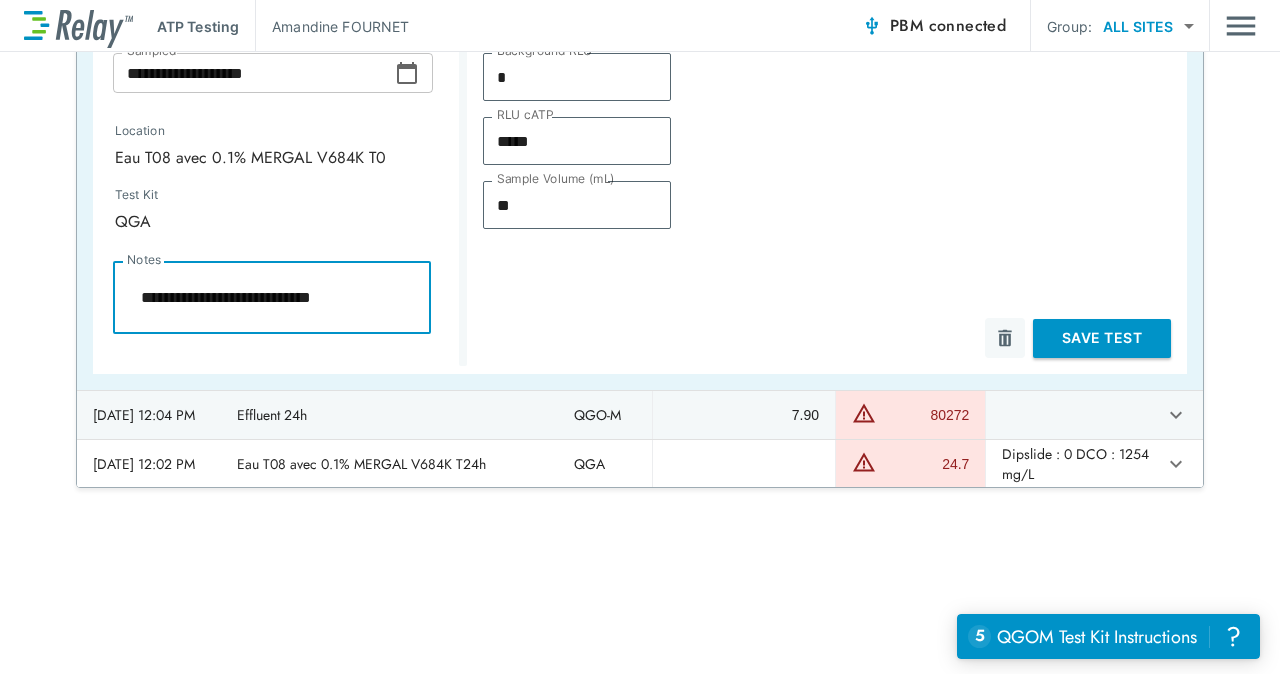 type on "**********" 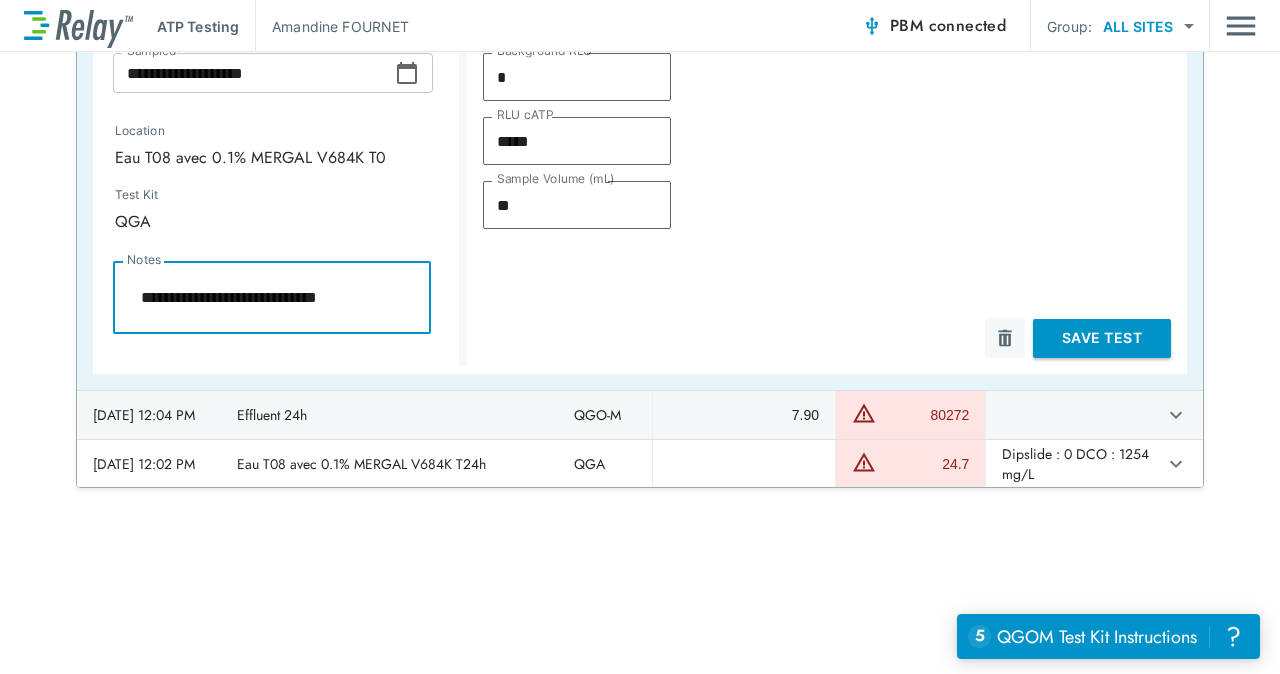 type on "**********" 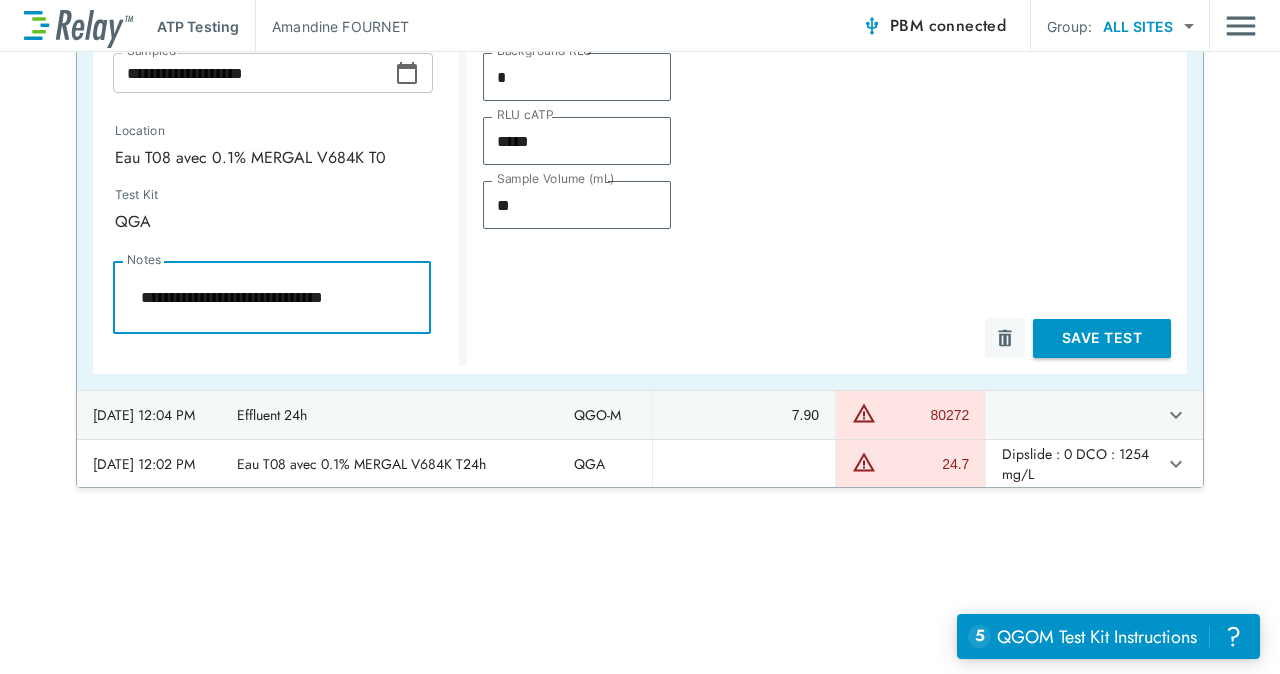 type on "**********" 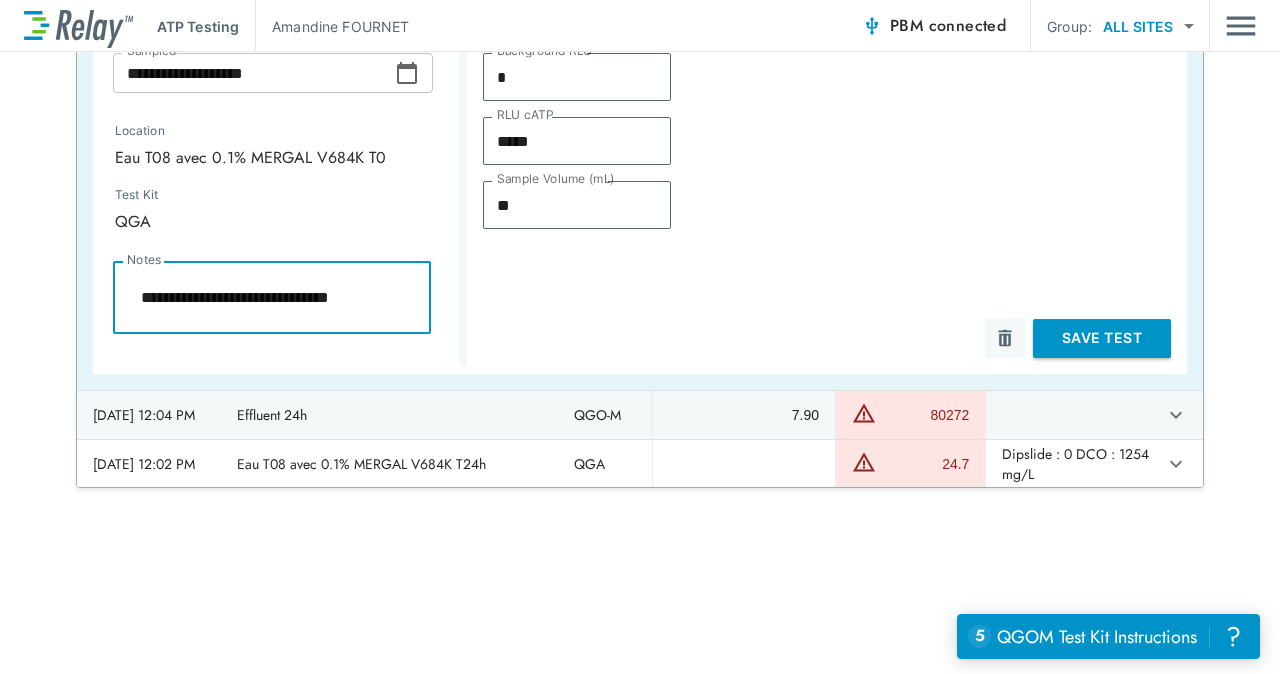 type on "**********" 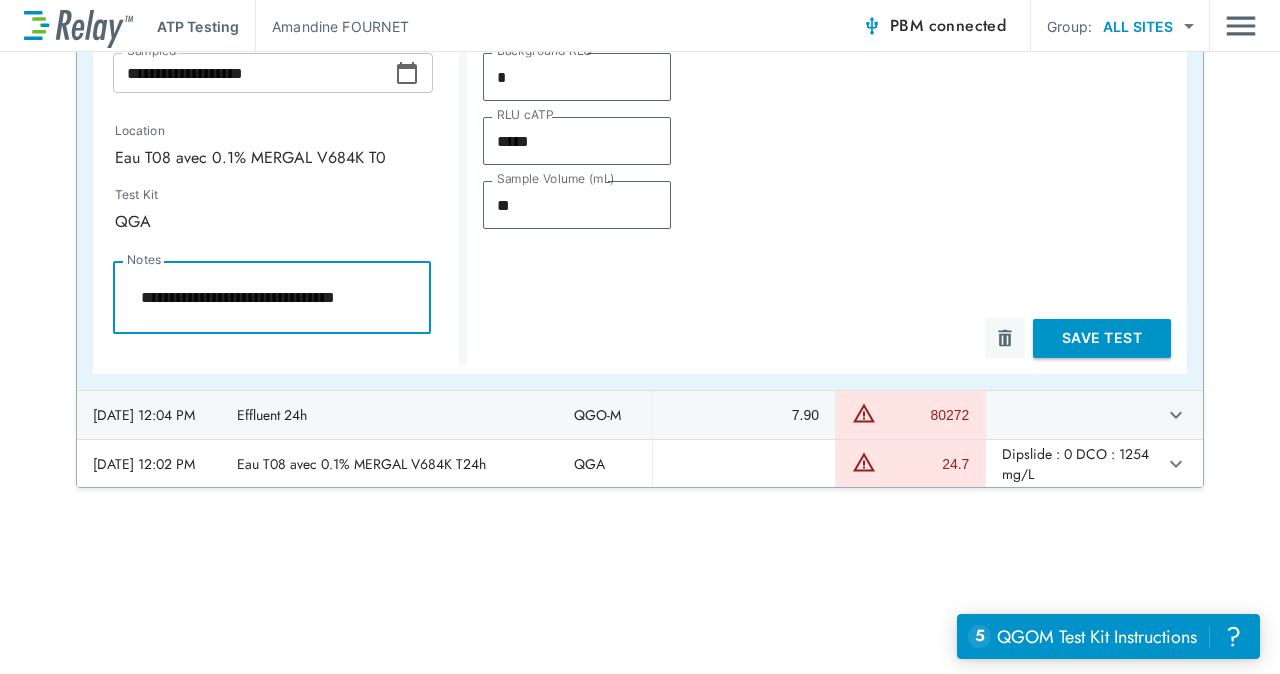 type on "*" 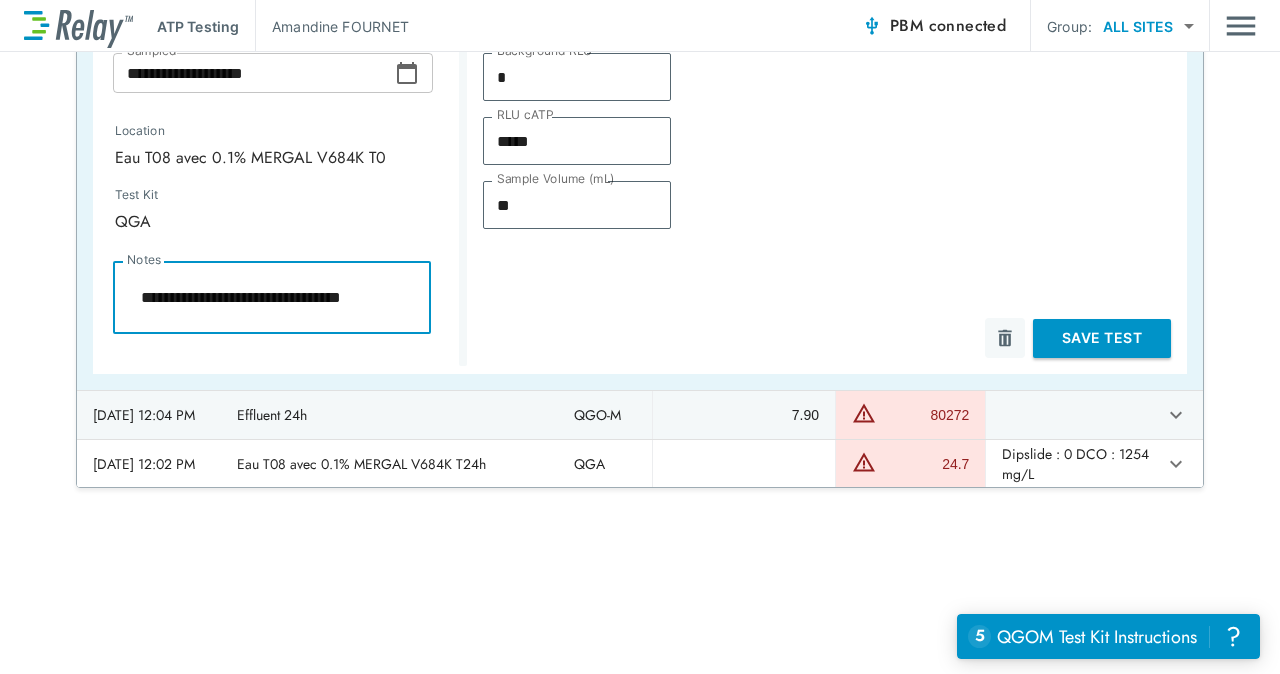 type on "**********" 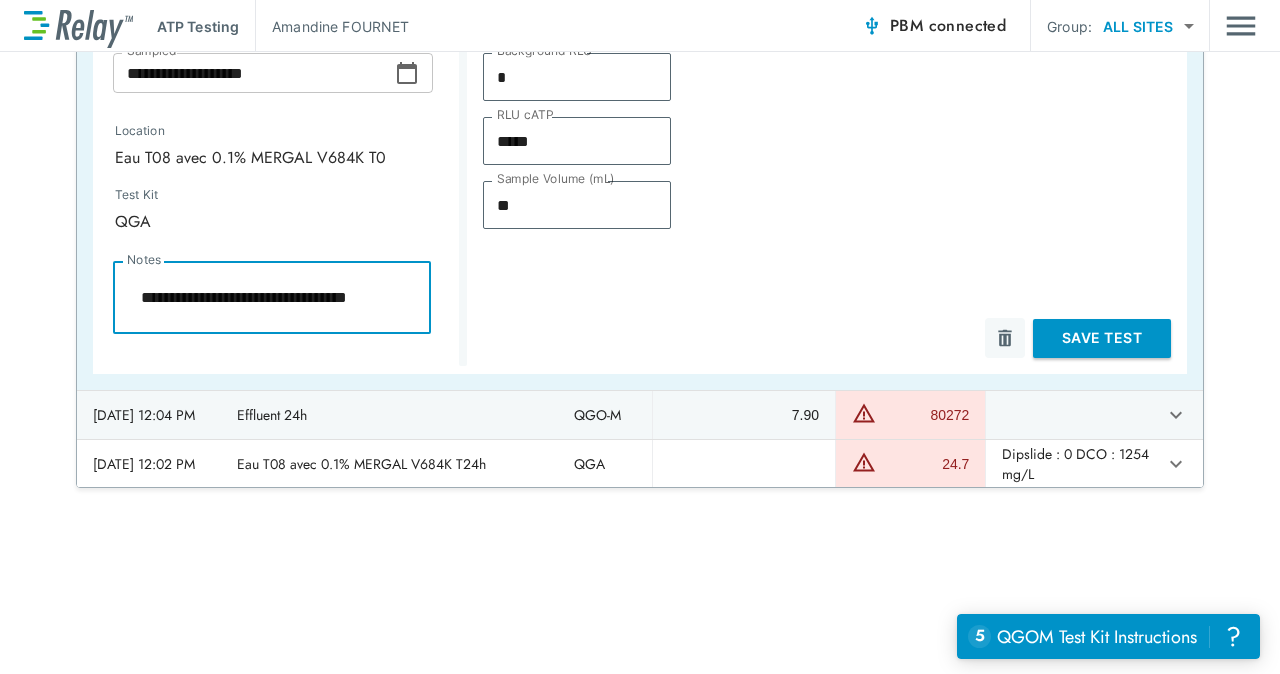 scroll, scrollTop: 14, scrollLeft: 0, axis: vertical 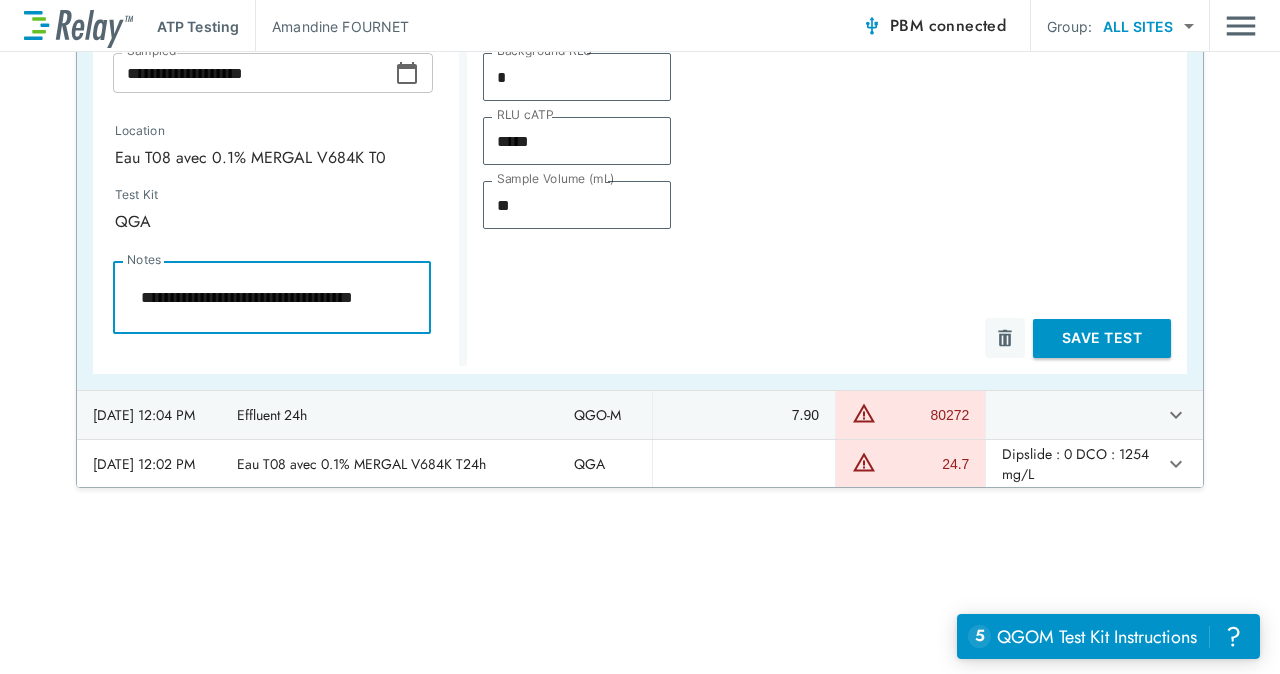 type on "**********" 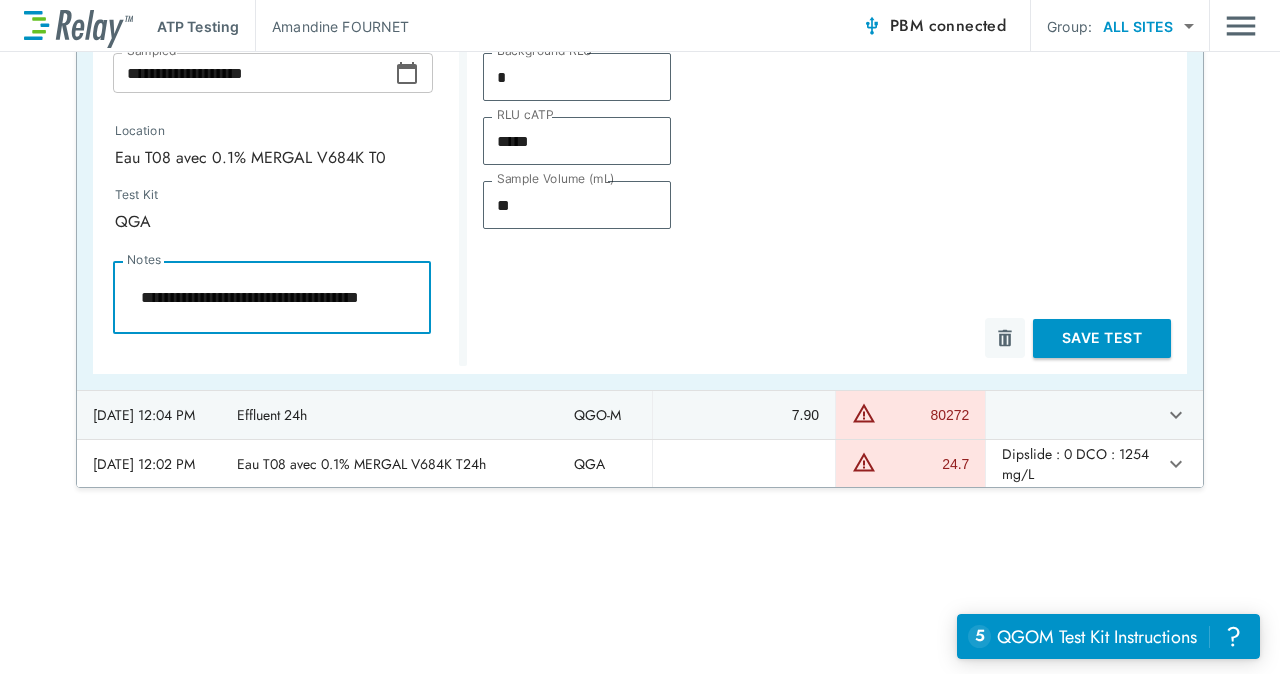 type on "**********" 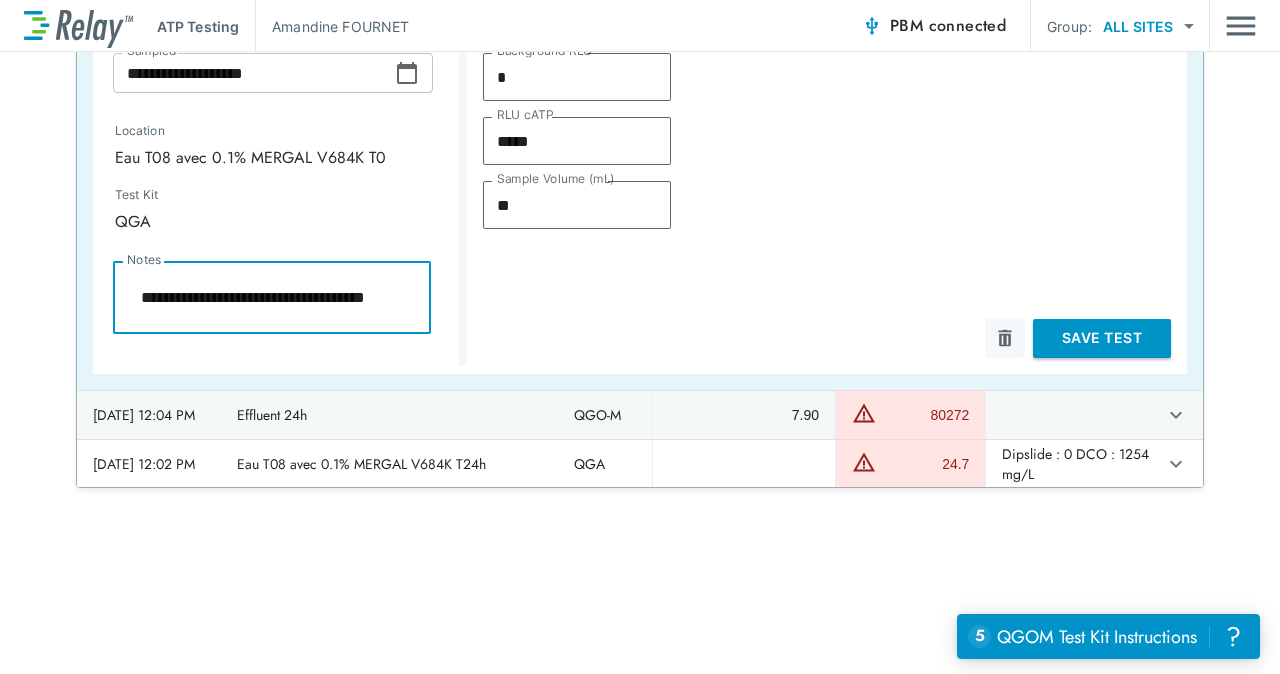 type on "**********" 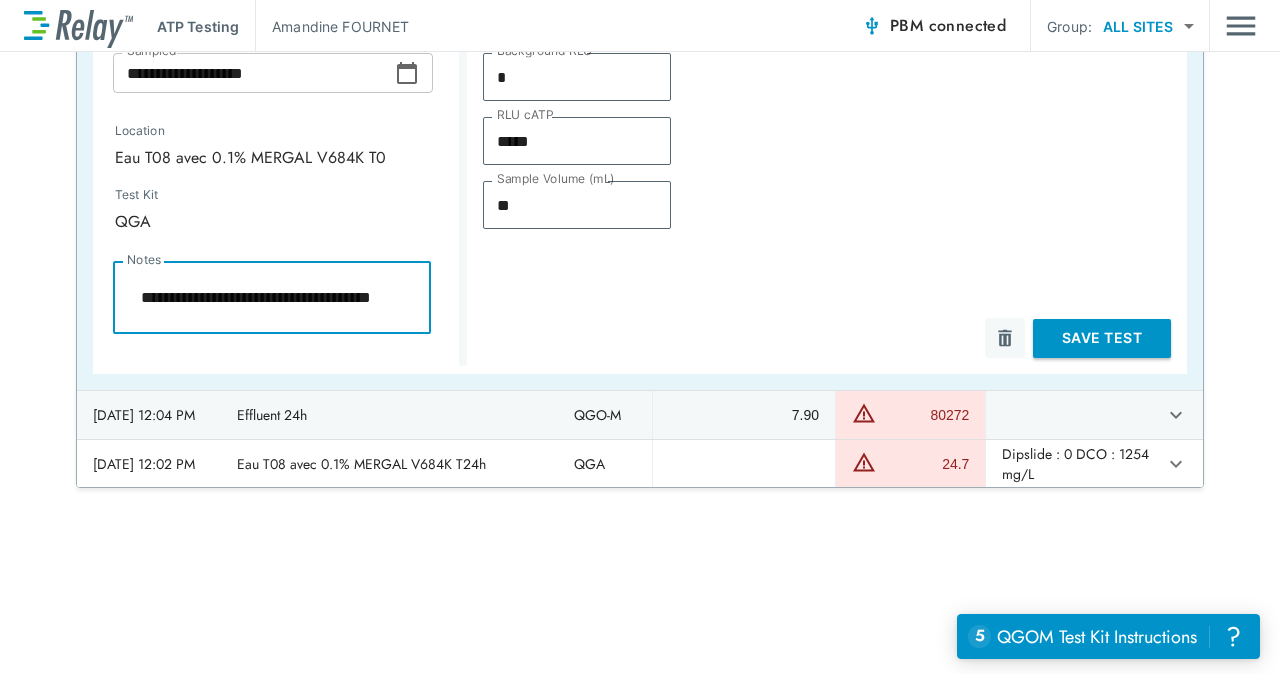 type on "**********" 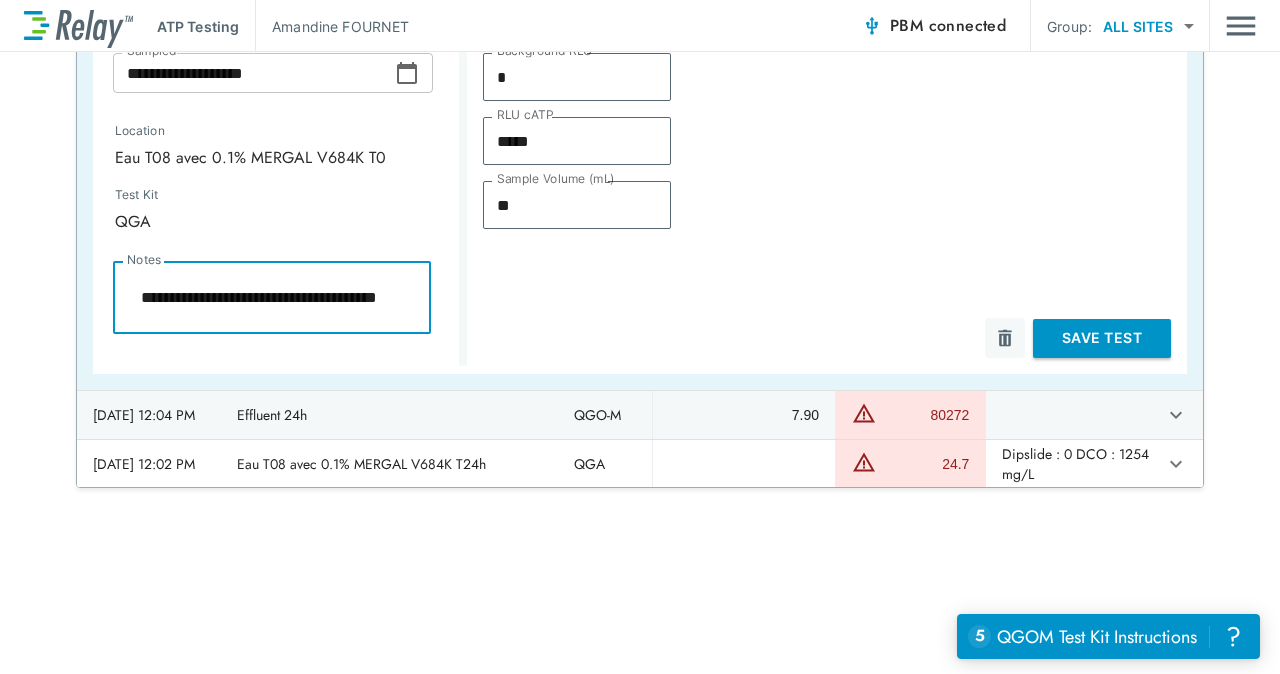 type on "**********" 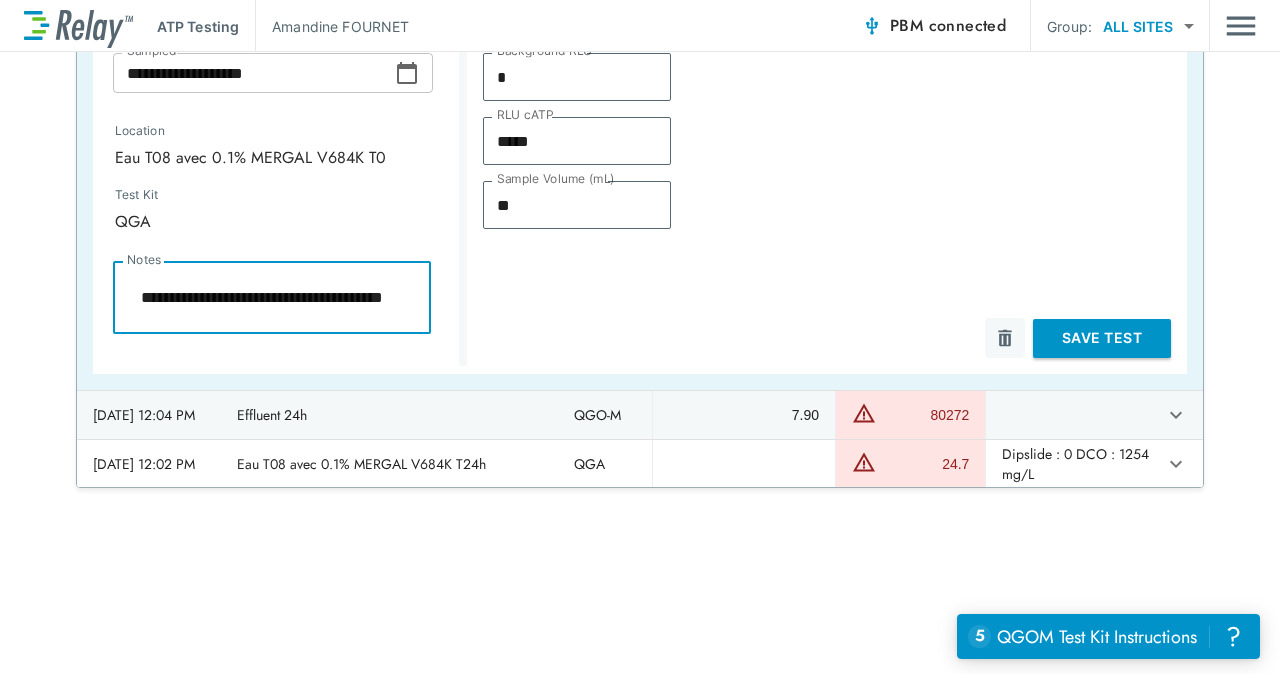 type on "**********" 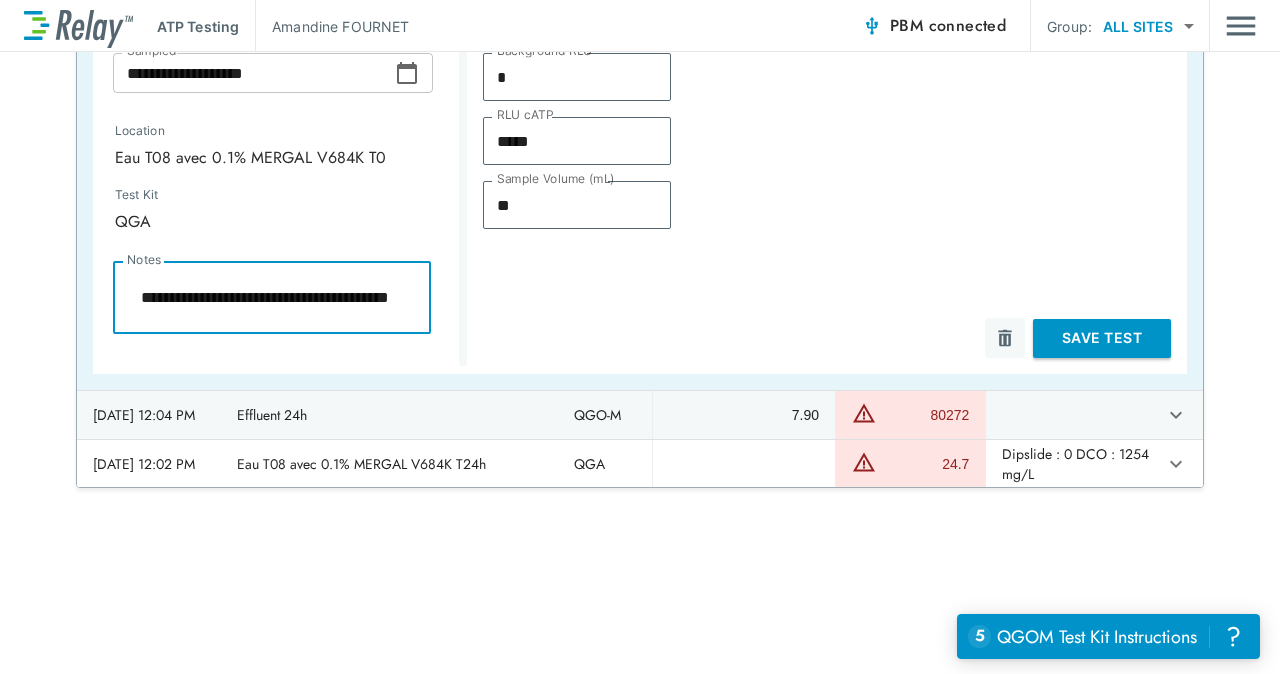 type on "**********" 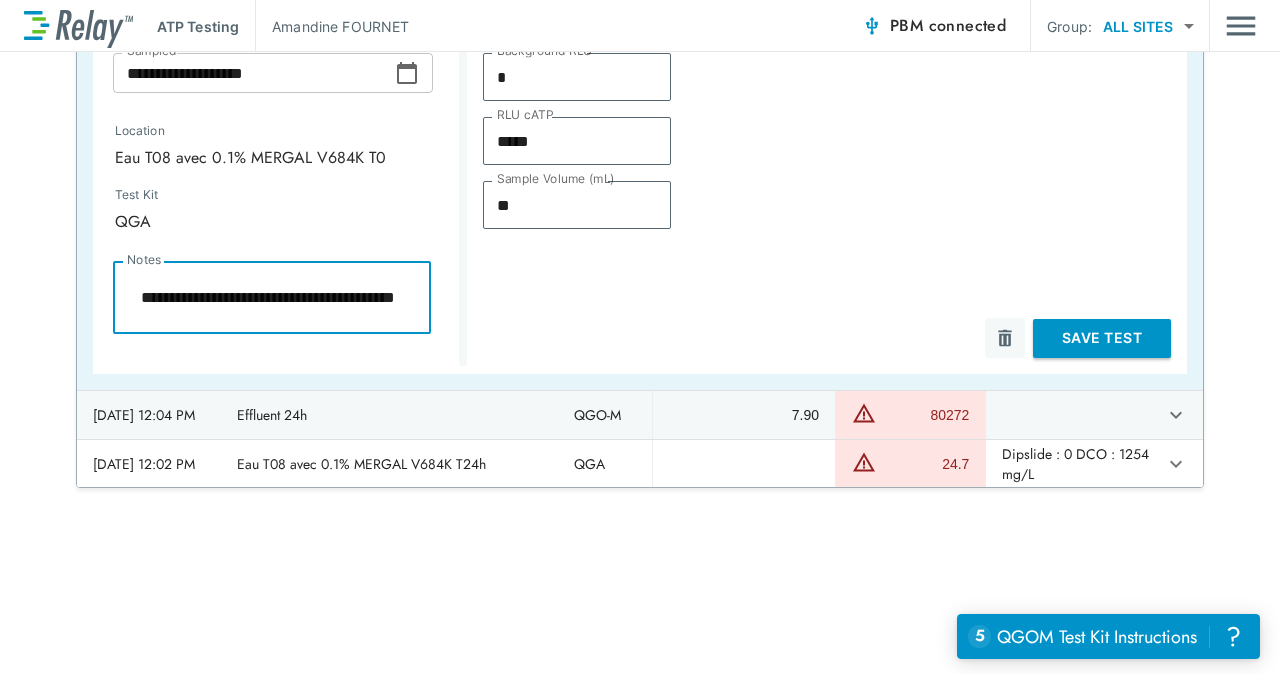 type on "**********" 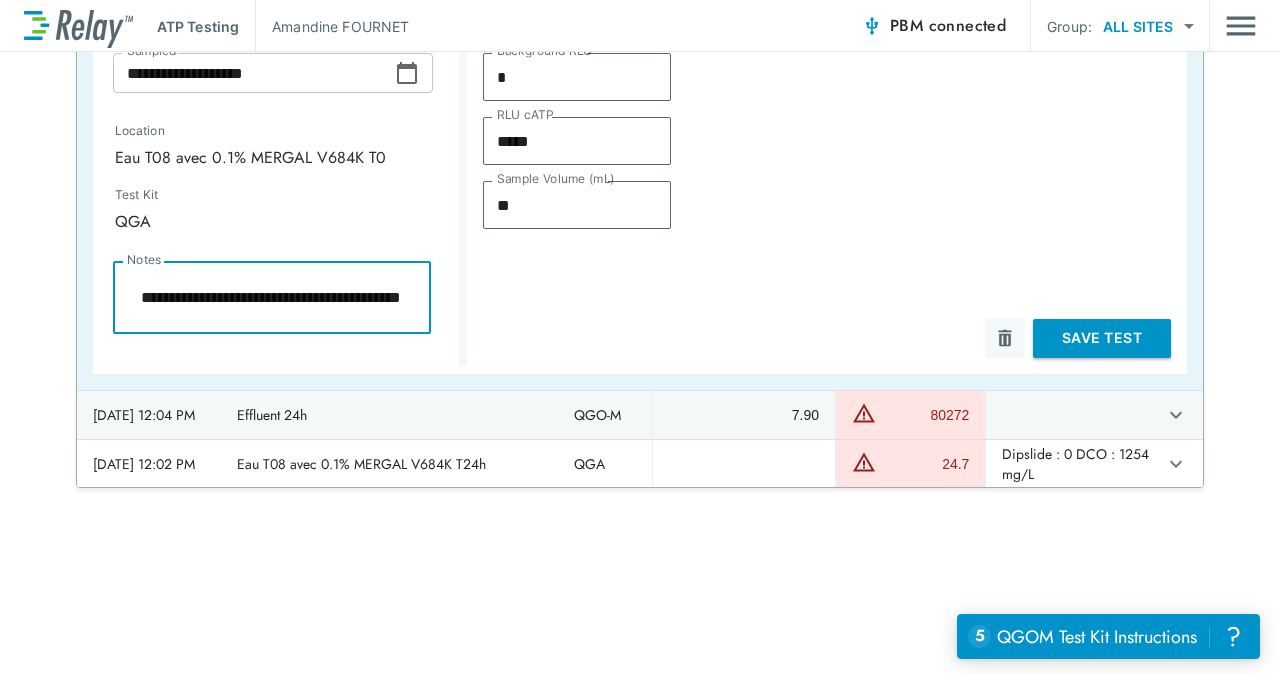 type on "**********" 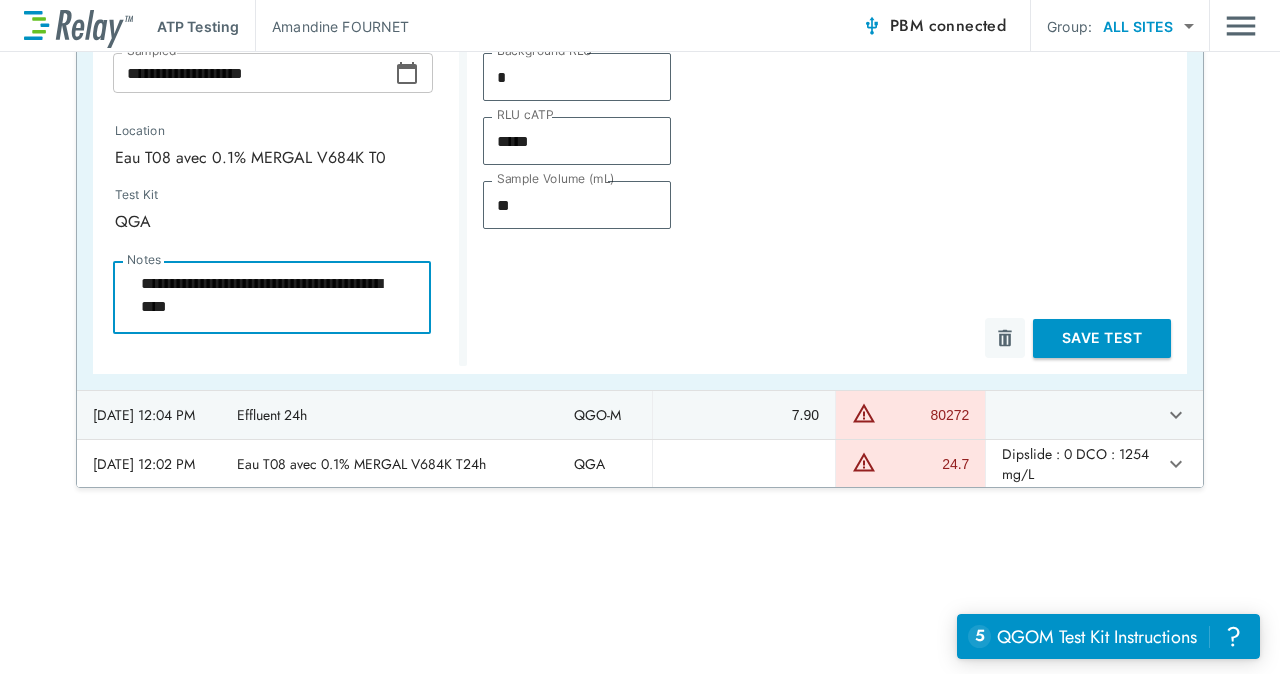type on "**********" 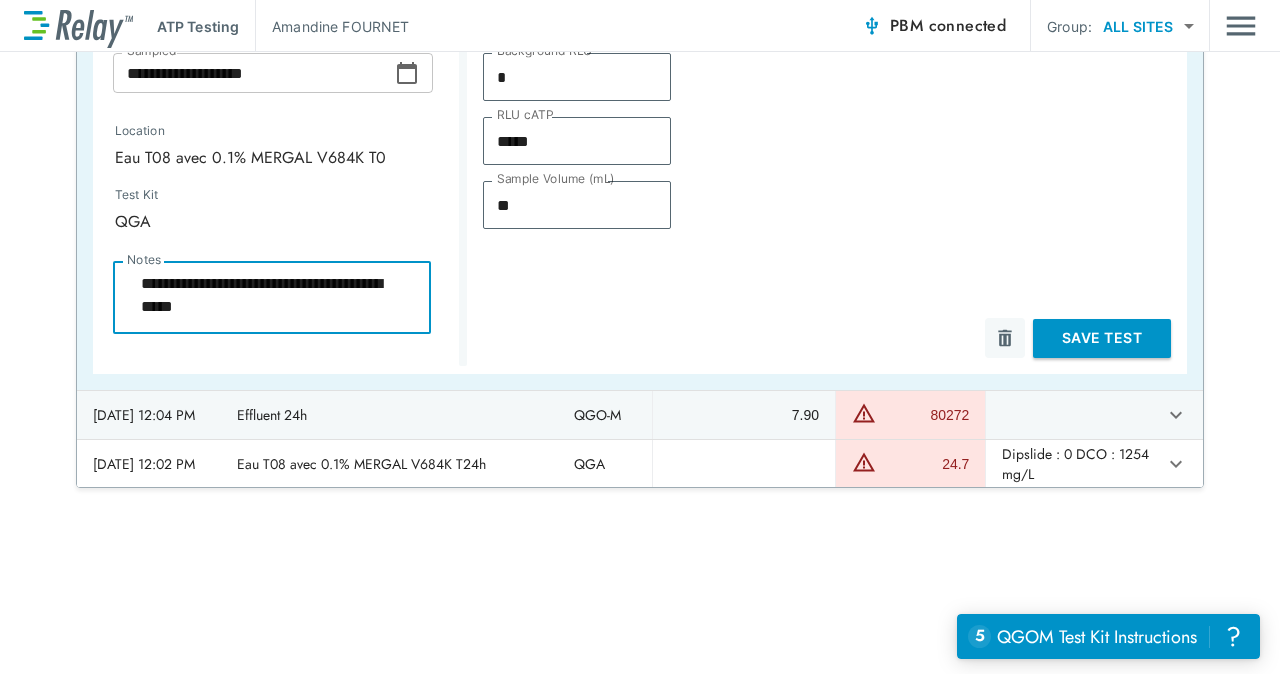 type on "**********" 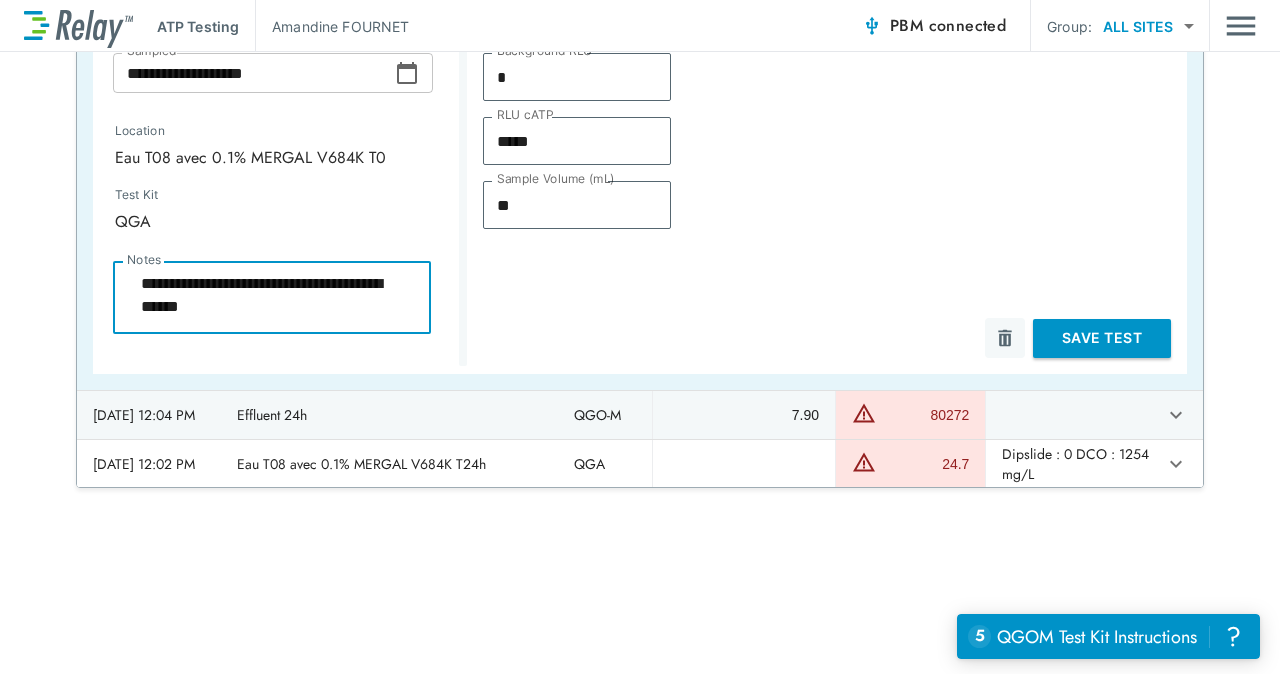 type on "**********" 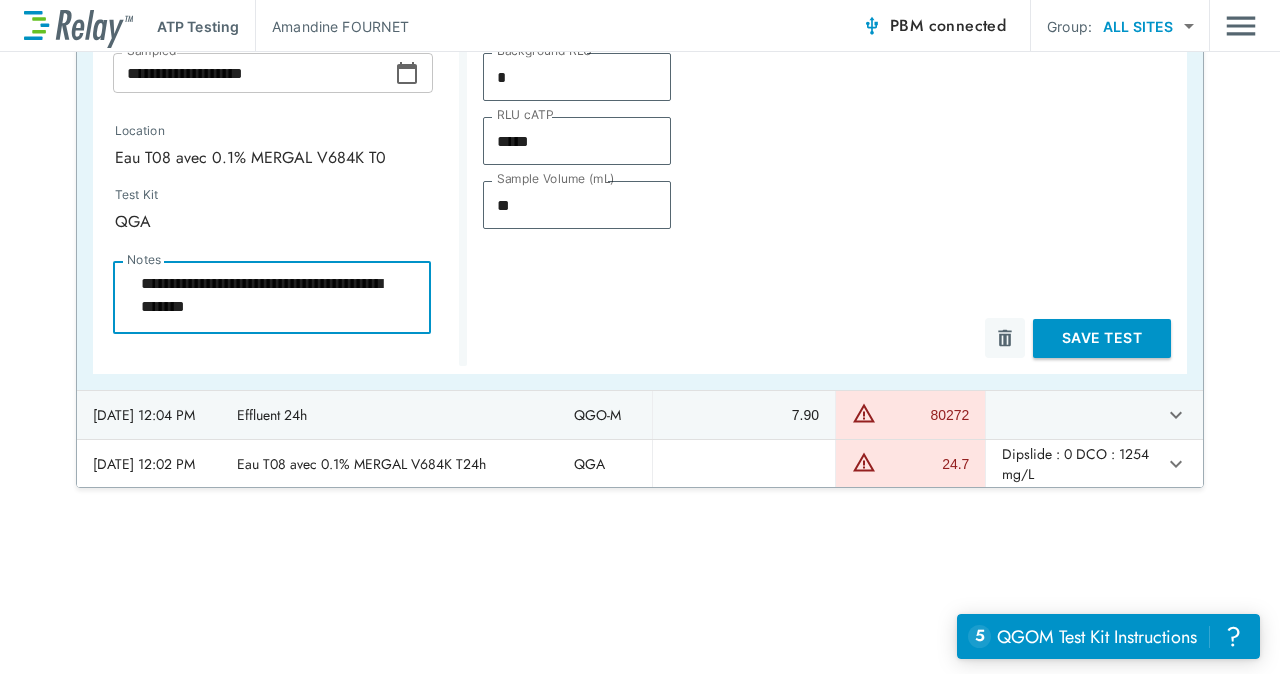 type on "**********" 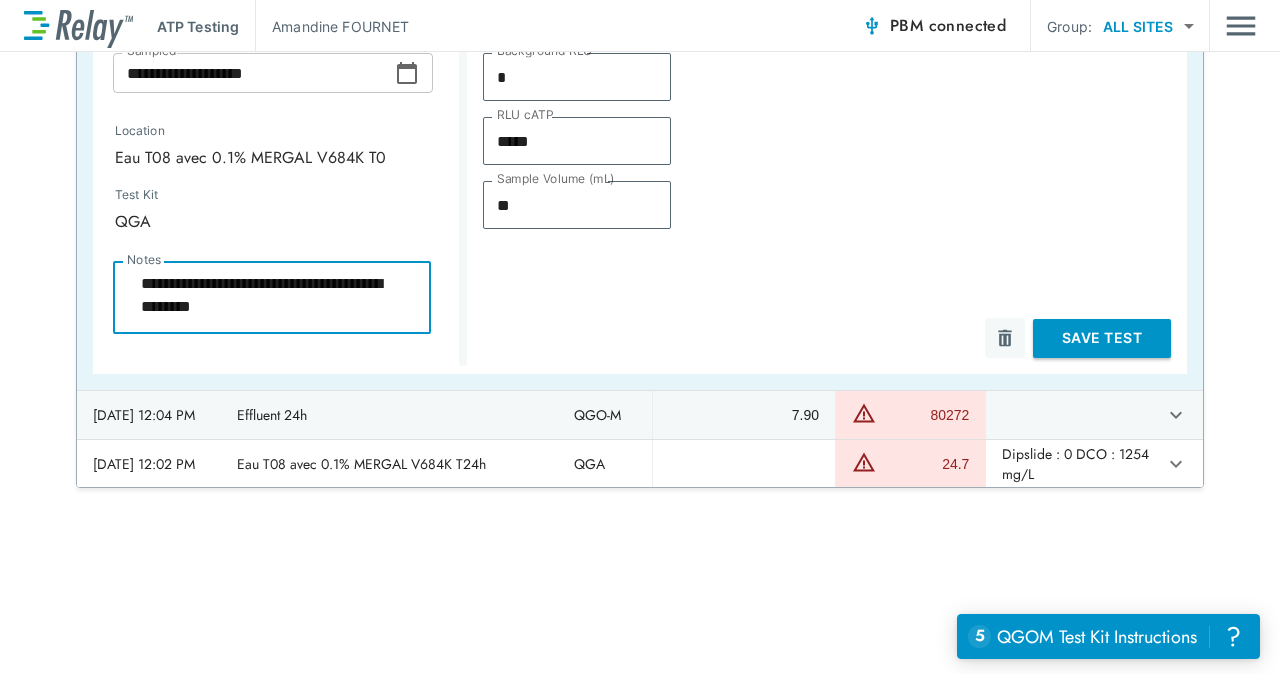 type on "**********" 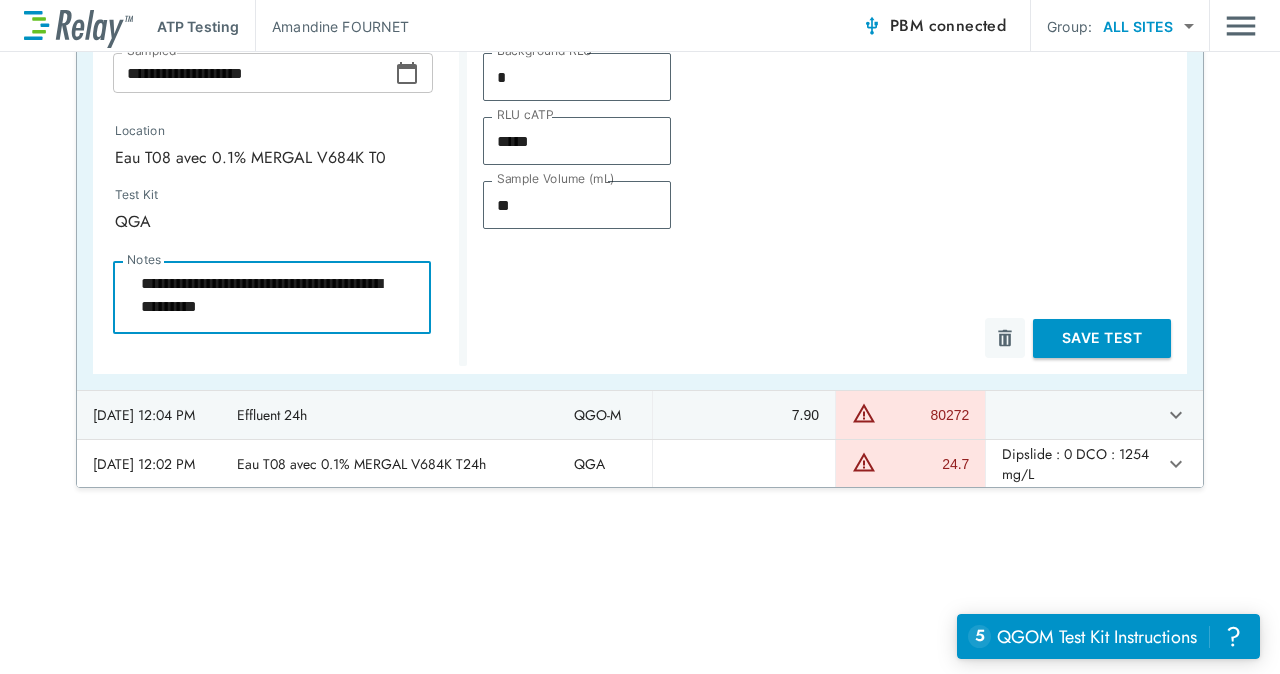 type on "**********" 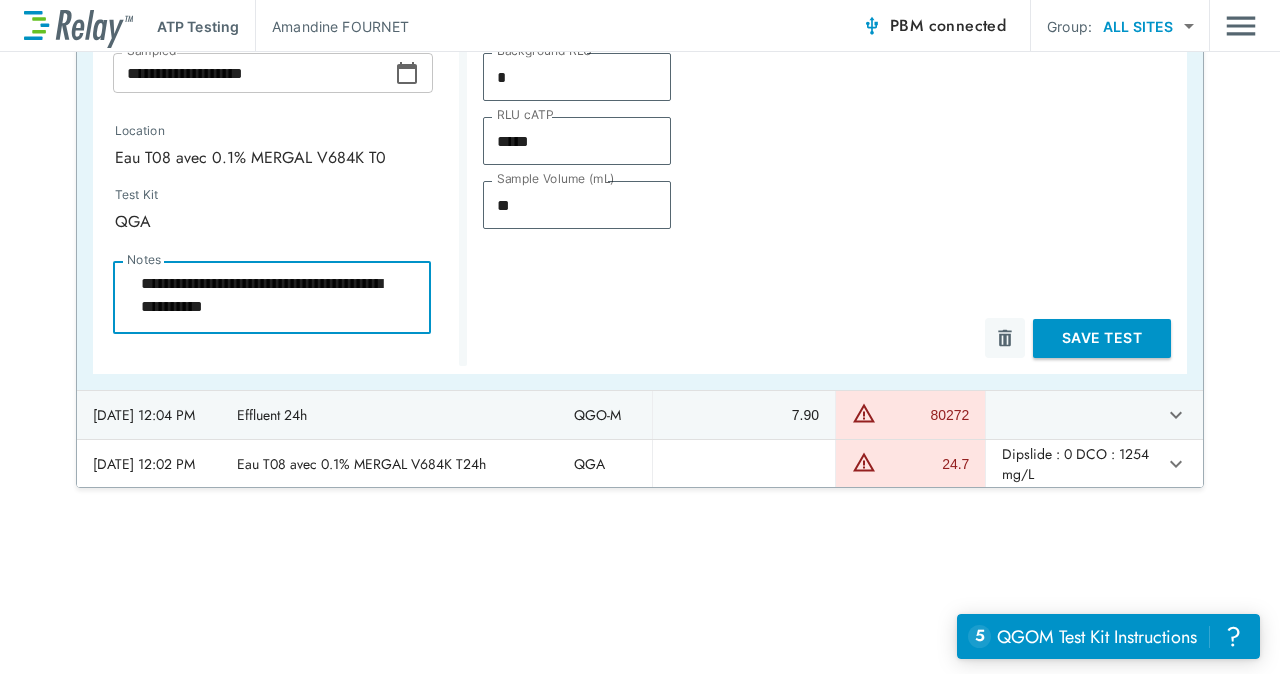 type on "**********" 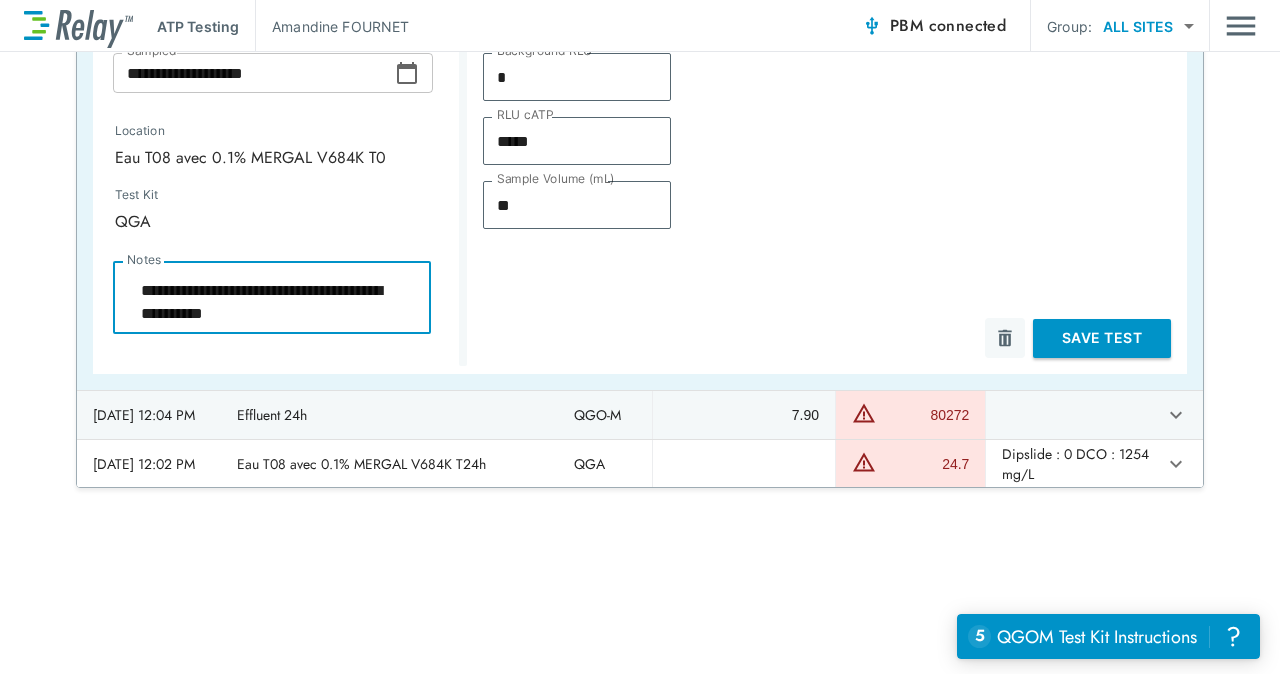 click on "**********" at bounding box center [272, 298] 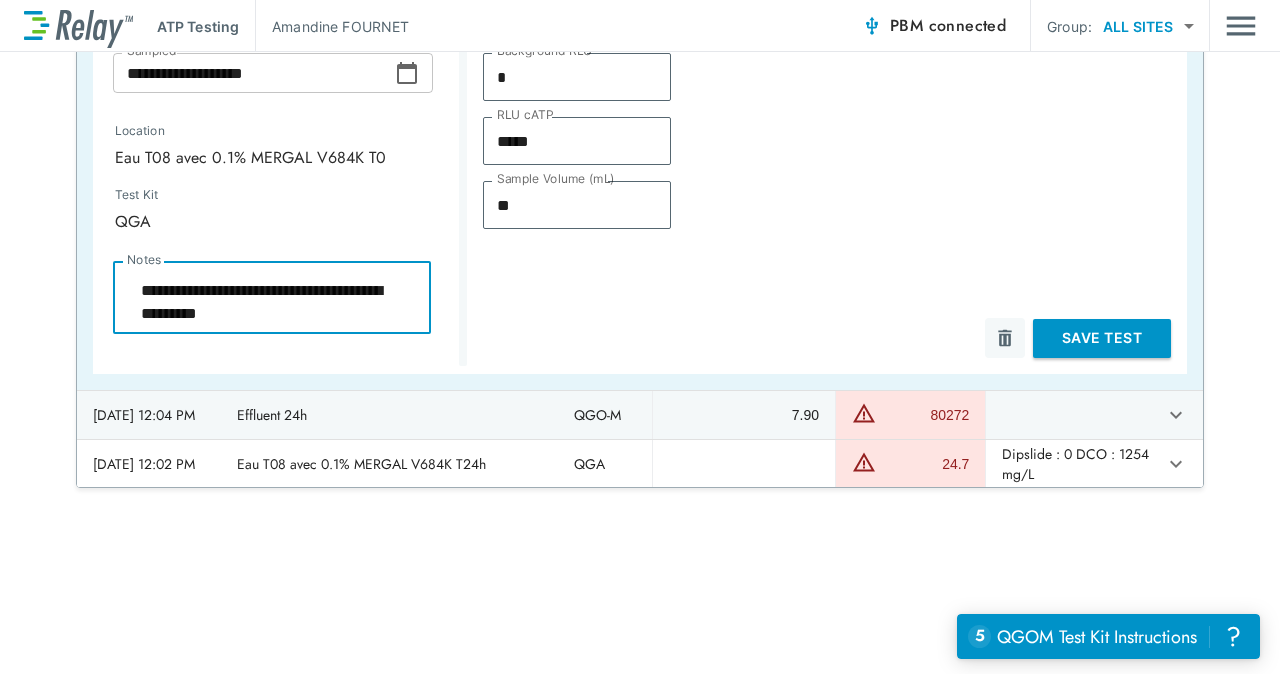 scroll, scrollTop: 14, scrollLeft: 0, axis: vertical 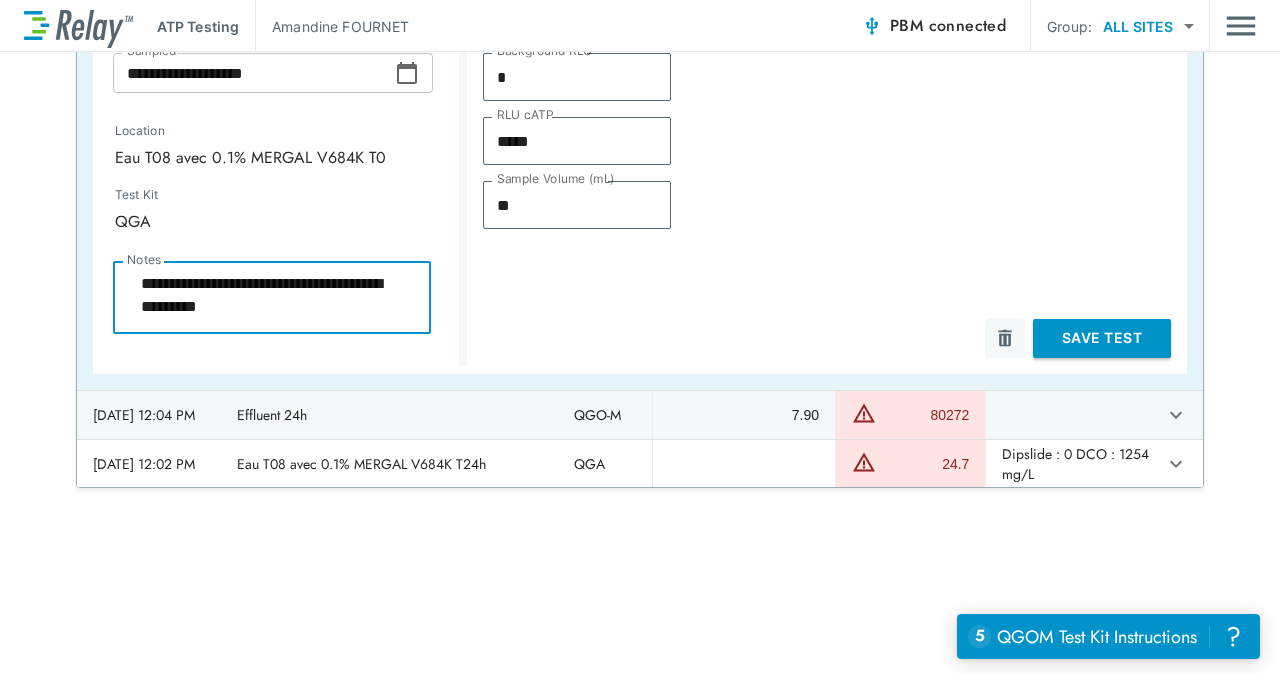 type on "**********" 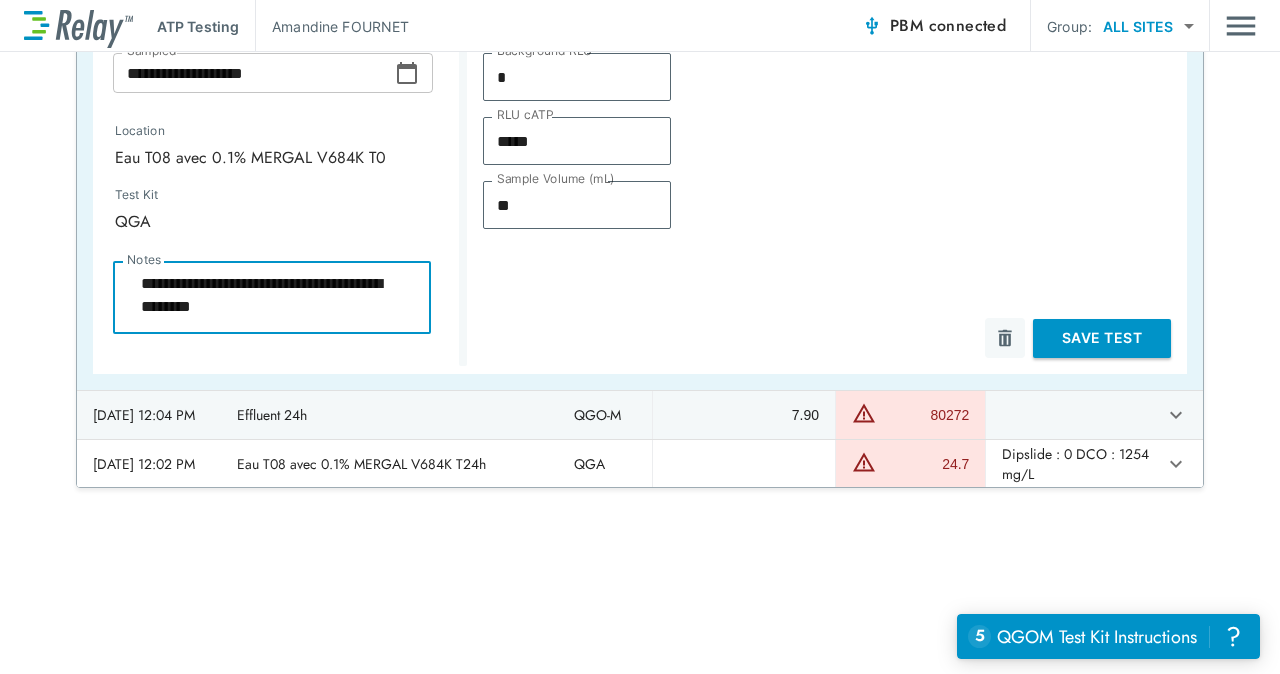 type on "**********" 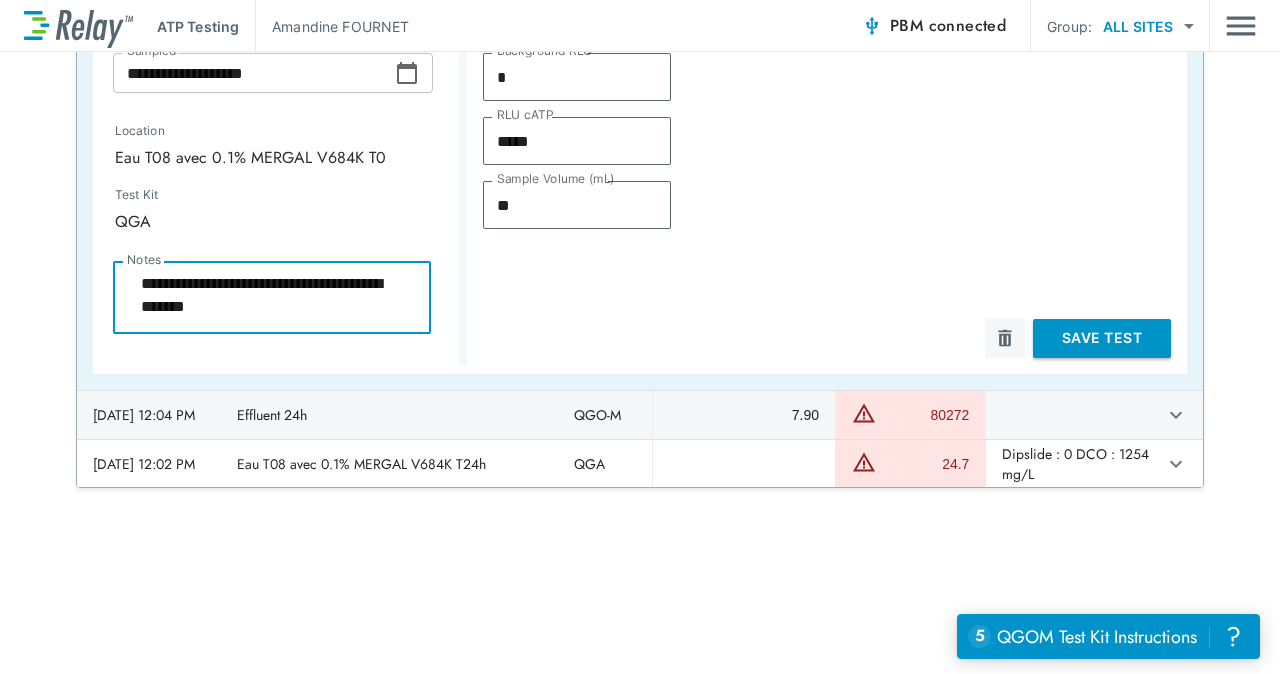 type on "**********" 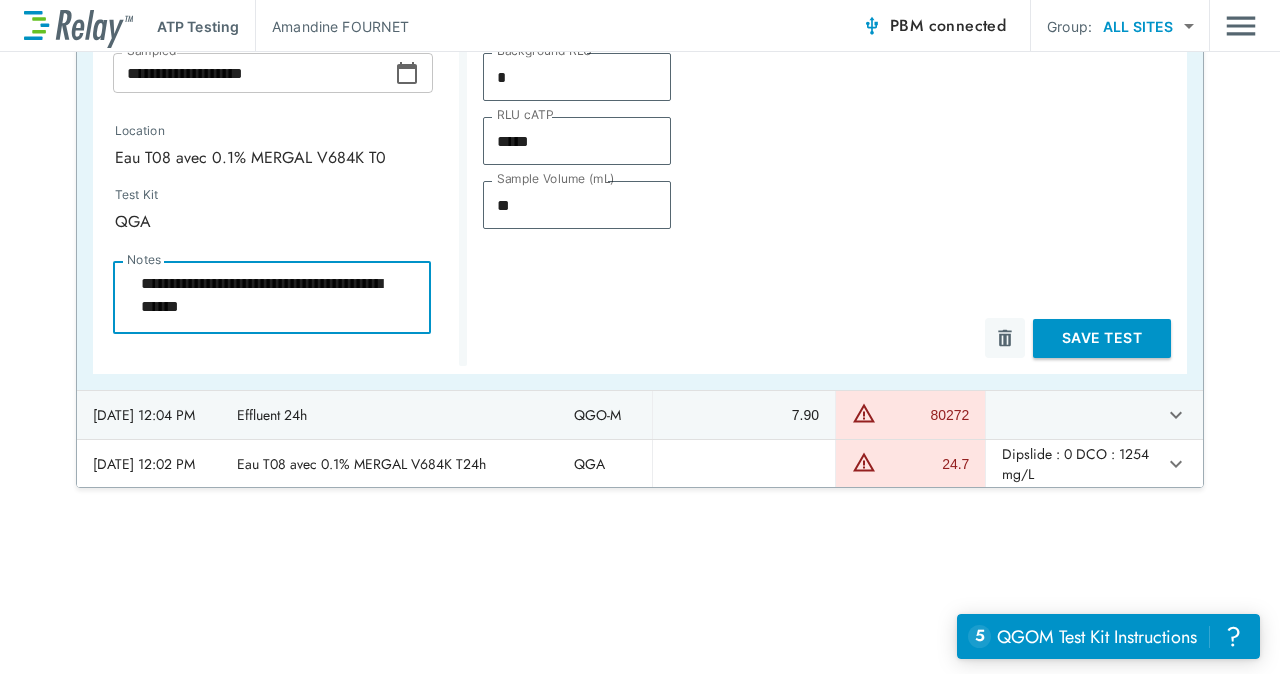 type on "**********" 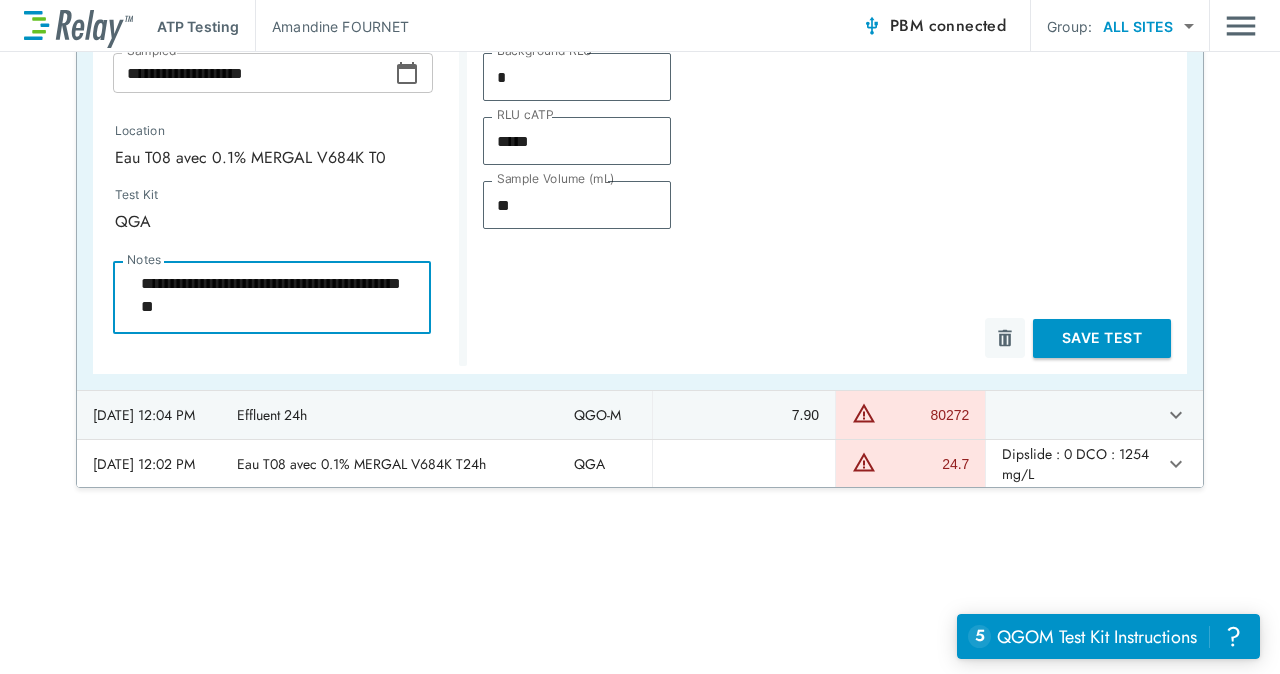 type on "**********" 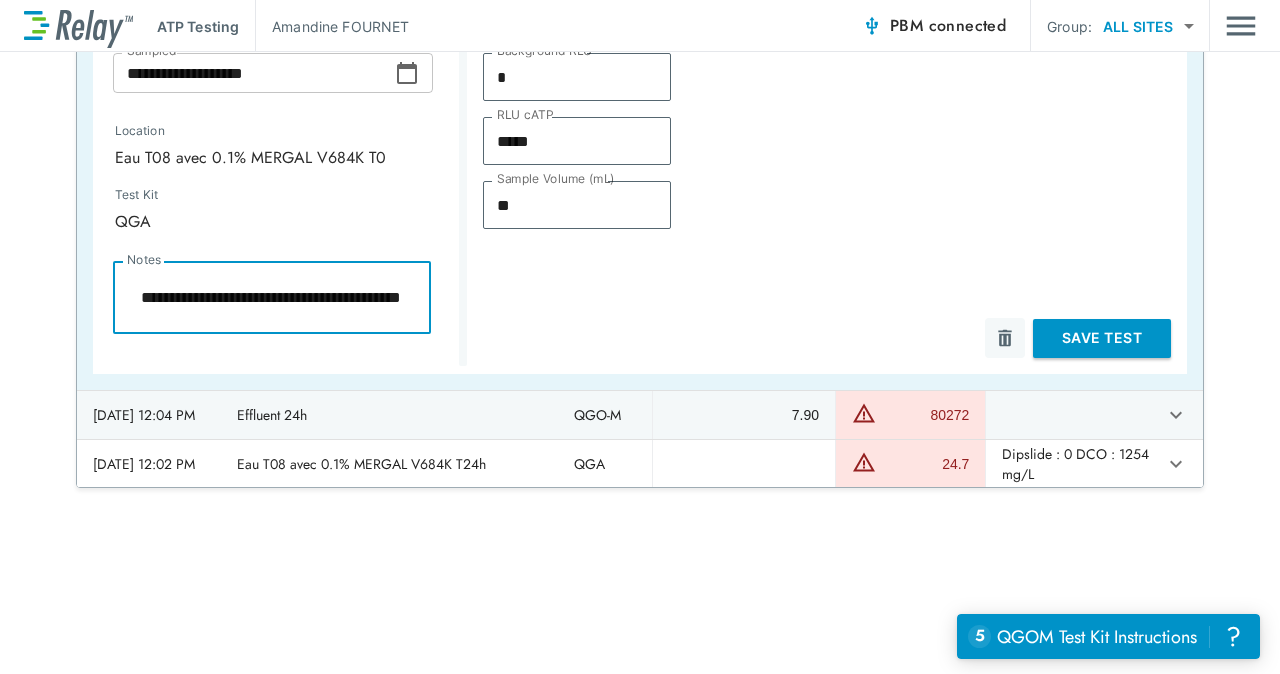 type on "**********" 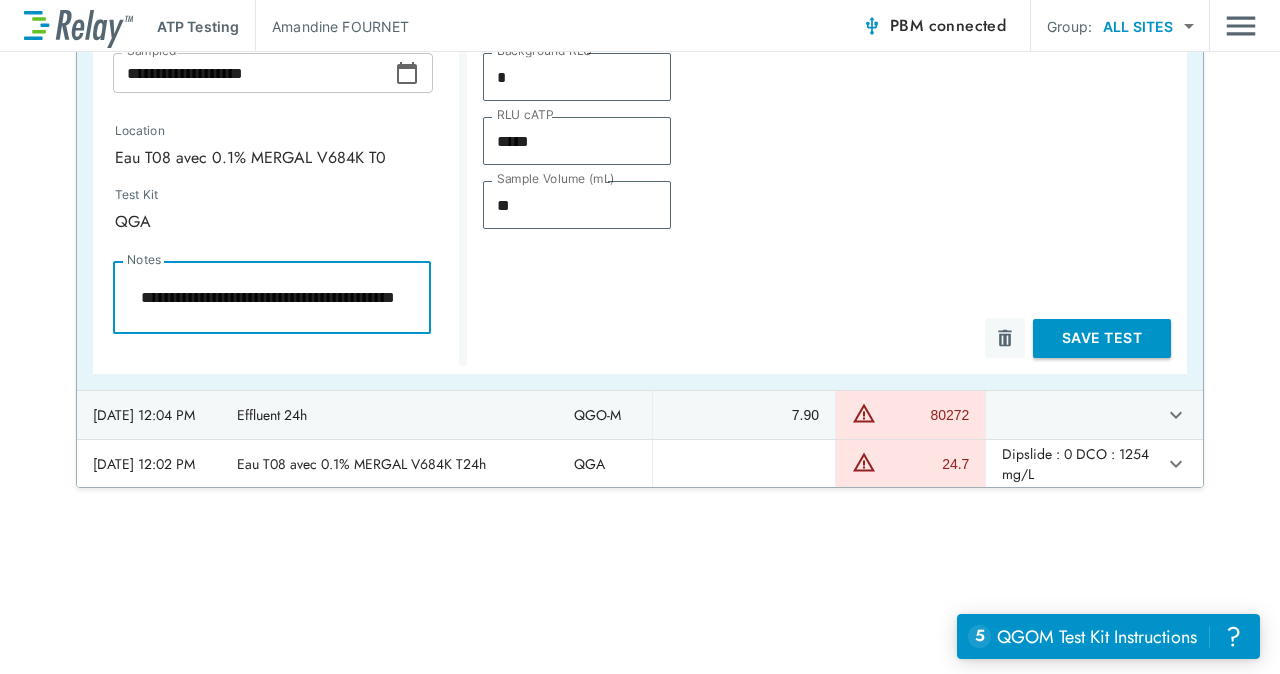 type on "**********" 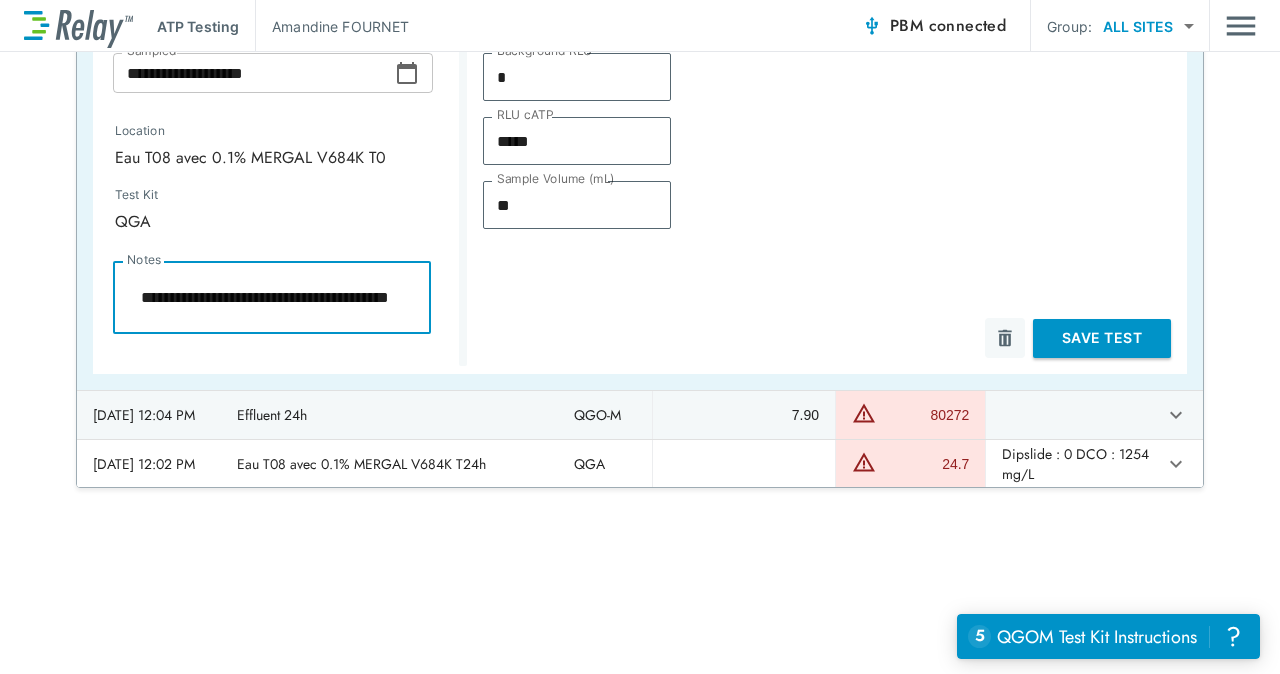 type on "**********" 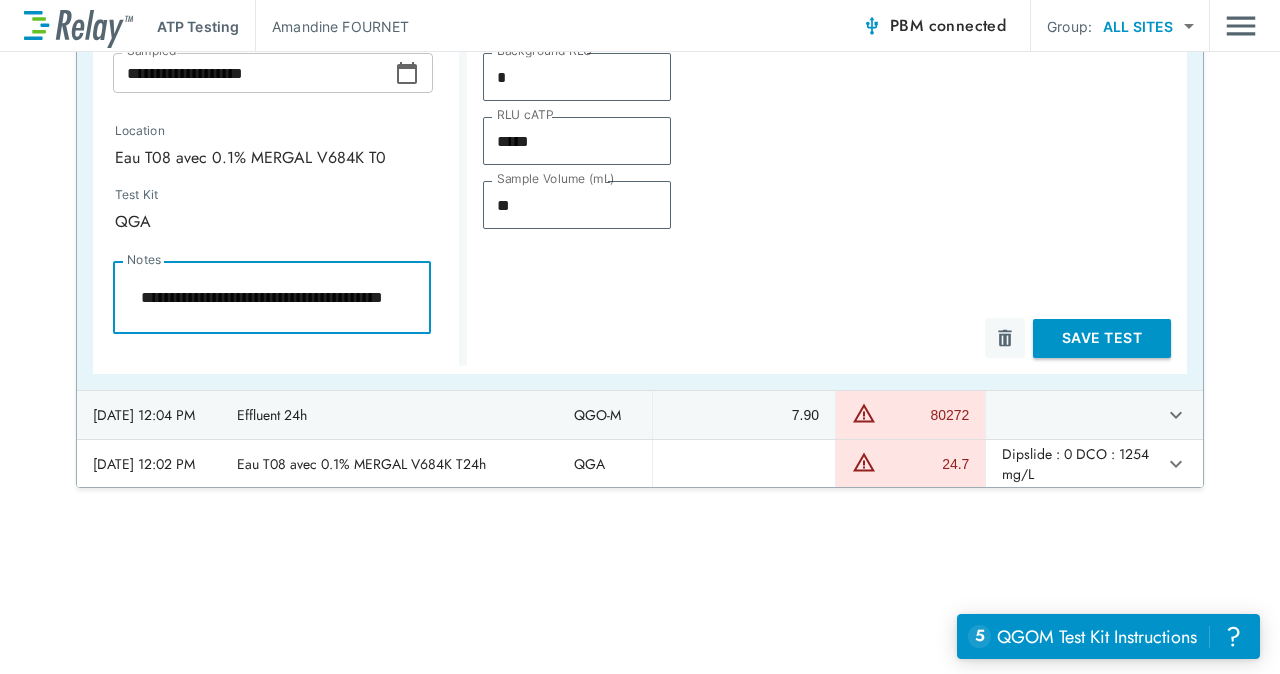 scroll, scrollTop: 7, scrollLeft: 0, axis: vertical 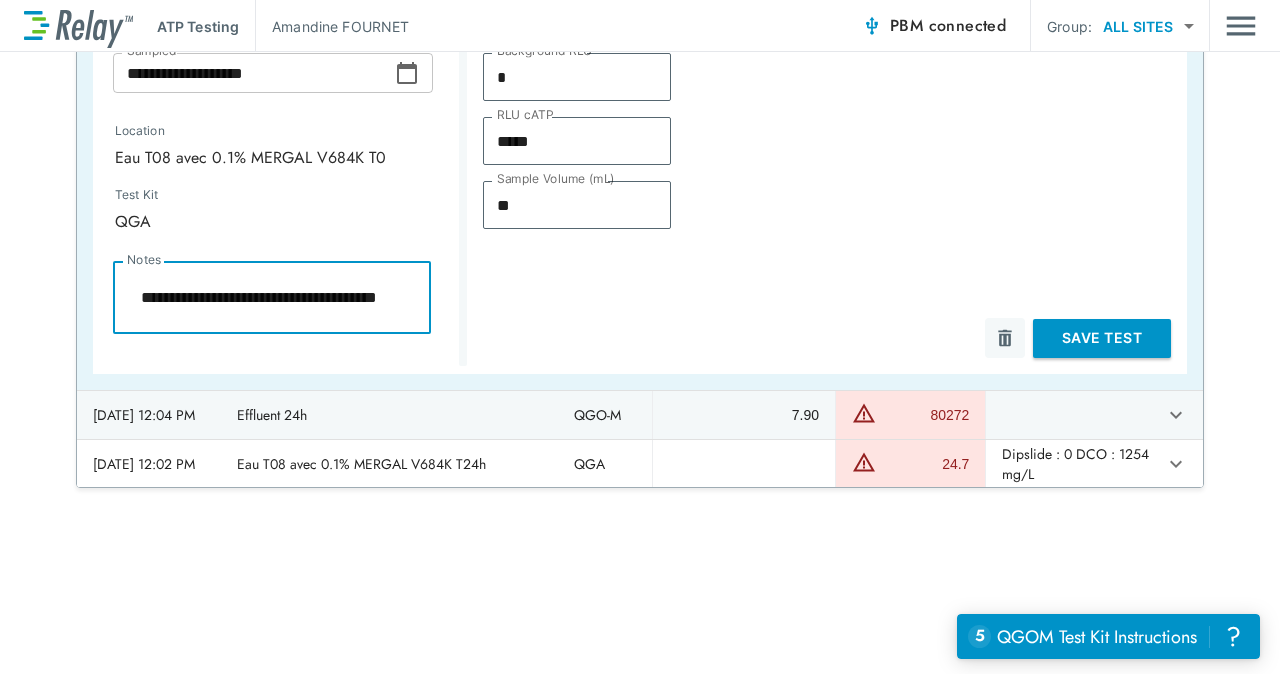 type on "**********" 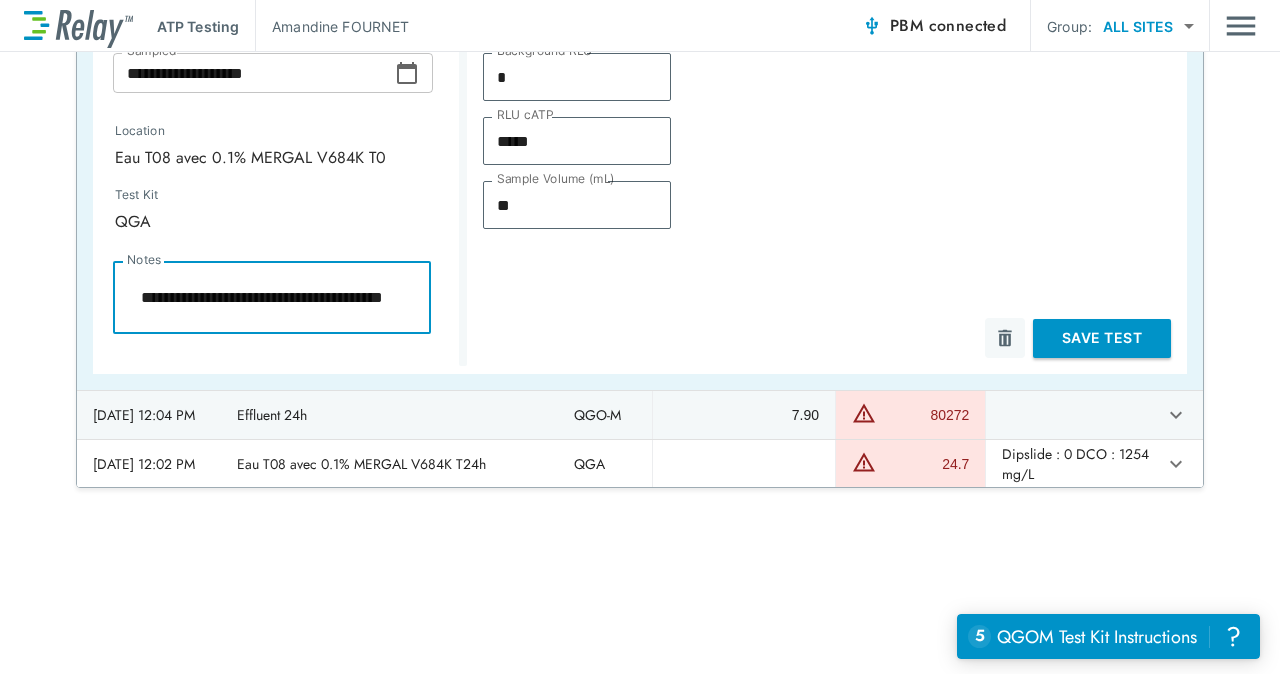 type on "**********" 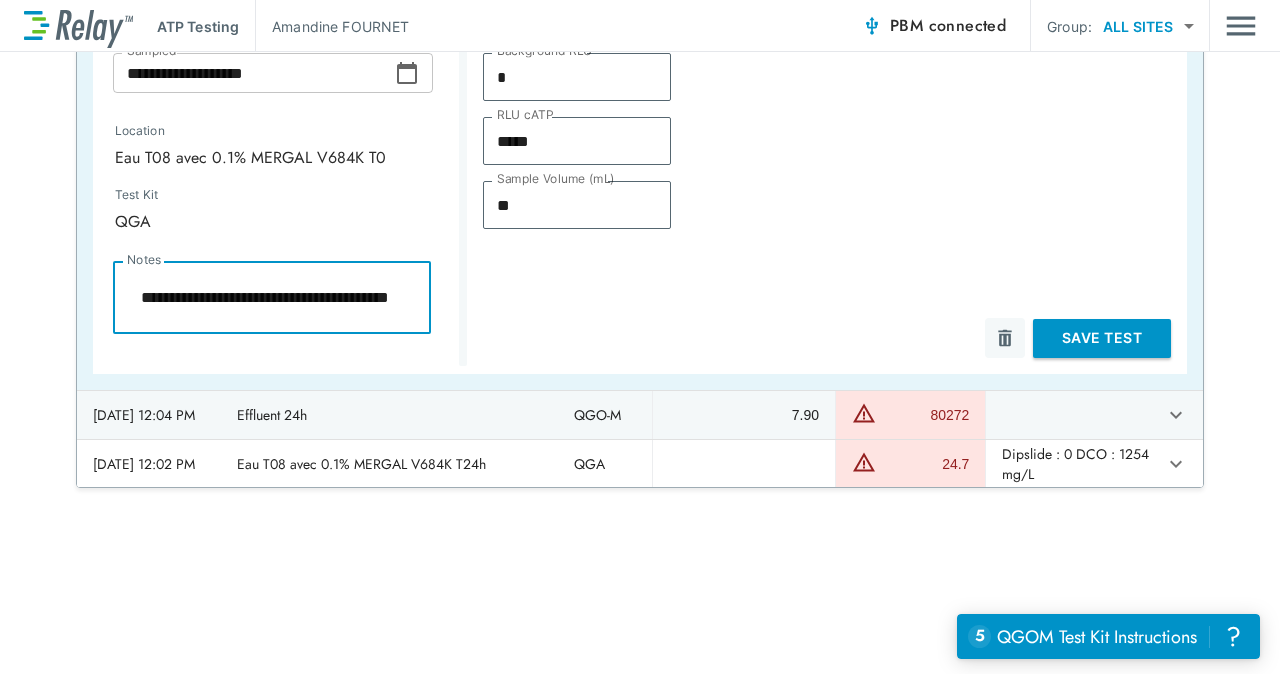 type on "**********" 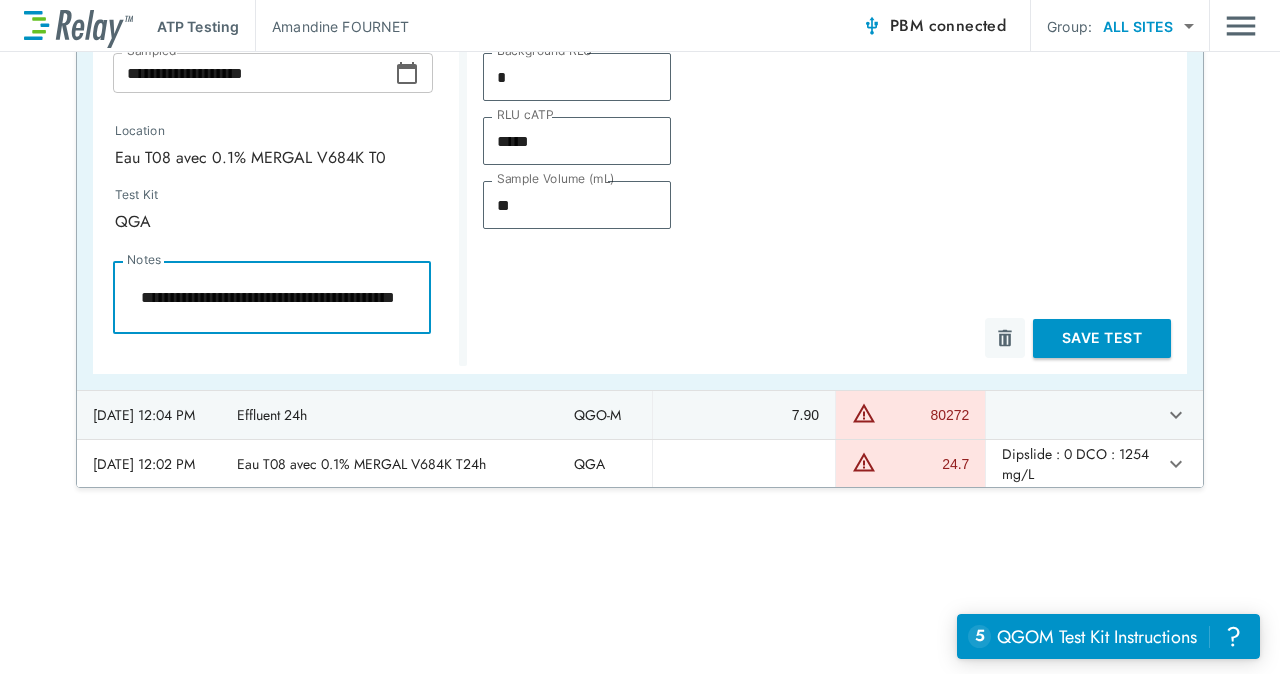 type on "**********" 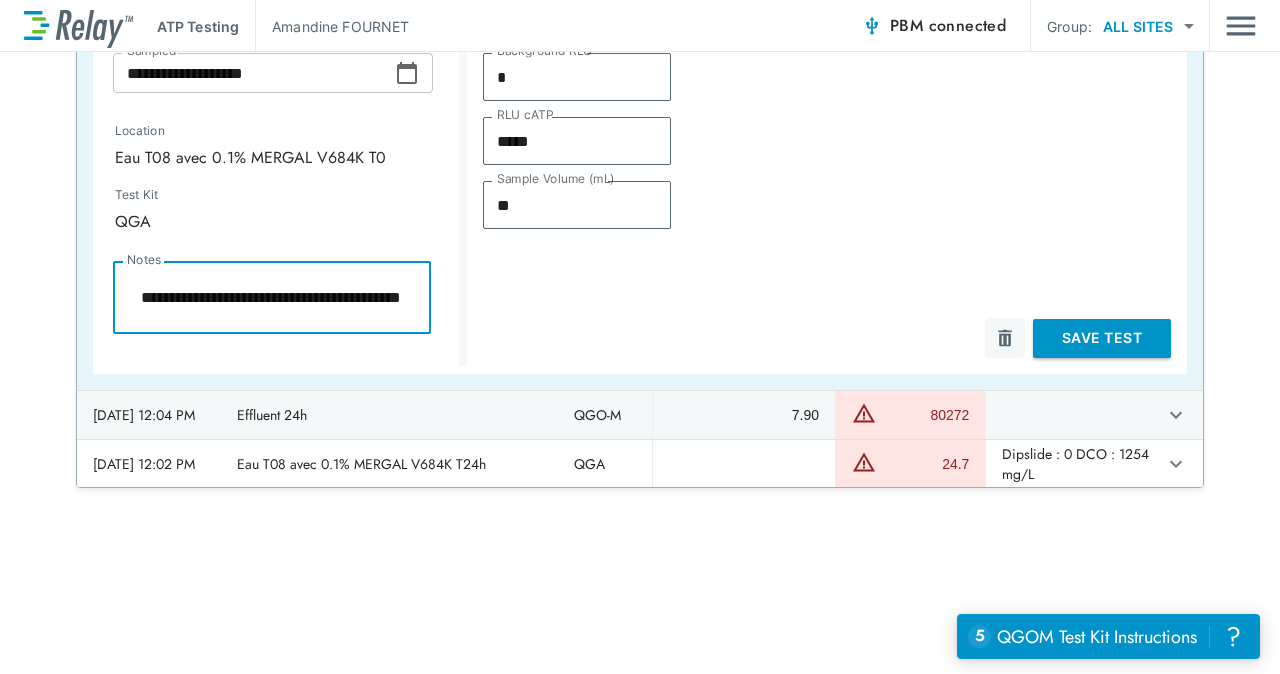 scroll, scrollTop: 14, scrollLeft: 0, axis: vertical 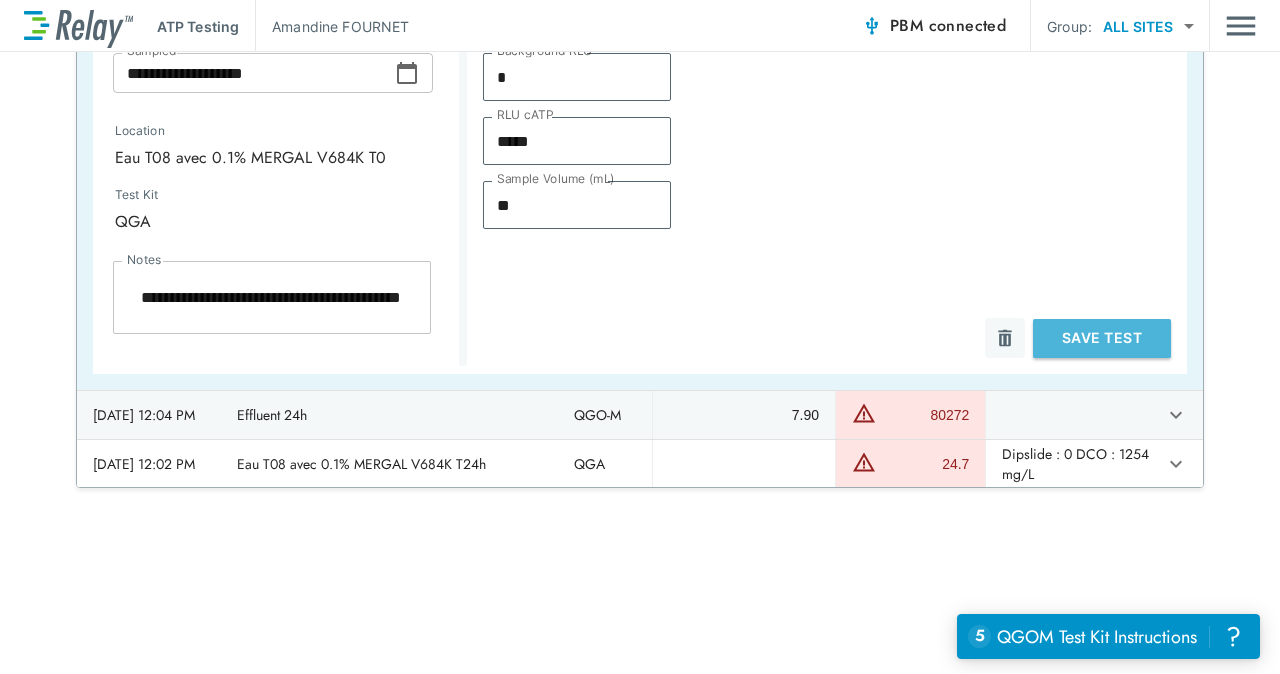 click on "Save Test" at bounding box center (1102, 338) 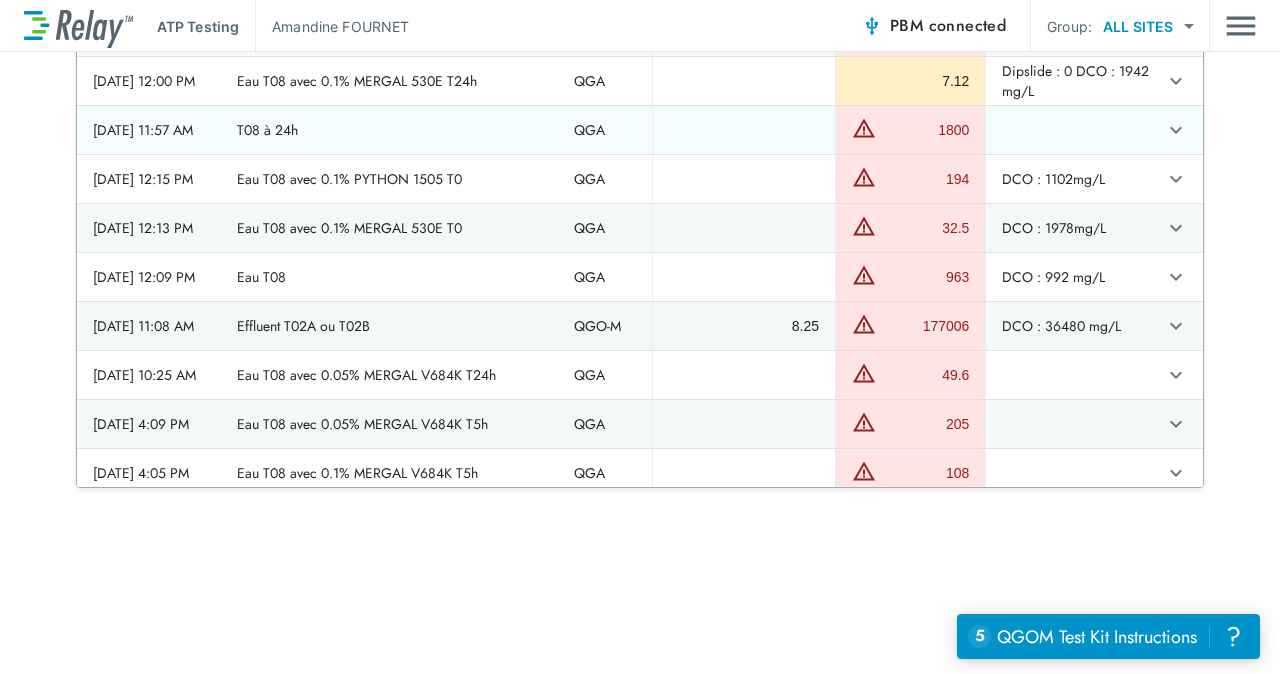 type on "*" 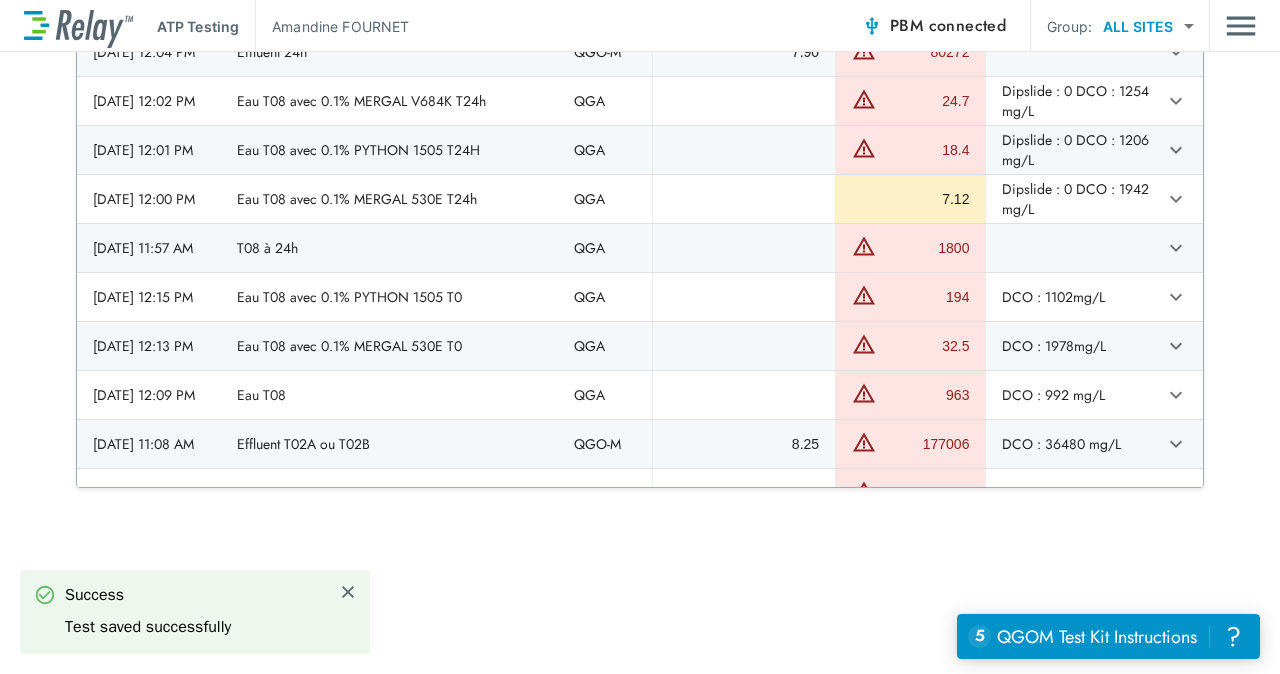 scroll, scrollTop: 0, scrollLeft: 0, axis: both 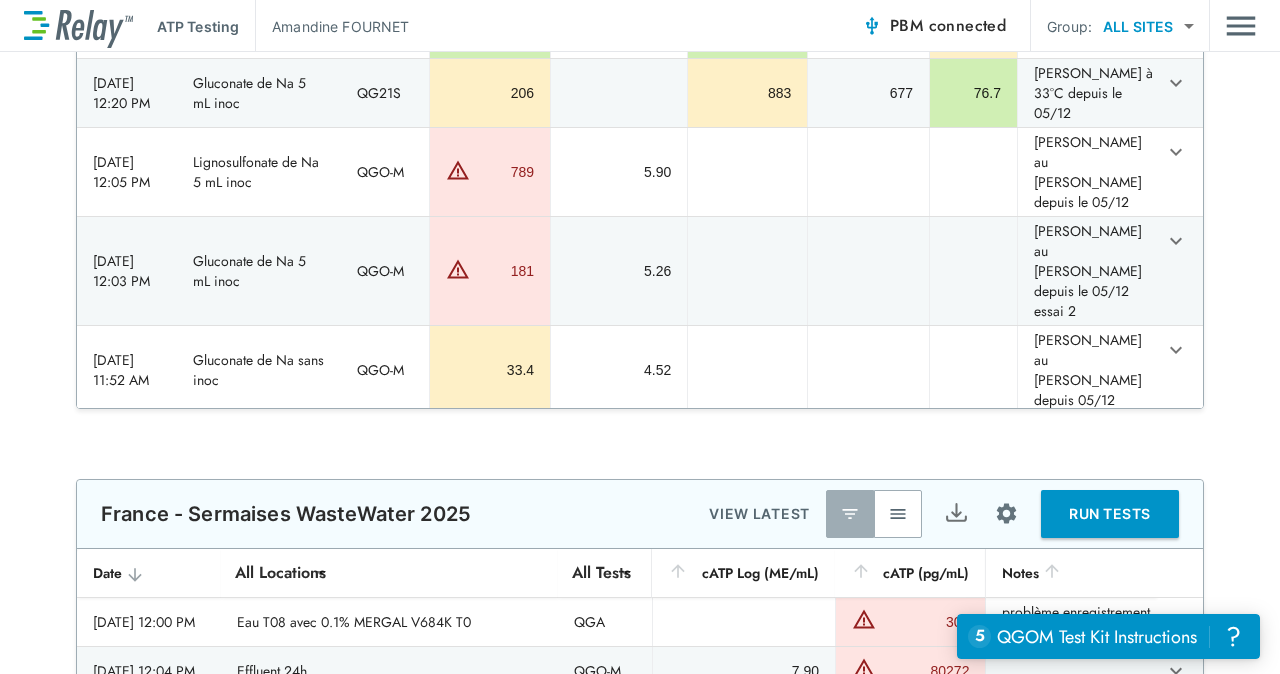 click on "RUN TESTS" at bounding box center [1110, 514] 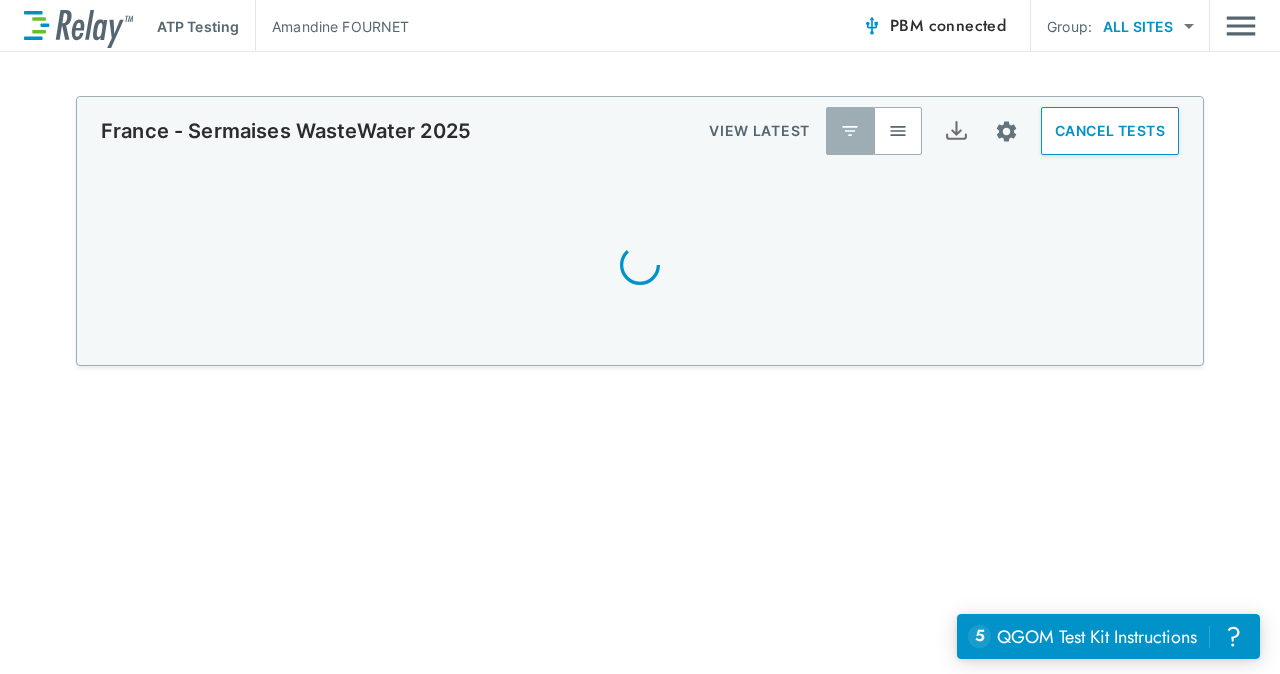 scroll, scrollTop: 546, scrollLeft: 0, axis: vertical 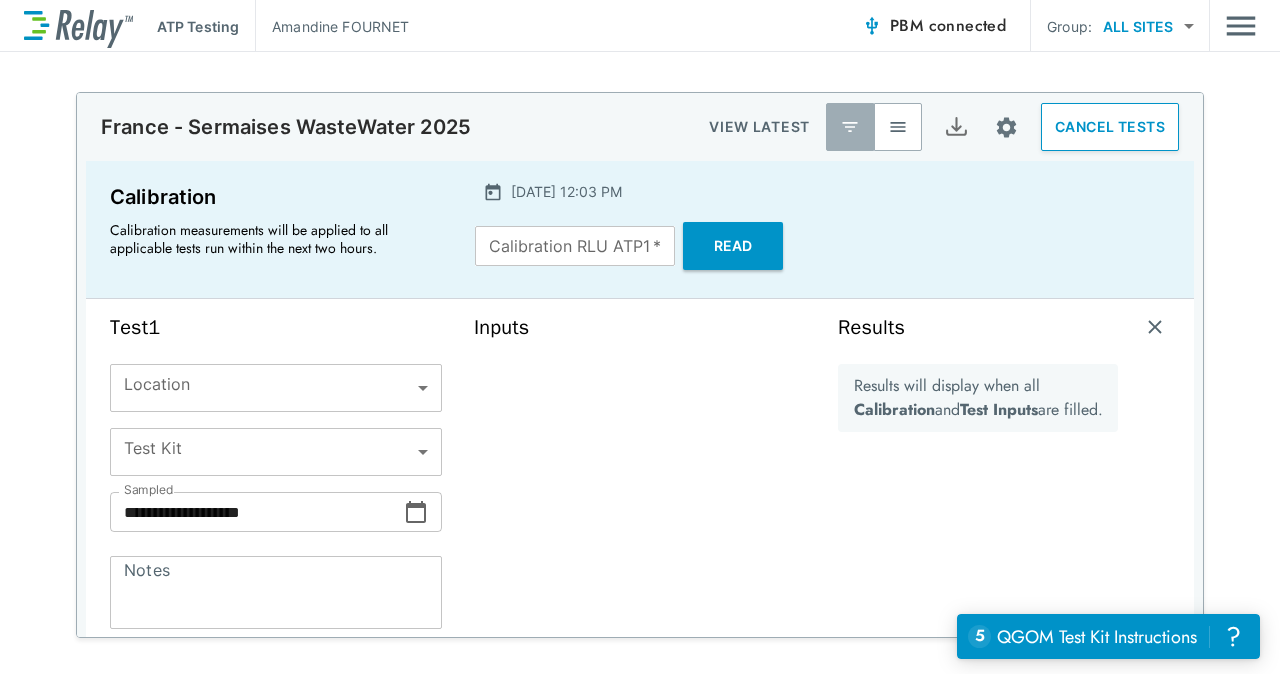 click on "Calibration RLU ATP1   *" at bounding box center [575, 246] 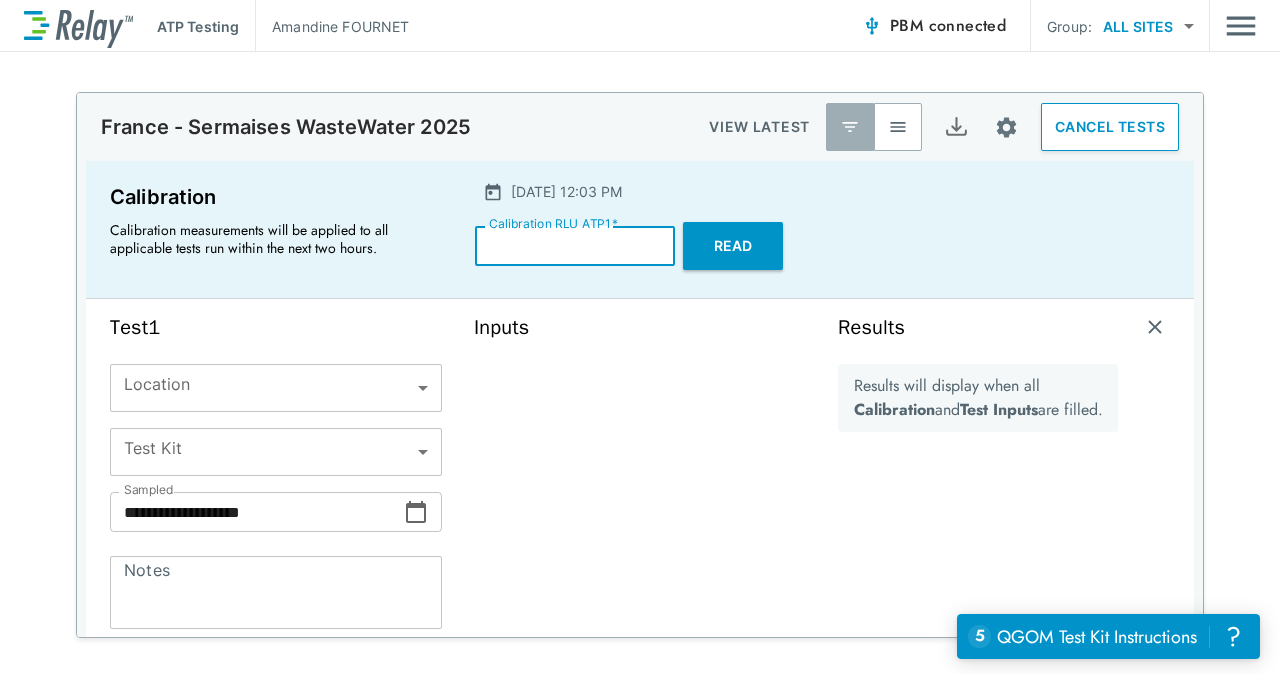 type on "*****" 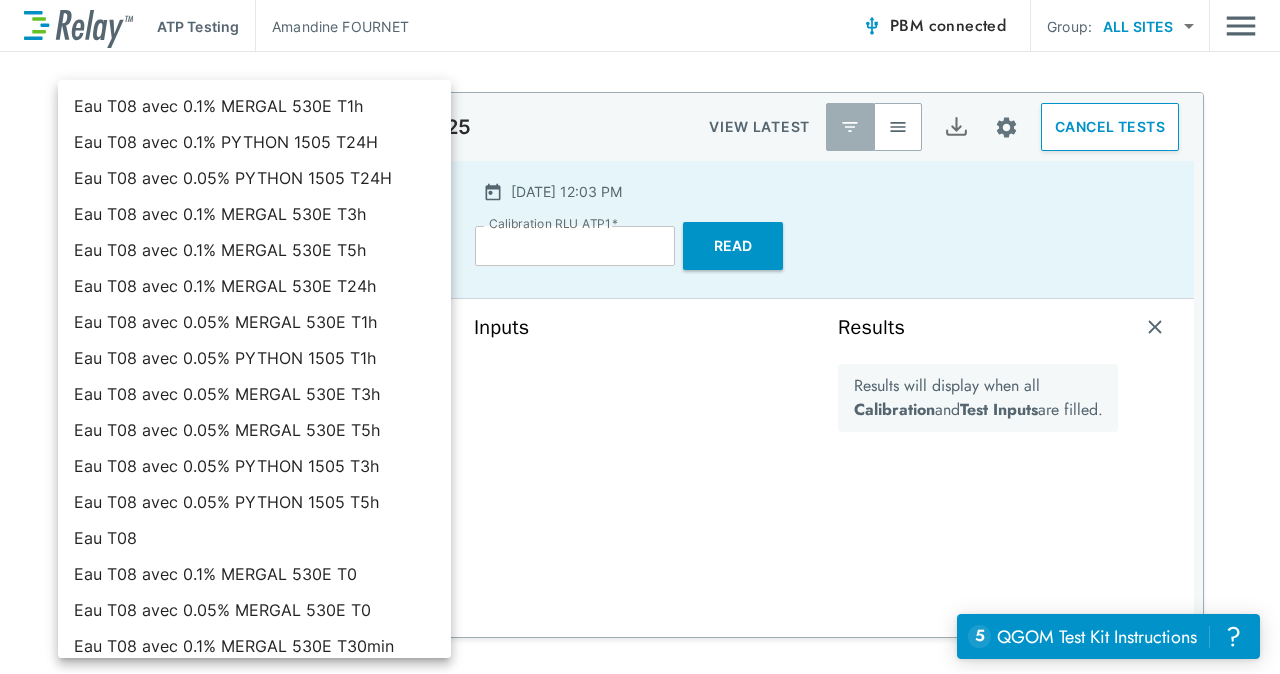 click on "**********" at bounding box center (640, 337) 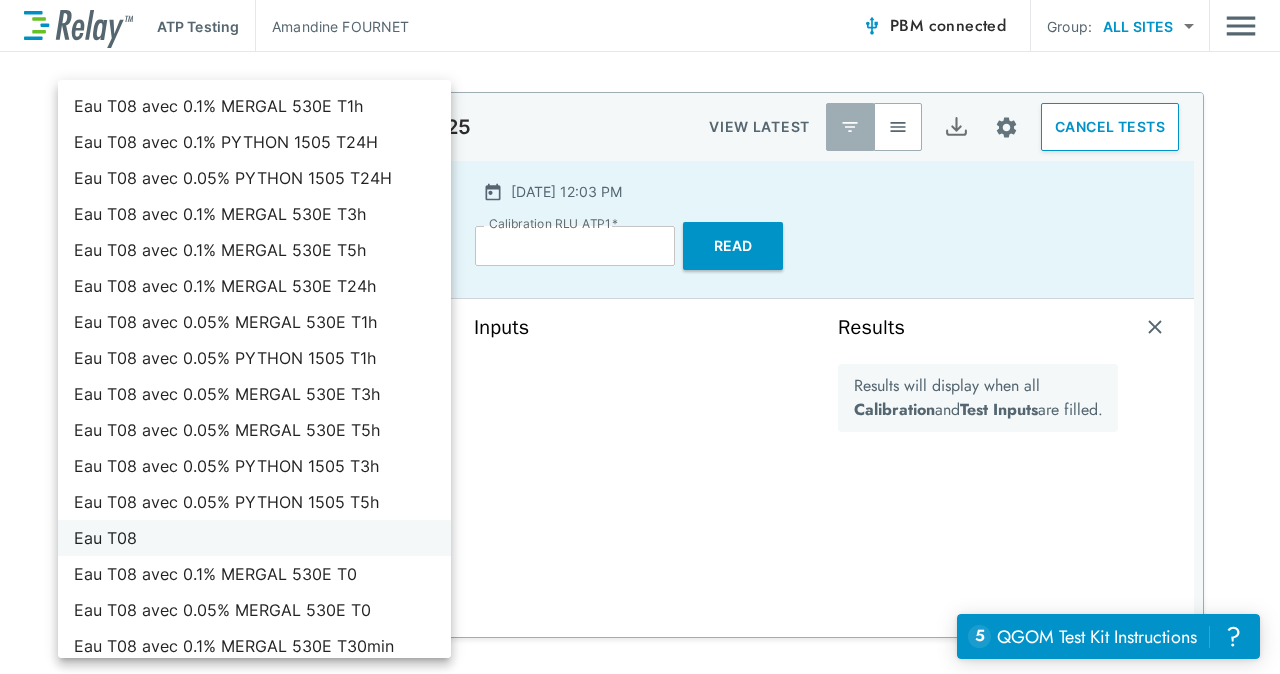 click on "Eau T08" at bounding box center [254, 538] 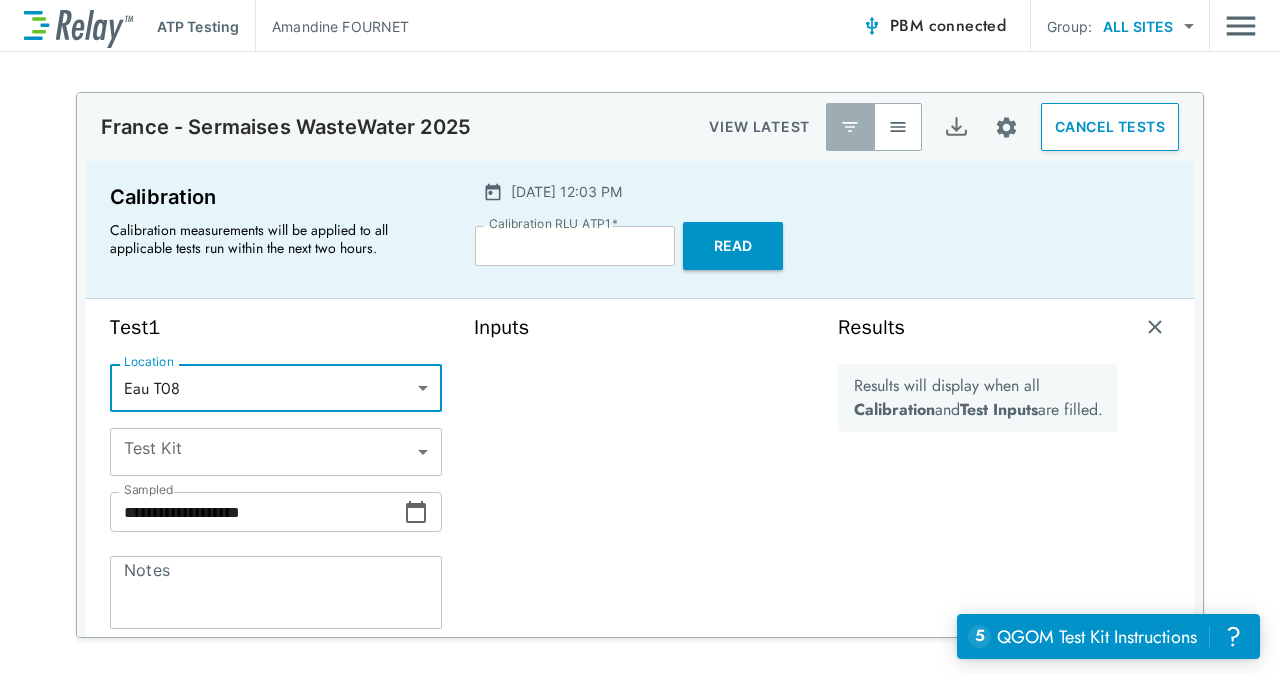 type on "*******" 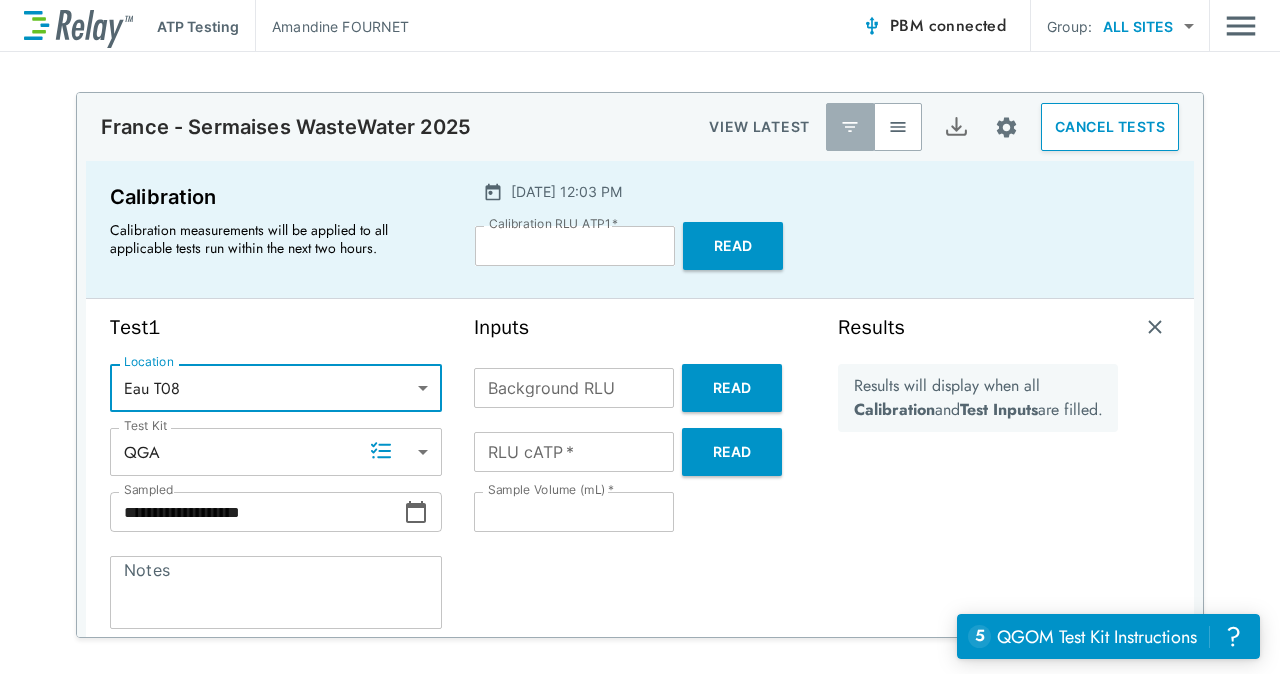 click on "Notes" at bounding box center [276, 593] 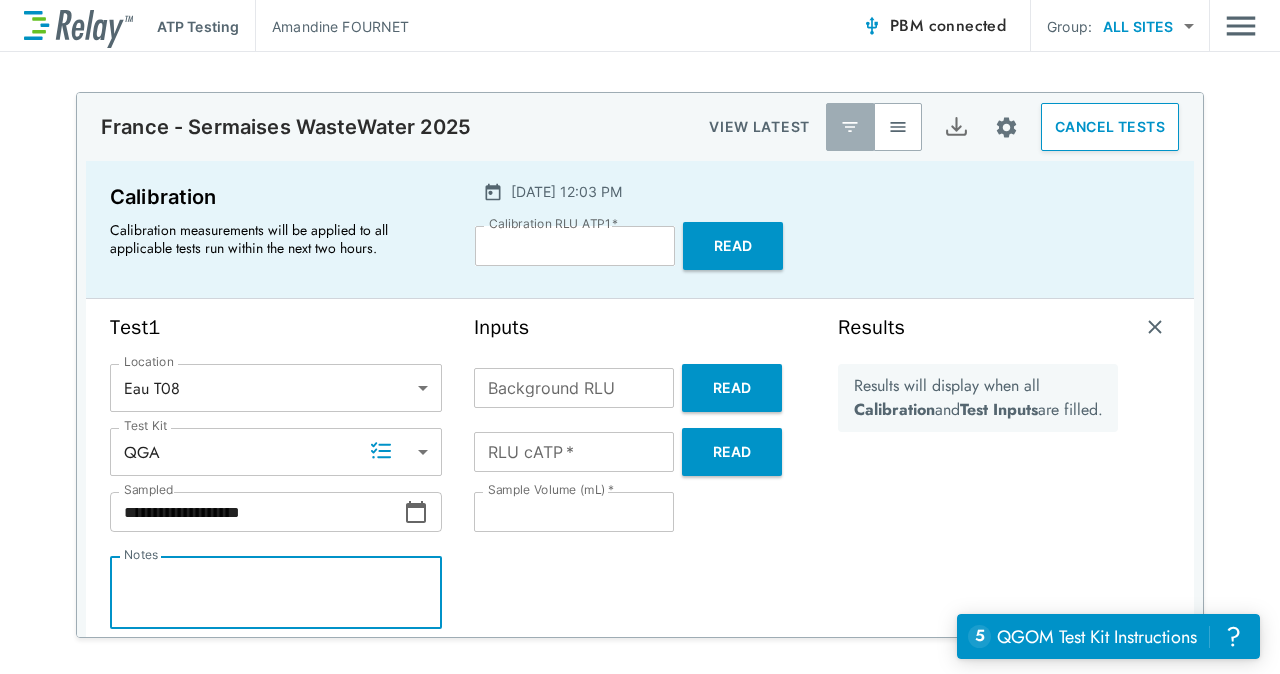type on "*" 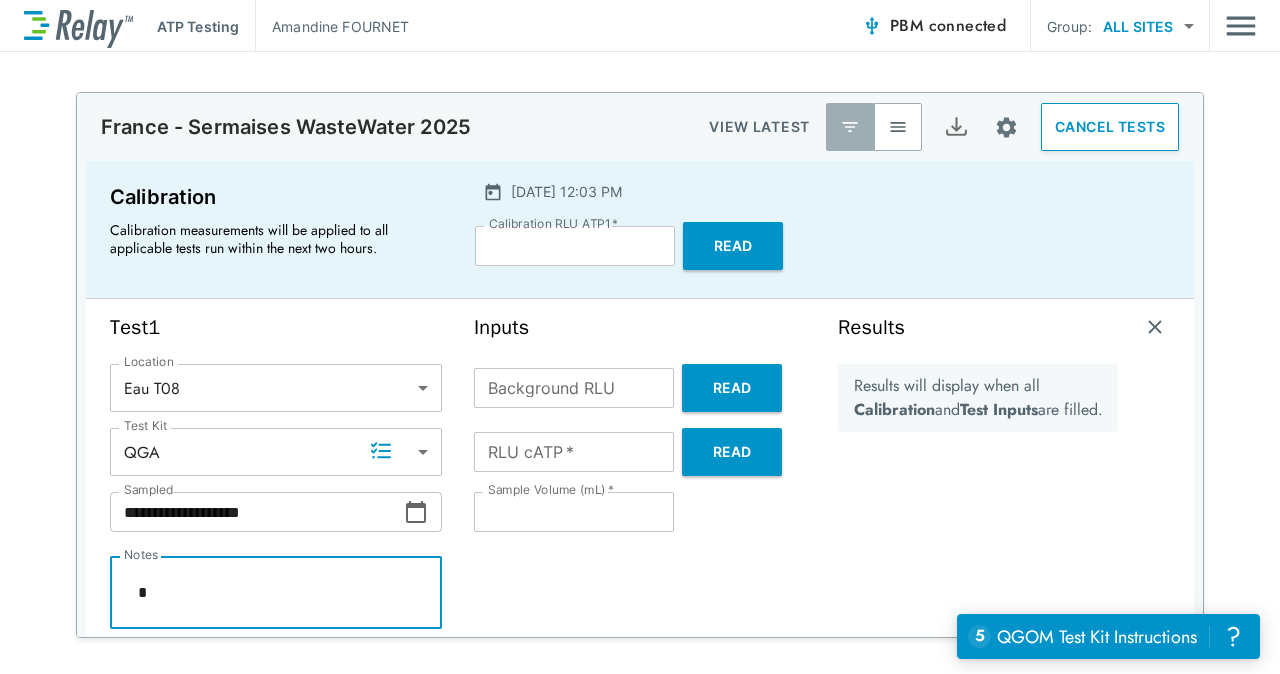 type on "*" 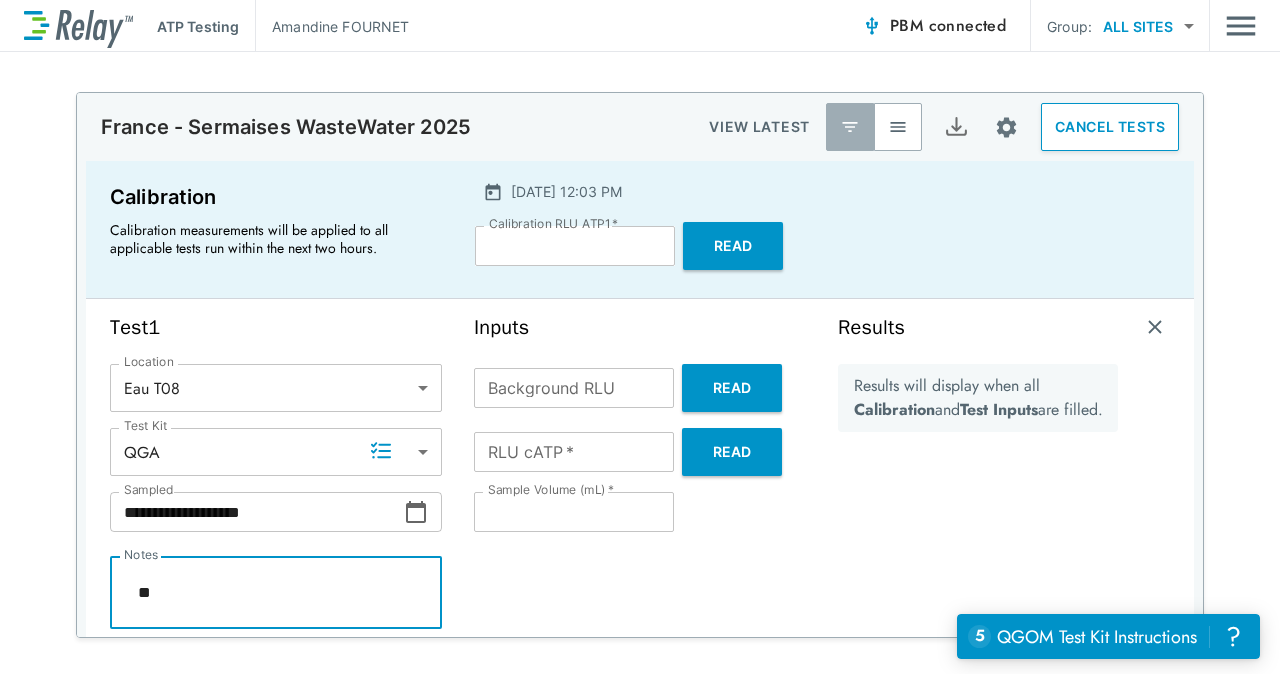 type on "*" 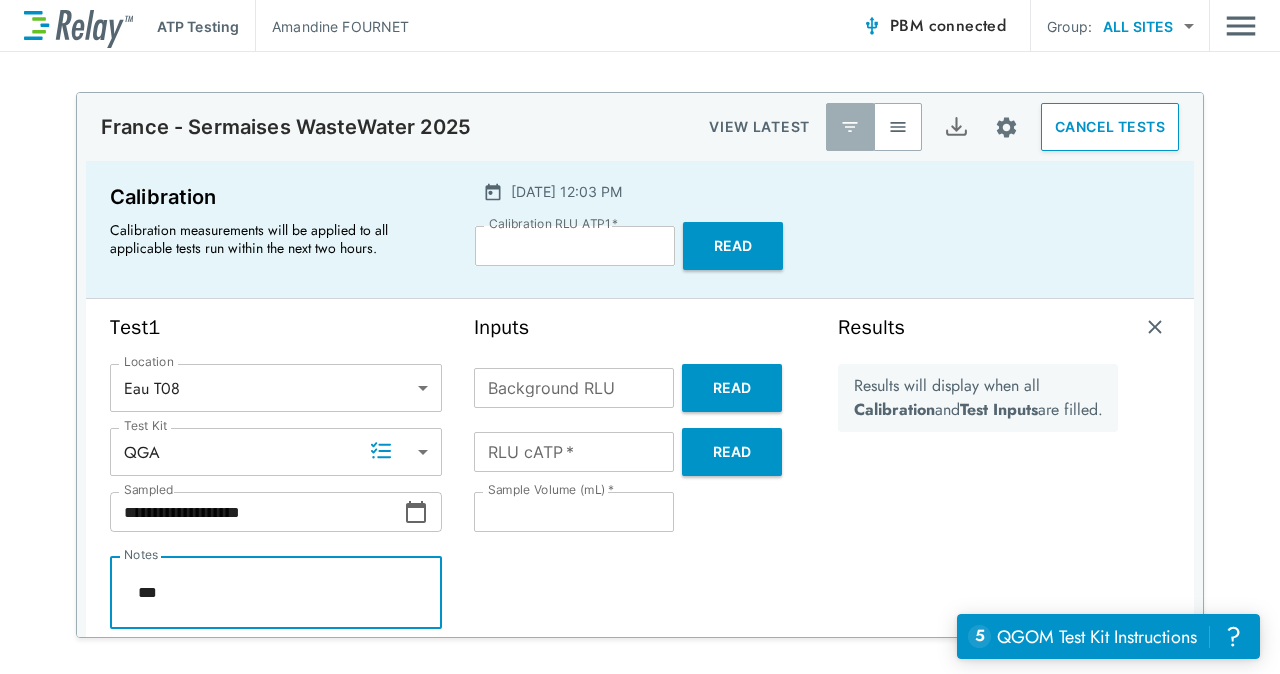 type on "*" 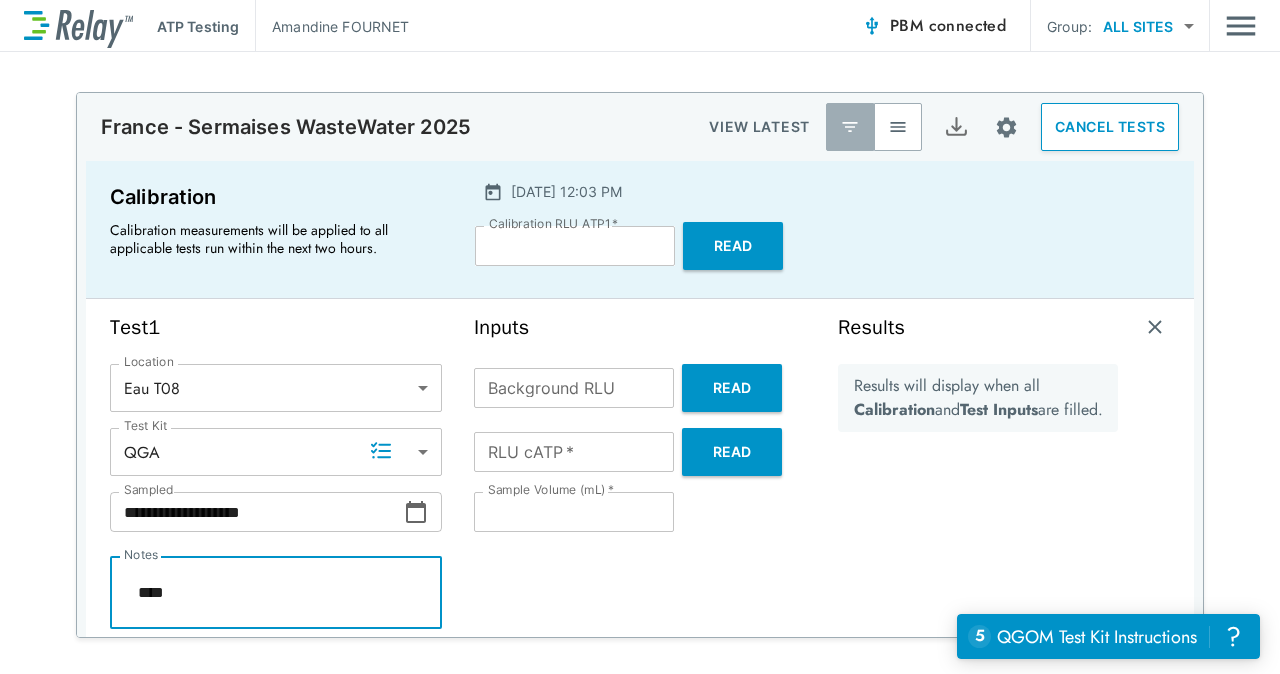 type on "*" 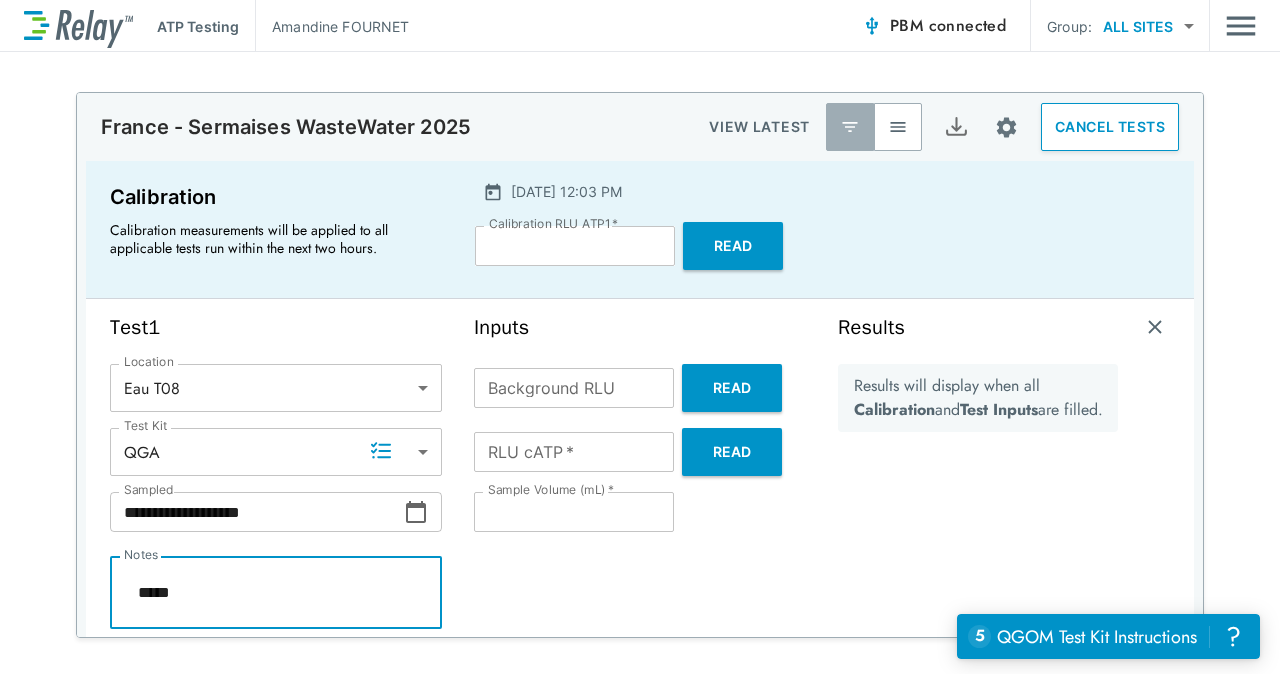 type on "*" 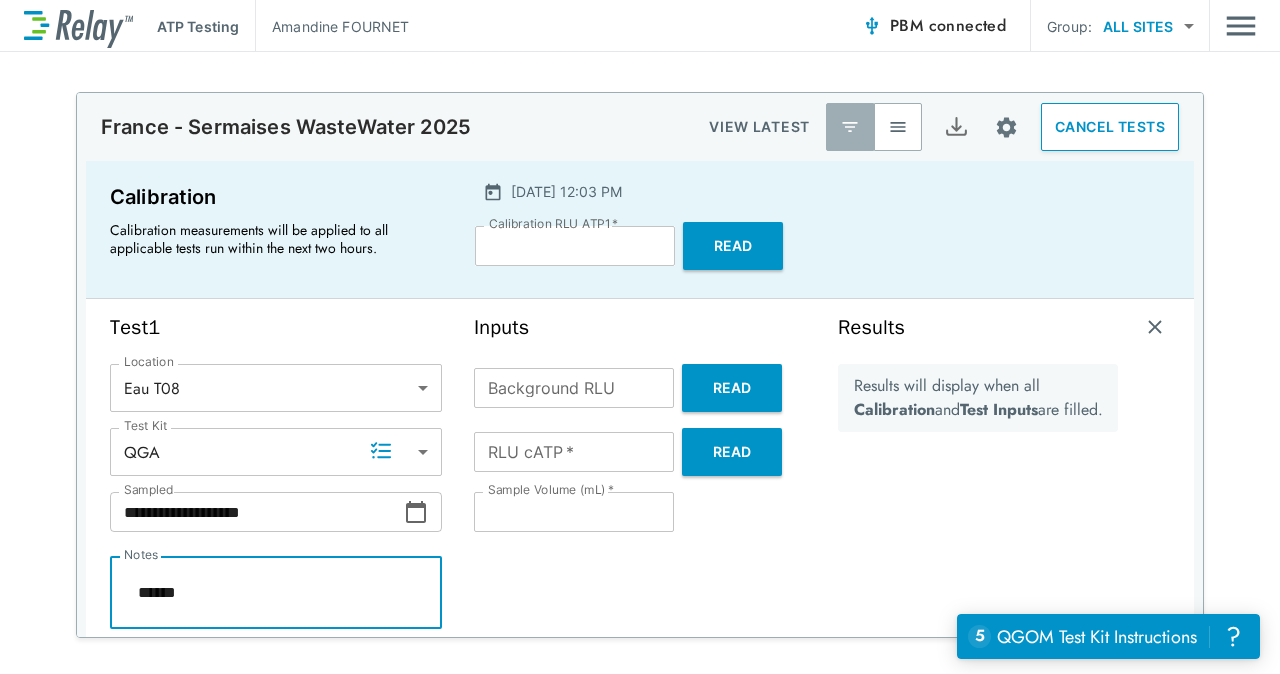 type on "*" 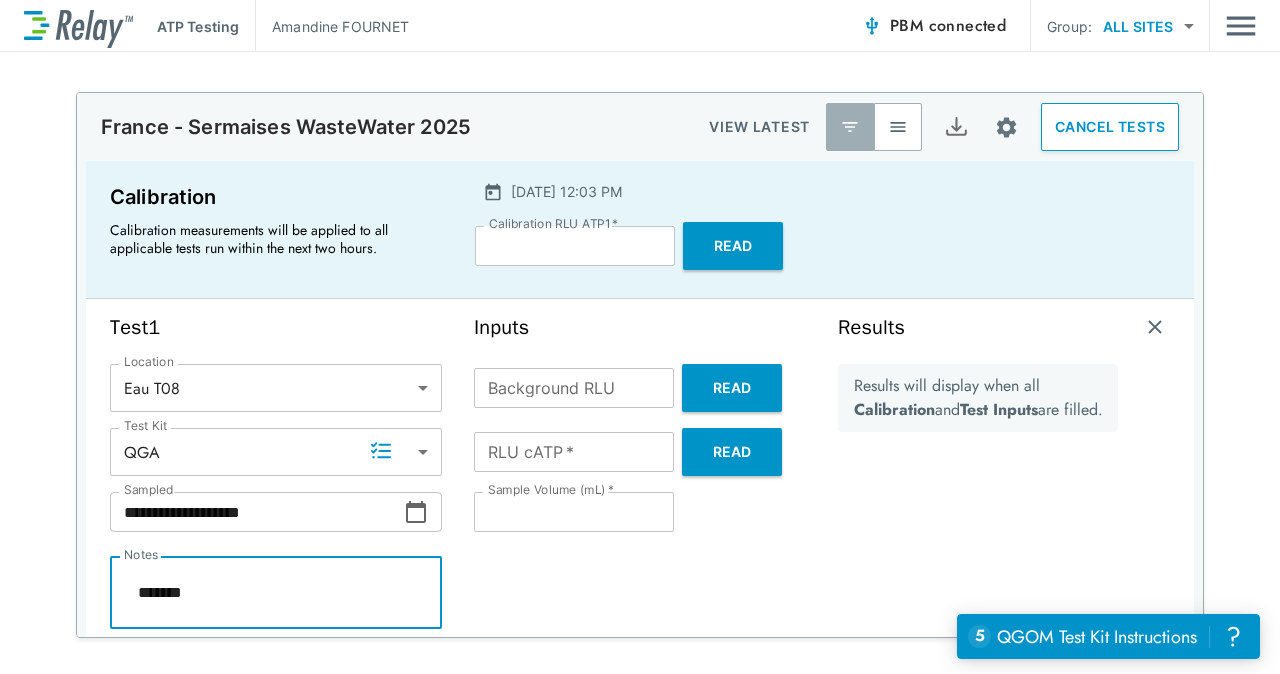 type on "*" 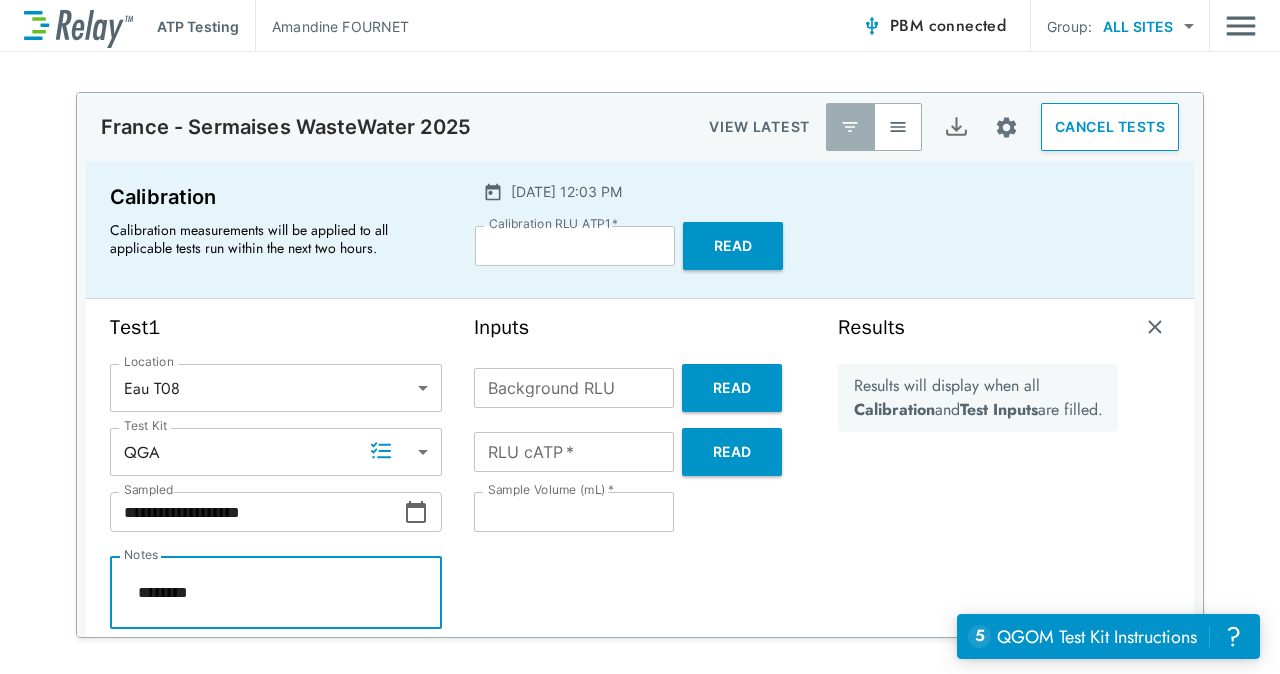 type on "*" 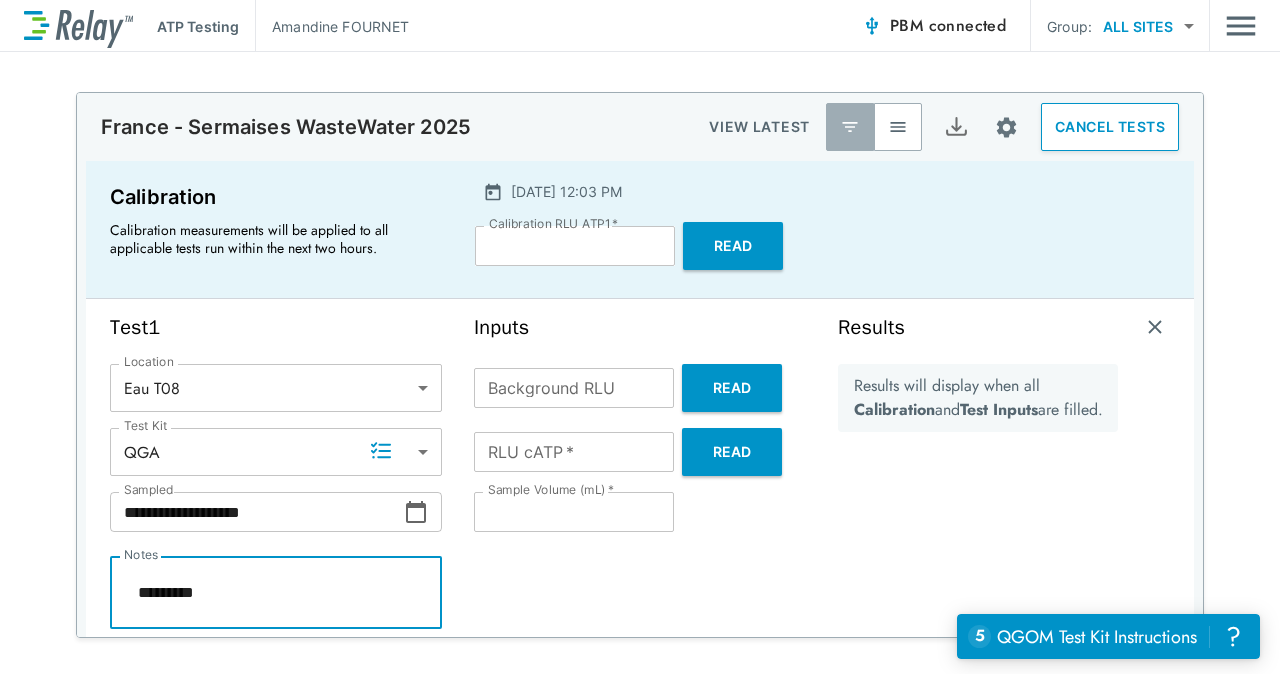 type on "*" 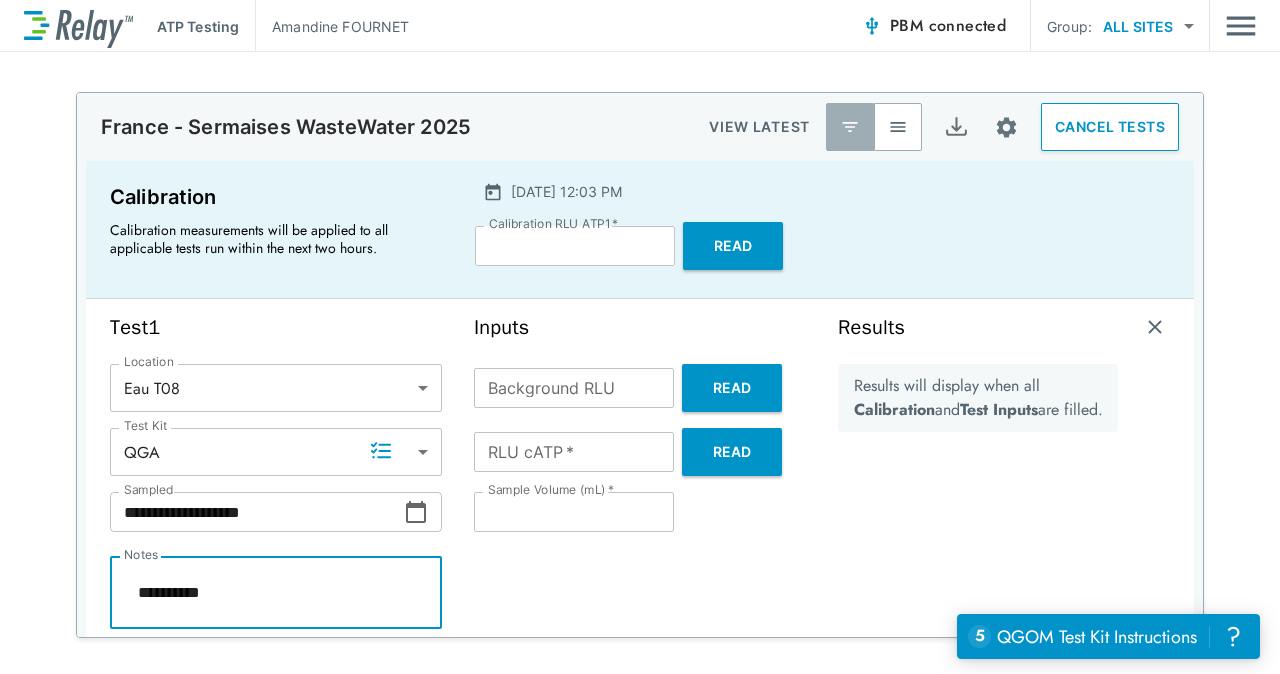 type on "*" 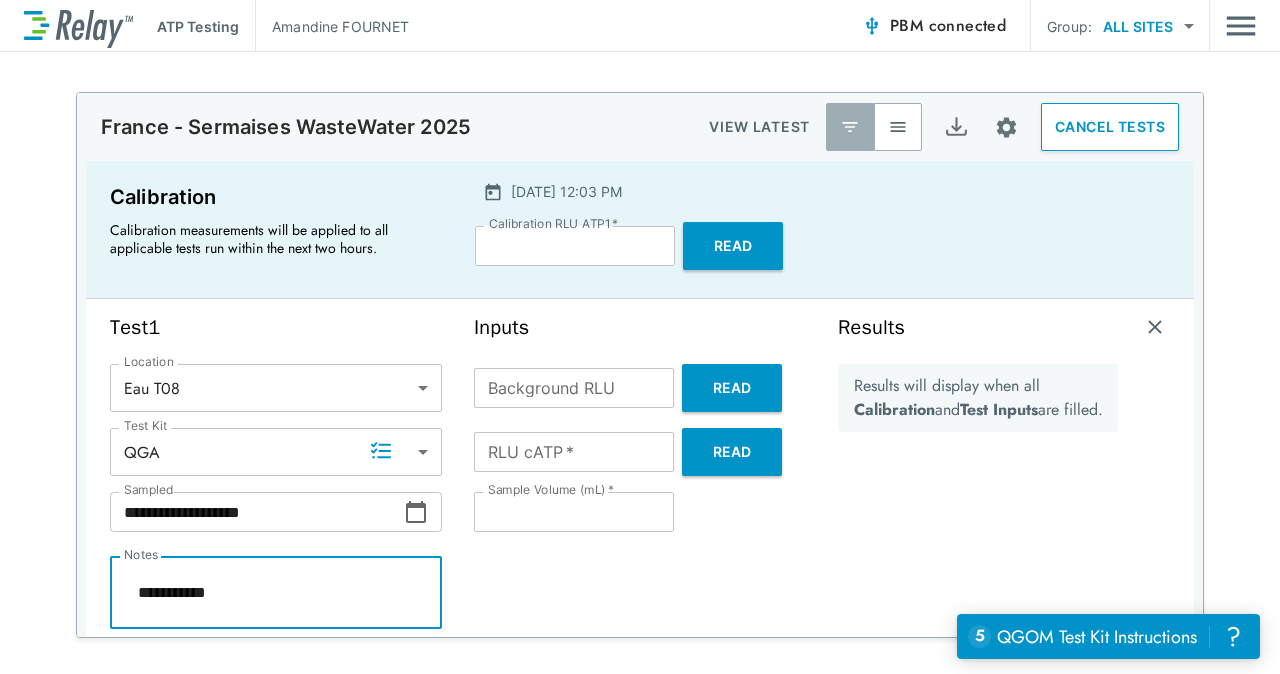type on "*" 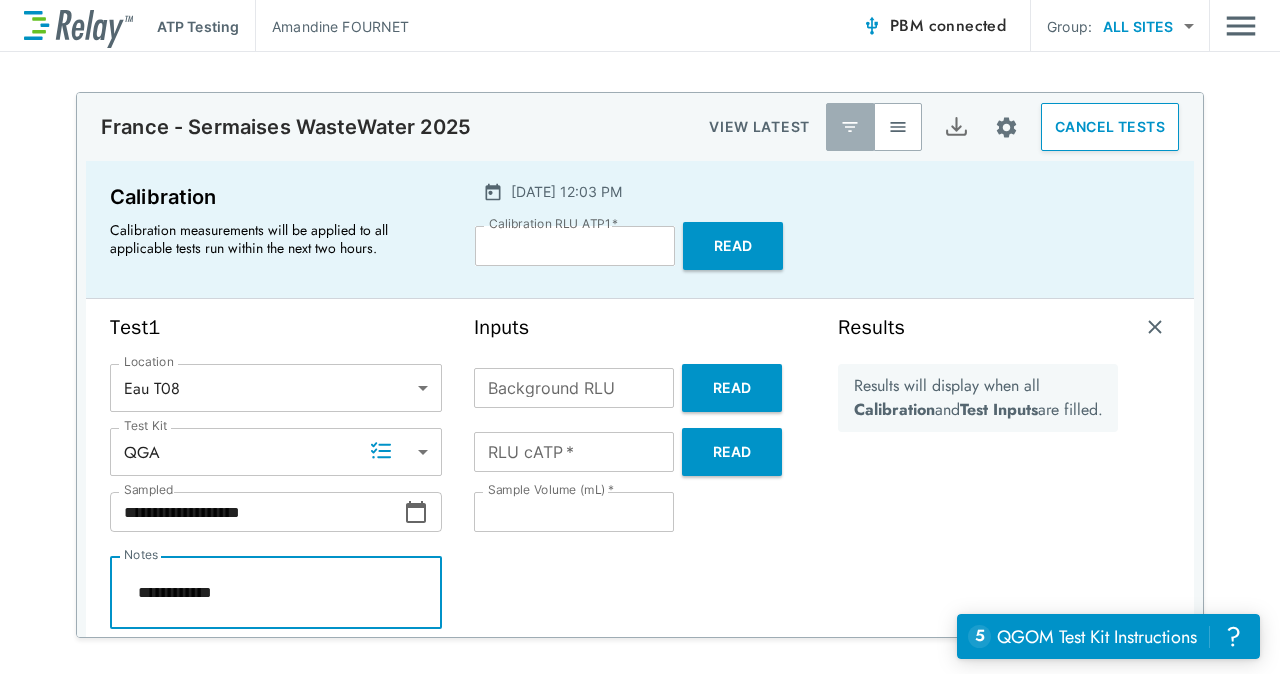 type on "*" 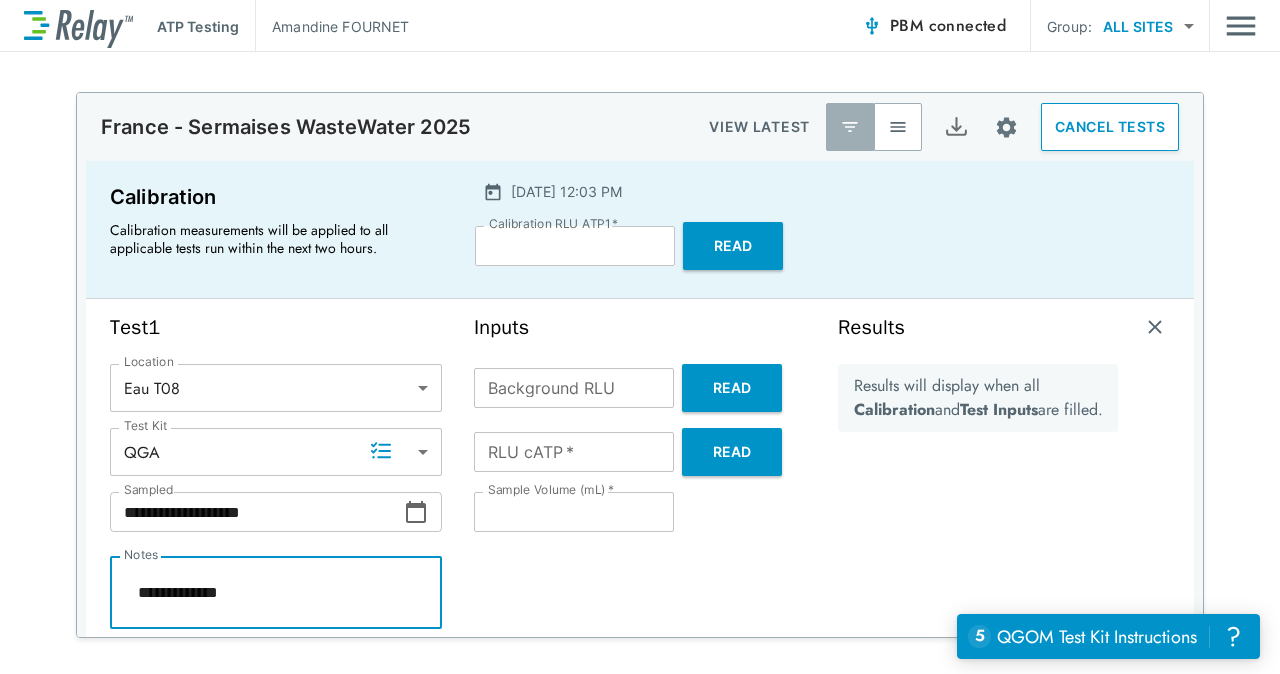 type on "*" 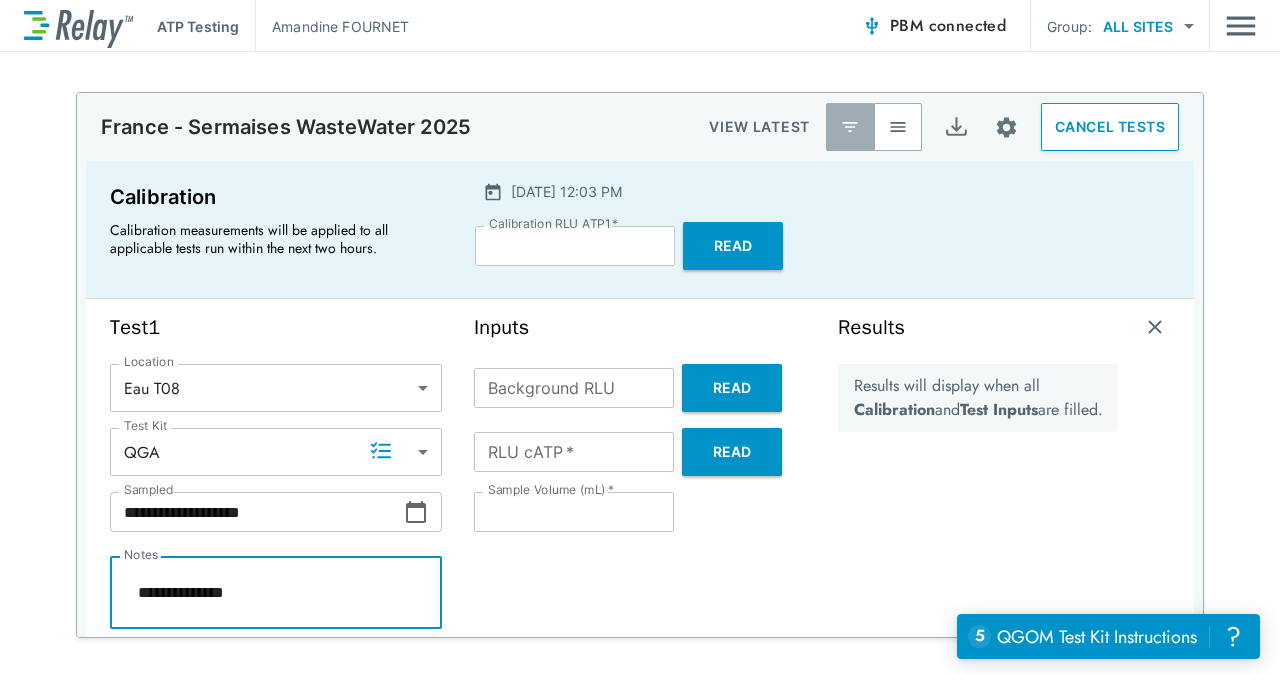 type on "*" 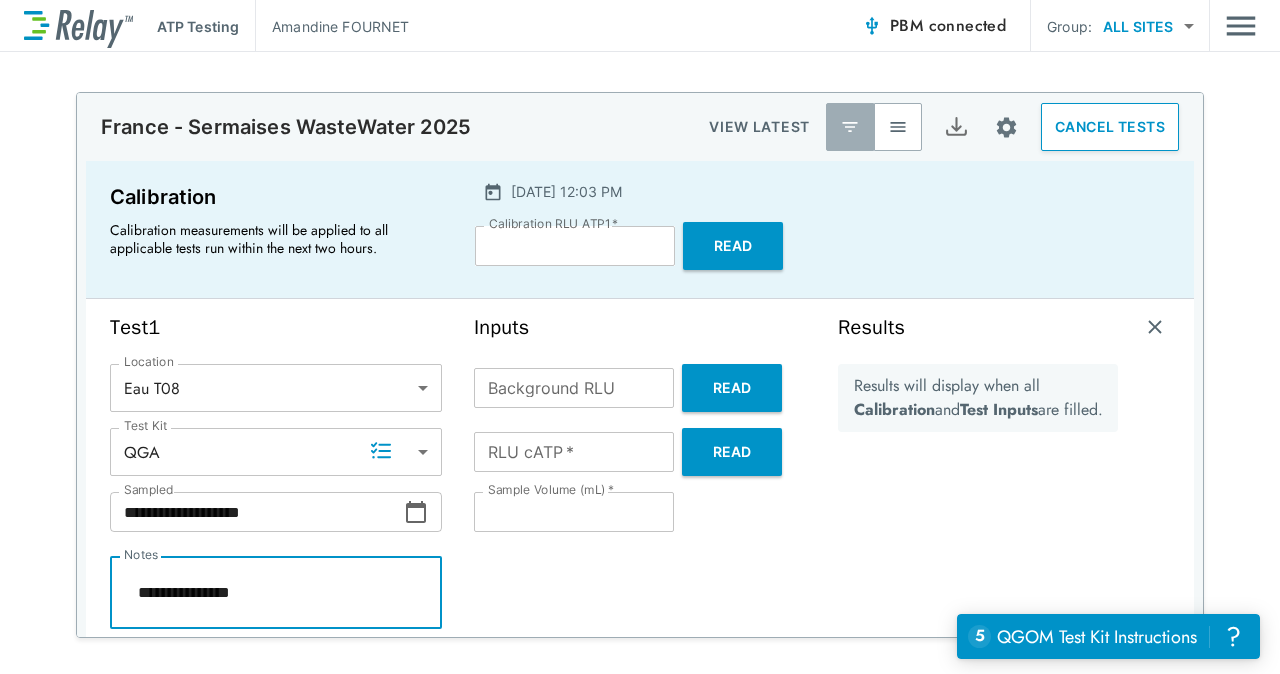 type on "*" 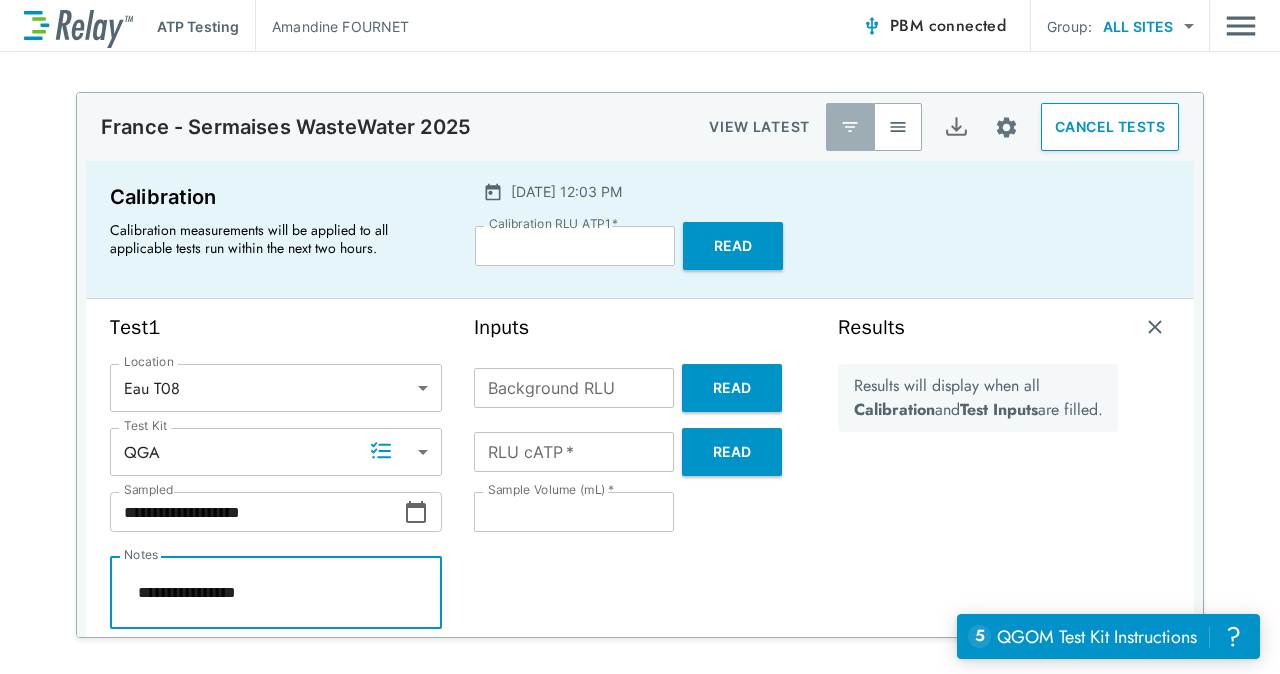 type on "*" 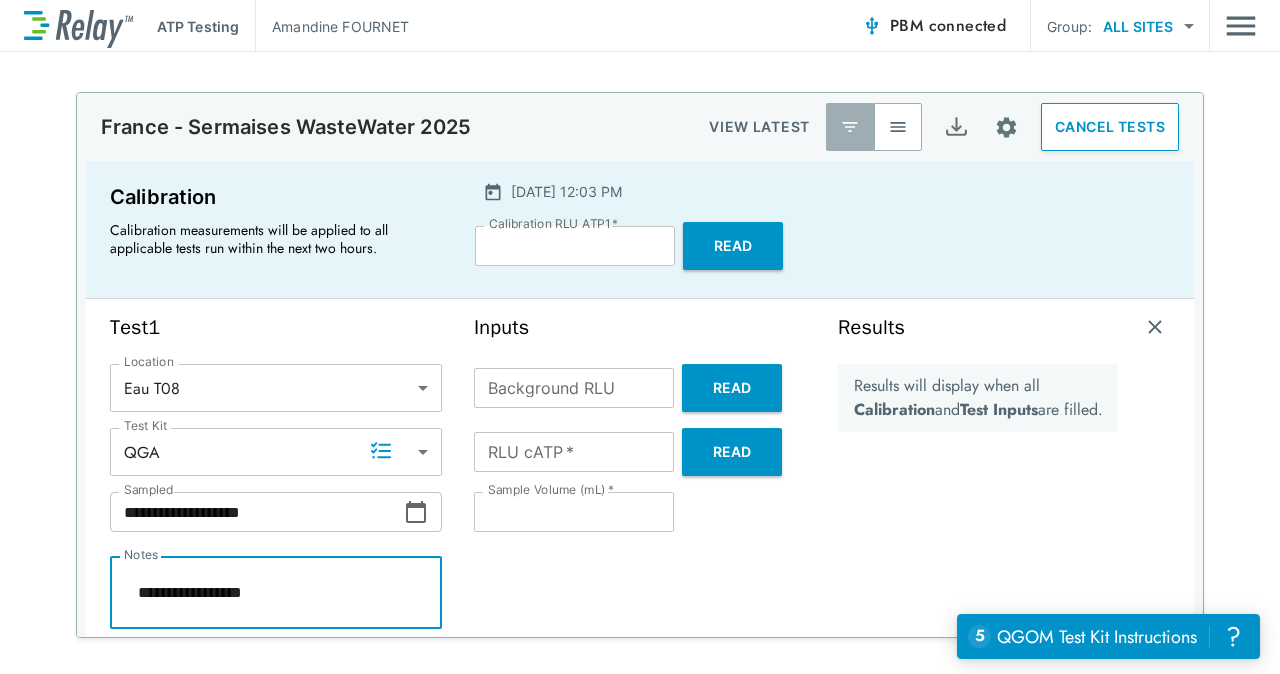 type on "*" 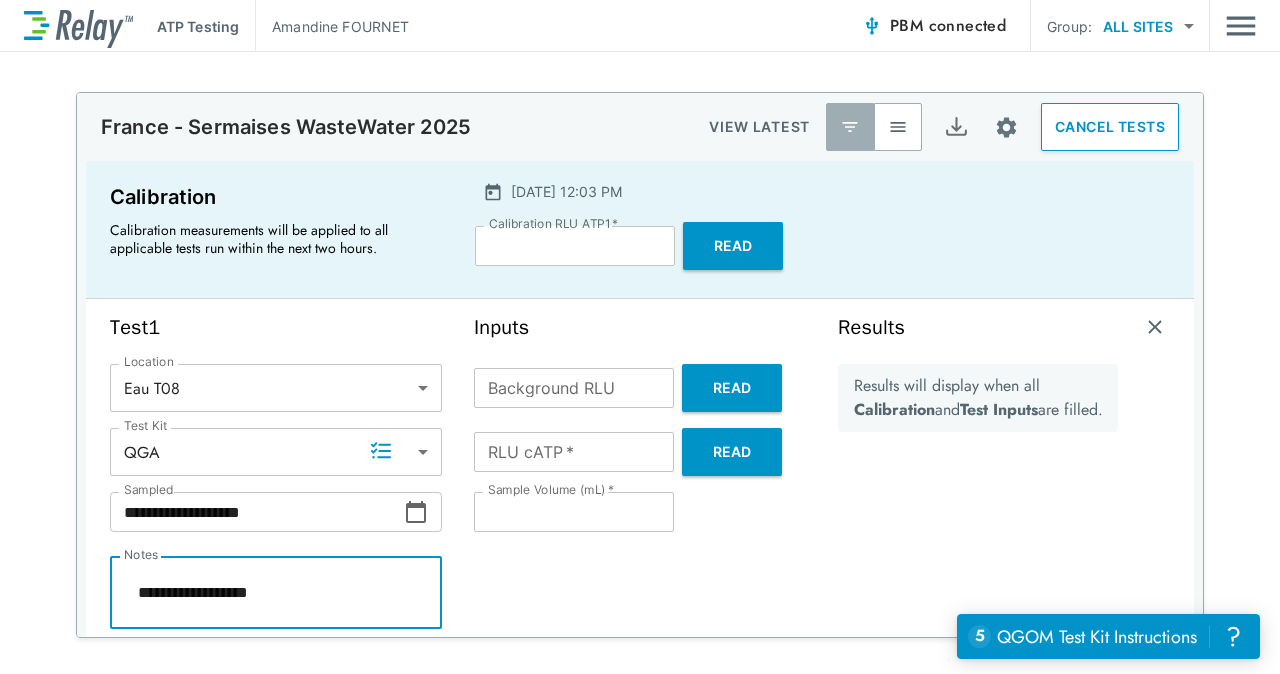 type on "*" 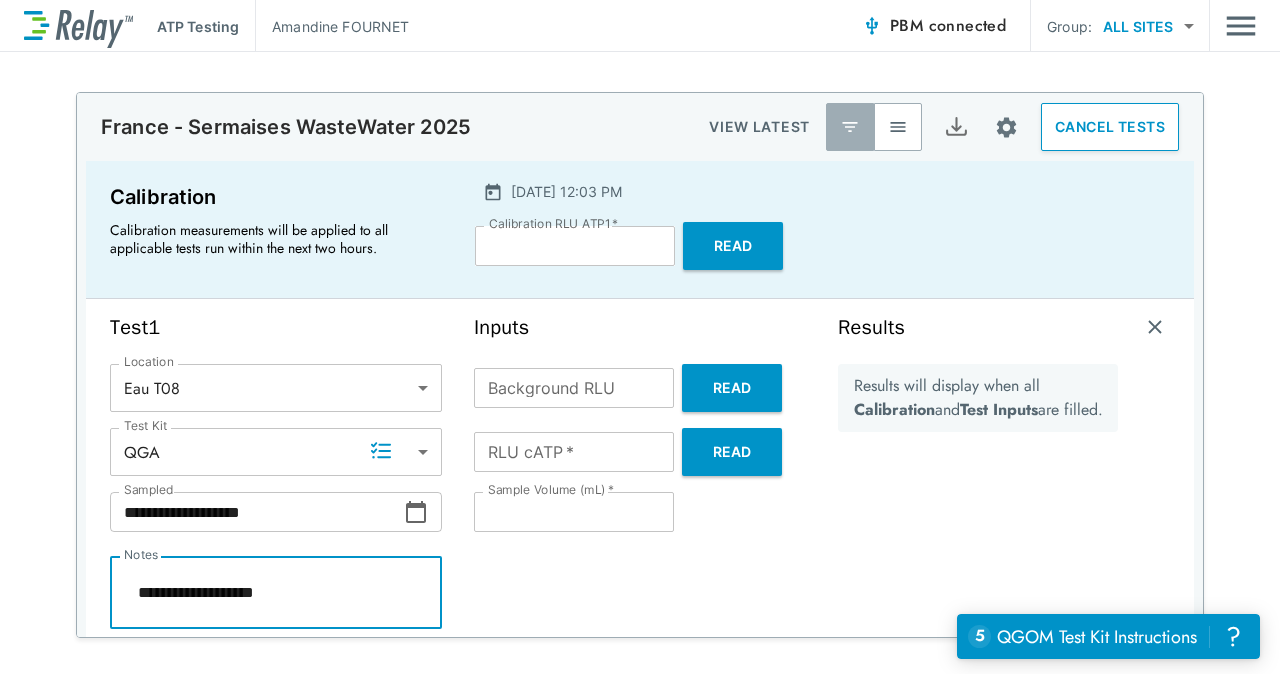 type on "*" 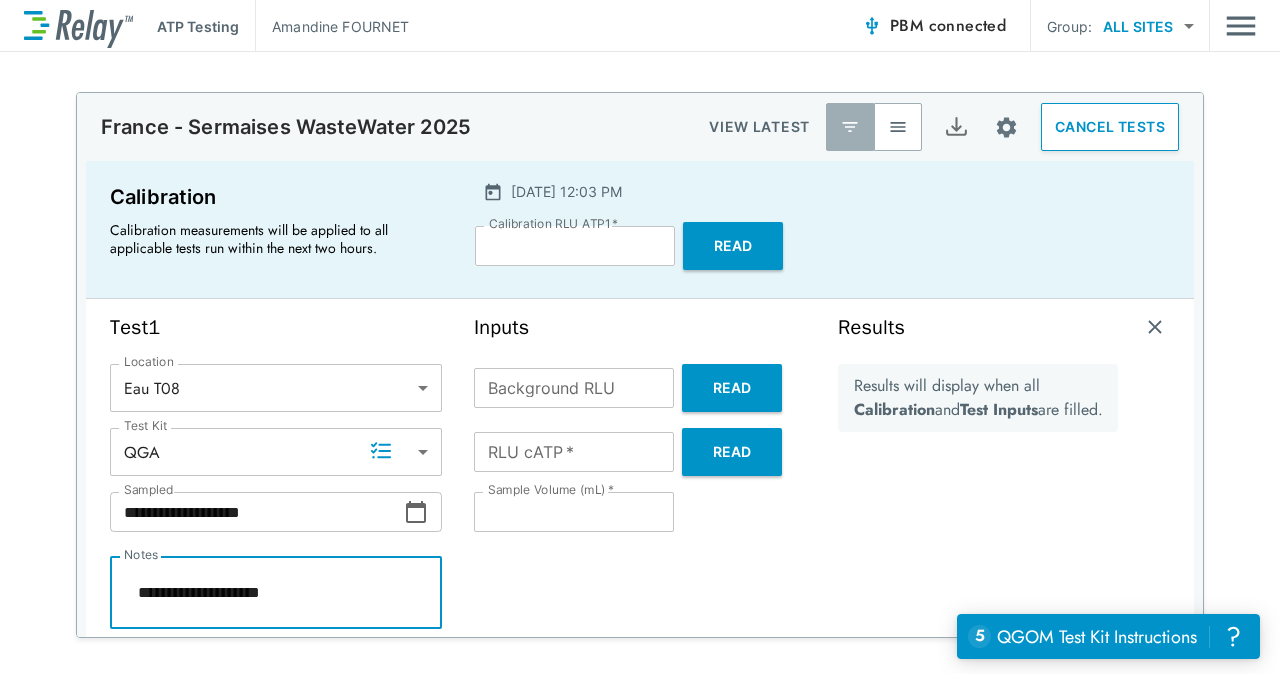 type on "*" 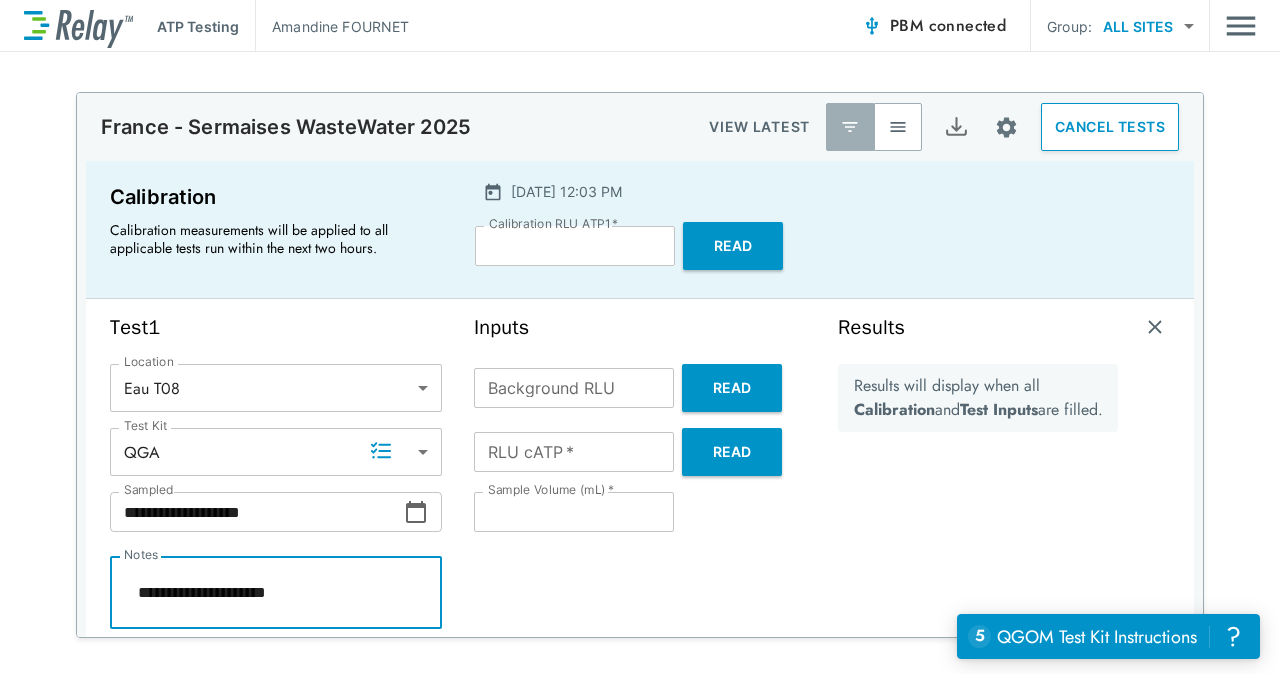 type on "*" 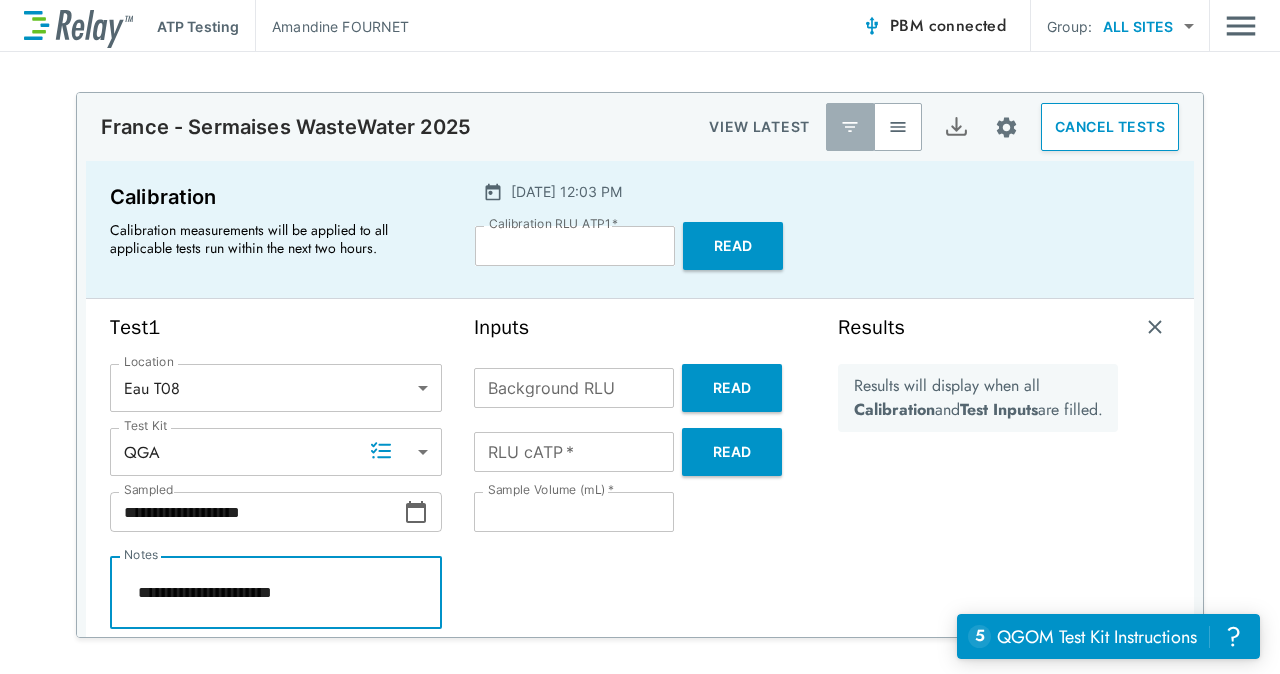 type on "*" 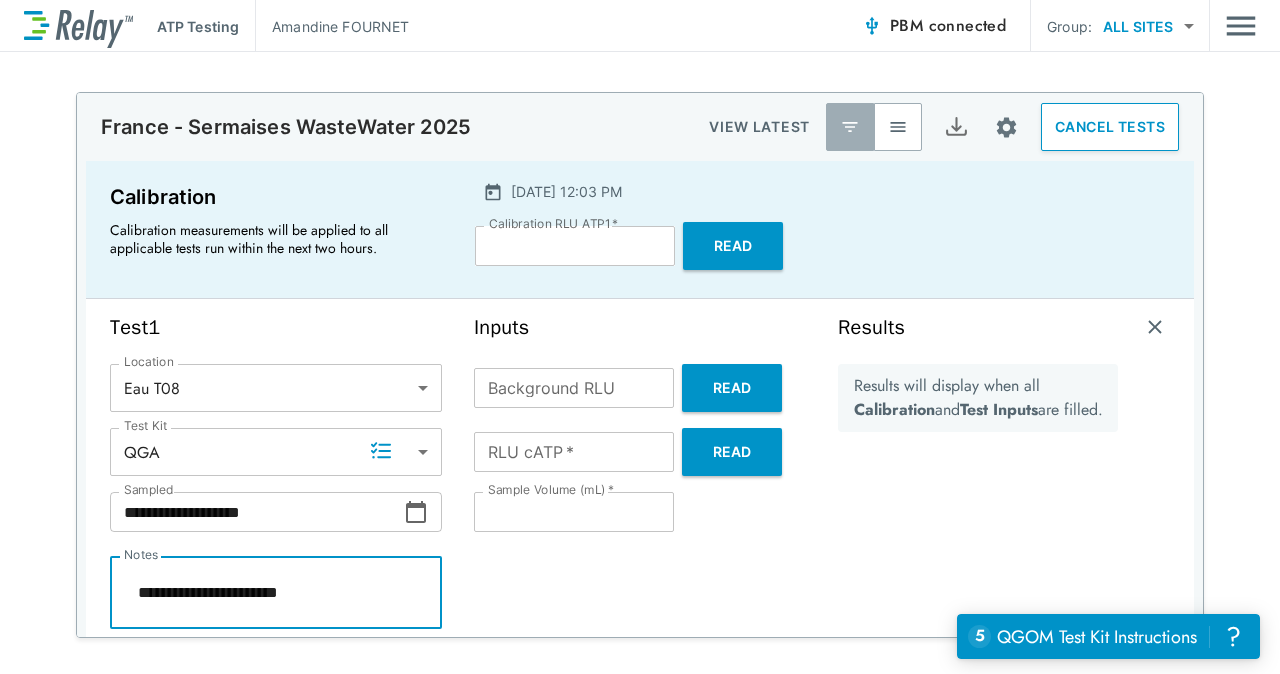 type on "*" 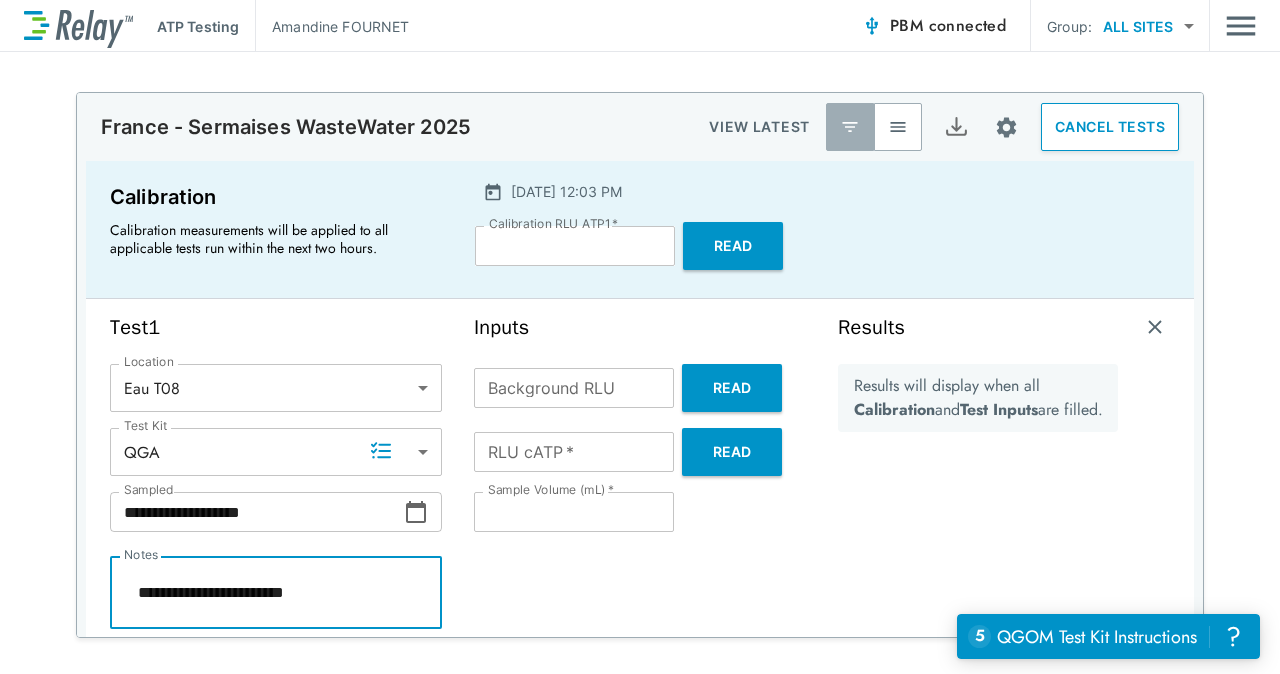type on "*" 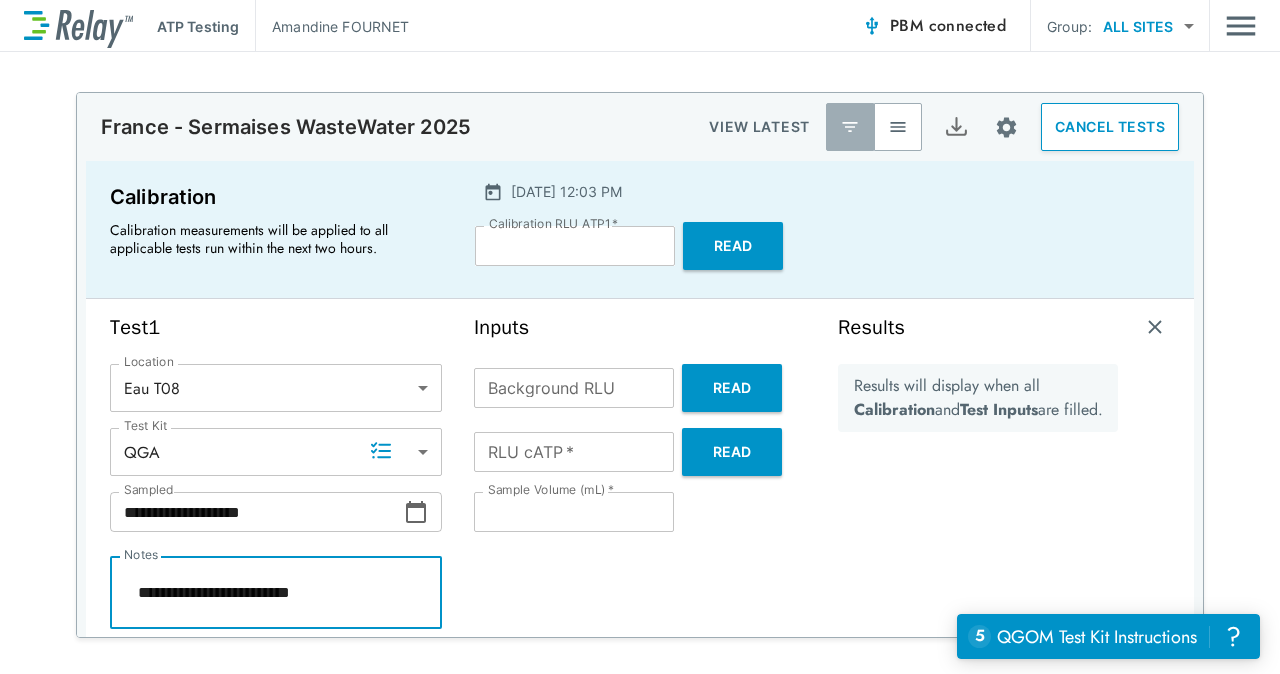 type on "*" 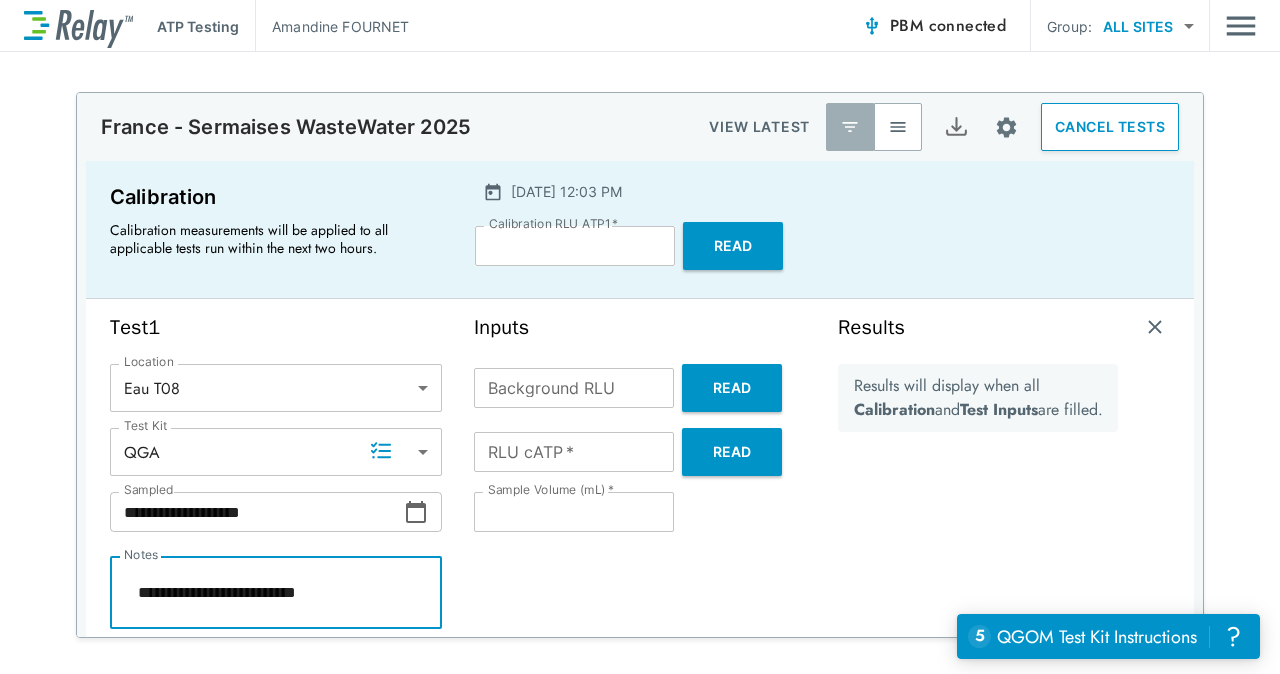 type on "*" 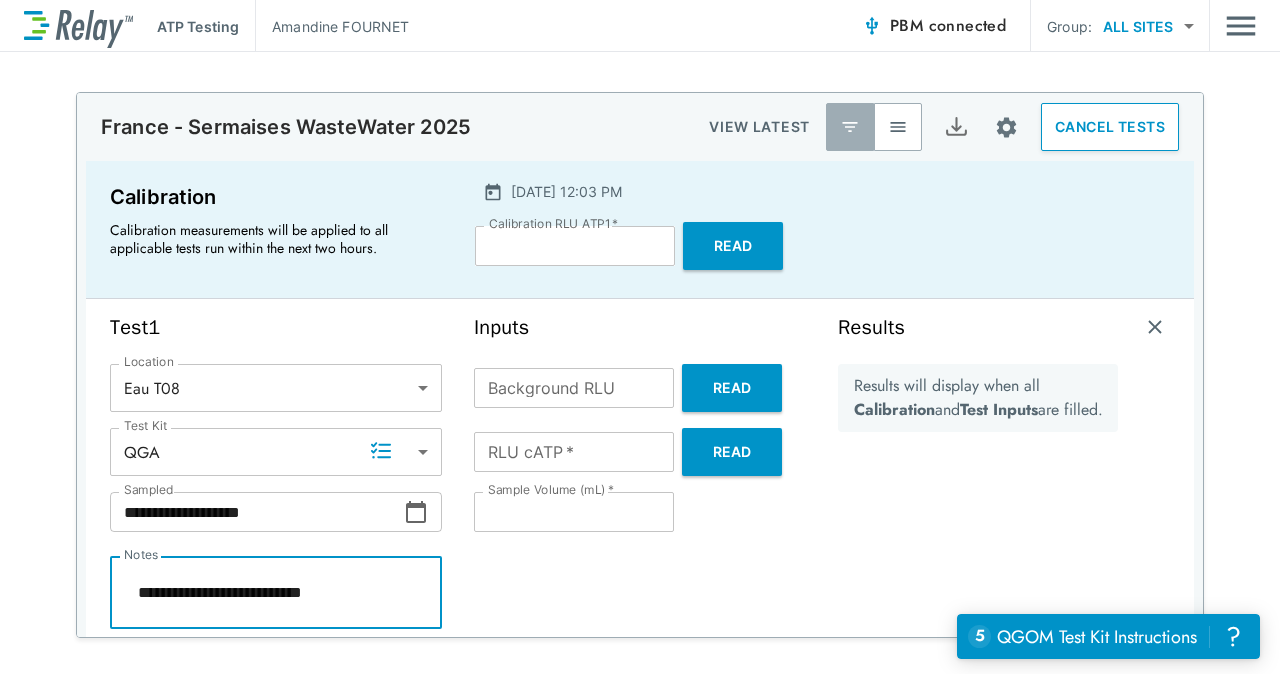type on "*" 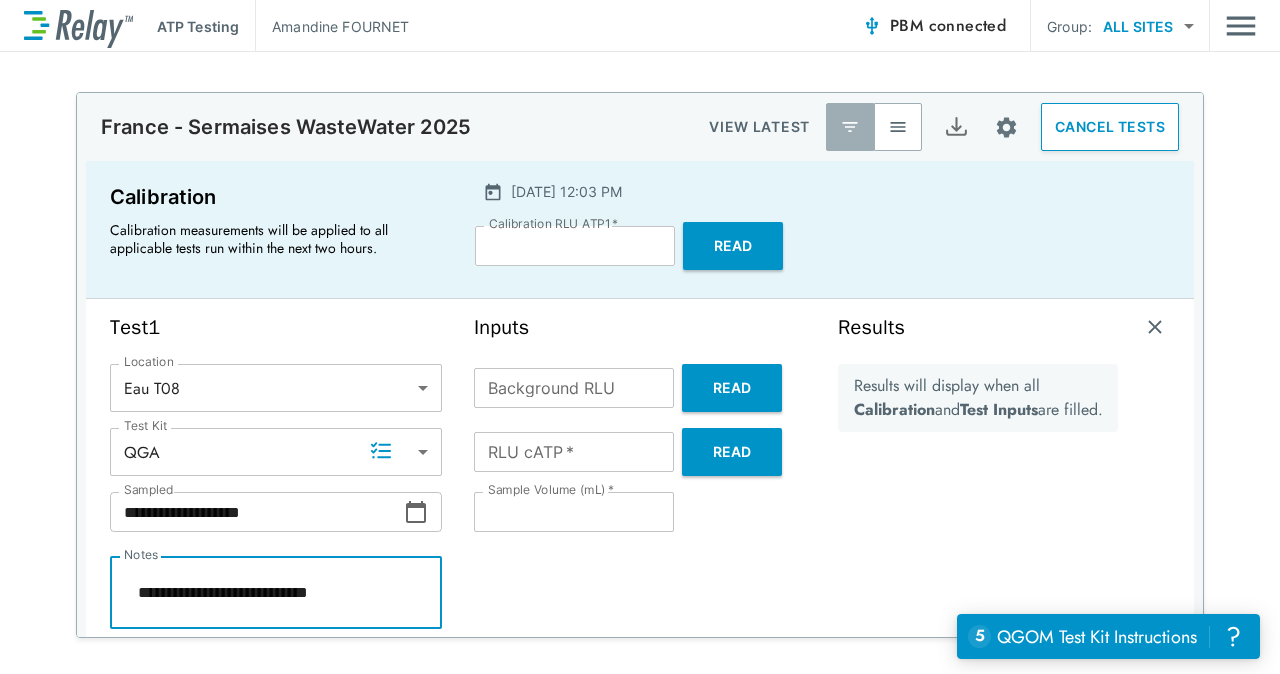 type 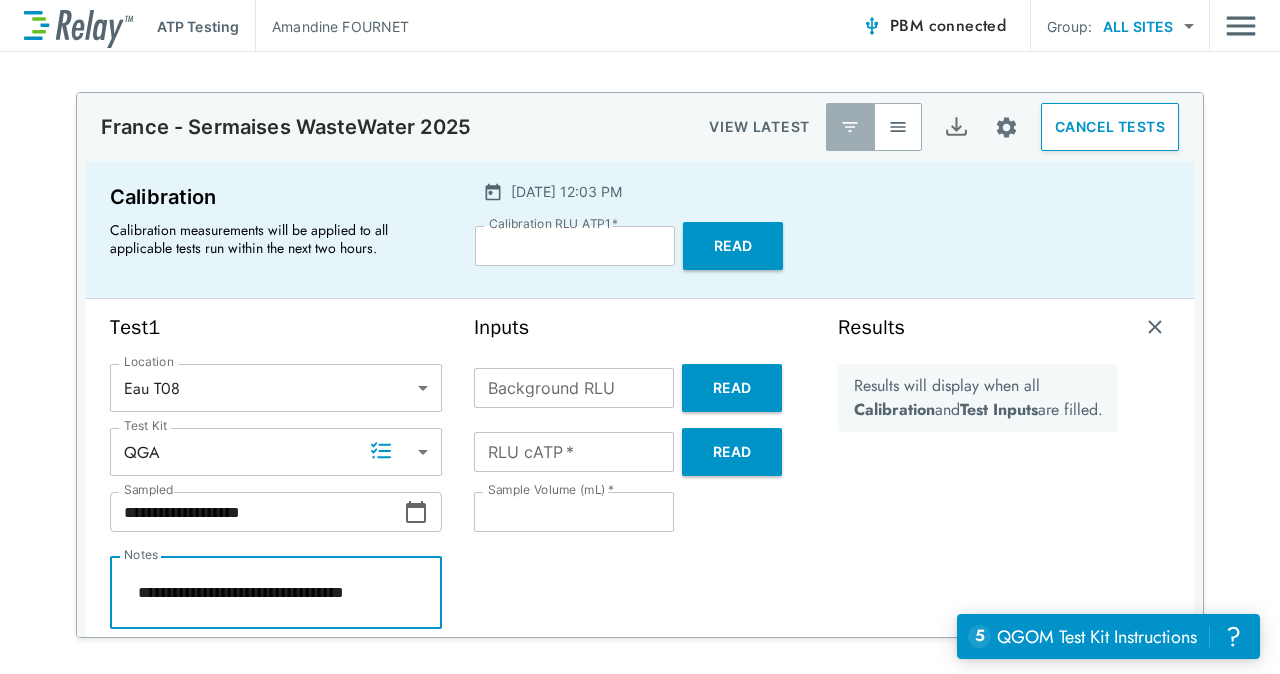 click on "**********" at bounding box center (276, 593) 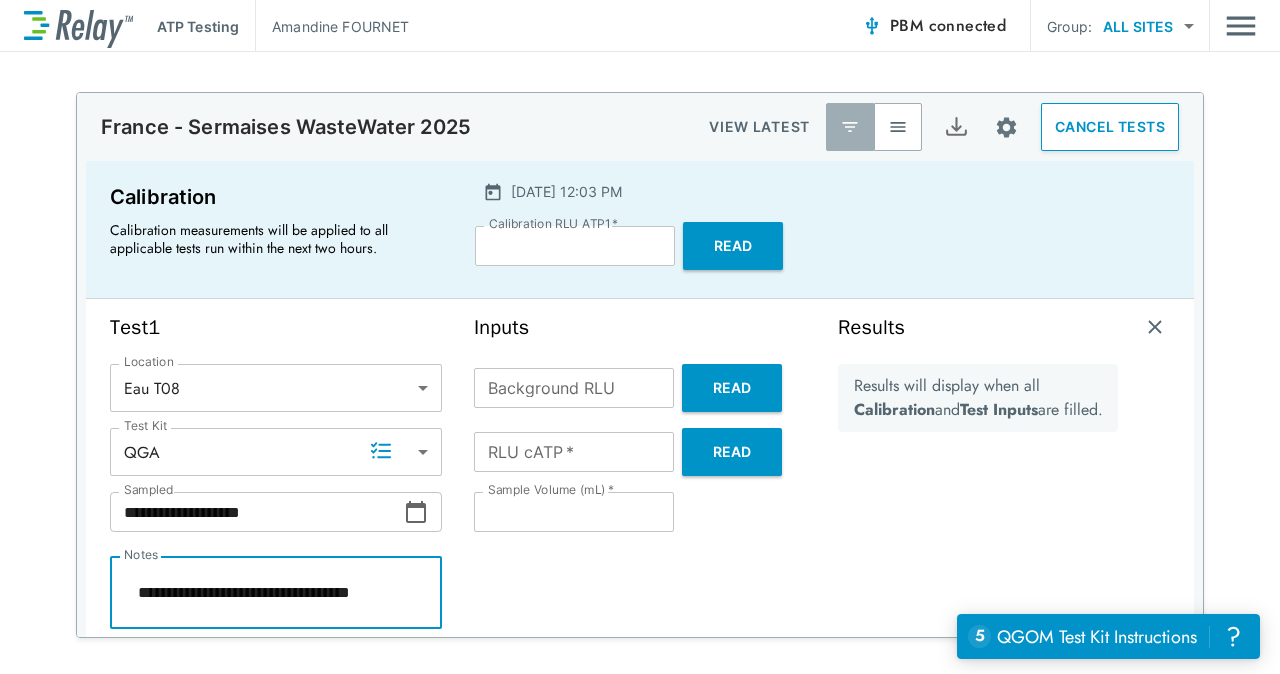 click on "Background RLU" at bounding box center [574, 388] 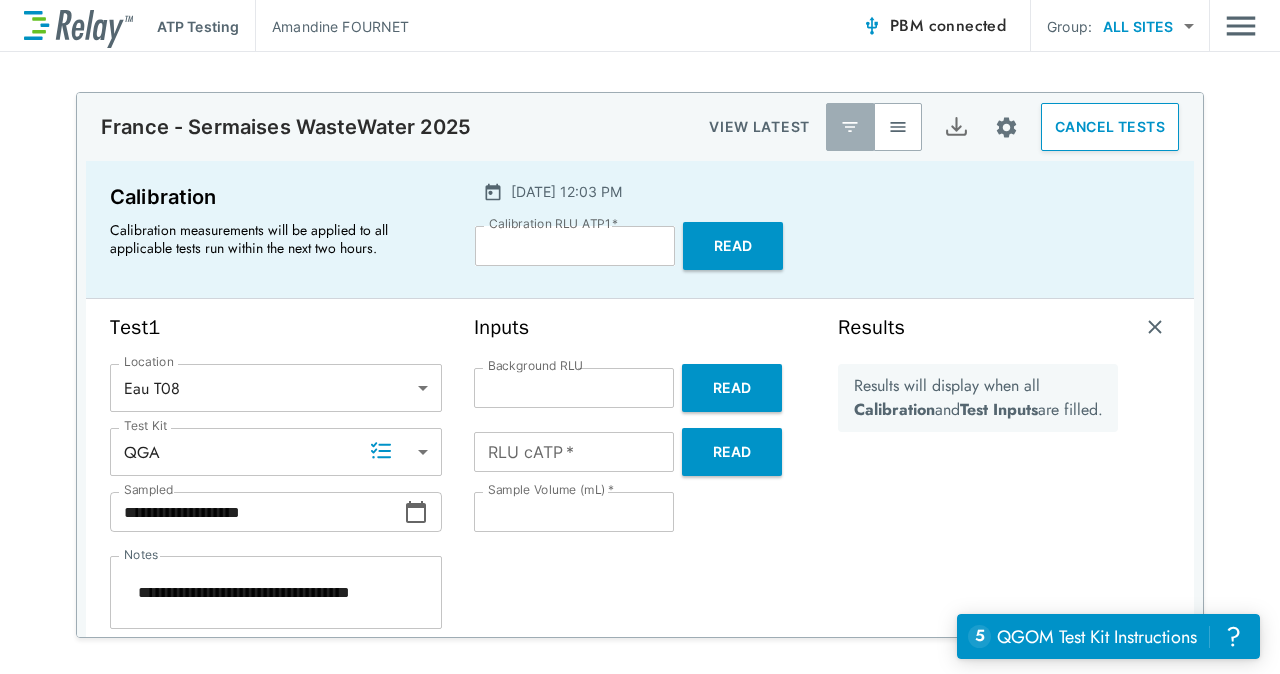 click on "Inputs Background RLU * Background RLU Read RLU cATP   * RLU cATP   * Read Sample Volume (mL)   * ** Sample Volume (mL)   *" at bounding box center [640, 504] 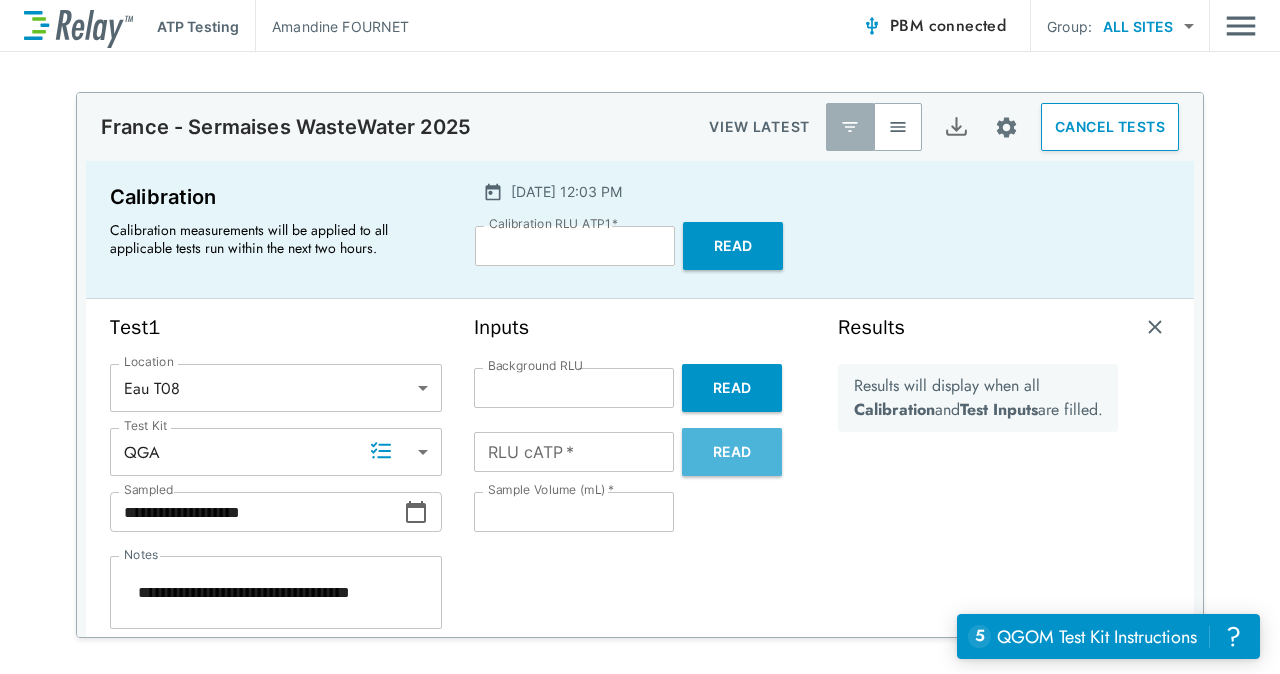 click on "Read" at bounding box center [732, 452] 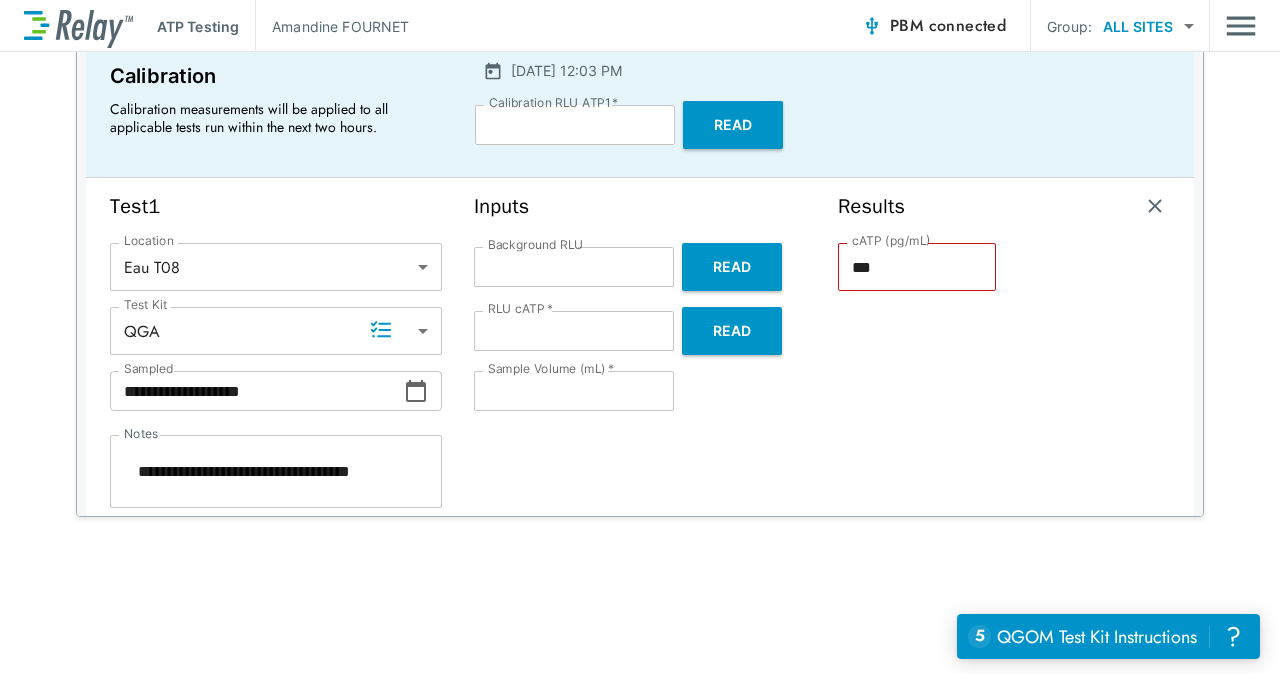scroll, scrollTop: 669, scrollLeft: 0, axis: vertical 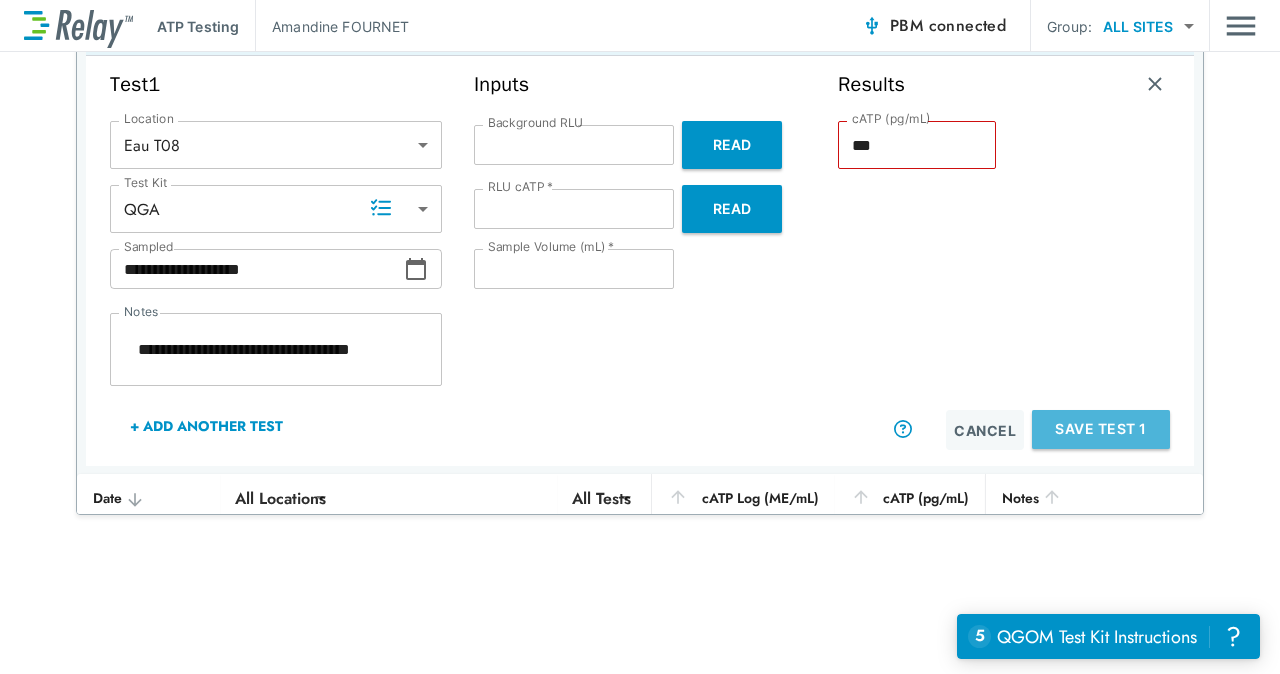 click on "Save Test 1" at bounding box center (1101, 429) 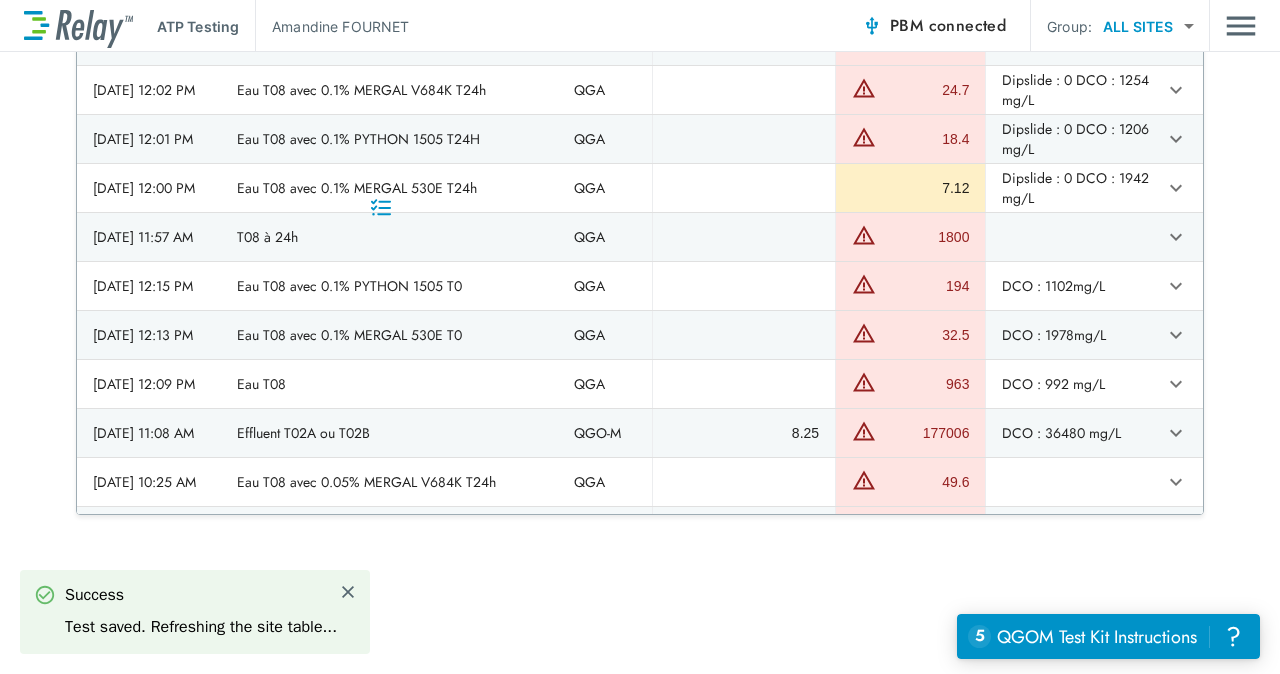 scroll, scrollTop: 120, scrollLeft: 0, axis: vertical 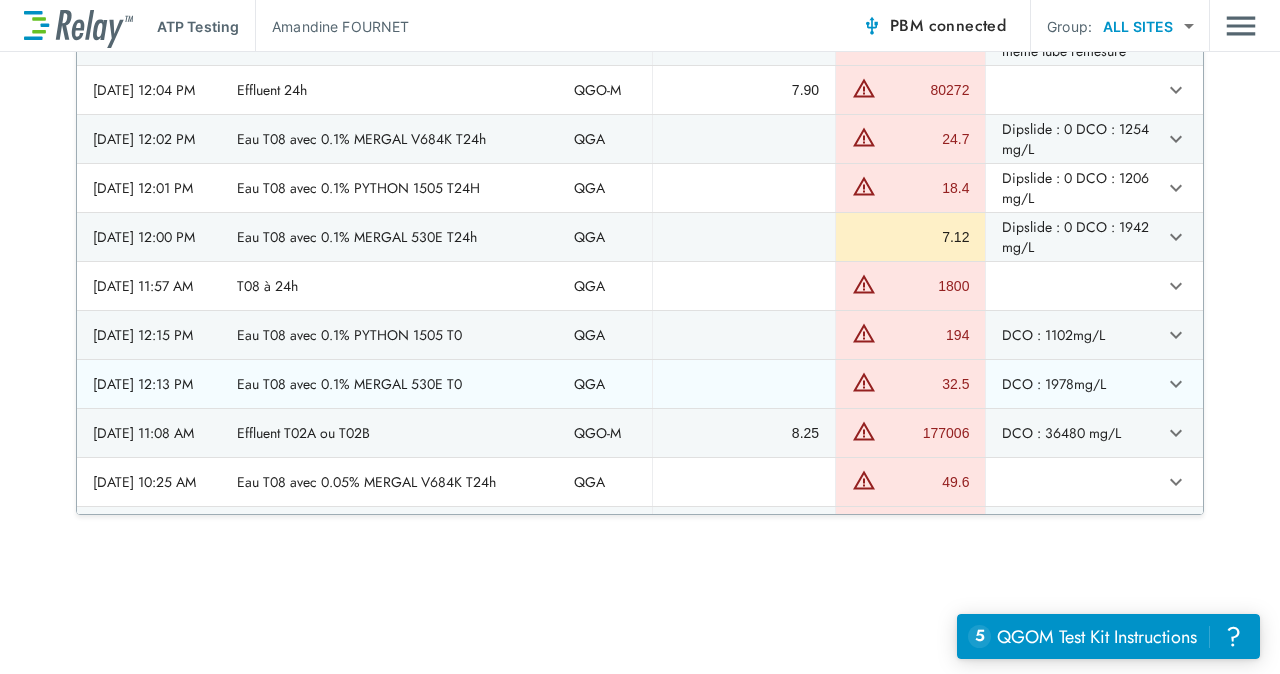 drag, startPoint x: 1097, startPoint y: 422, endPoint x: 1156, endPoint y: 44, distance: 382.57678 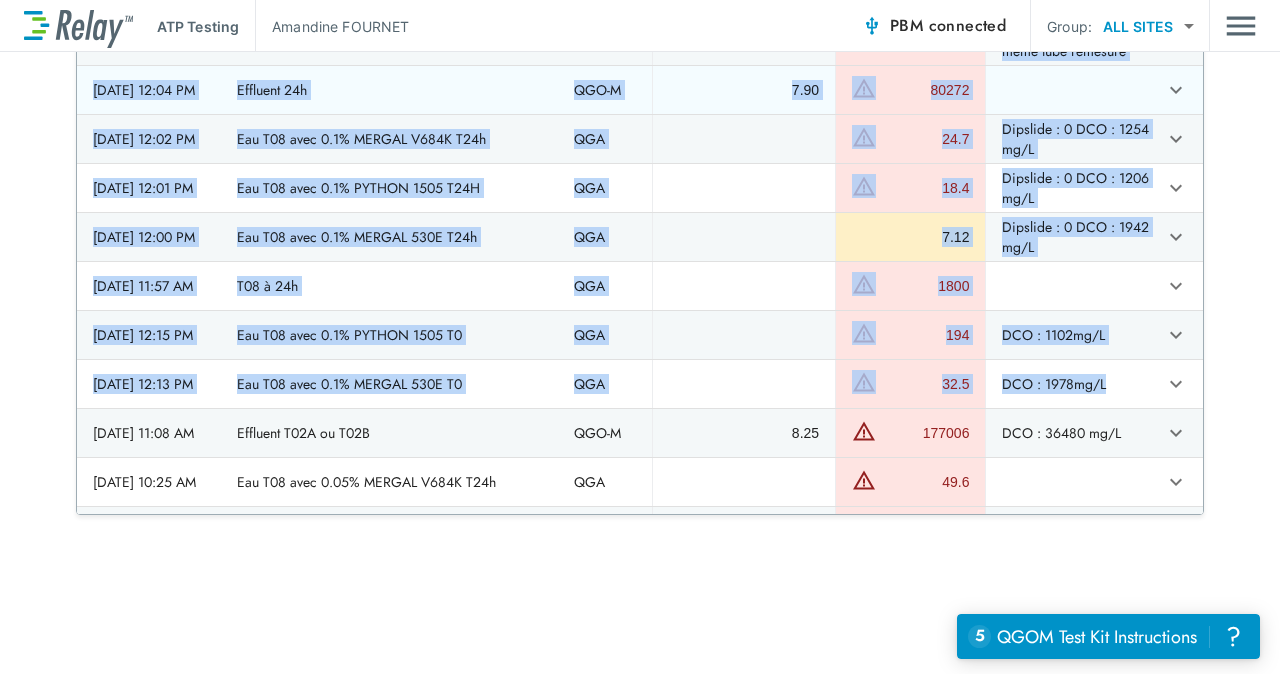 scroll, scrollTop: 662, scrollLeft: 0, axis: vertical 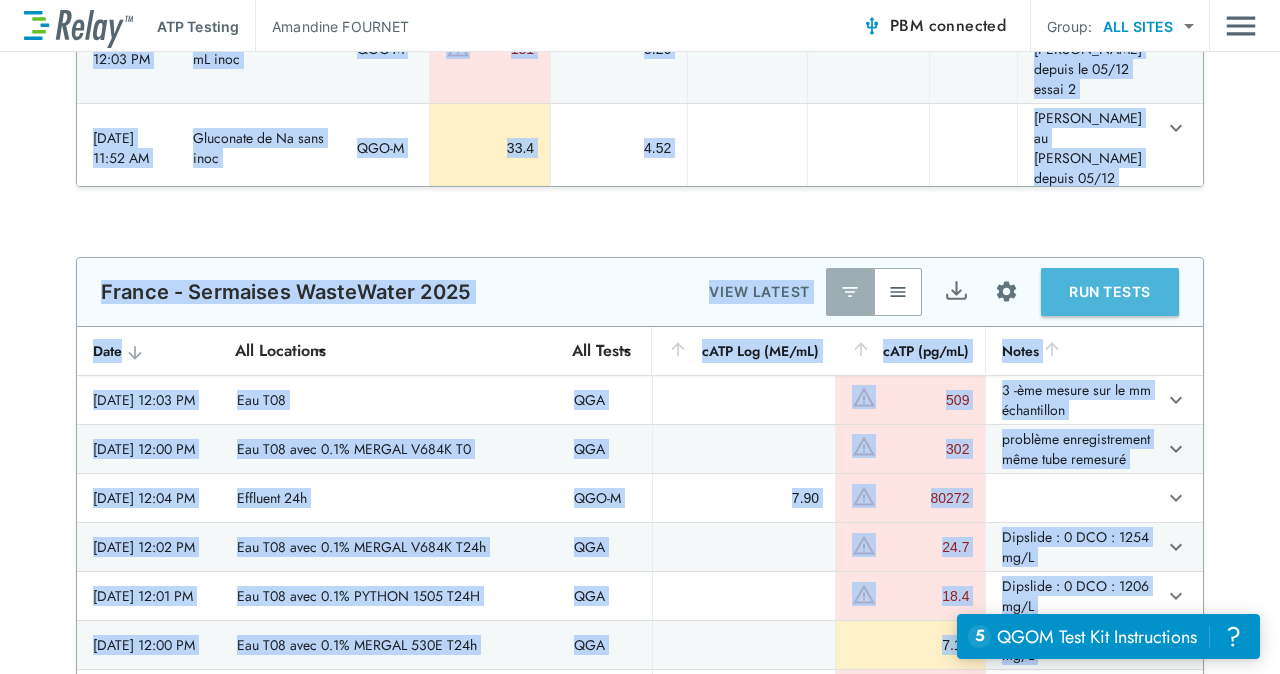 click on "RUN TESTS" at bounding box center (1110, 292) 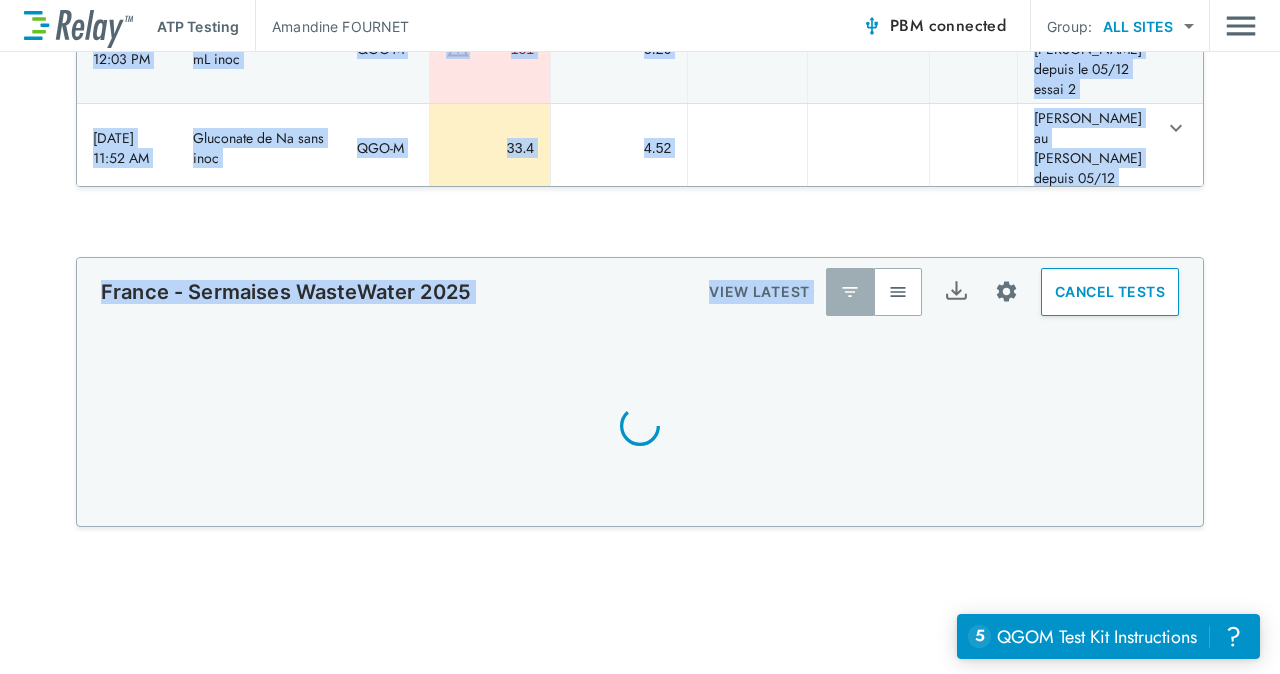 scroll, scrollTop: 546, scrollLeft: 0, axis: vertical 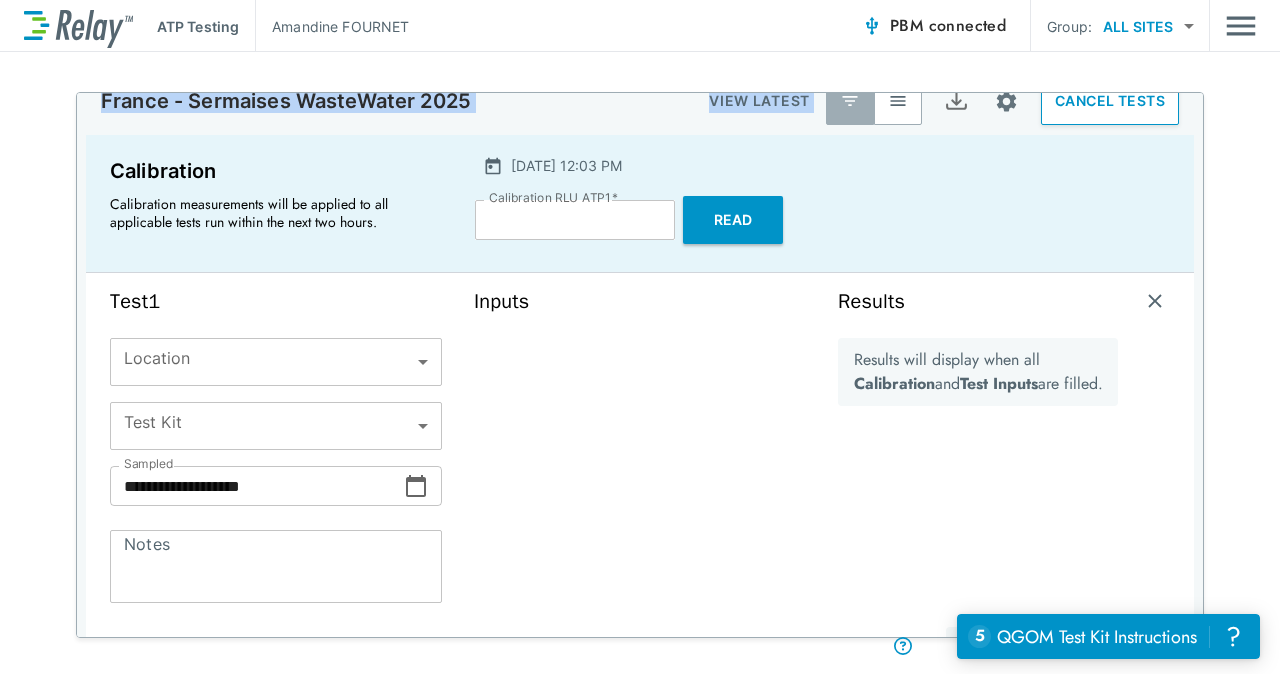 click on "**********" at bounding box center (640, 337) 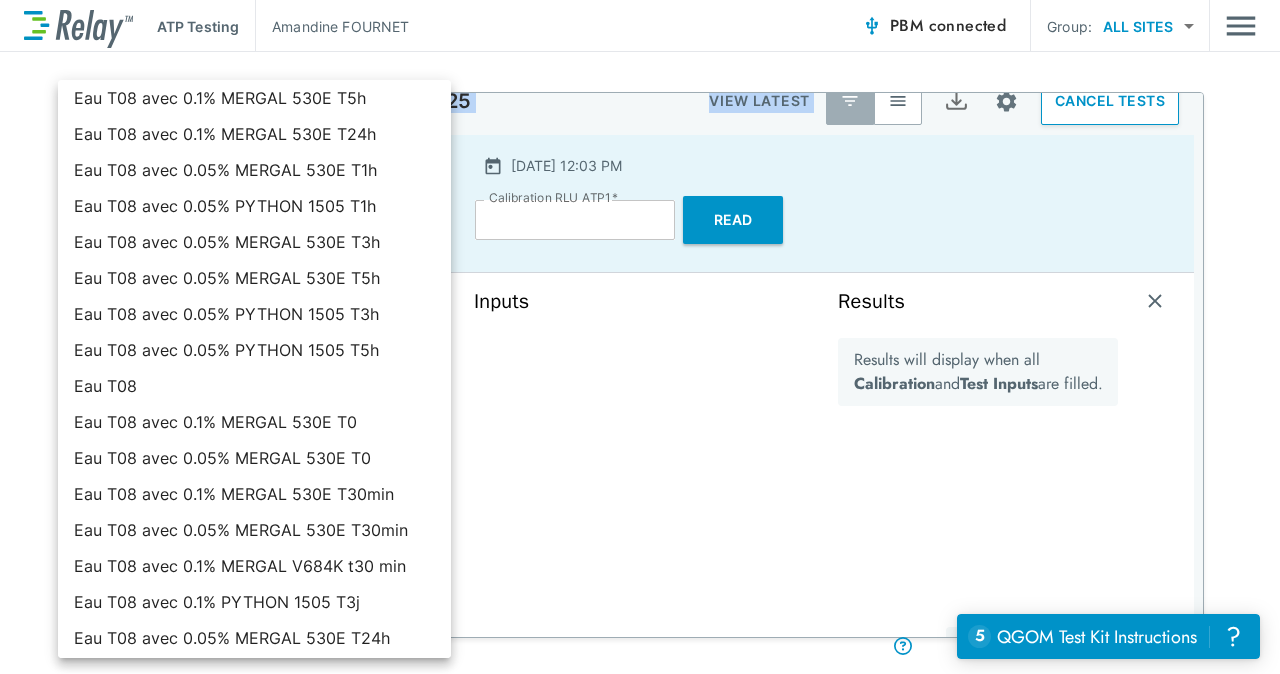 scroll, scrollTop: 160, scrollLeft: 0, axis: vertical 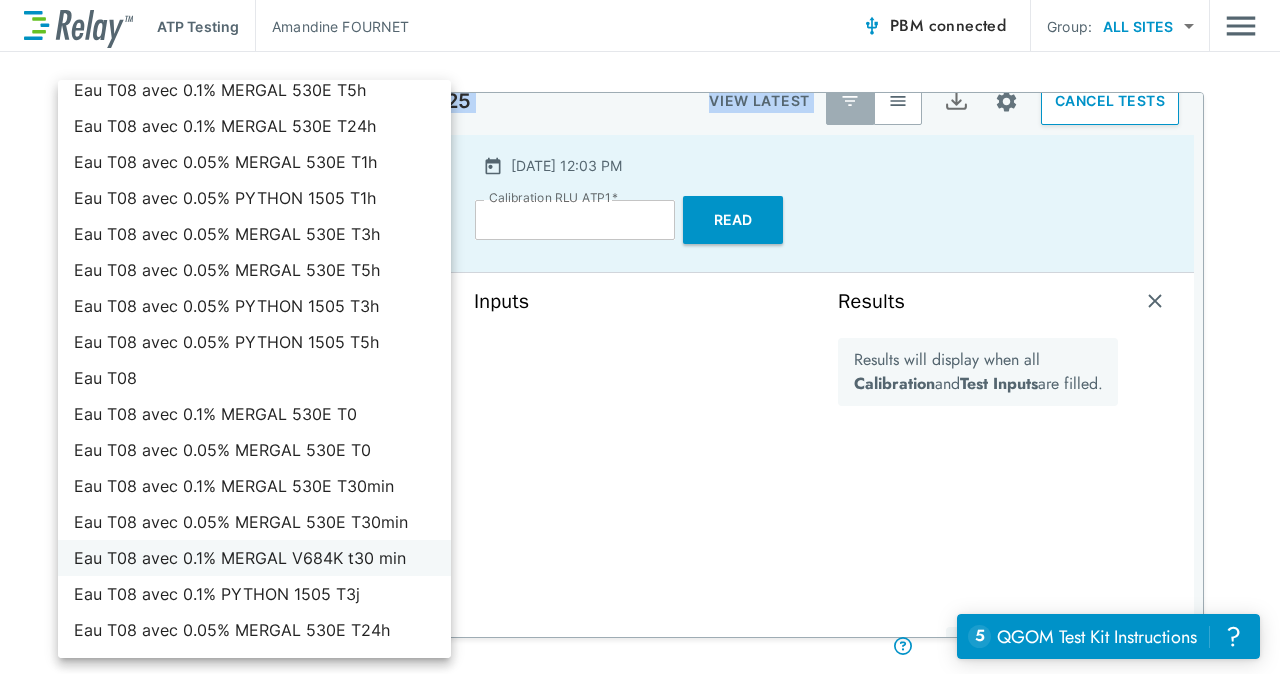 click on "Eau T08 avec 0.1% MERGAL V684K t30 min" at bounding box center (254, 558) 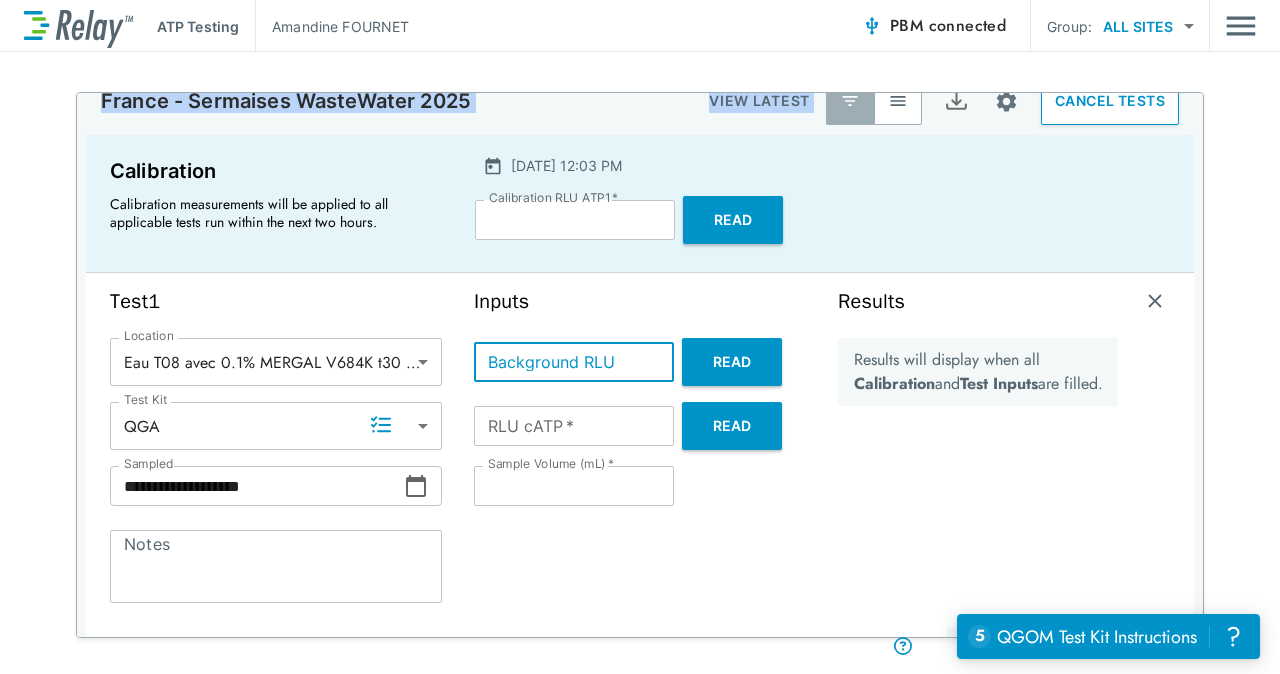click on "Background RLU" at bounding box center [574, 362] 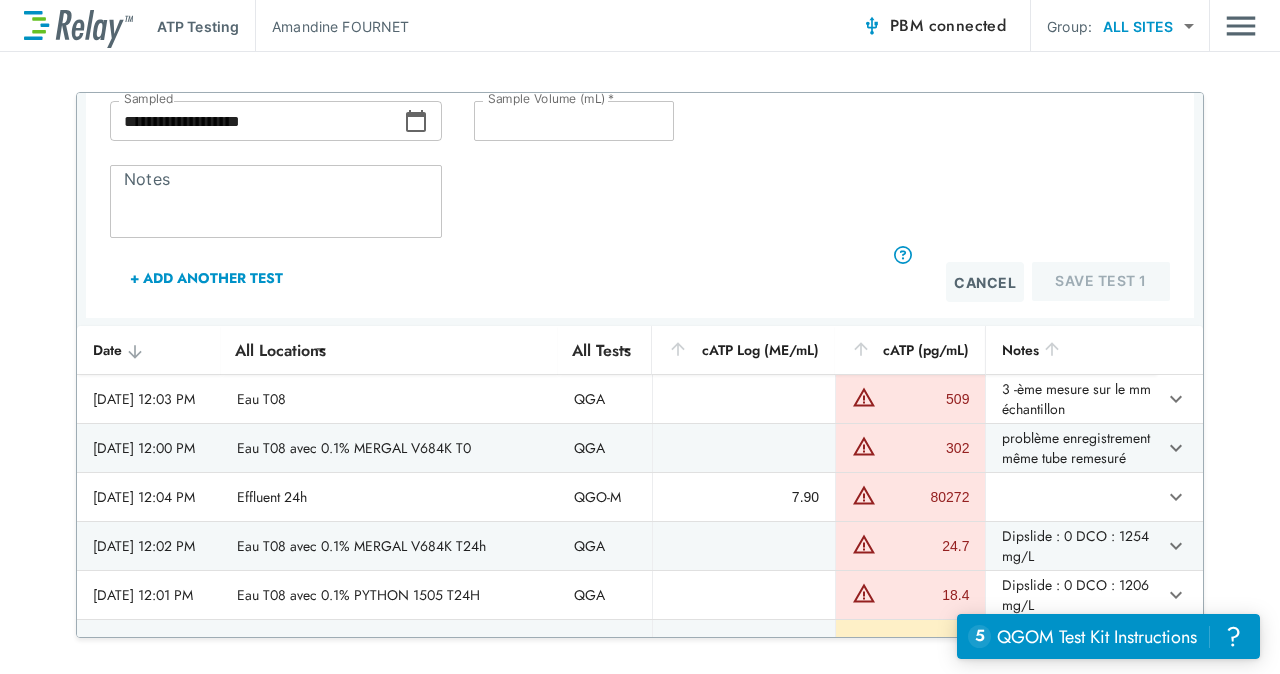 scroll, scrollTop: 430, scrollLeft: 0, axis: vertical 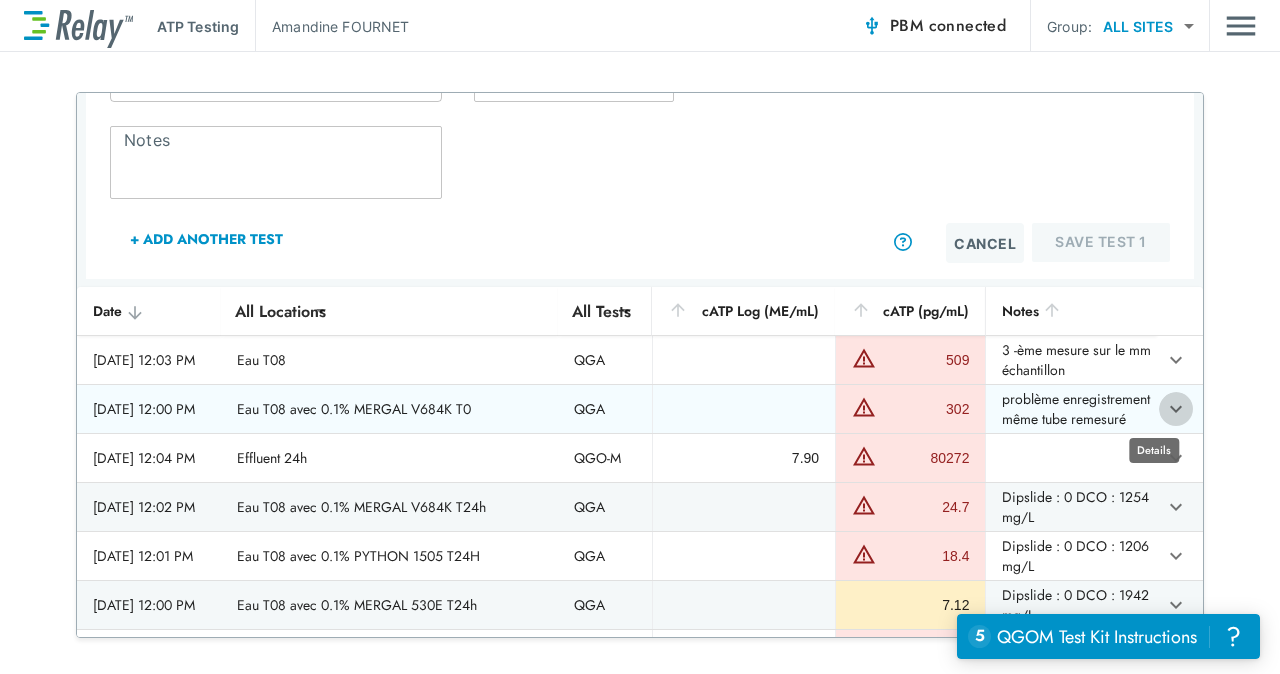 click 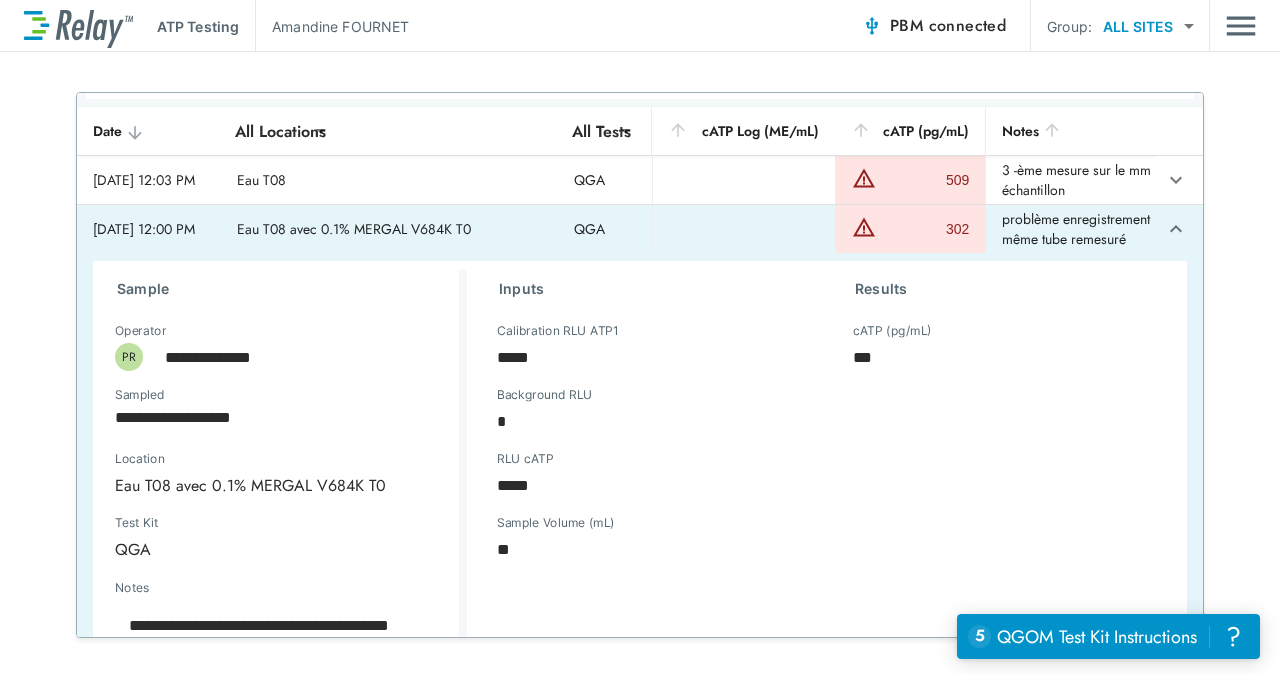 scroll, scrollTop: 445, scrollLeft: 0, axis: vertical 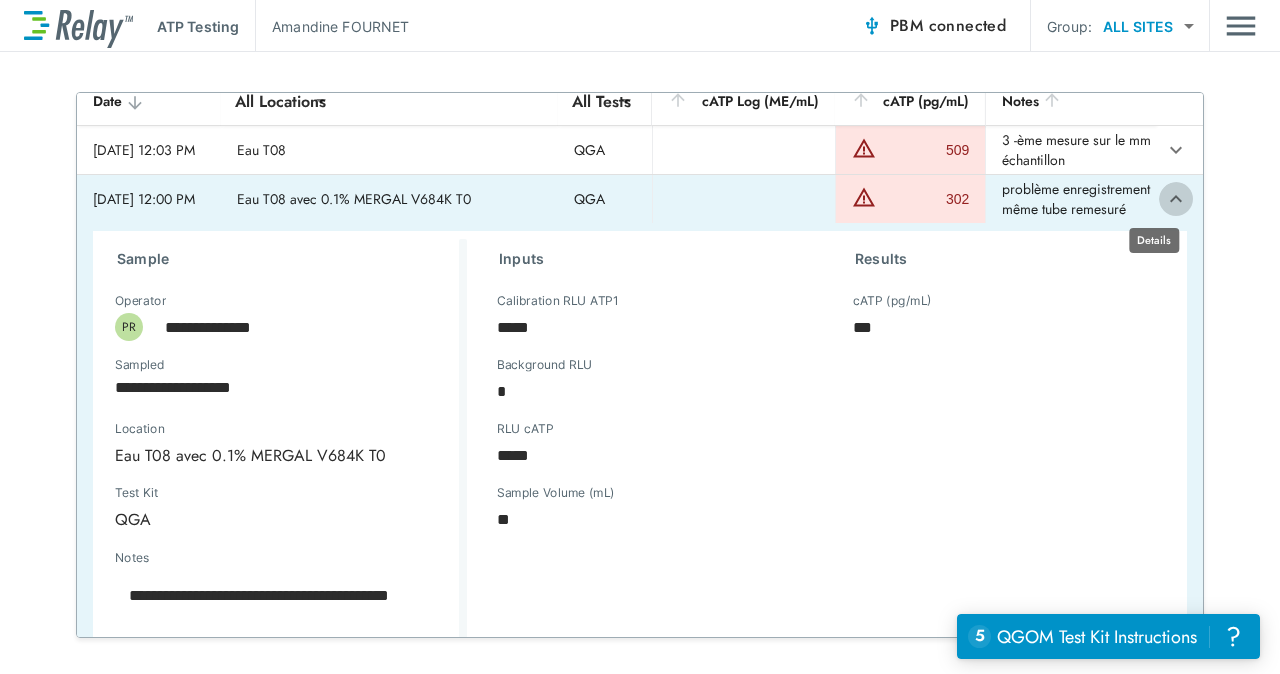 click 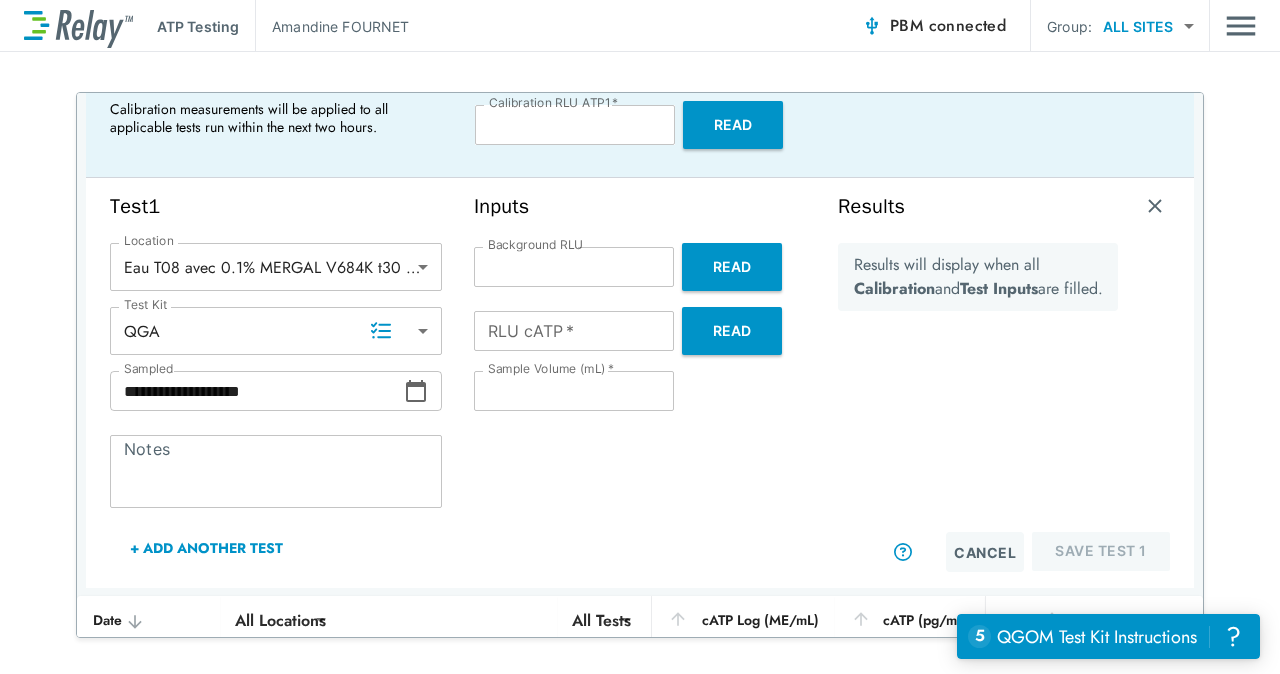 scroll, scrollTop: 120, scrollLeft: 0, axis: vertical 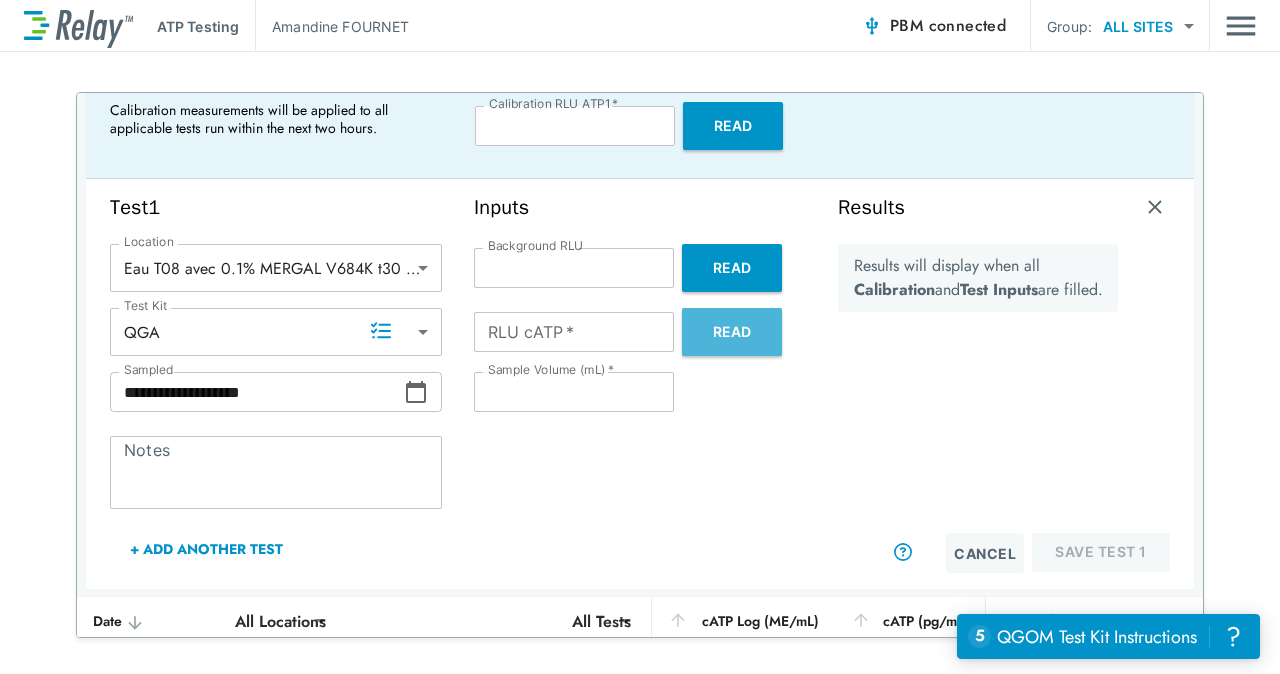 click on "Read" at bounding box center [732, 332] 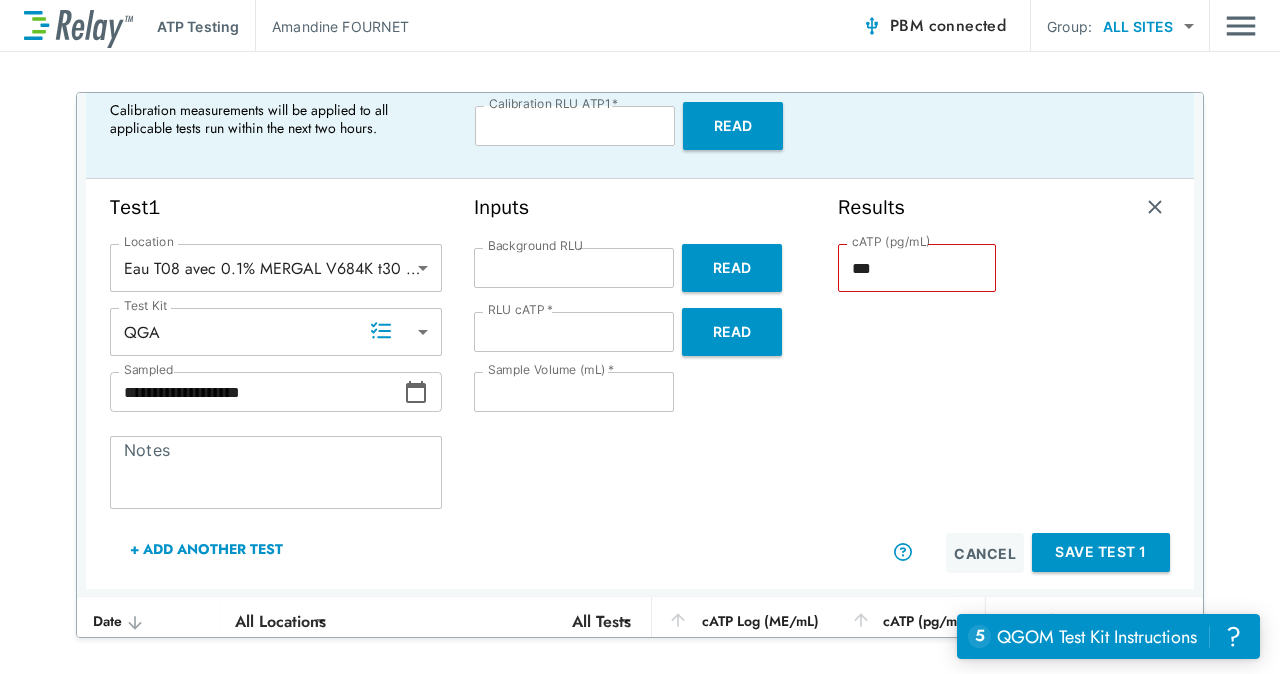 click on "**********" at bounding box center [640, 337] 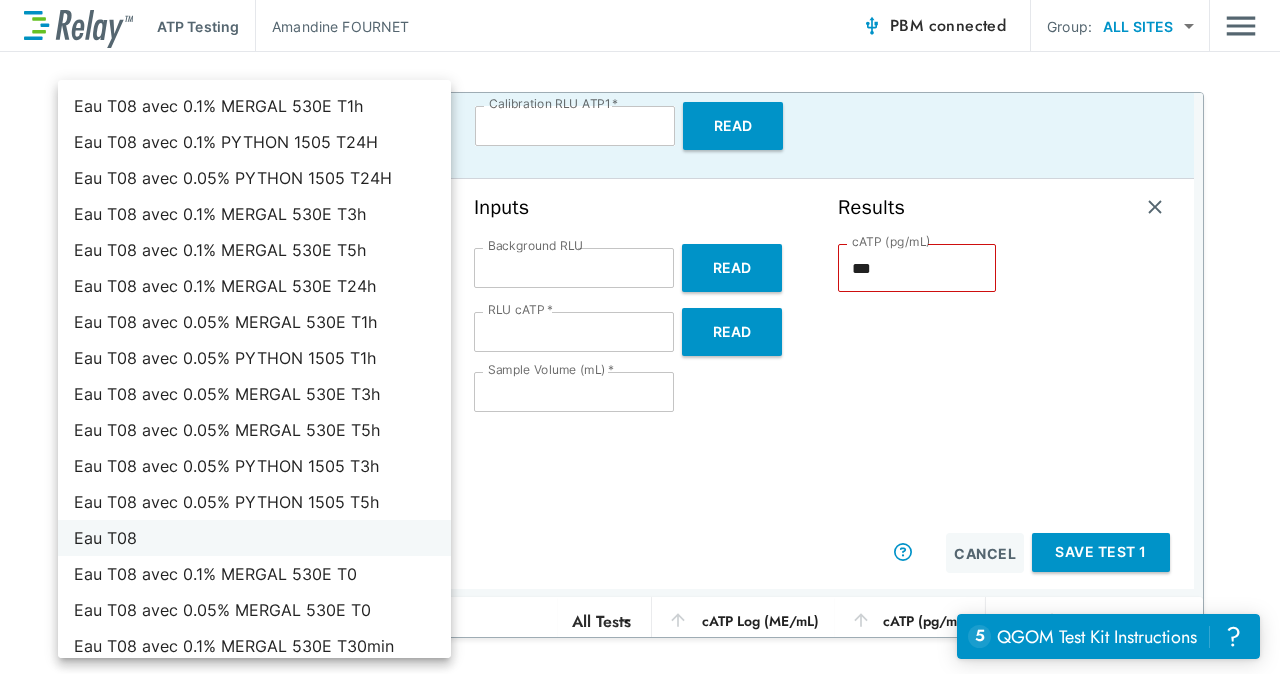 scroll, scrollTop: 349, scrollLeft: 0, axis: vertical 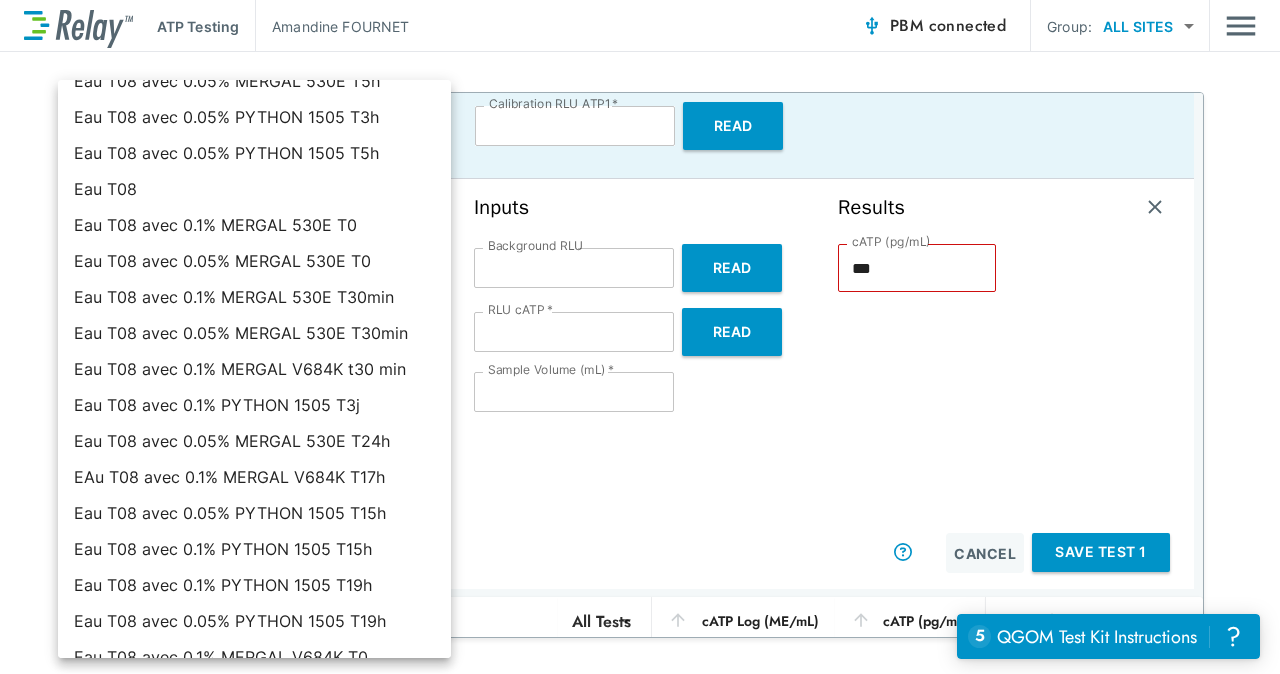 click at bounding box center (640, 337) 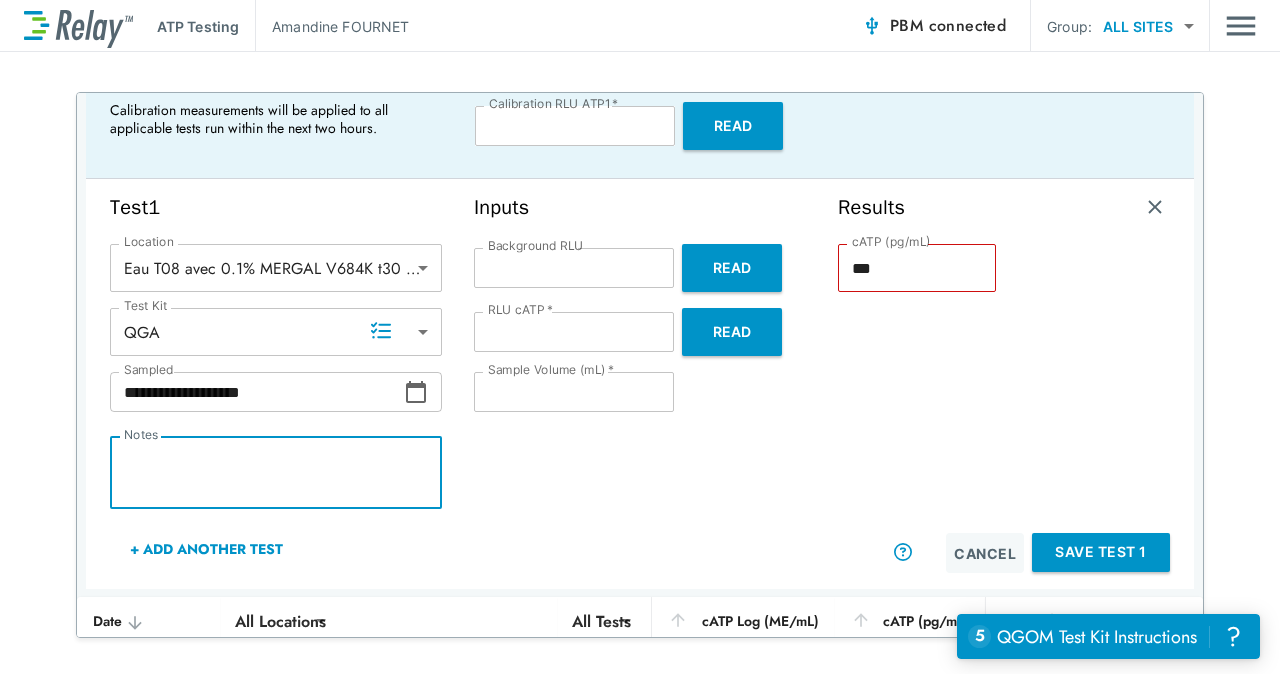 click on "Notes" at bounding box center (276, 473) 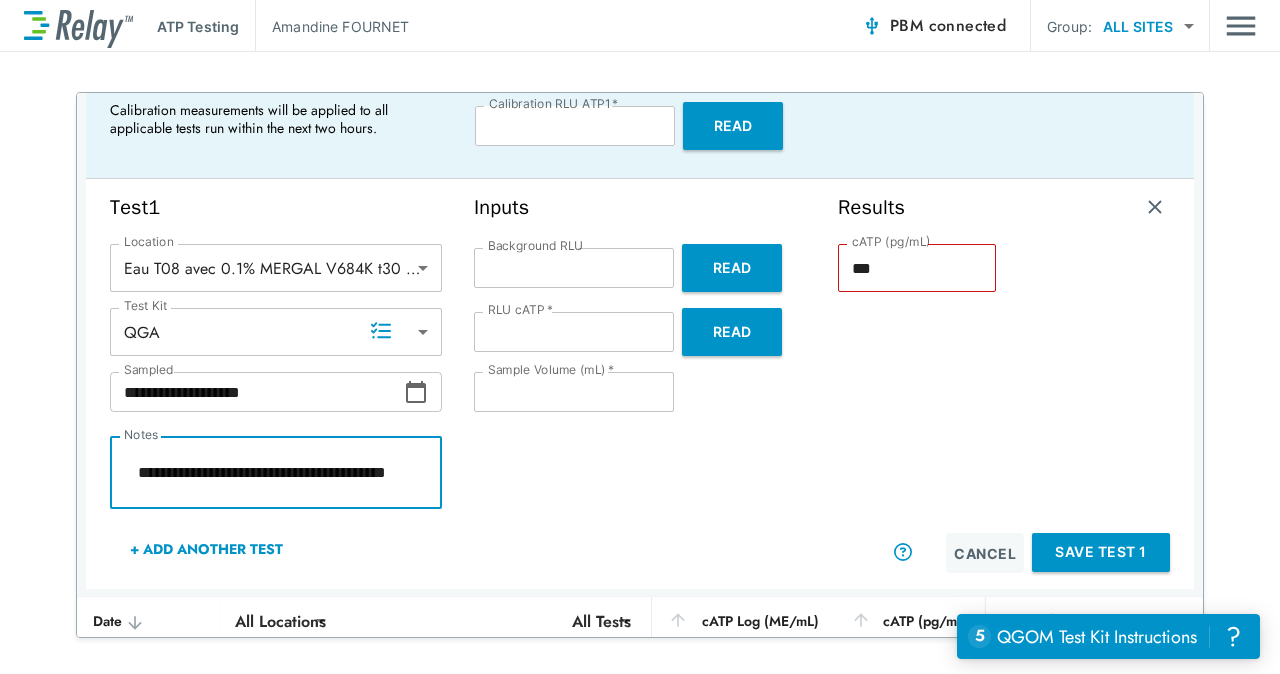 scroll, scrollTop: 14, scrollLeft: 0, axis: vertical 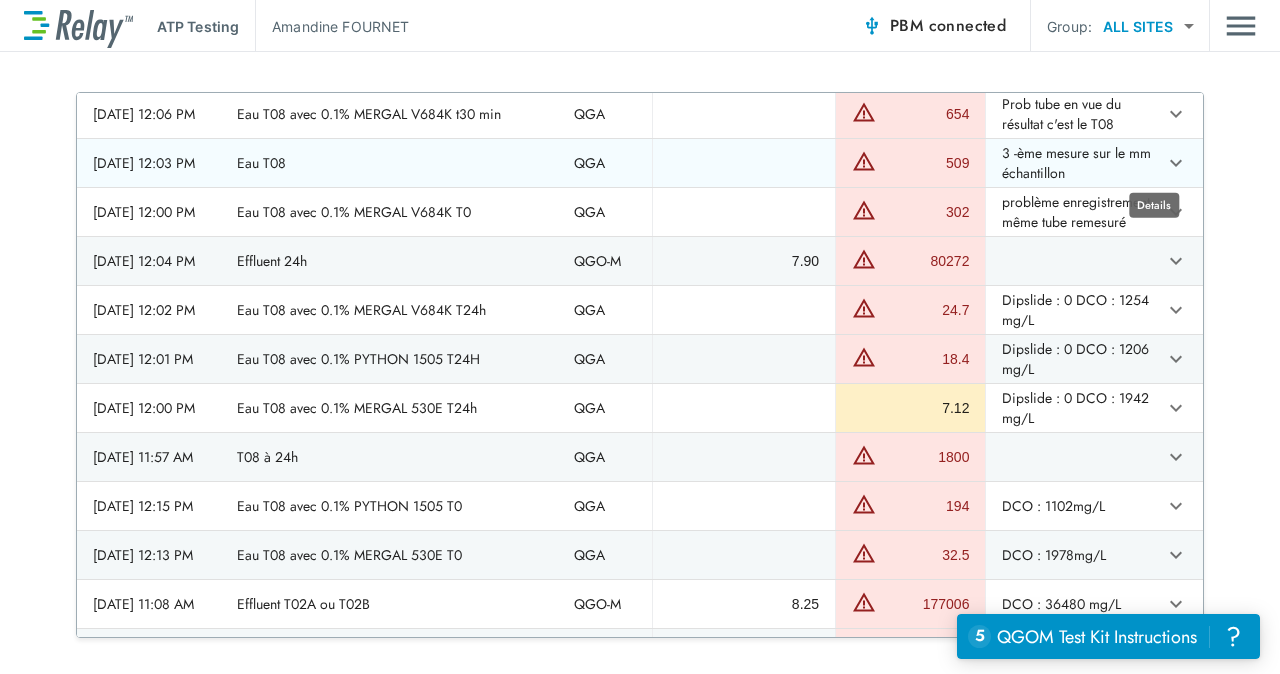 click 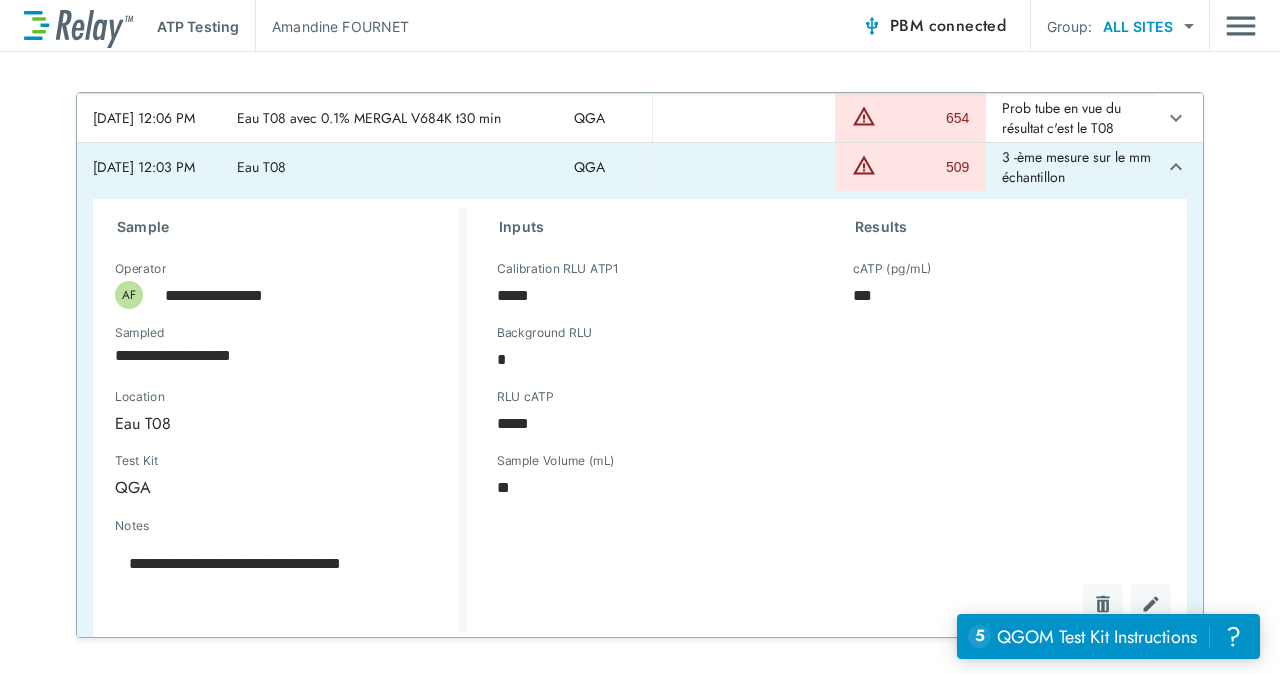 scroll, scrollTop: 125, scrollLeft: 0, axis: vertical 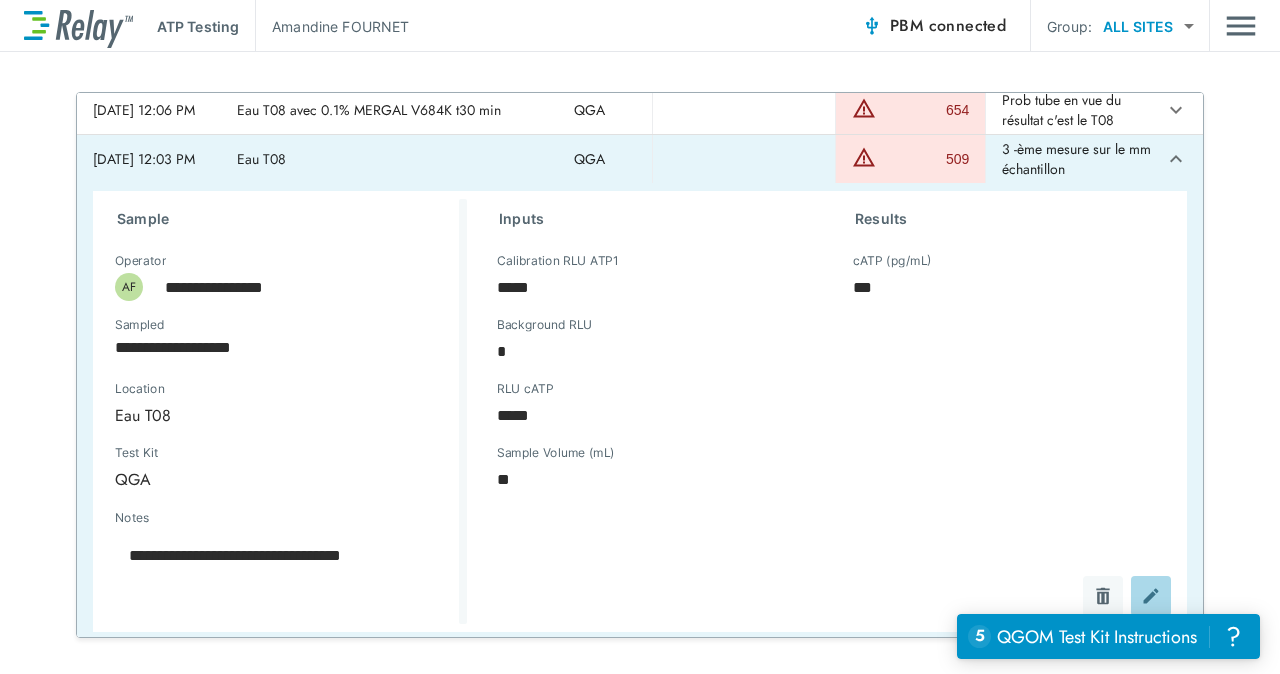 click at bounding box center [1151, 596] 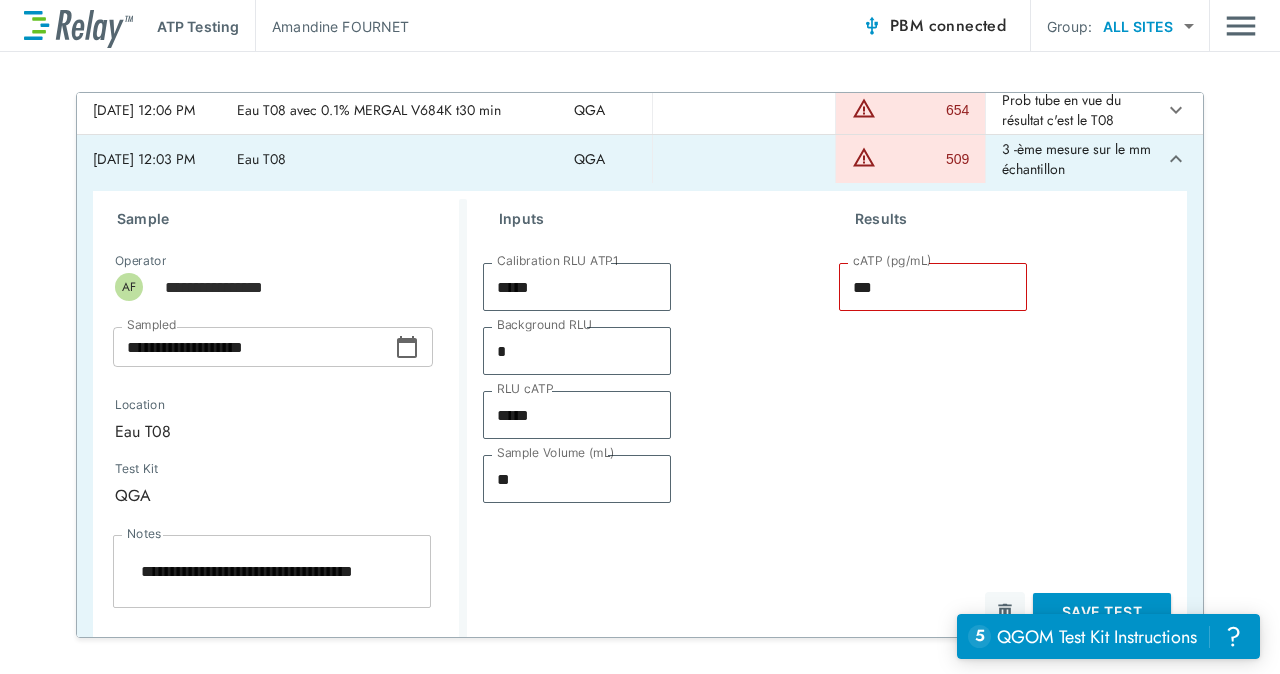 click on "**********" at bounding box center (272, 572) 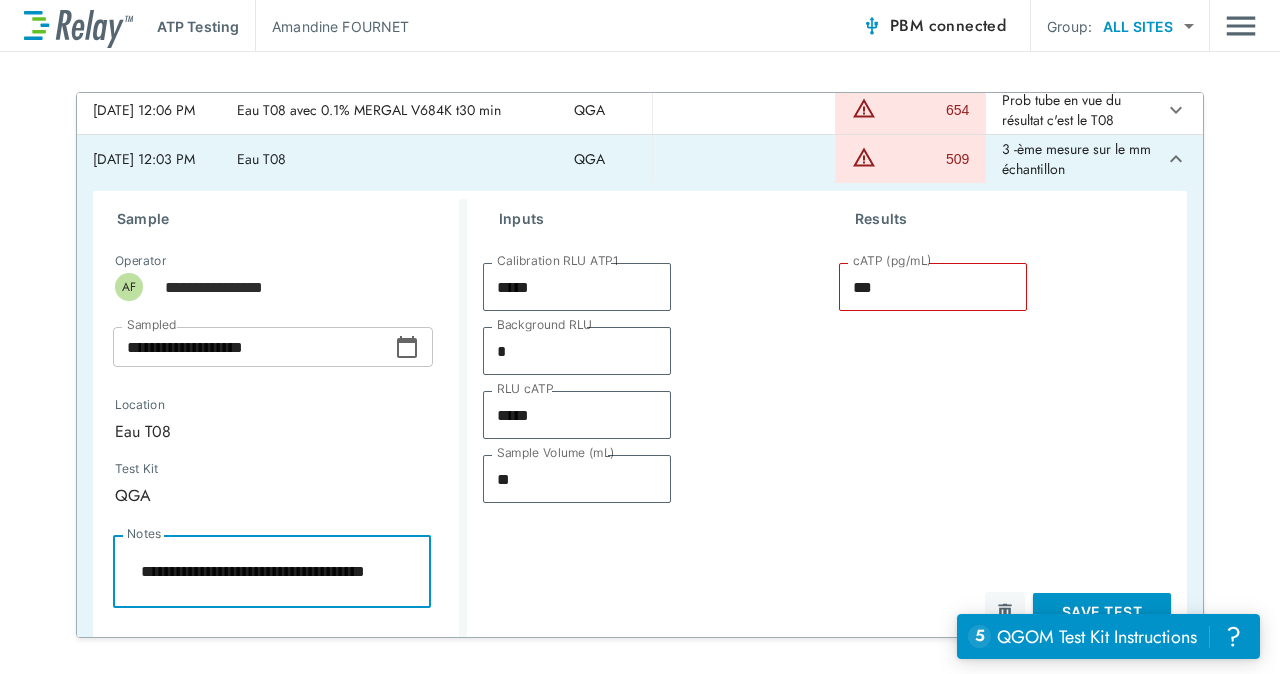 scroll, scrollTop: 14, scrollLeft: 0, axis: vertical 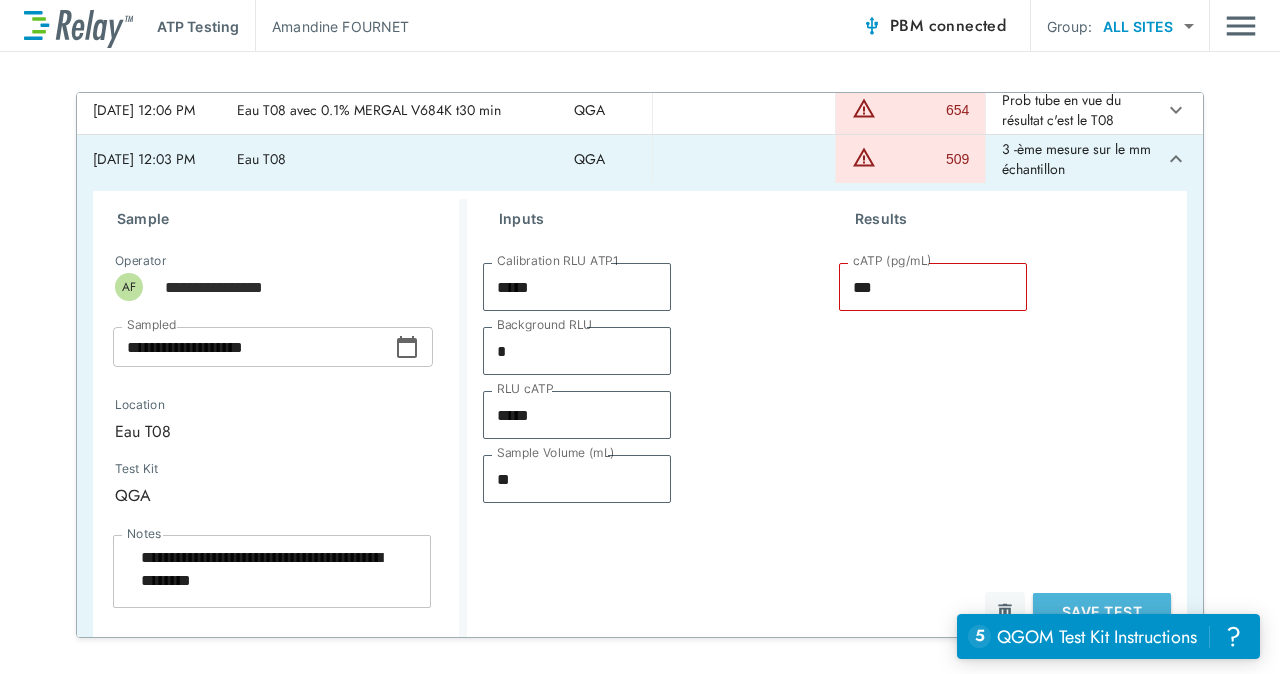 click on "Save Test" at bounding box center [1102, 612] 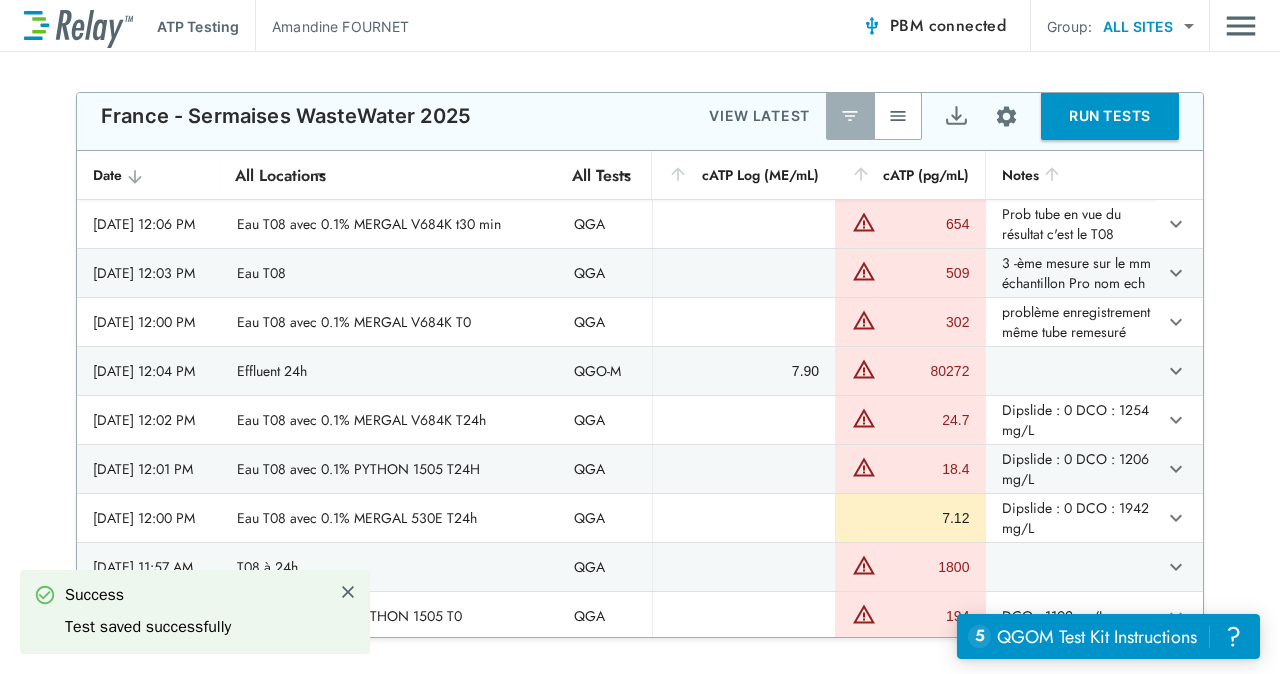 scroll, scrollTop: 0, scrollLeft: 0, axis: both 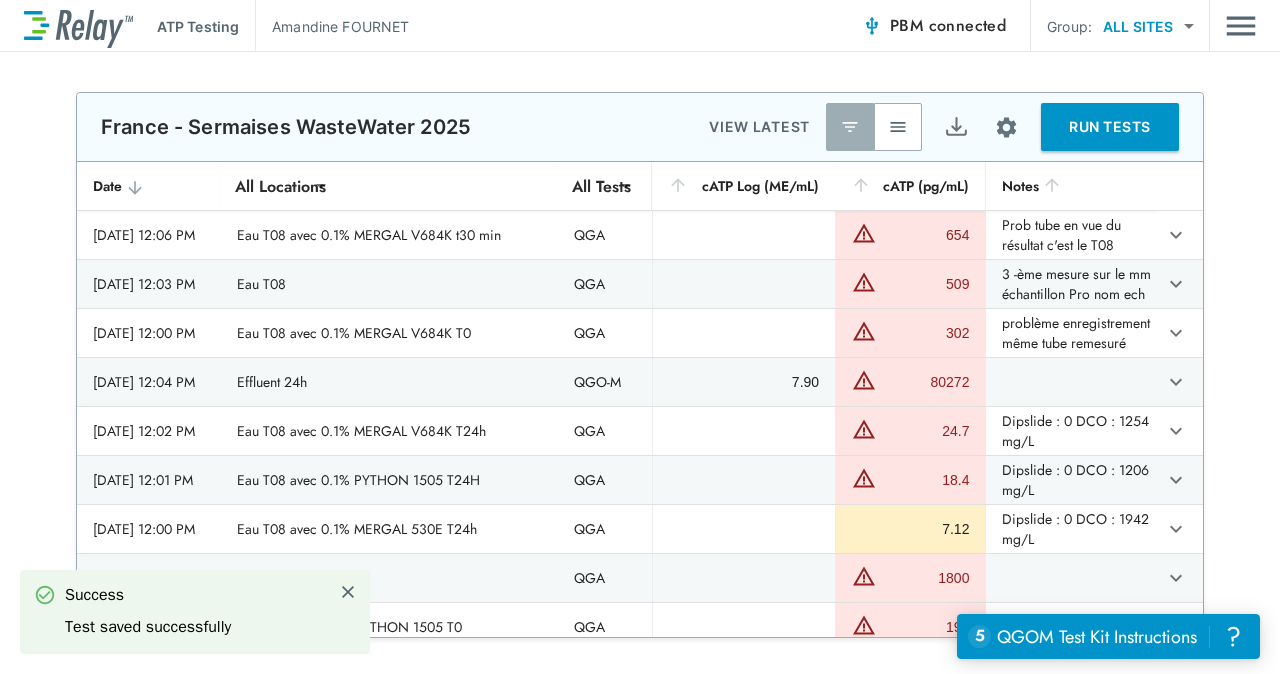 click on "RUN TESTS" at bounding box center [1110, 127] 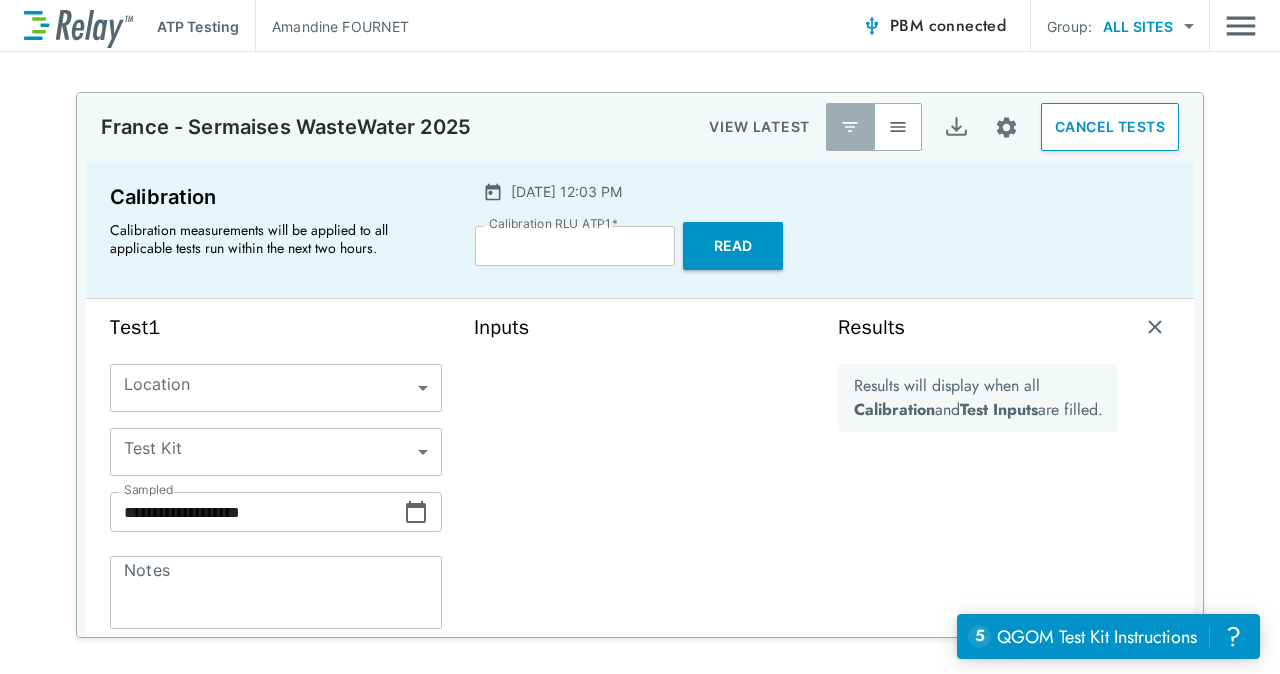 click on "**********" at bounding box center [640, 337] 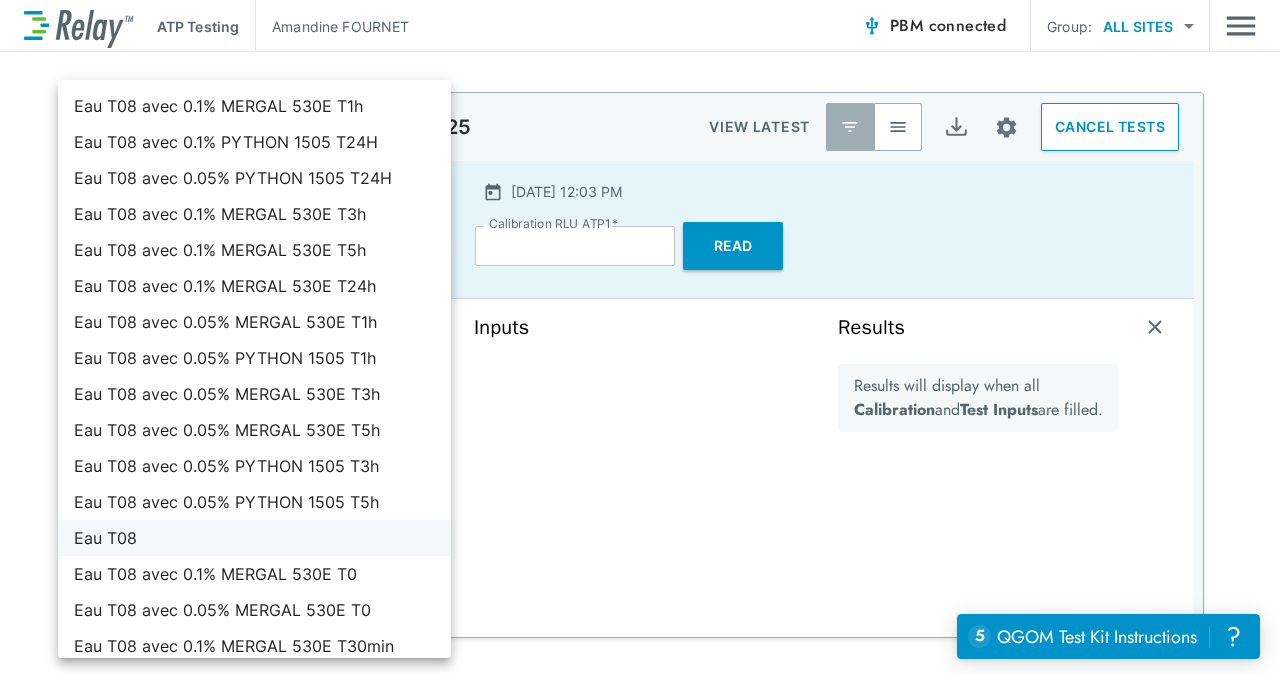 click on "Eau T08" at bounding box center [254, 538] 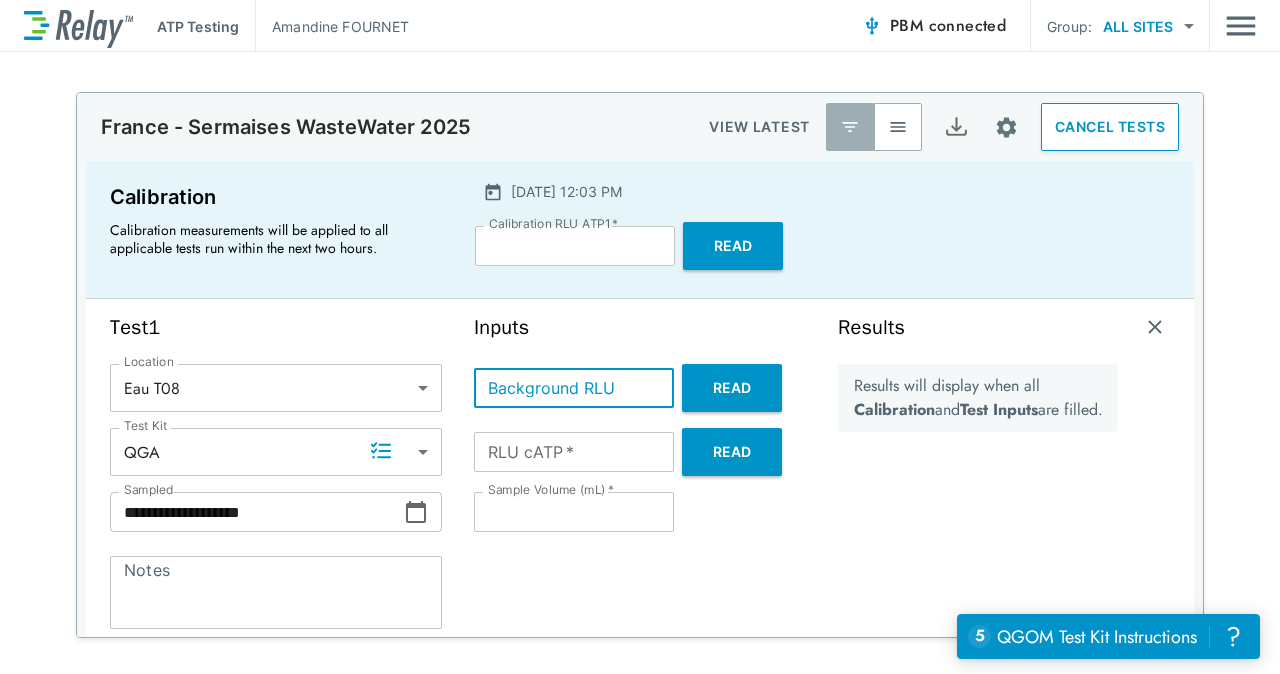 click on "Background RLU" at bounding box center (574, 388) 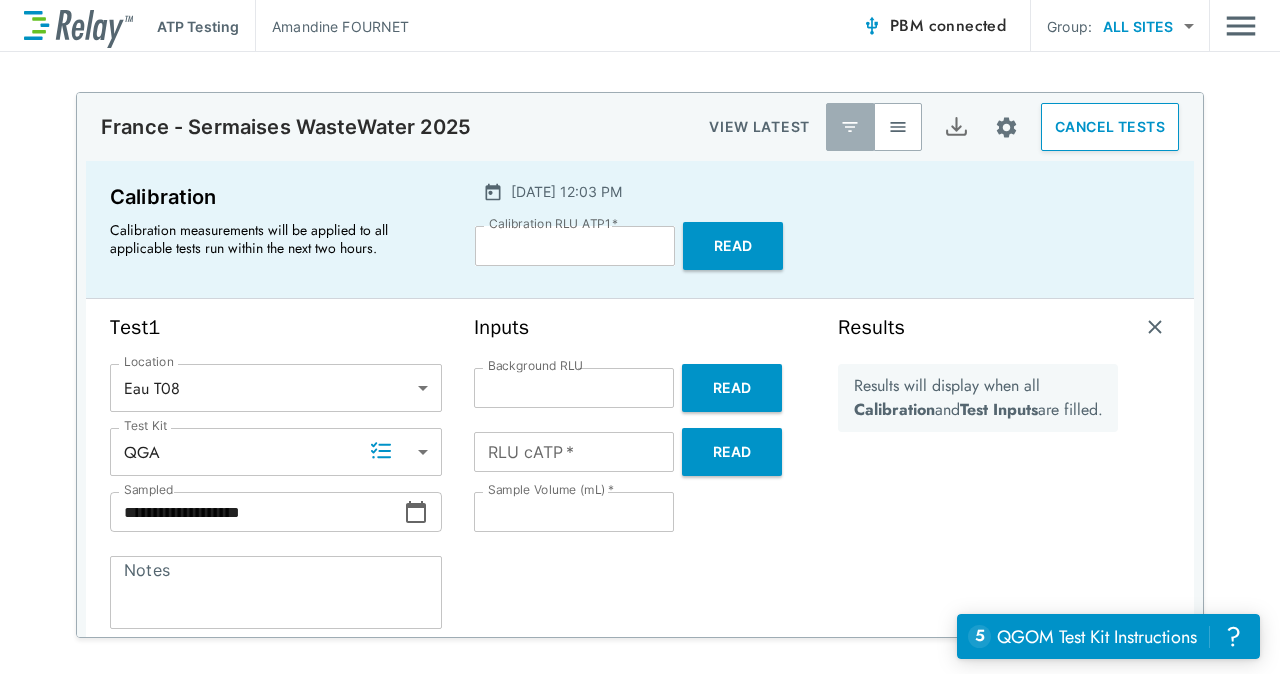 click on "Inputs Background RLU * Background RLU Read RLU cATP   * RLU cATP   * Read Sample Volume (mL)   * ** Sample Volume (mL)   *" at bounding box center [640, 504] 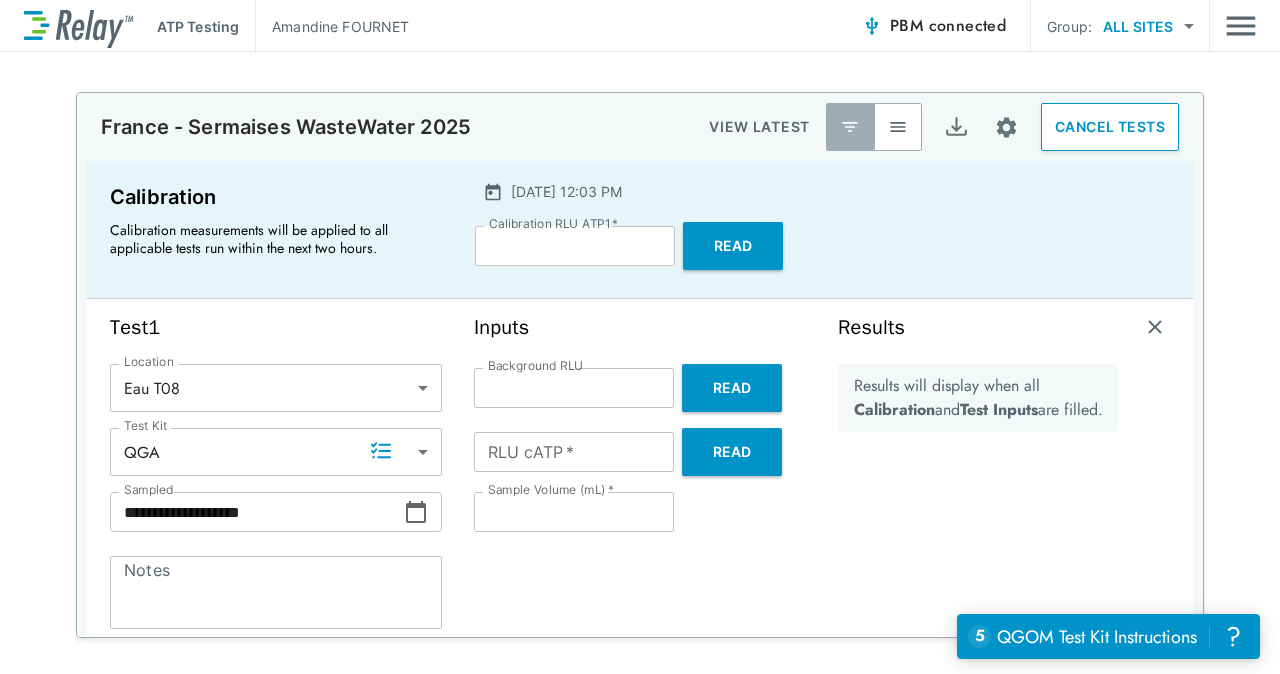 click on "Read" at bounding box center [732, 452] 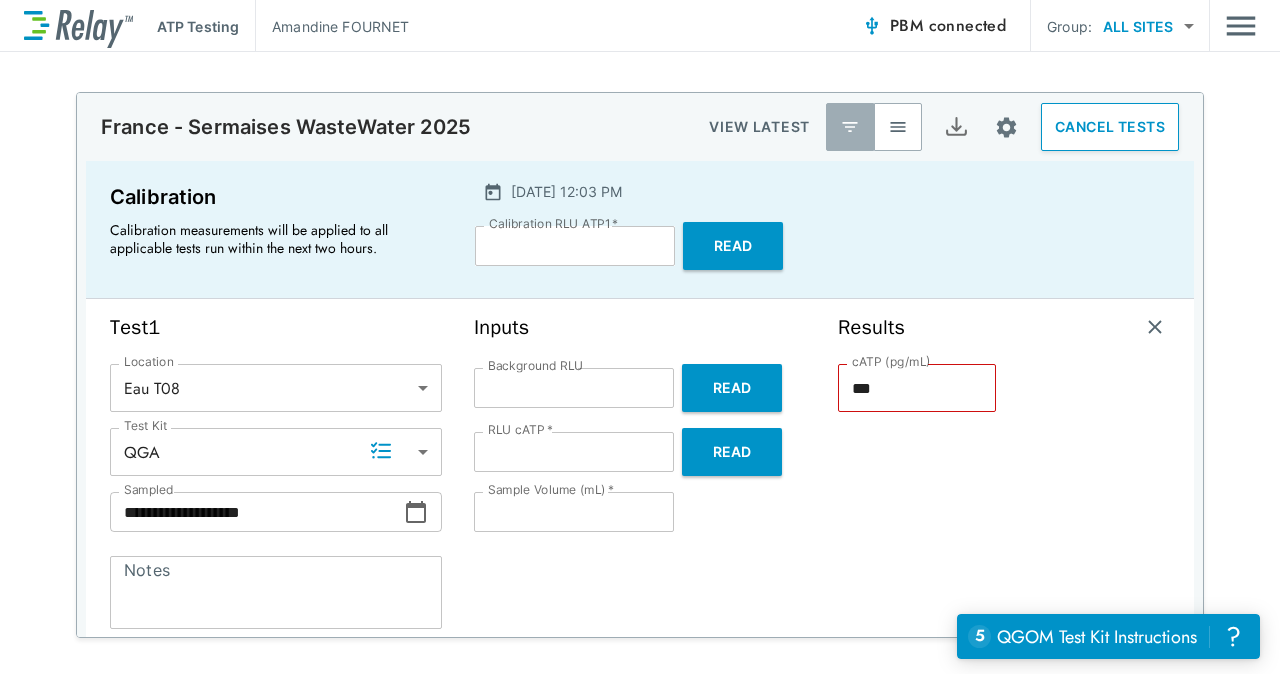 click on "* Notes" at bounding box center (276, 592) 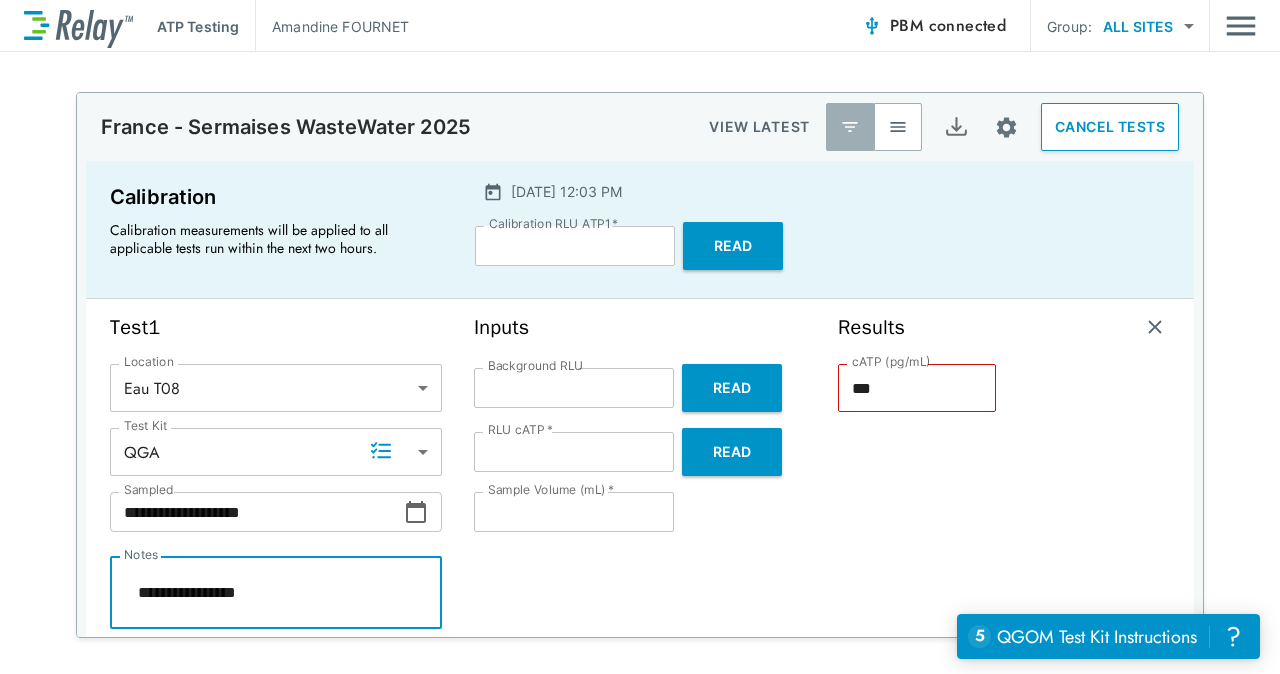 click on "cATP (pg/mL) *** cATP (pg/mL)" at bounding box center (917, 508) 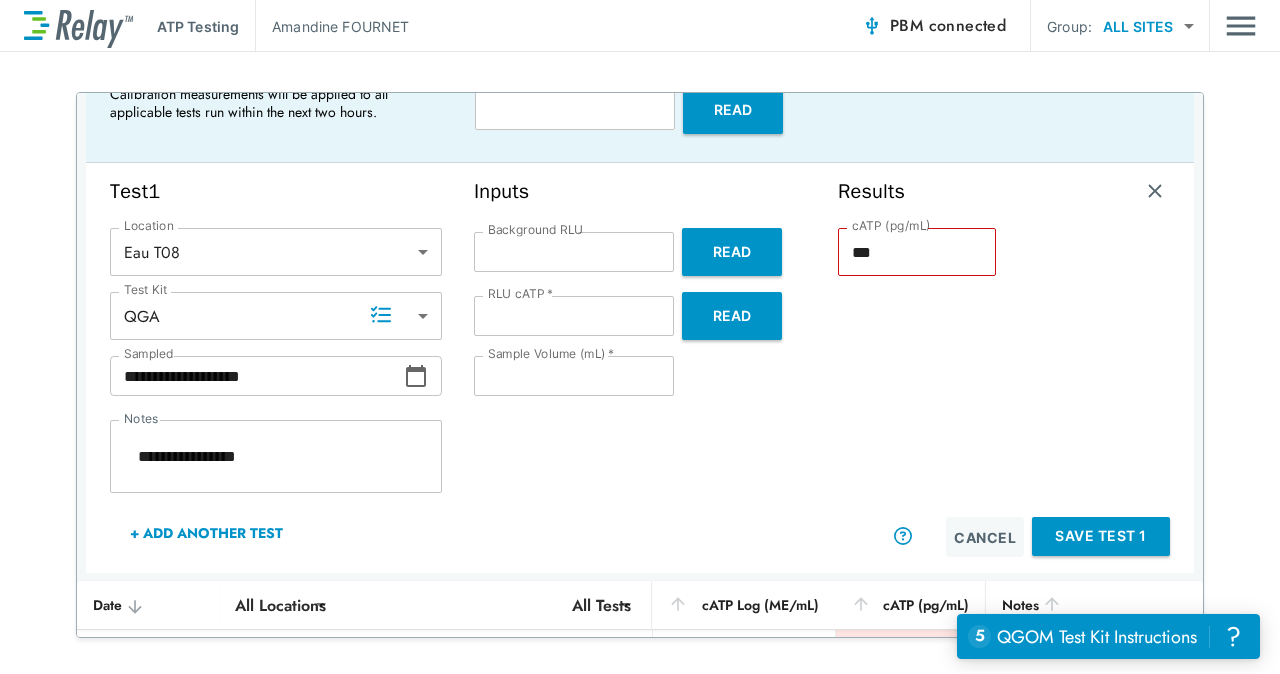scroll, scrollTop: 159, scrollLeft: 0, axis: vertical 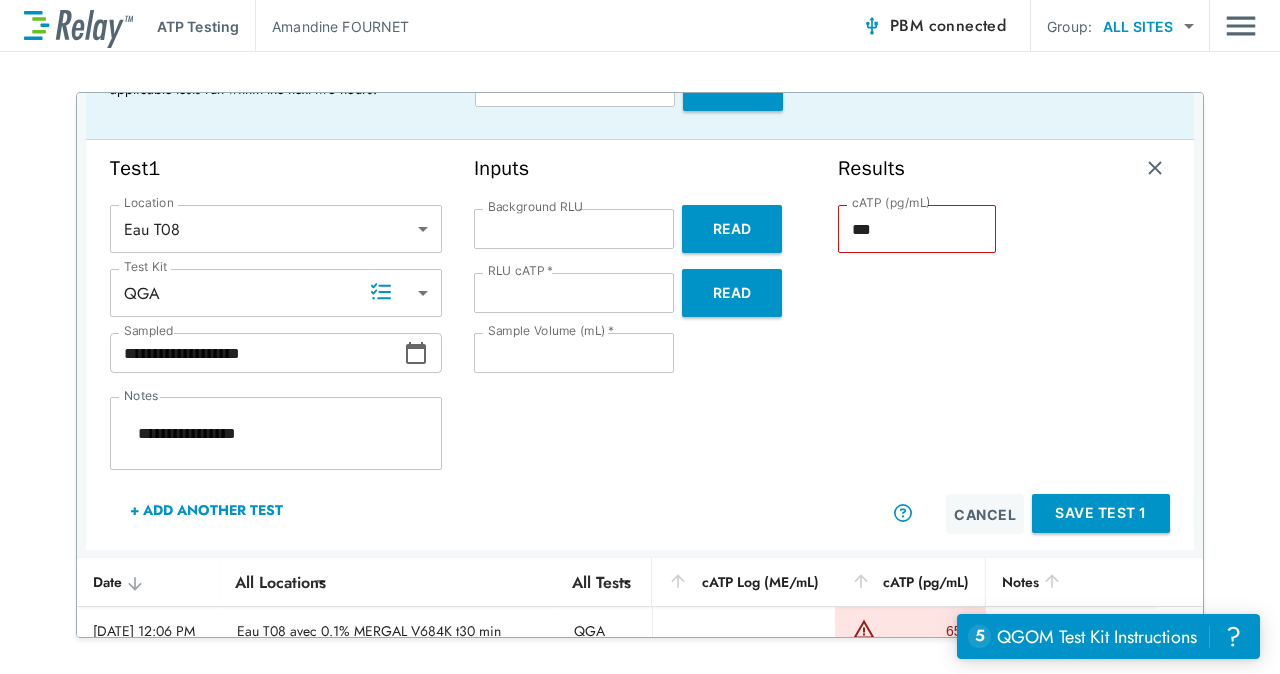 click on "Save Test 1" at bounding box center [1101, 513] 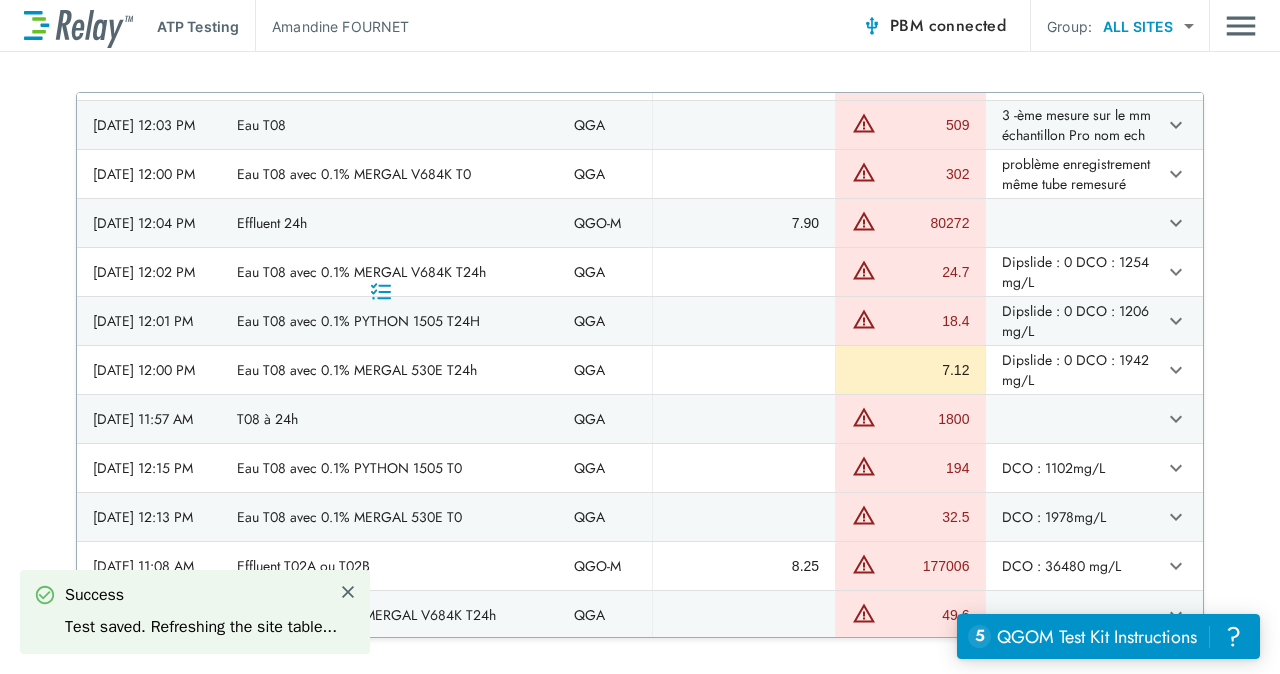 scroll, scrollTop: 160, scrollLeft: 0, axis: vertical 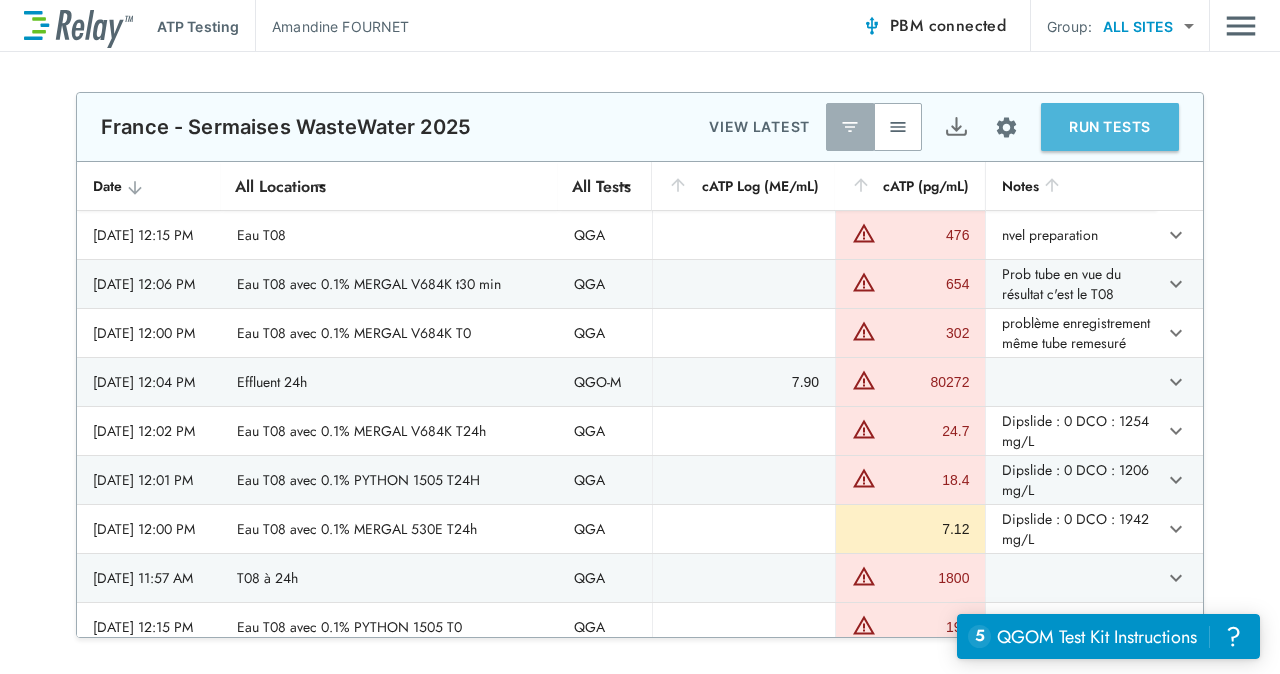 click on "RUN TESTS" at bounding box center [1110, 127] 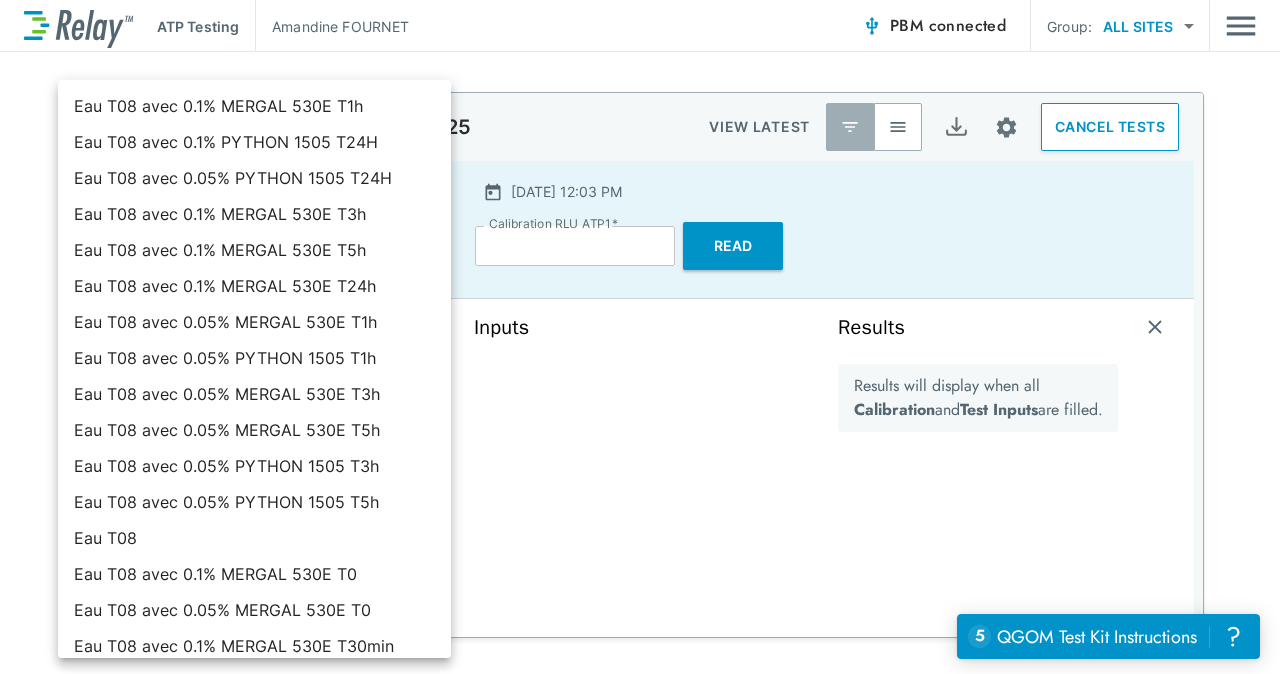 click on "**********" at bounding box center [640, 337] 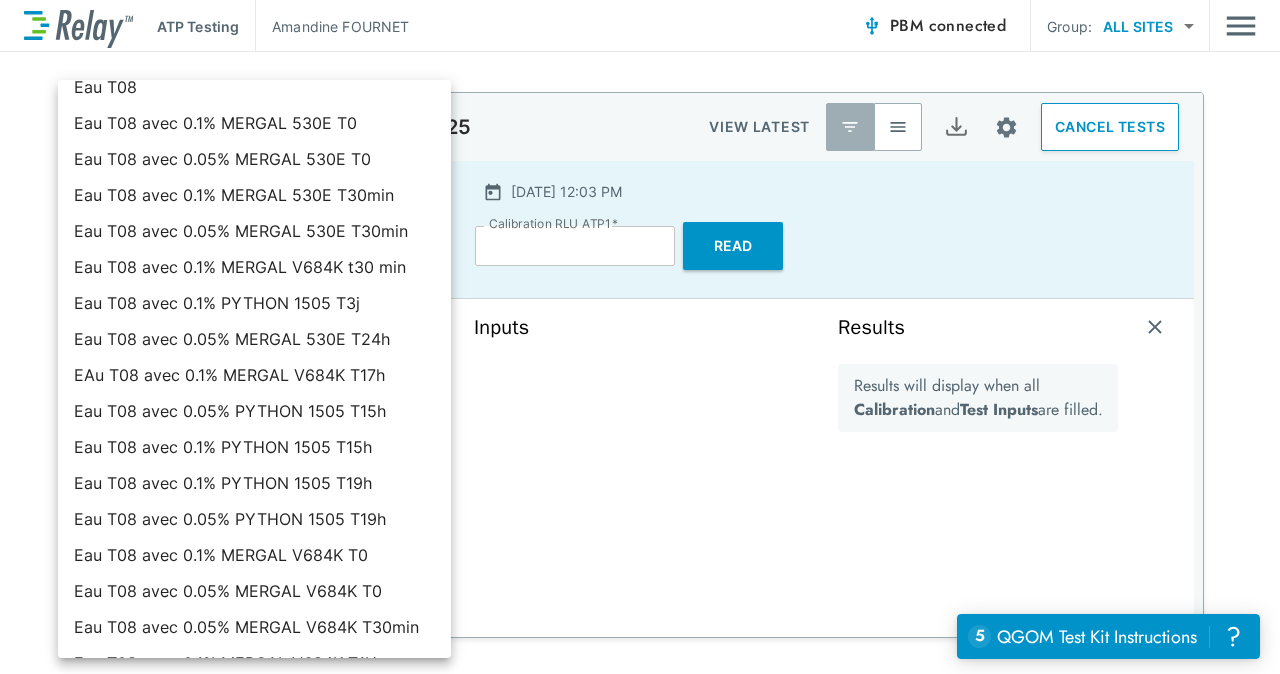 scroll, scrollTop: 456, scrollLeft: 0, axis: vertical 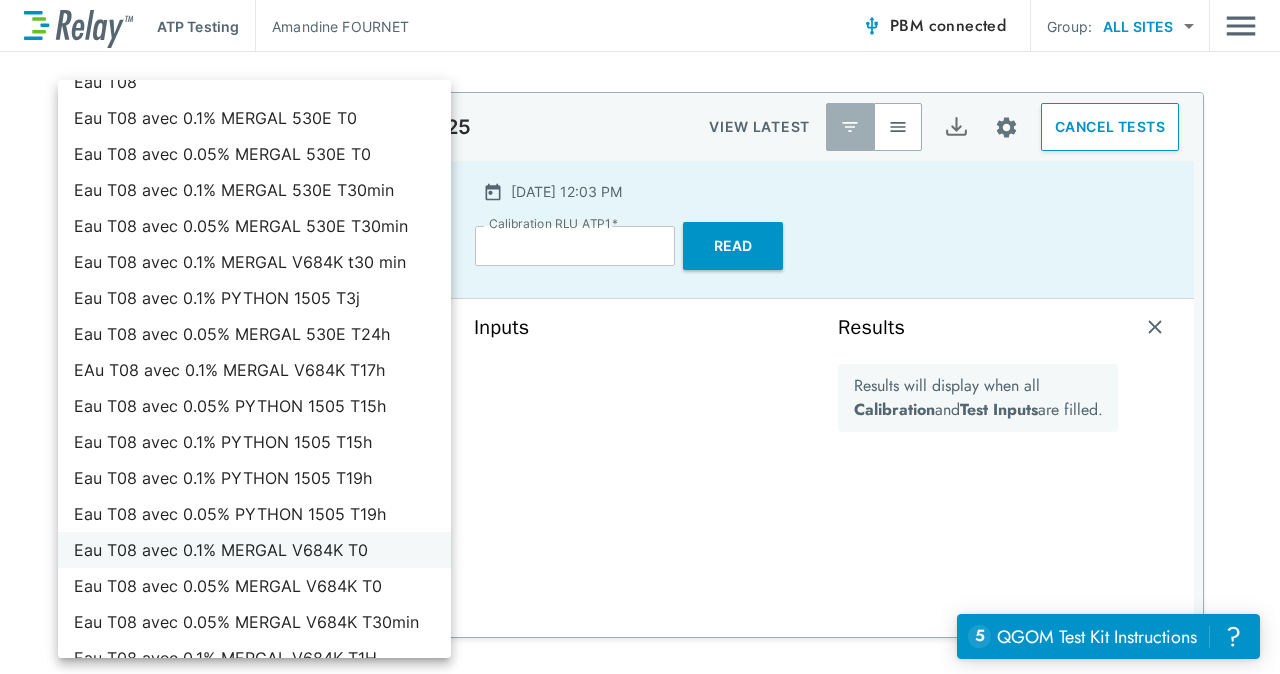 click on "Eau T08 avec 0.1% MERGAL V684K T0" at bounding box center [254, 550] 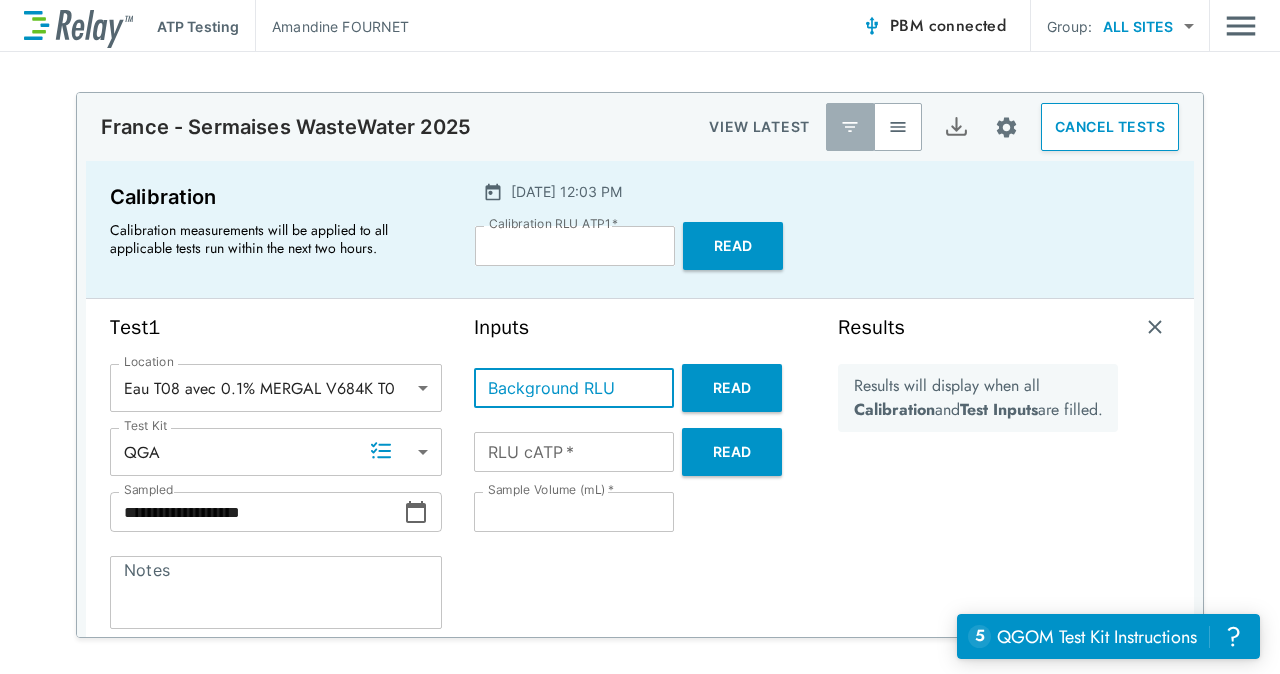 click on "Background RLU" at bounding box center (574, 388) 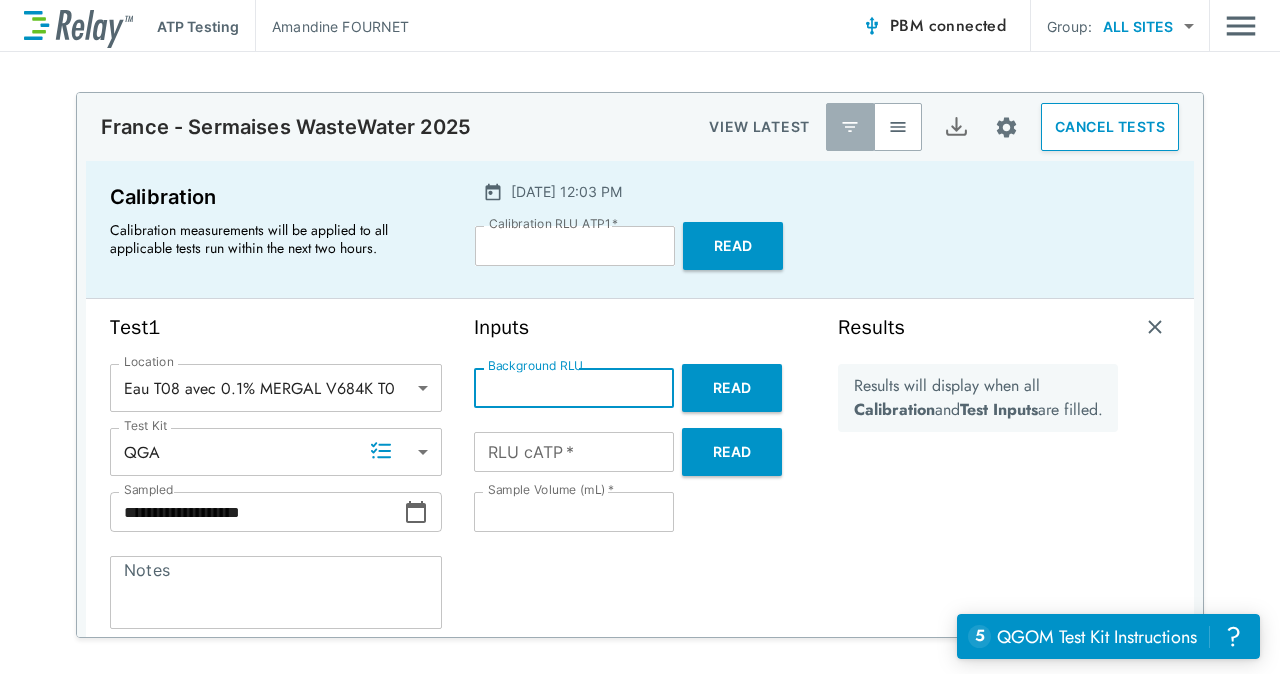 click on "Inputs Background RLU * Background RLU Read RLU cATP   * RLU cATP   * Read Sample Volume (mL)   * ** Sample Volume (mL)   *" at bounding box center [640, 504] 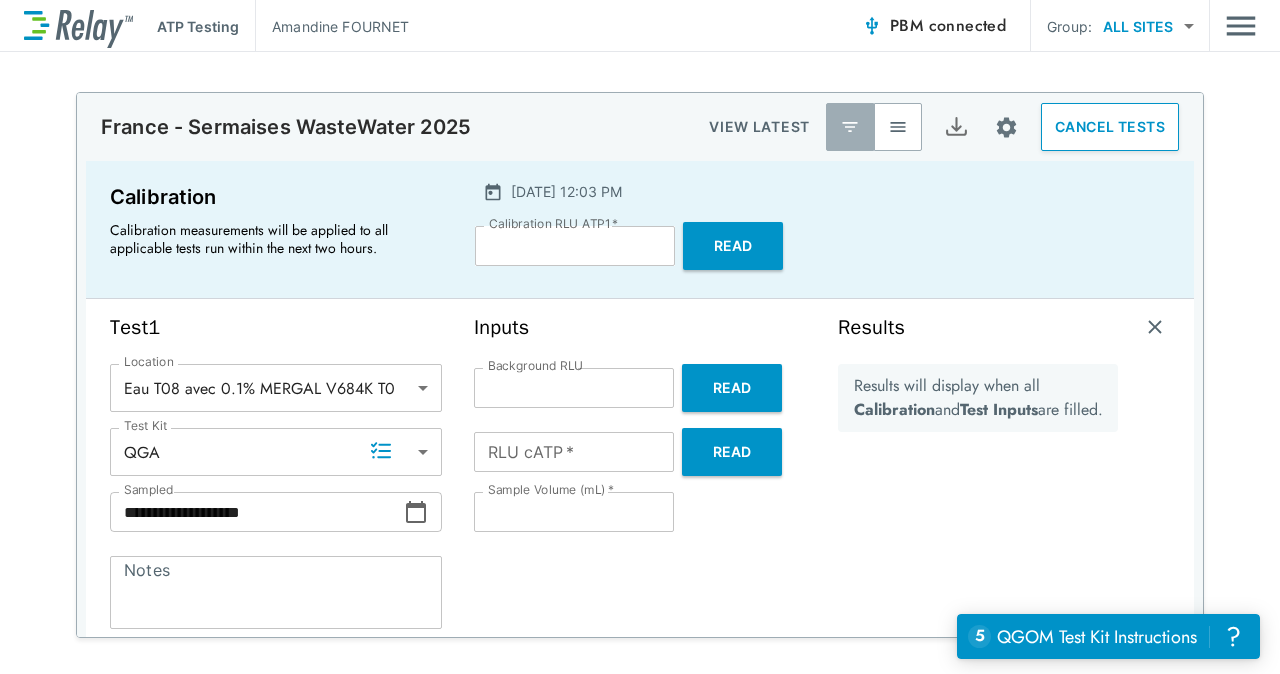 click on "Read" at bounding box center [732, 452] 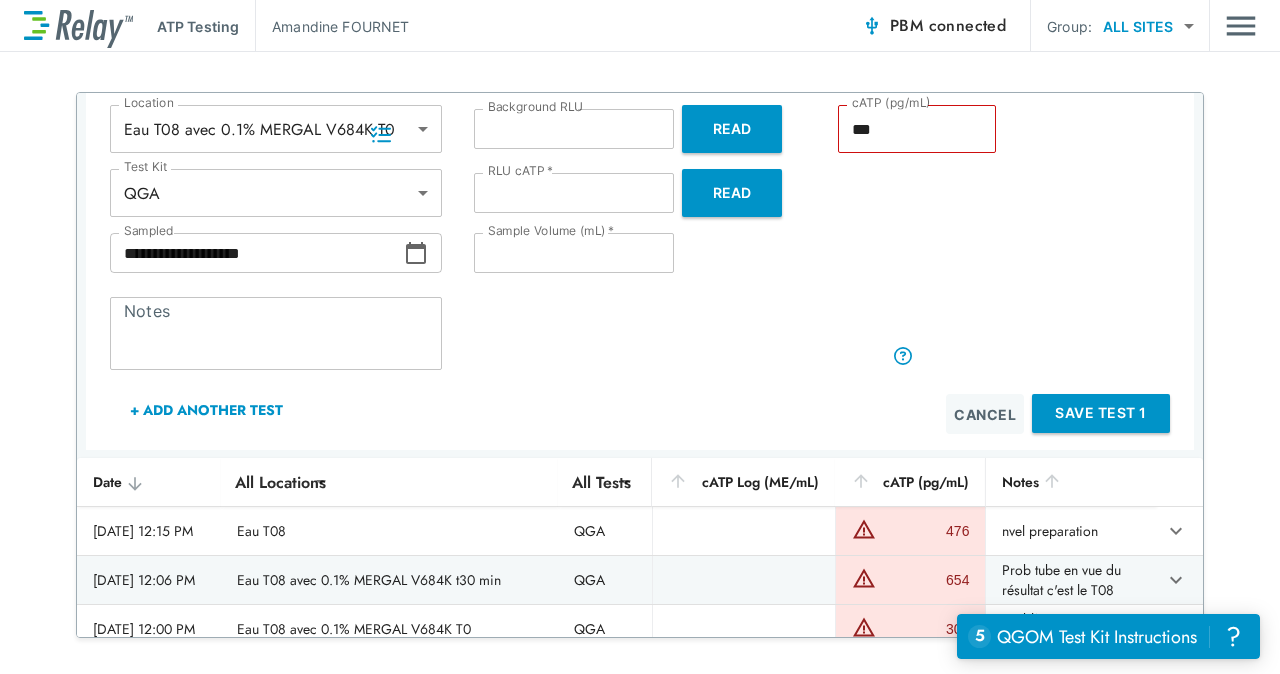 scroll, scrollTop: 334, scrollLeft: 0, axis: vertical 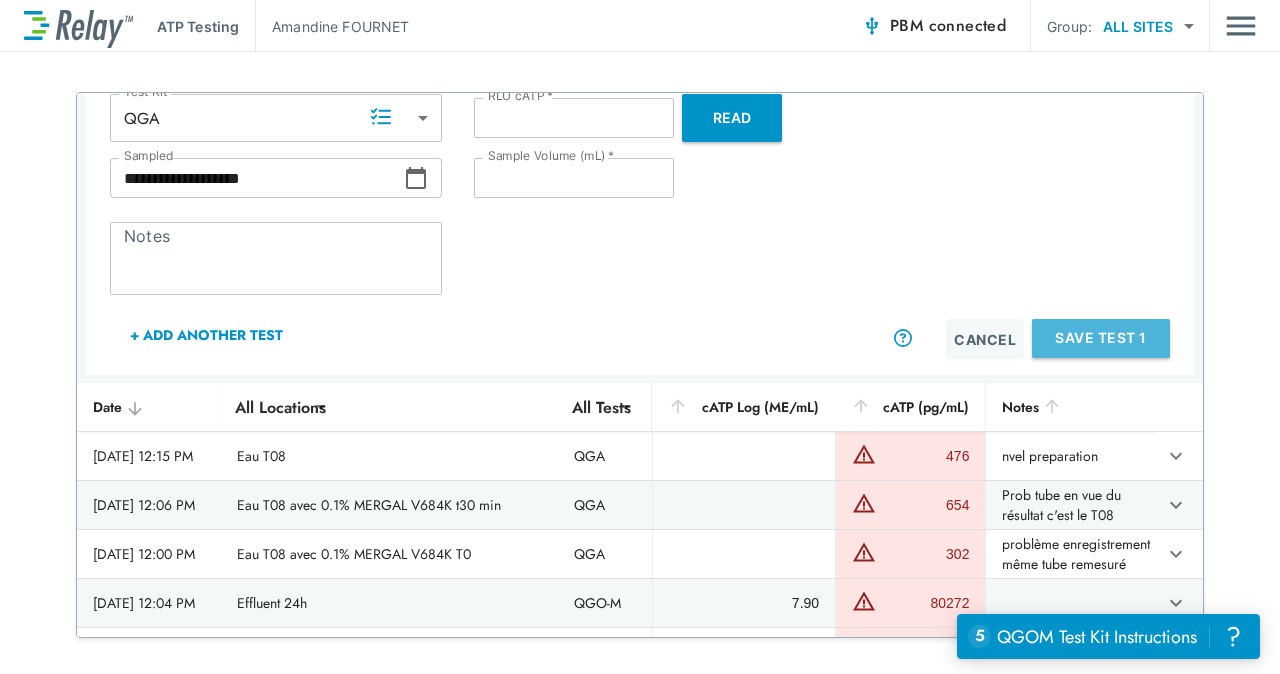 click on "Save Test 1" at bounding box center (1101, 338) 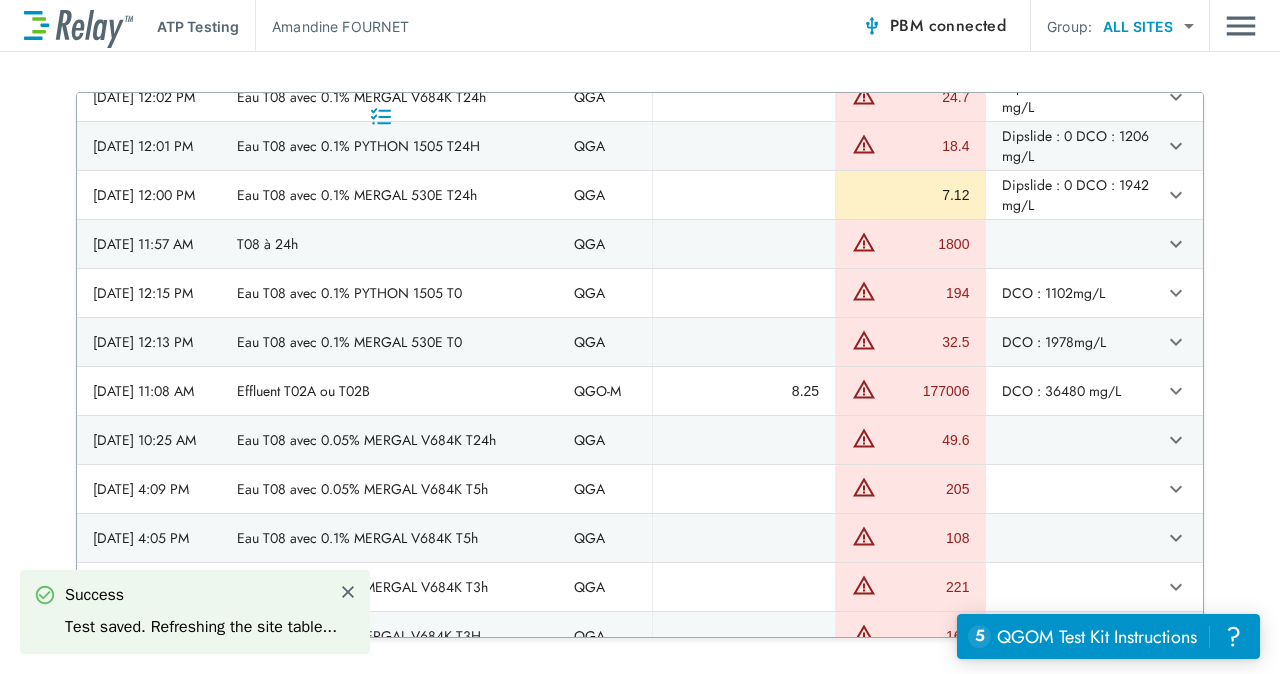 scroll, scrollTop: 334, scrollLeft: 0, axis: vertical 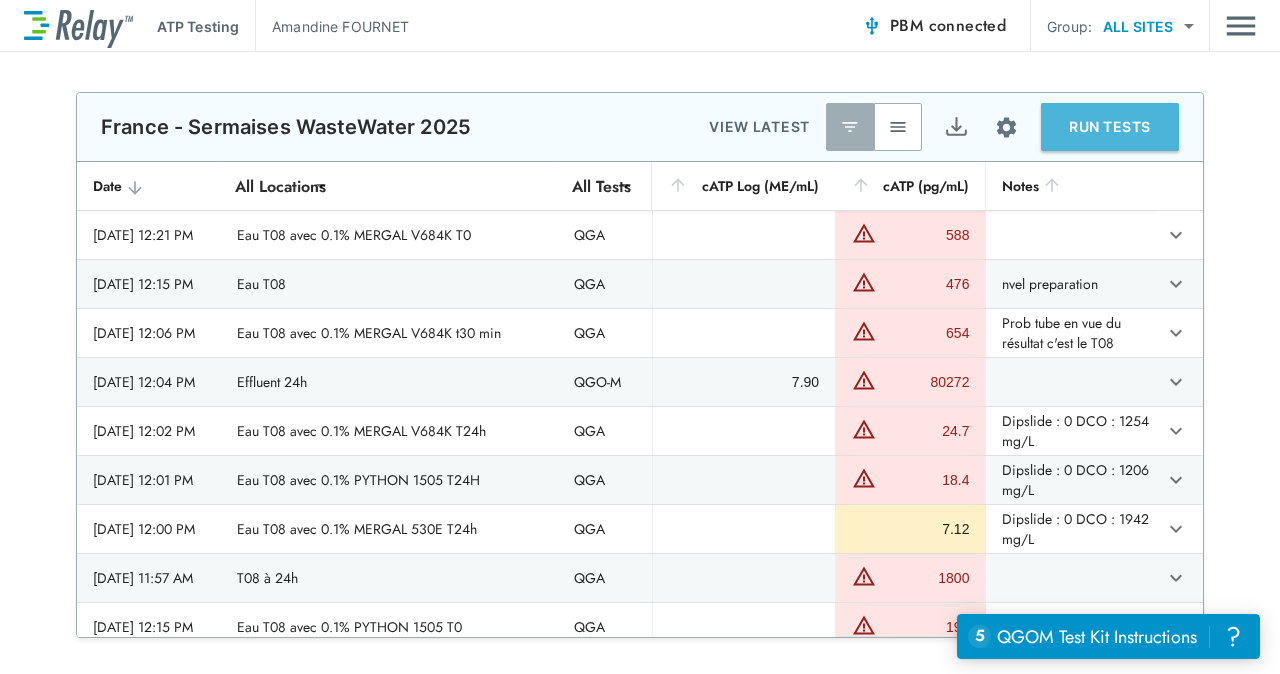 click on "RUN TESTS" at bounding box center (1110, 127) 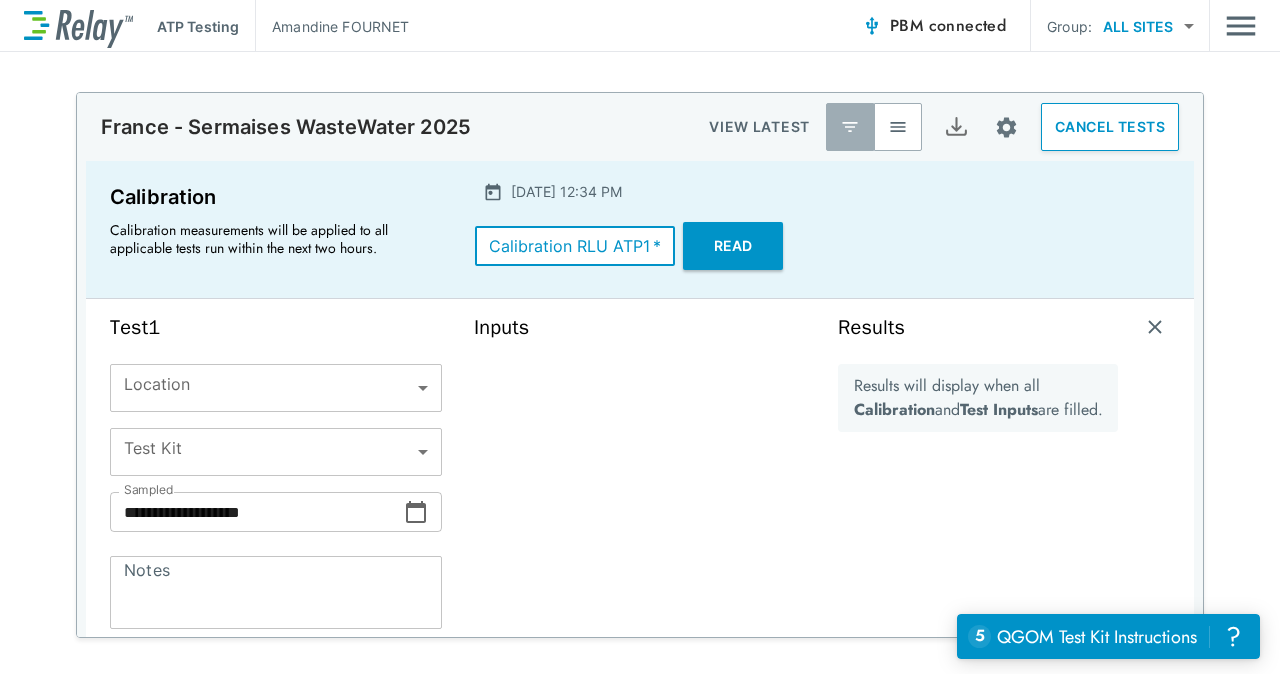 click on "Calibration RLU ATP1   *" at bounding box center [575, 246] 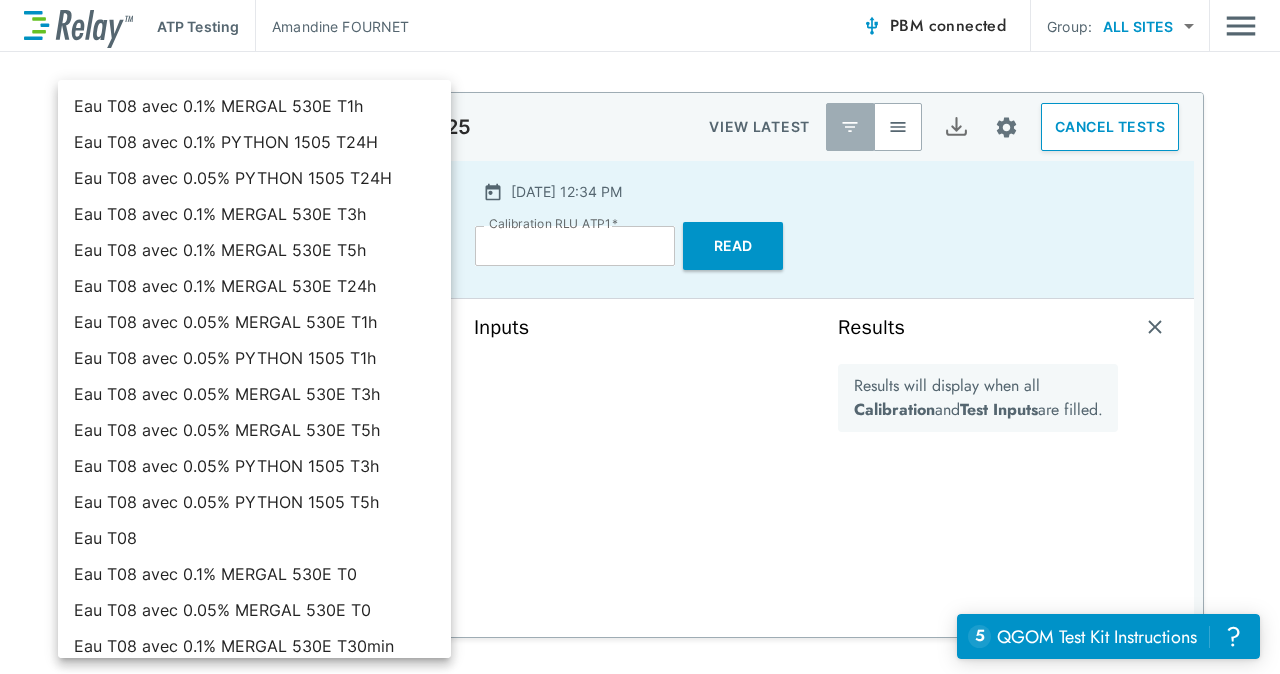 click on "**********" at bounding box center (640, 337) 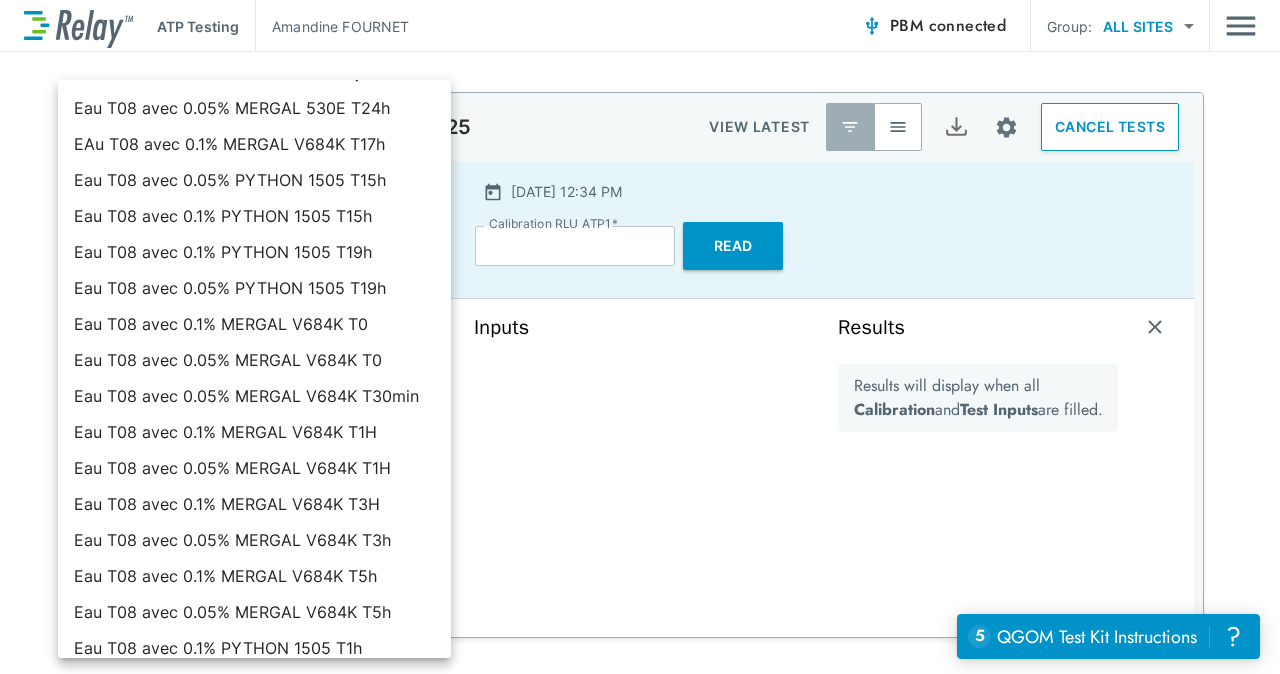 scroll, scrollTop: 678, scrollLeft: 0, axis: vertical 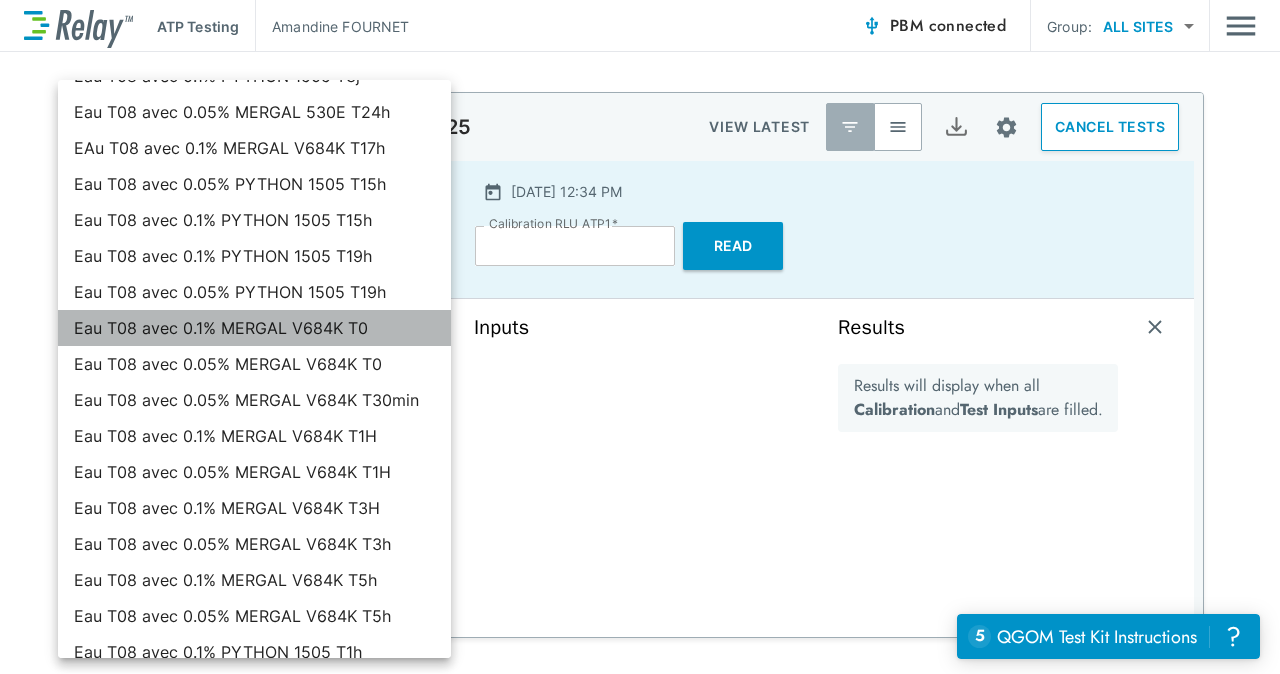click on "Eau T08 avec 0.1% MERGAL V684K T0" at bounding box center (254, 328) 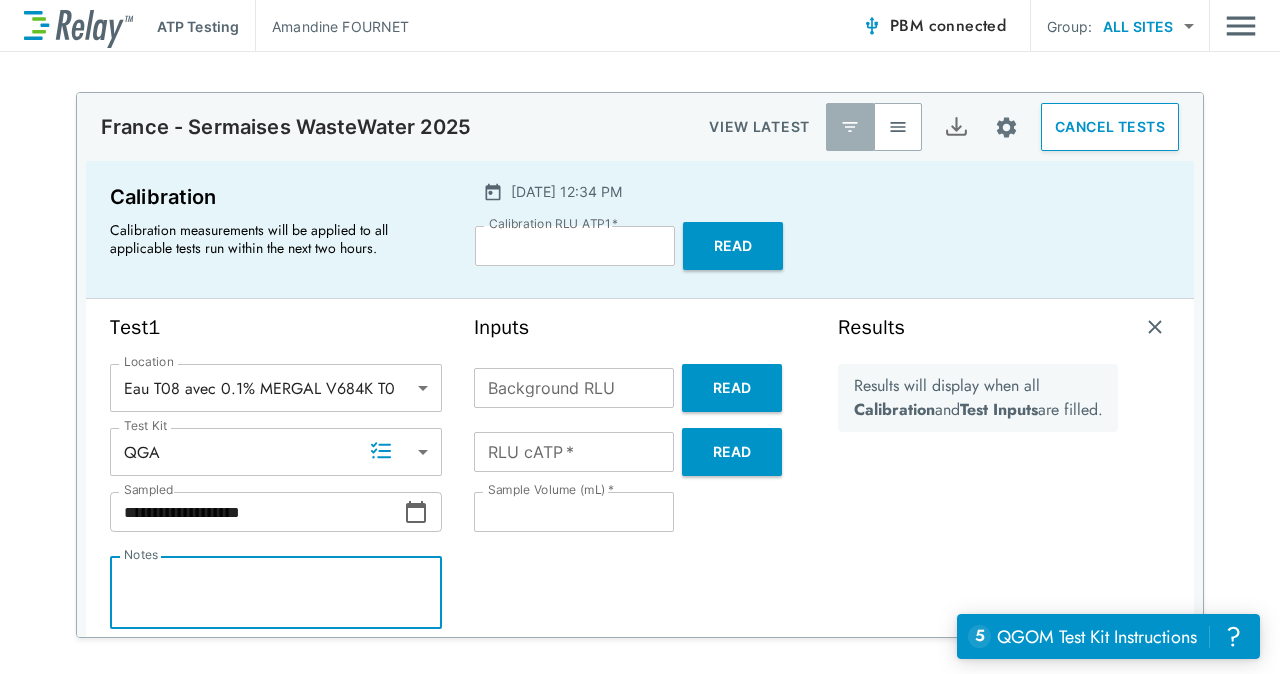 click on "Notes" at bounding box center [276, 593] 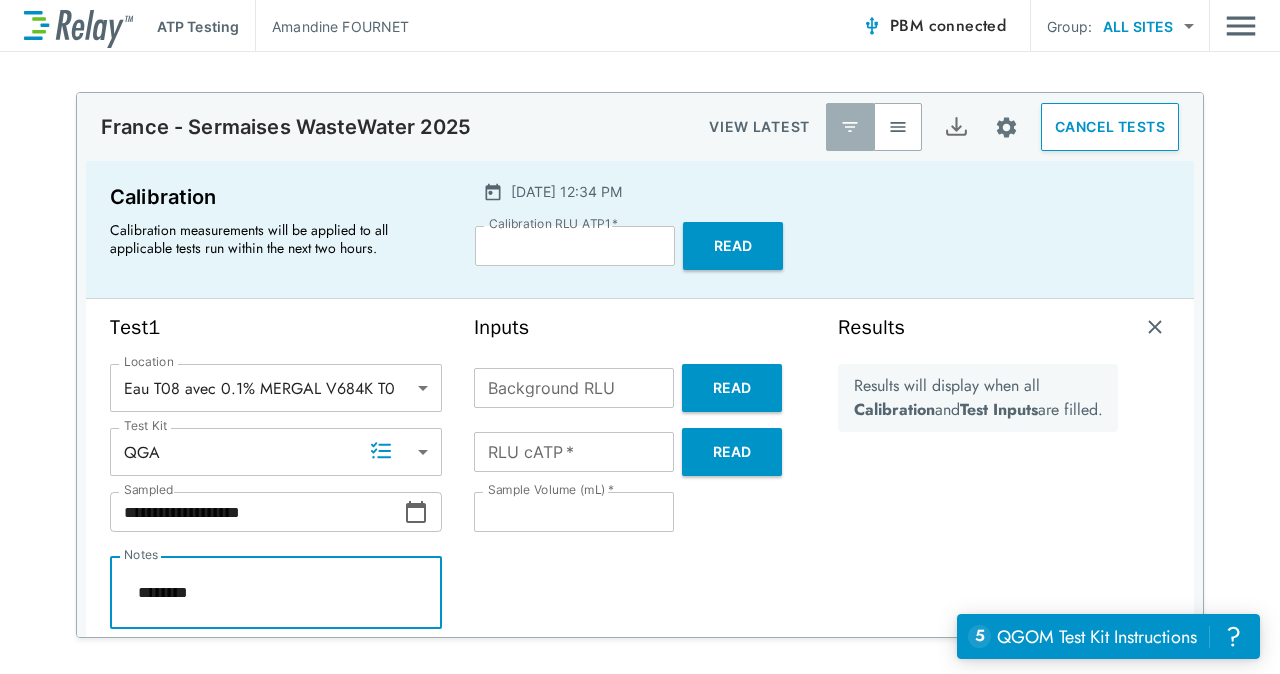 click on "*******" at bounding box center [276, 593] 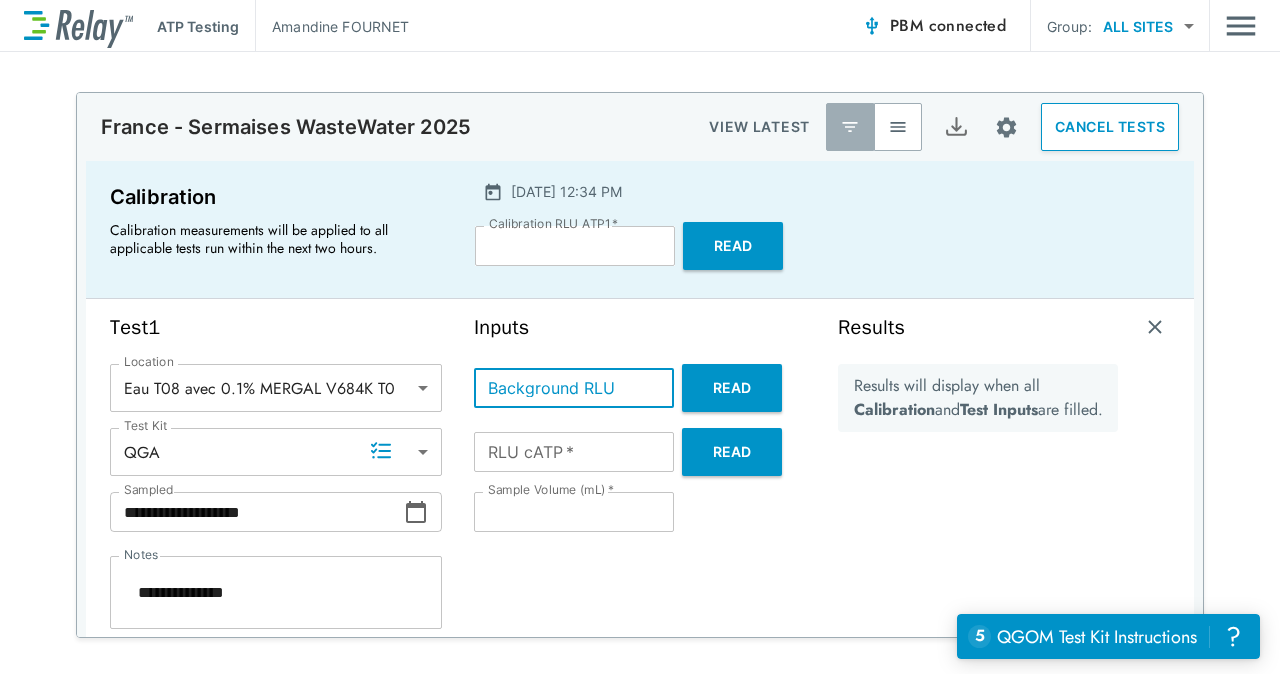 click on "Background RLU" at bounding box center (574, 388) 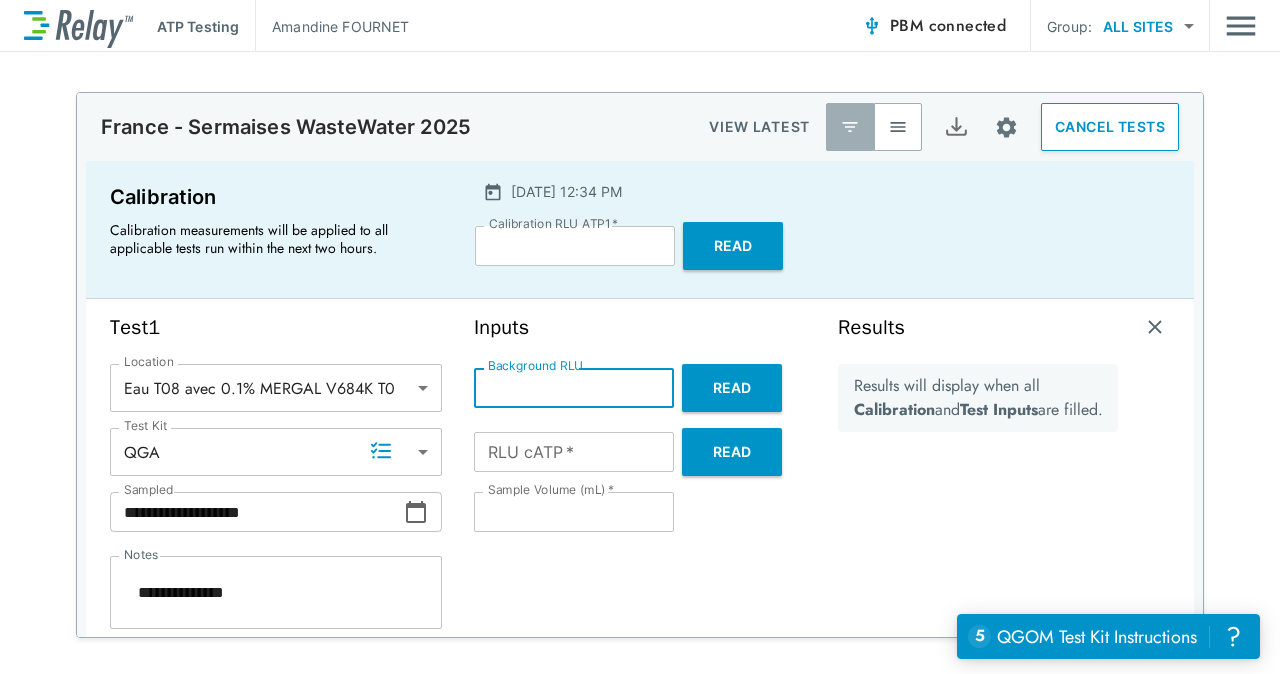 click on "Read" at bounding box center (732, 452) 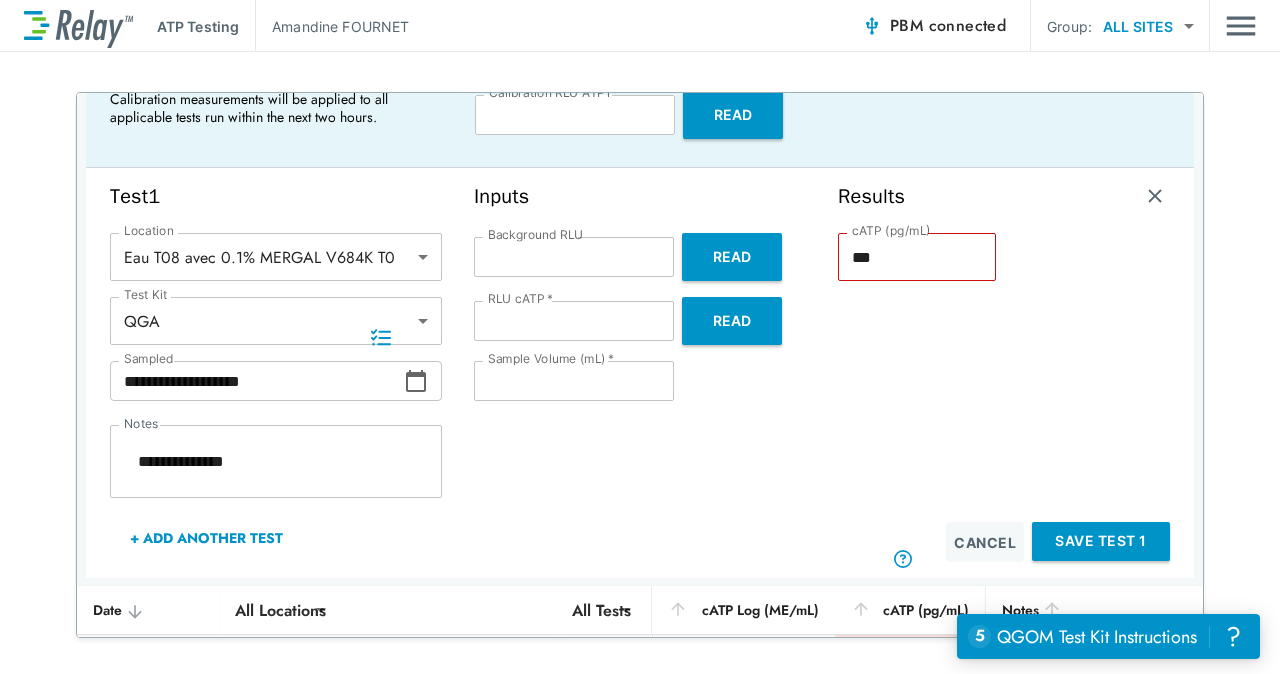 scroll, scrollTop: 135, scrollLeft: 0, axis: vertical 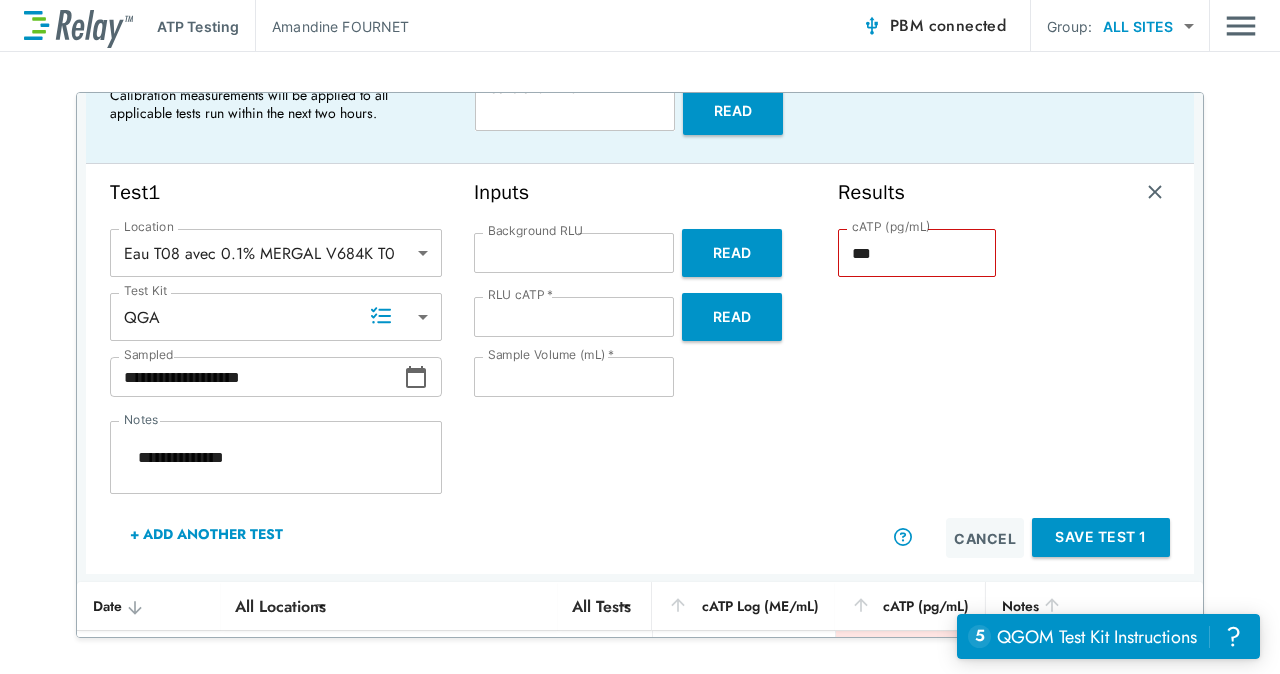 click on "Save Test 1" at bounding box center [1101, 537] 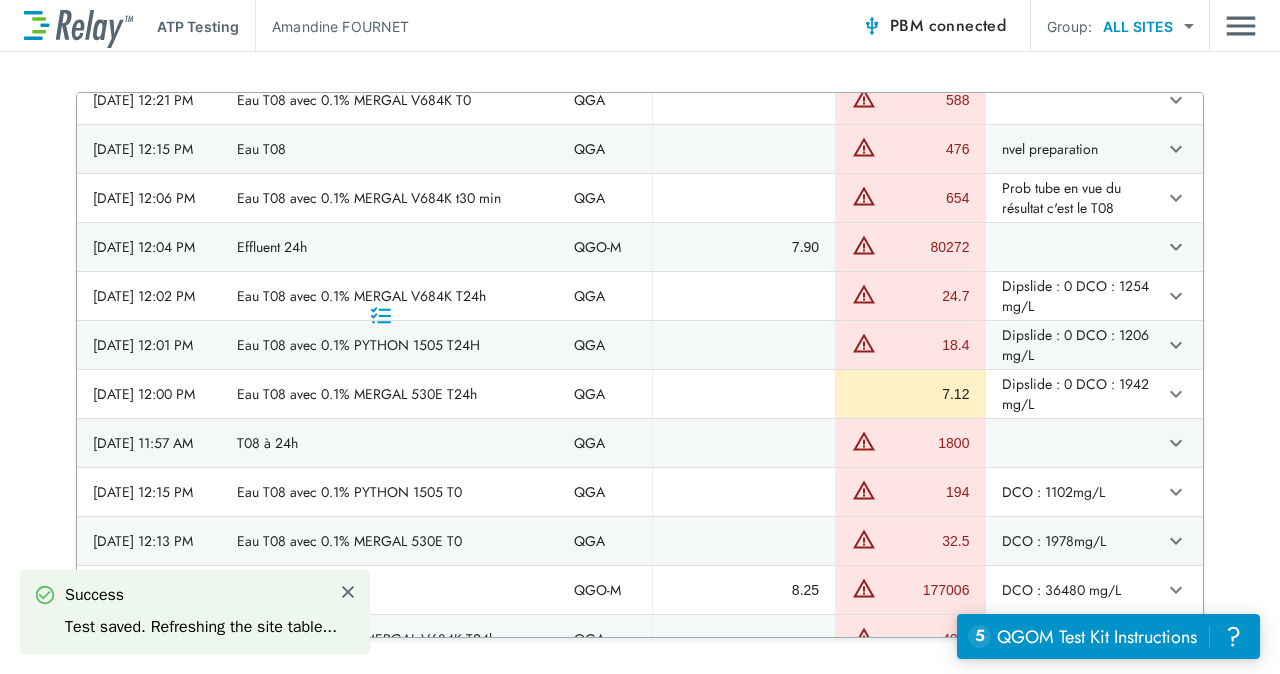 scroll, scrollTop: 136, scrollLeft: 0, axis: vertical 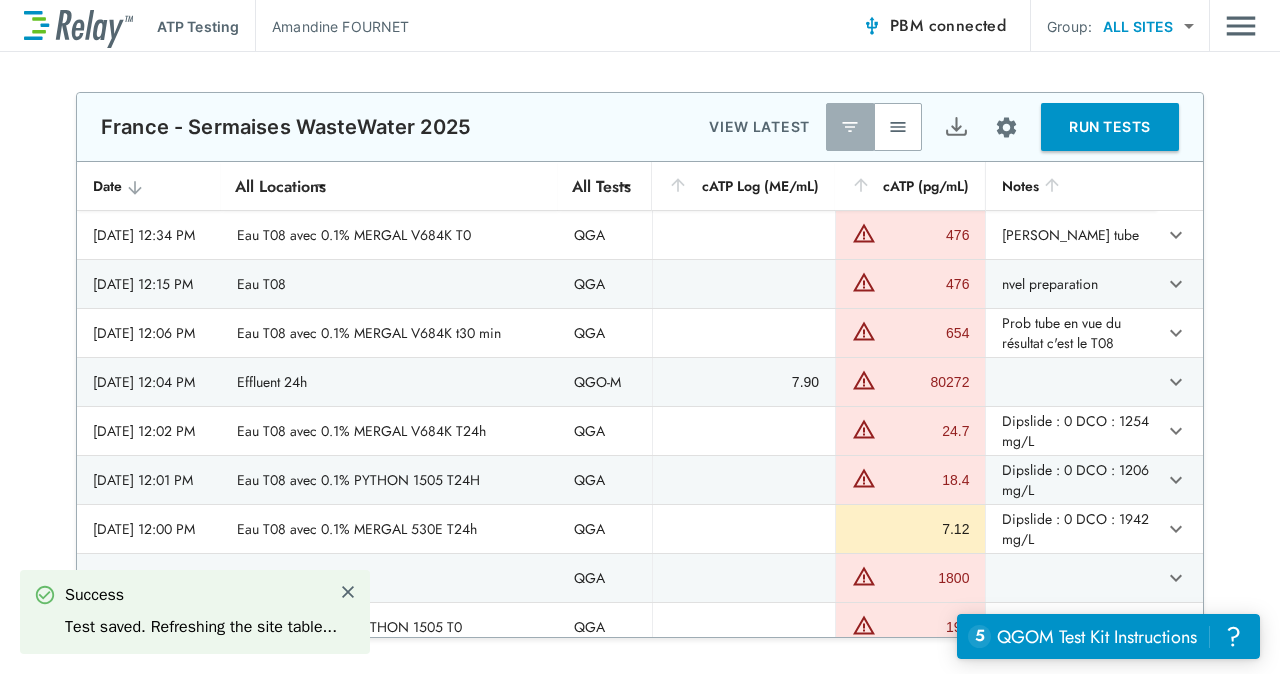 click on "RUN TESTS" at bounding box center [1110, 127] 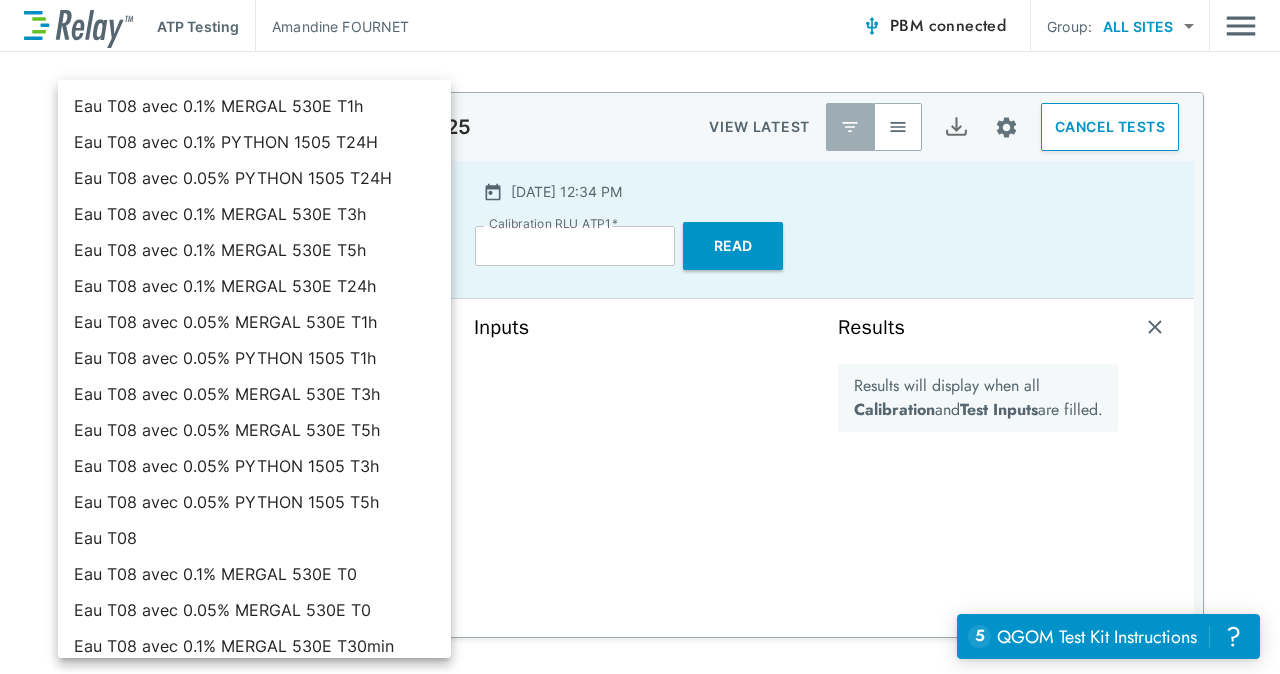 click on "**********" at bounding box center [640, 337] 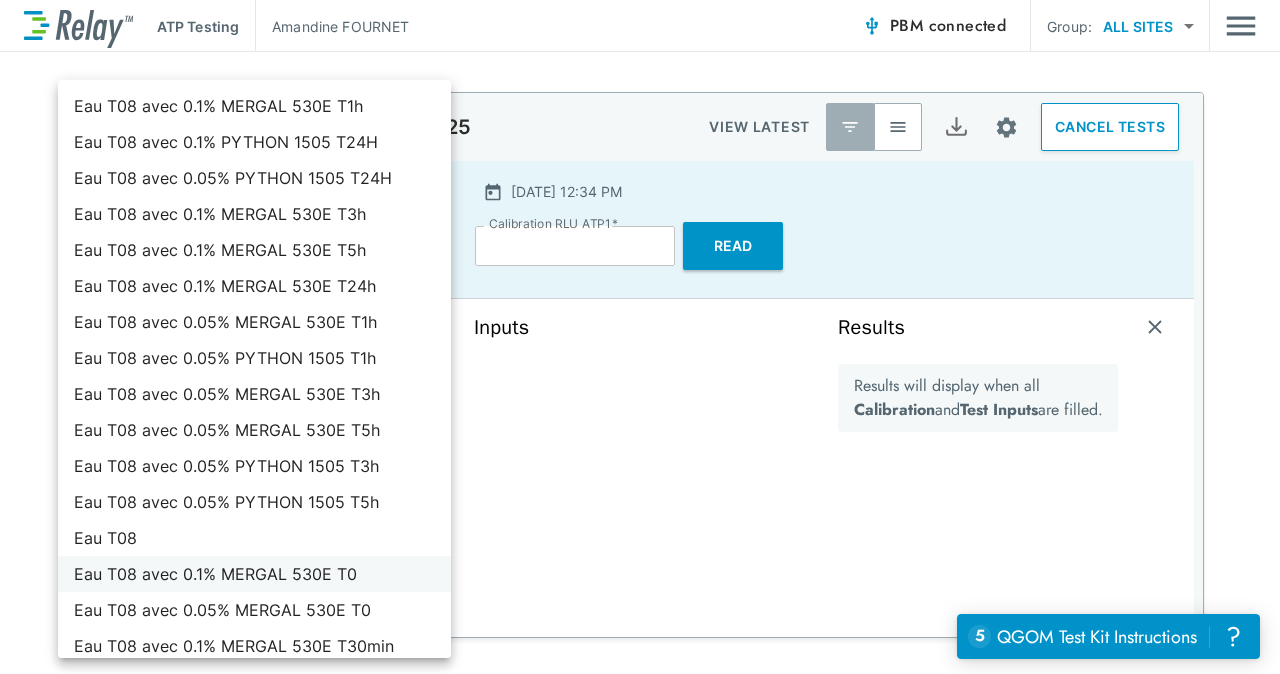 click on "Eau T08 avec 0.1% MERGAL 530E T0" at bounding box center (254, 574) 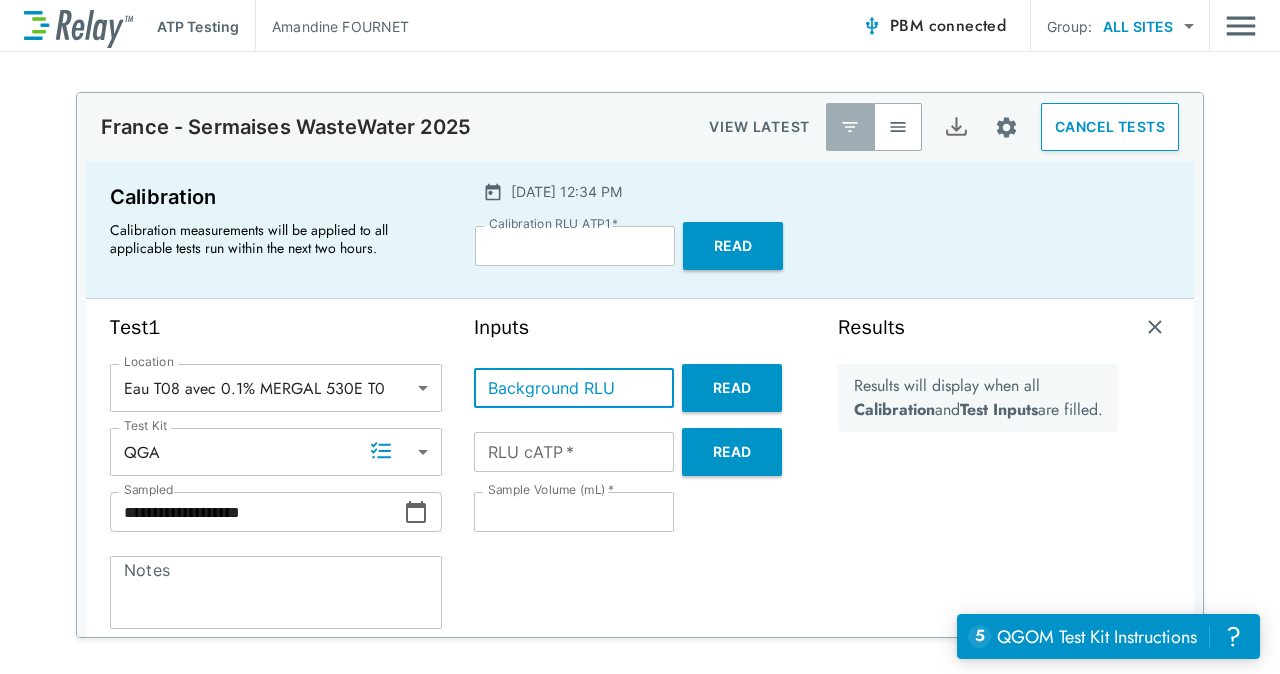 click on "Background RLU" at bounding box center [574, 388] 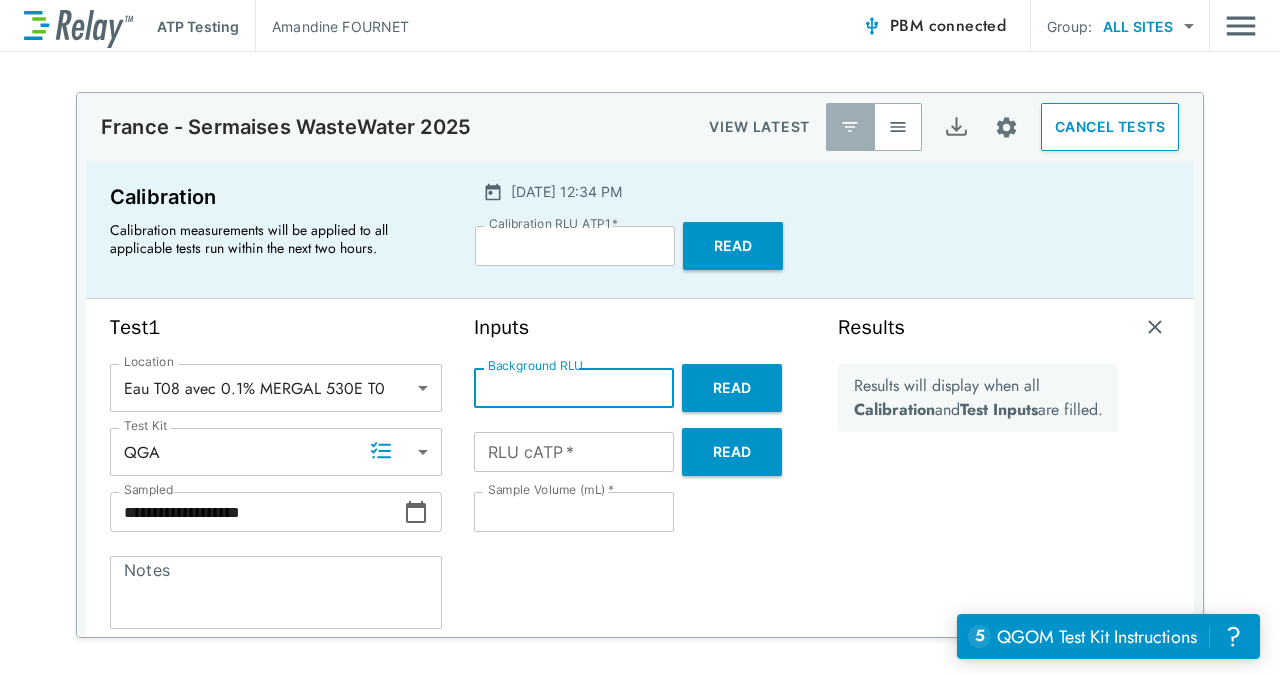 click on "Inputs Background RLU * Background RLU Read RLU cATP   * RLU cATP   * Read Sample Volume (mL)   * ** Sample Volume (mL)   *" at bounding box center [640, 504] 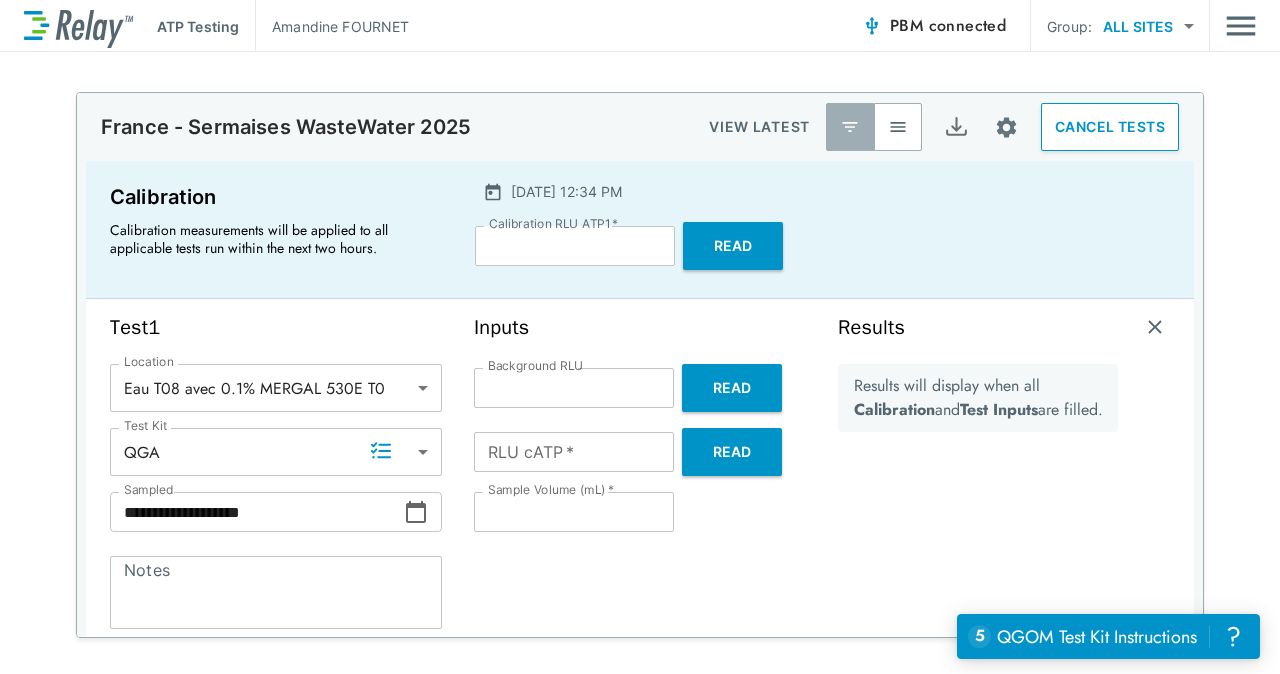 click on "Read" at bounding box center (732, 452) 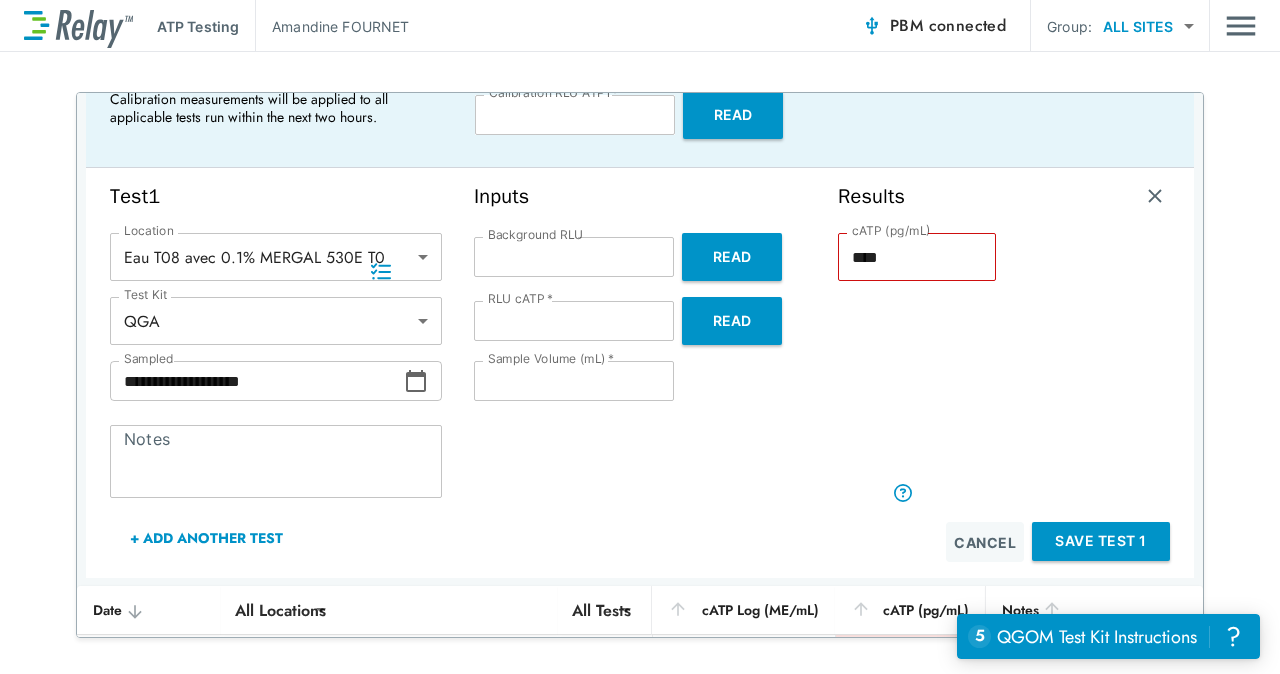 scroll, scrollTop: 227, scrollLeft: 0, axis: vertical 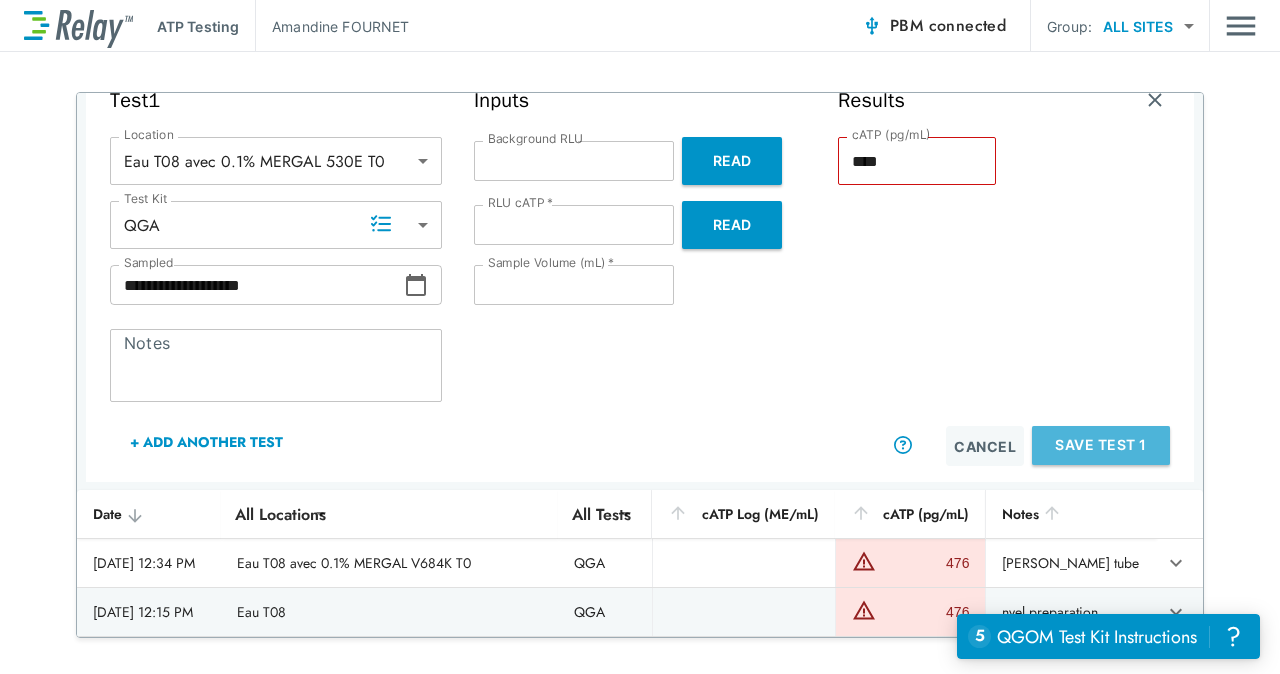 click on "Save Test 1" at bounding box center (1101, 445) 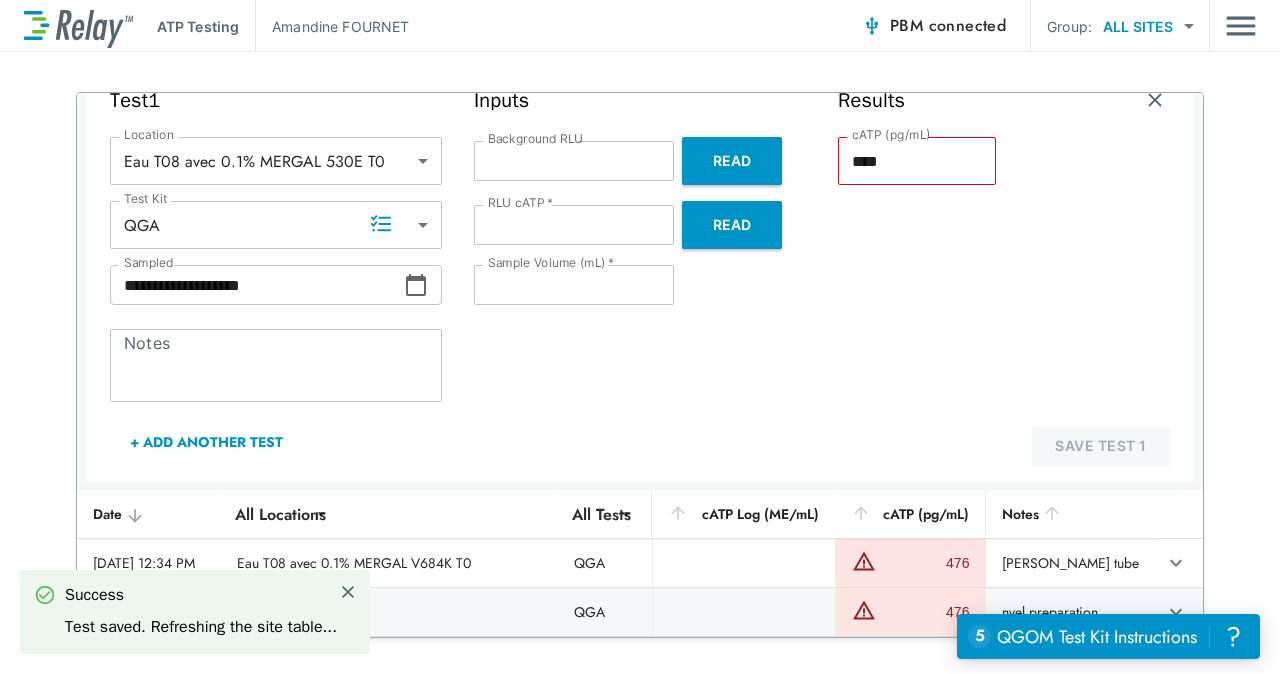 scroll, scrollTop: 228, scrollLeft: 0, axis: vertical 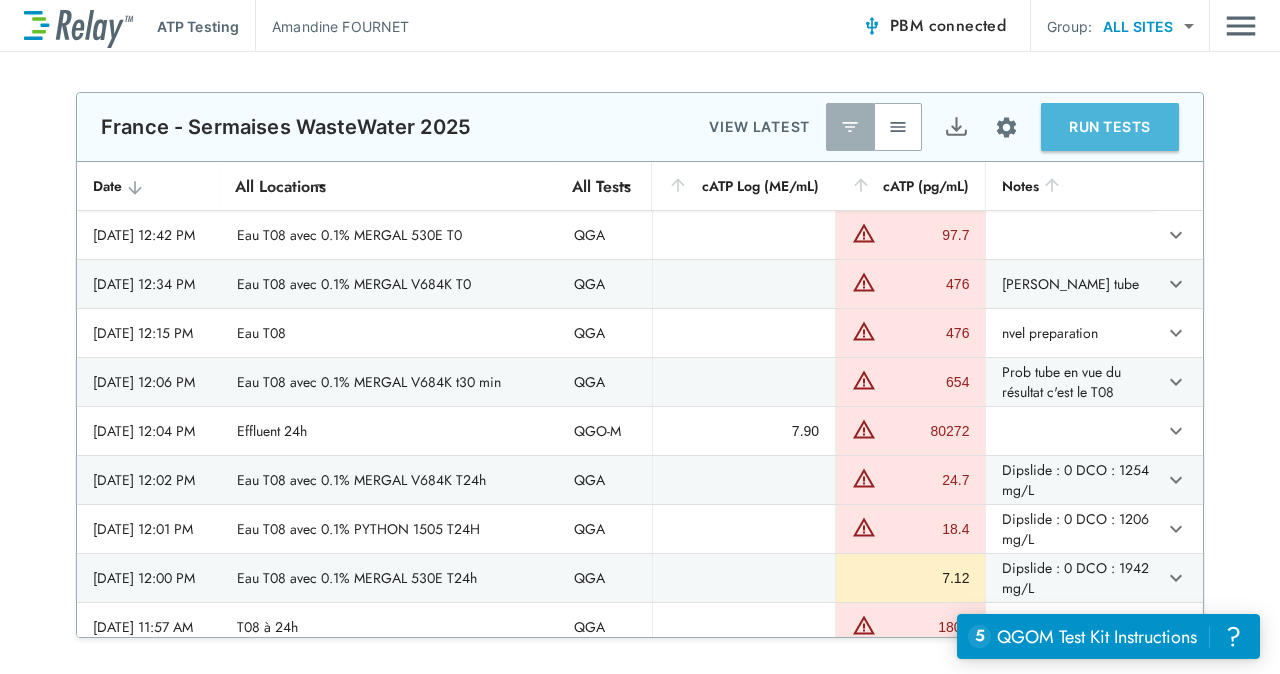 click on "RUN TESTS" at bounding box center [1110, 127] 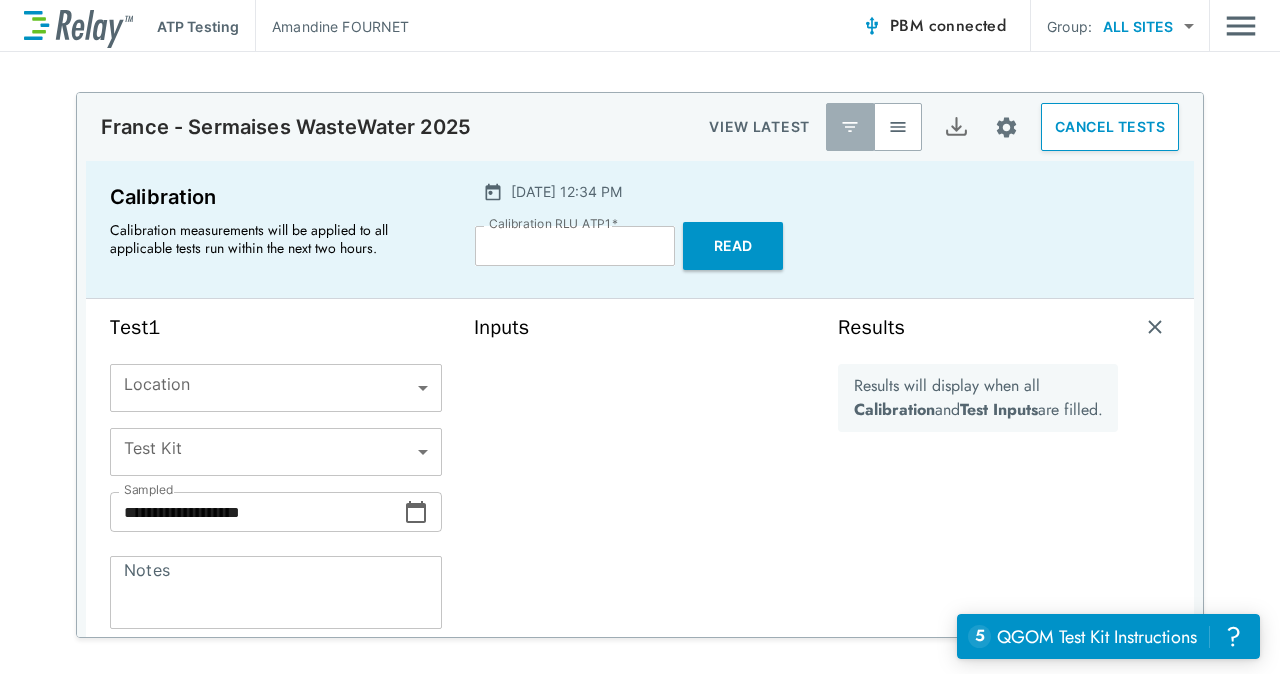 click on "**********" at bounding box center [640, 337] 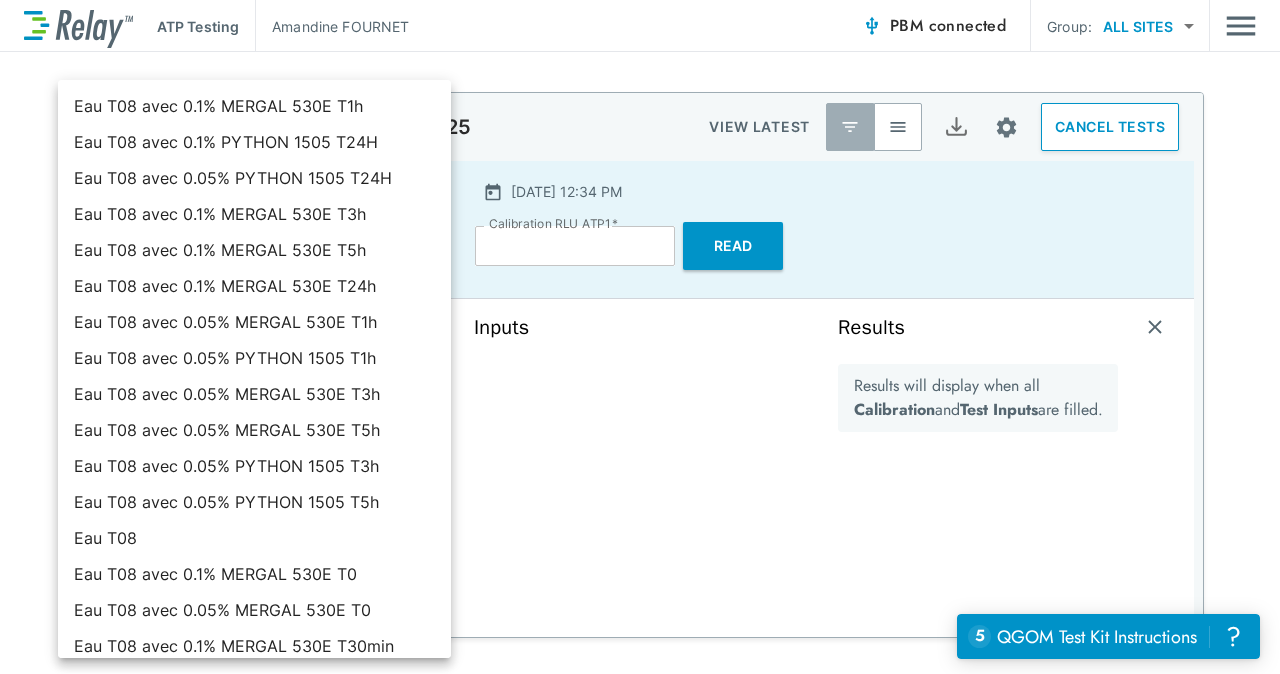 scroll, scrollTop: 9, scrollLeft: 0, axis: vertical 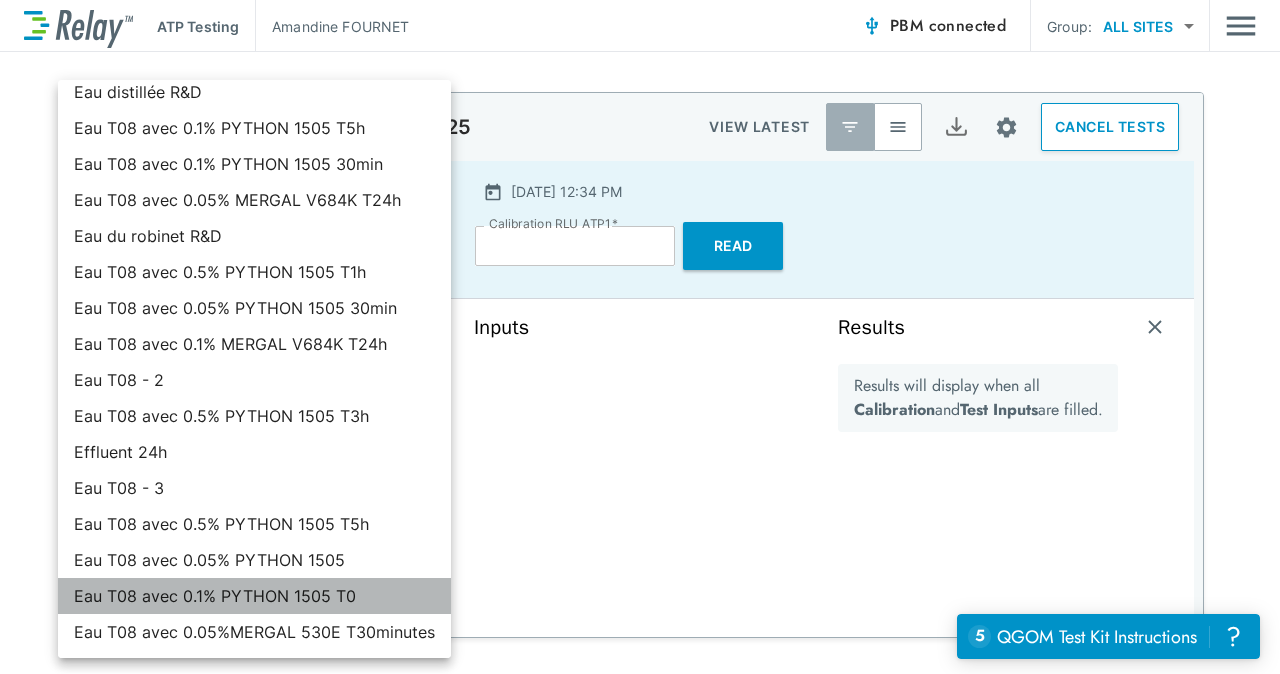 click on "Eau T08 avec 0.1% PYTHON 1505 T0" at bounding box center [254, 596] 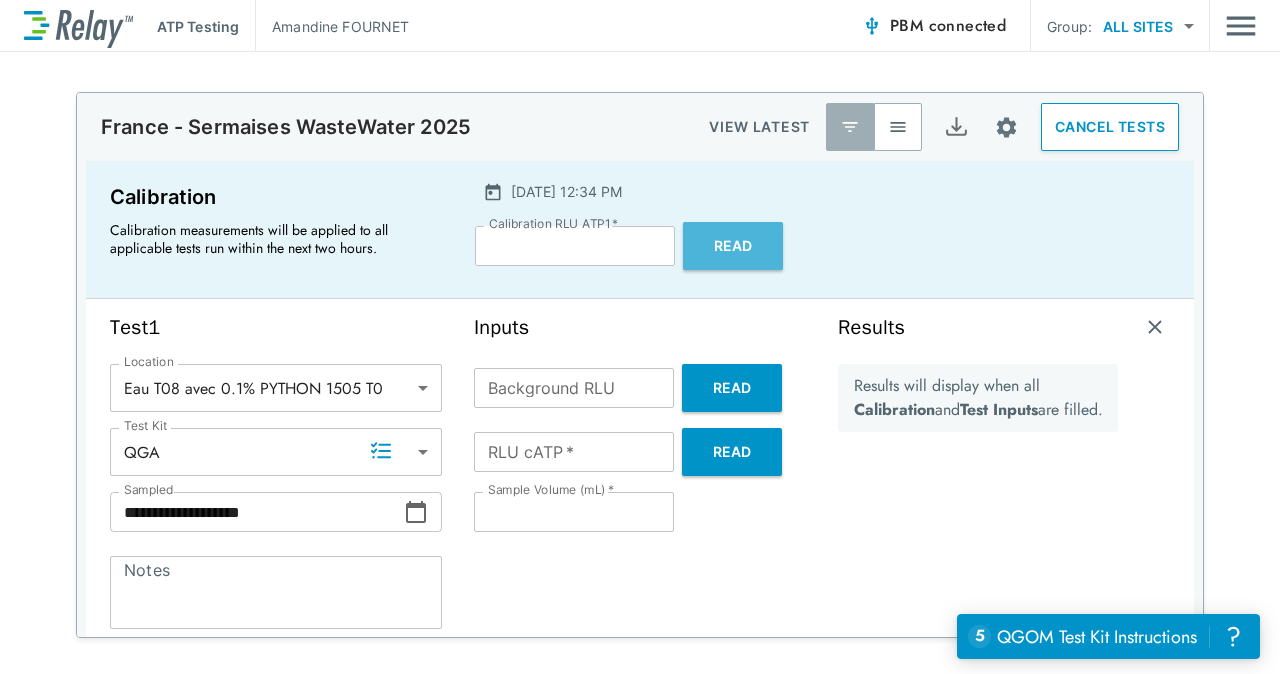 click on "Read" at bounding box center [733, 246] 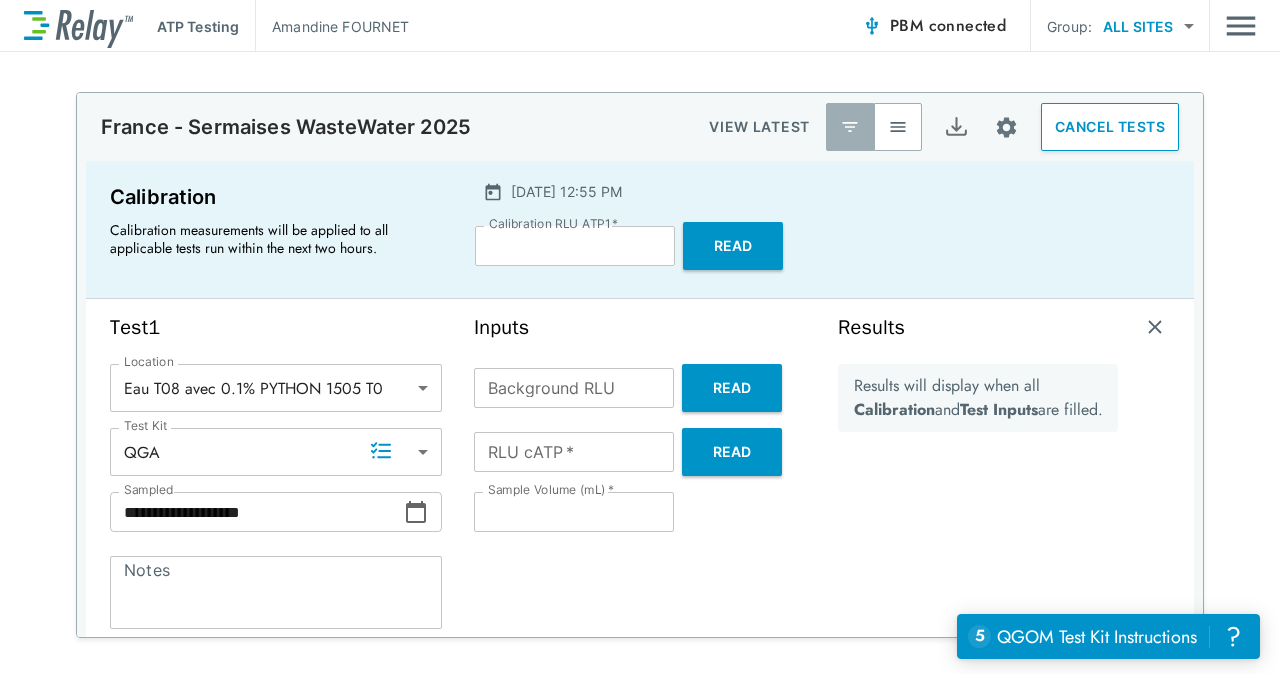 click on "Background RLU" at bounding box center (574, 388) 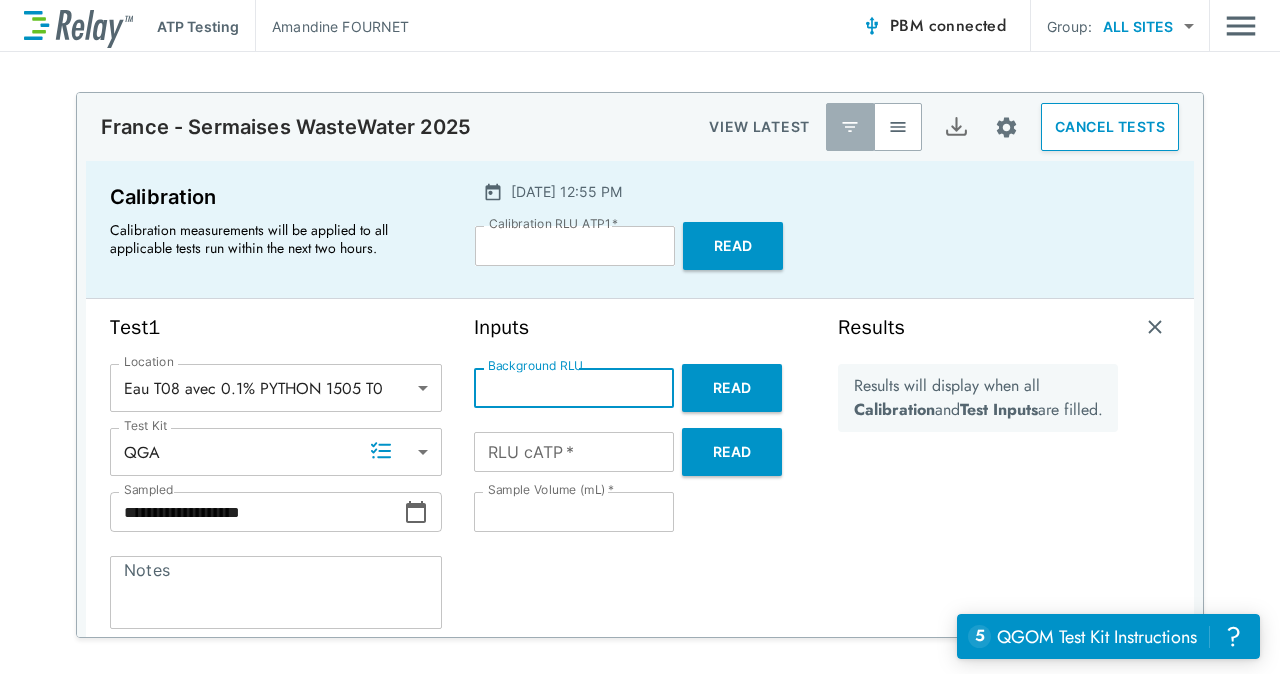 click on "Inputs Background RLU * Background RLU Read RLU cATP   * RLU cATP   * Read Sample Volume (mL)   * ** Sample Volume (mL)   *" at bounding box center [640, 504] 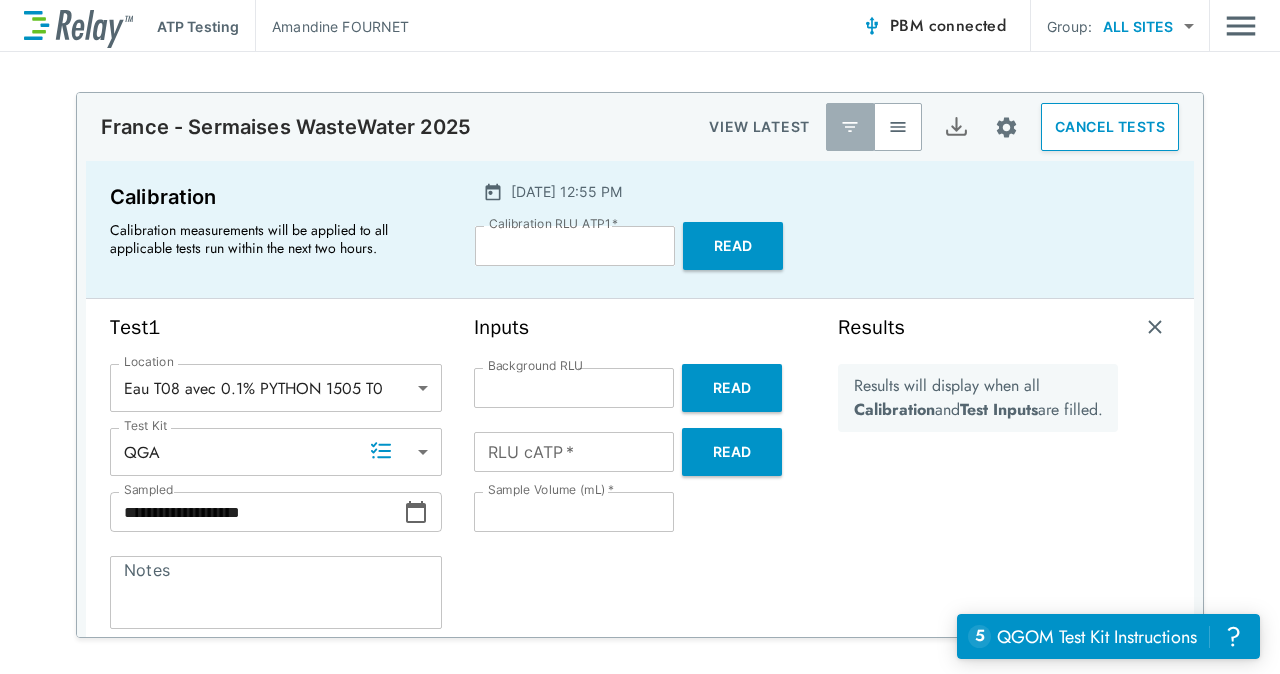 click on "Inputs Background RLU * Background RLU Read RLU cATP   * RLU cATP   * Read Sample Volume (mL)   * ** Sample Volume (mL)   *" at bounding box center (640, 504) 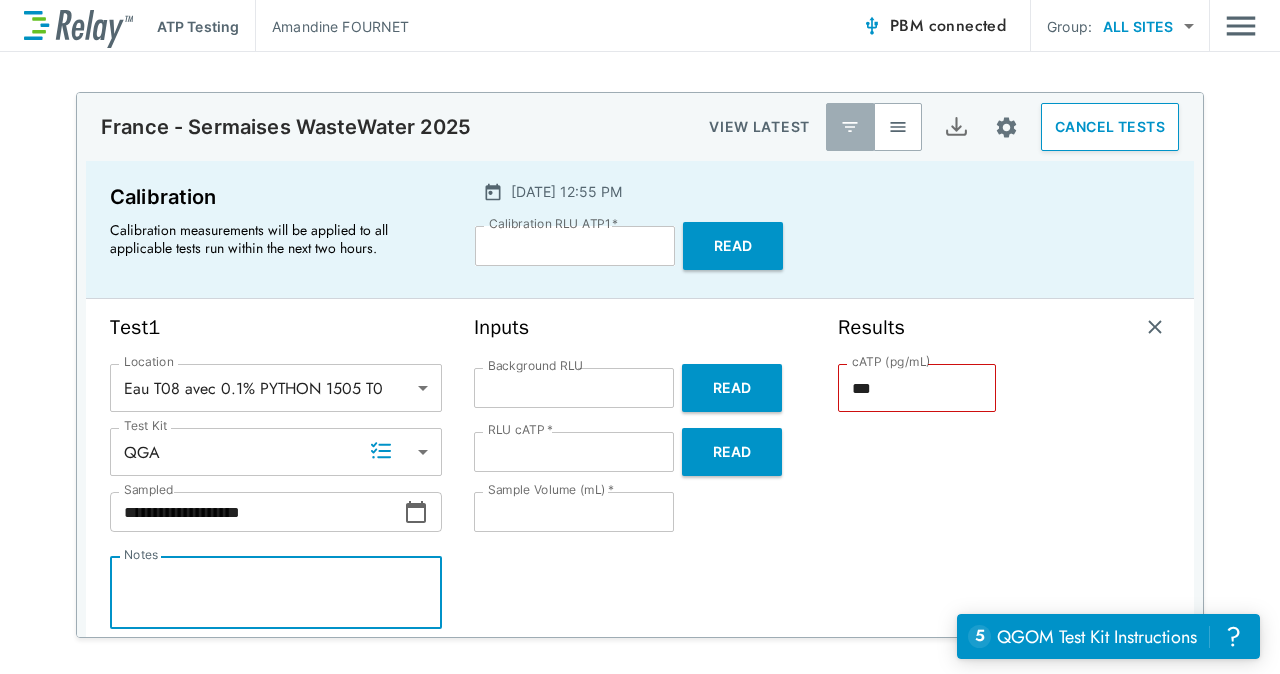 click on "Notes" at bounding box center [276, 593] 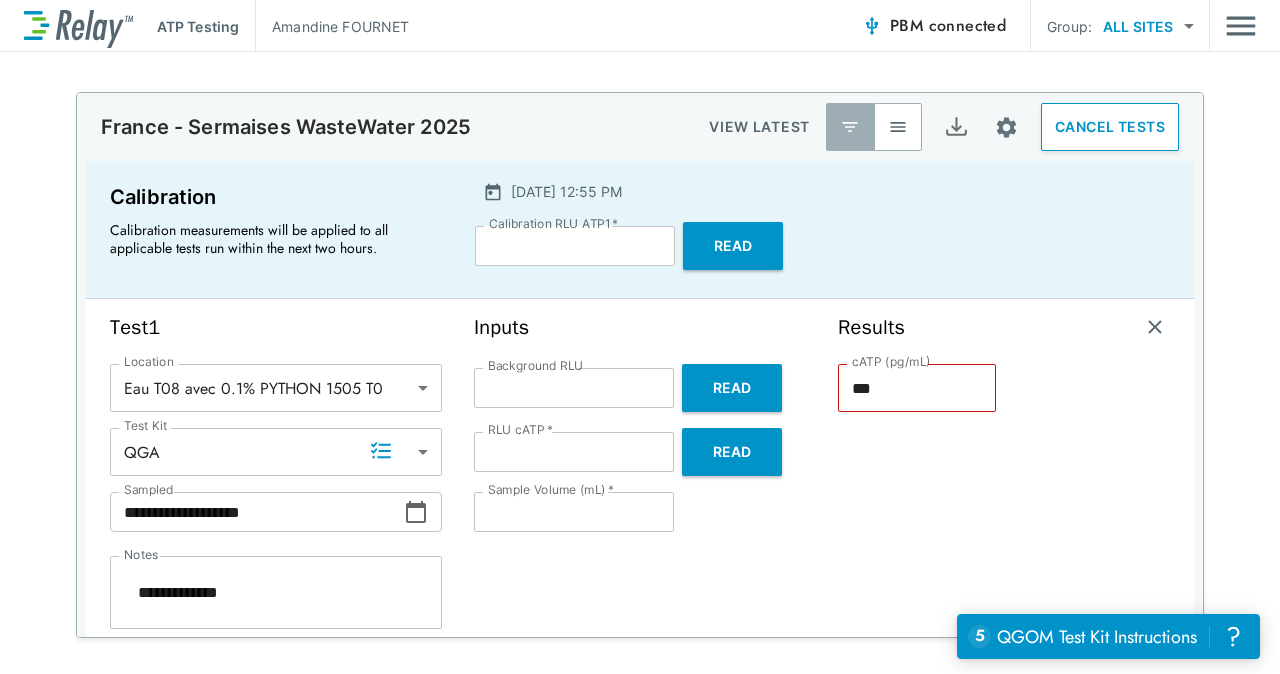 click on "Inputs Background RLU * Background RLU Read RLU cATP   * ***** RLU cATP   * Read Sample Volume (mL)   * ** Sample Volume (mL)   *" at bounding box center (640, 504) 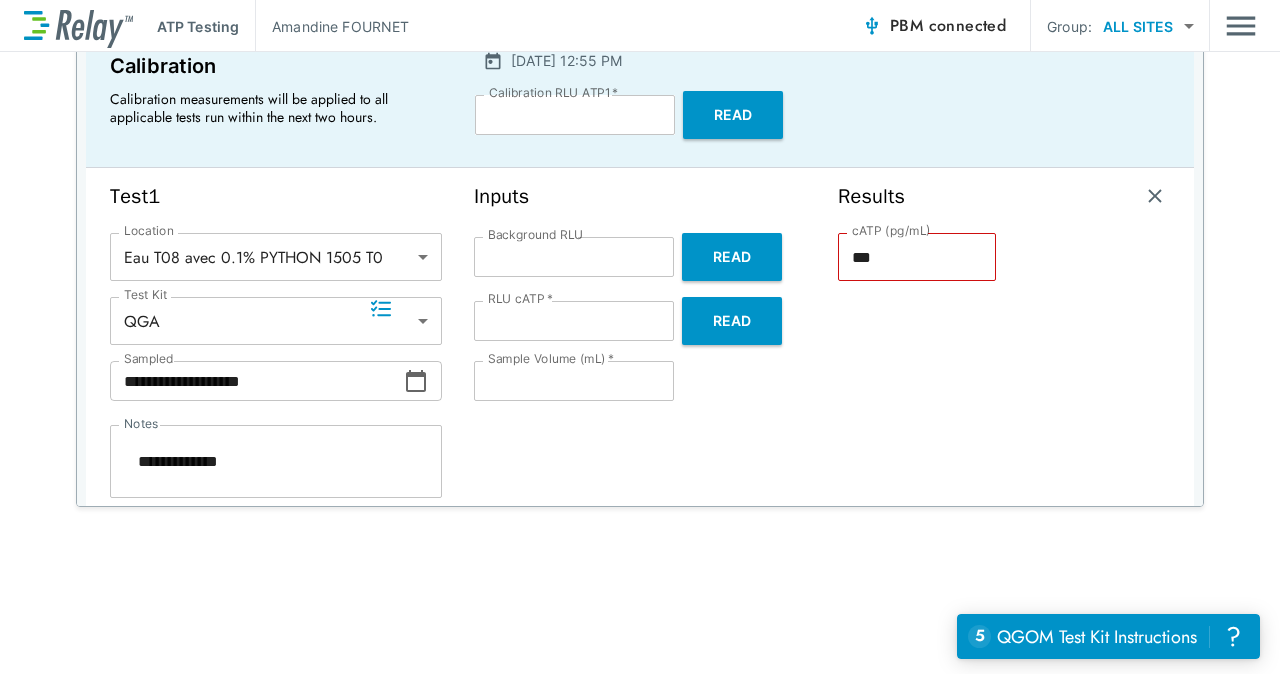 scroll, scrollTop: 688, scrollLeft: 0, axis: vertical 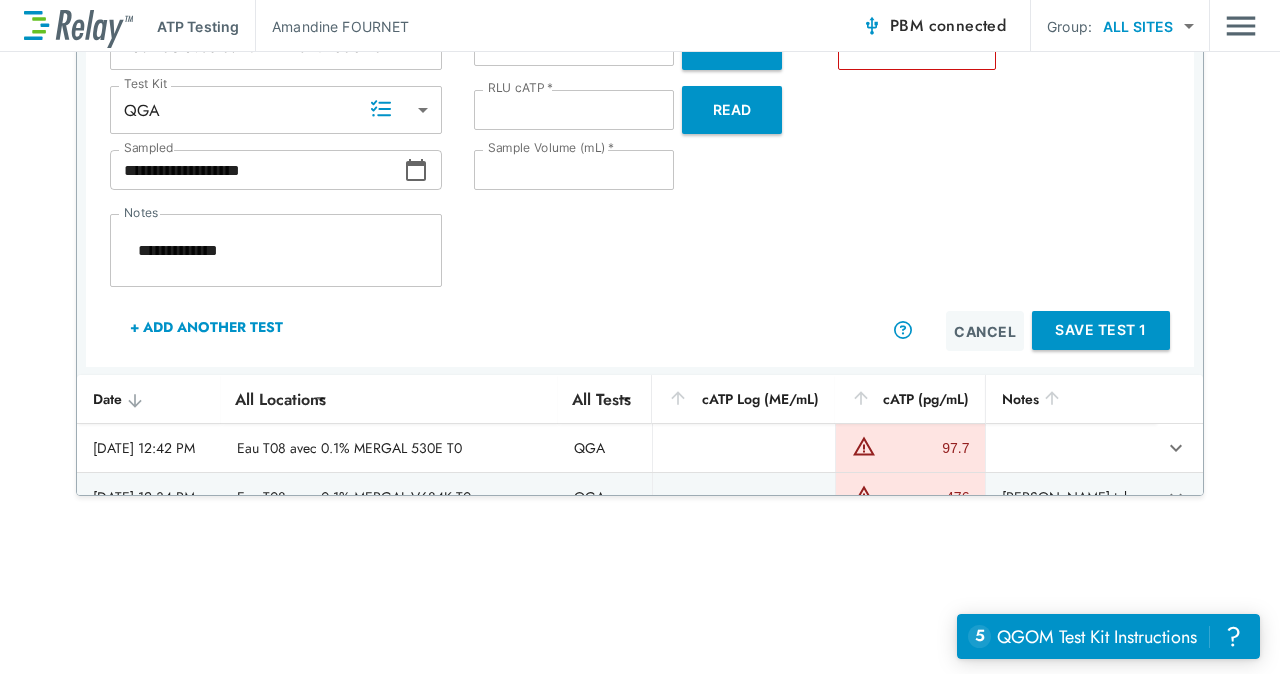 click on "Save Test 1" at bounding box center [1101, 330] 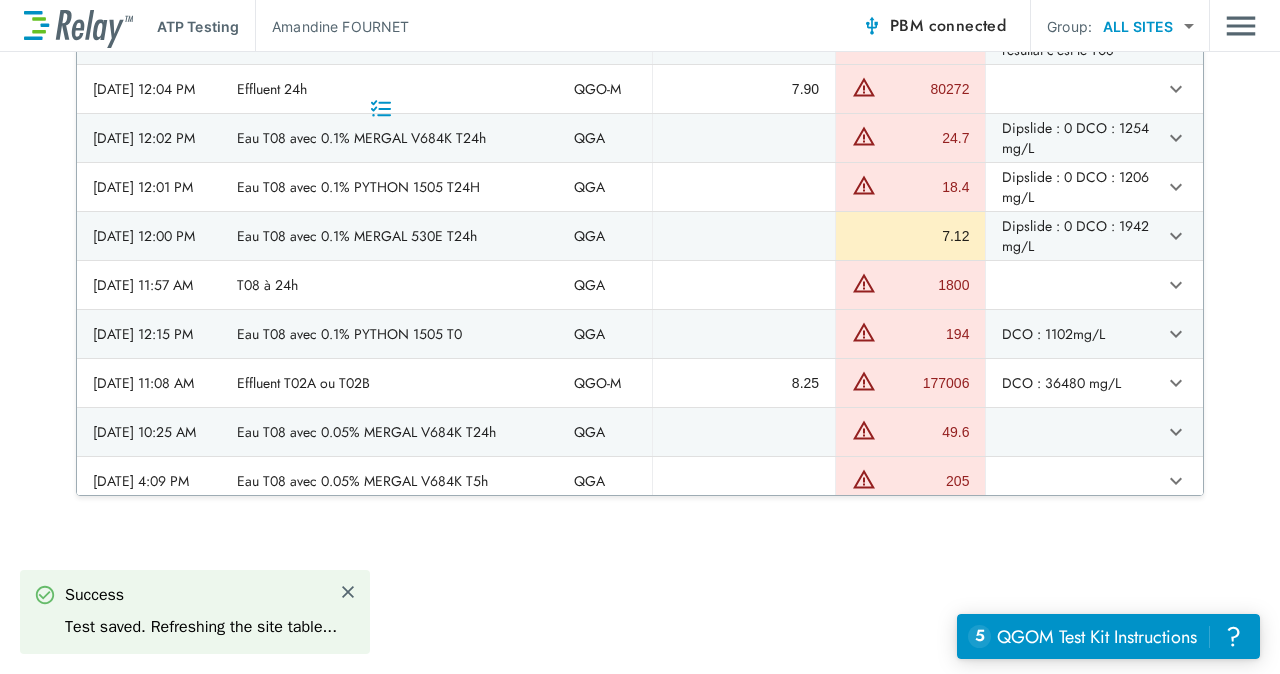 scroll, scrollTop: 200, scrollLeft: 0, axis: vertical 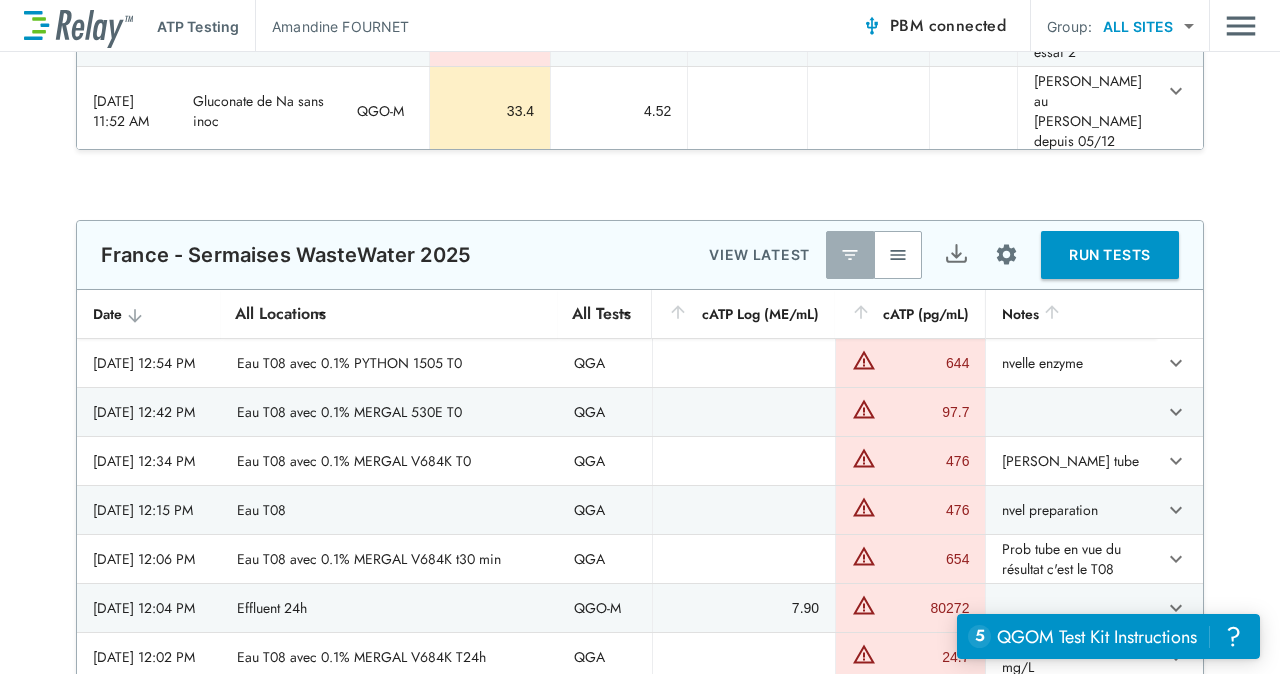 click on "RUN TESTS" at bounding box center [1110, 255] 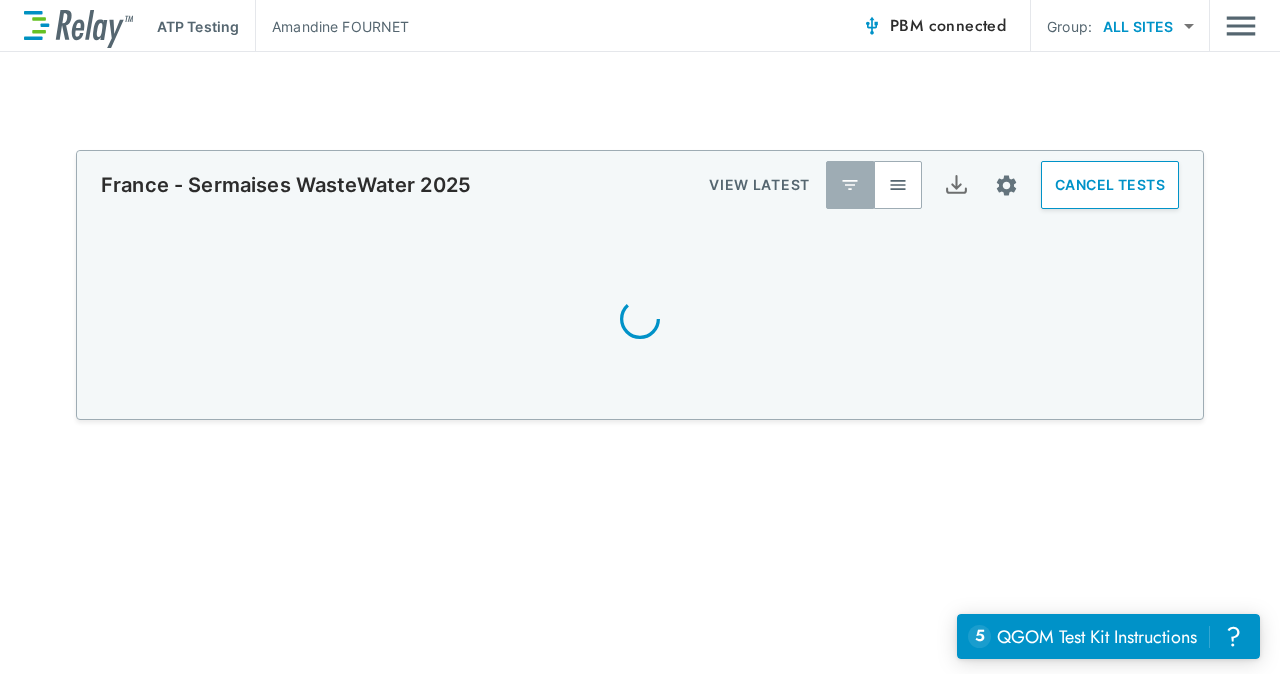 scroll, scrollTop: 546, scrollLeft: 0, axis: vertical 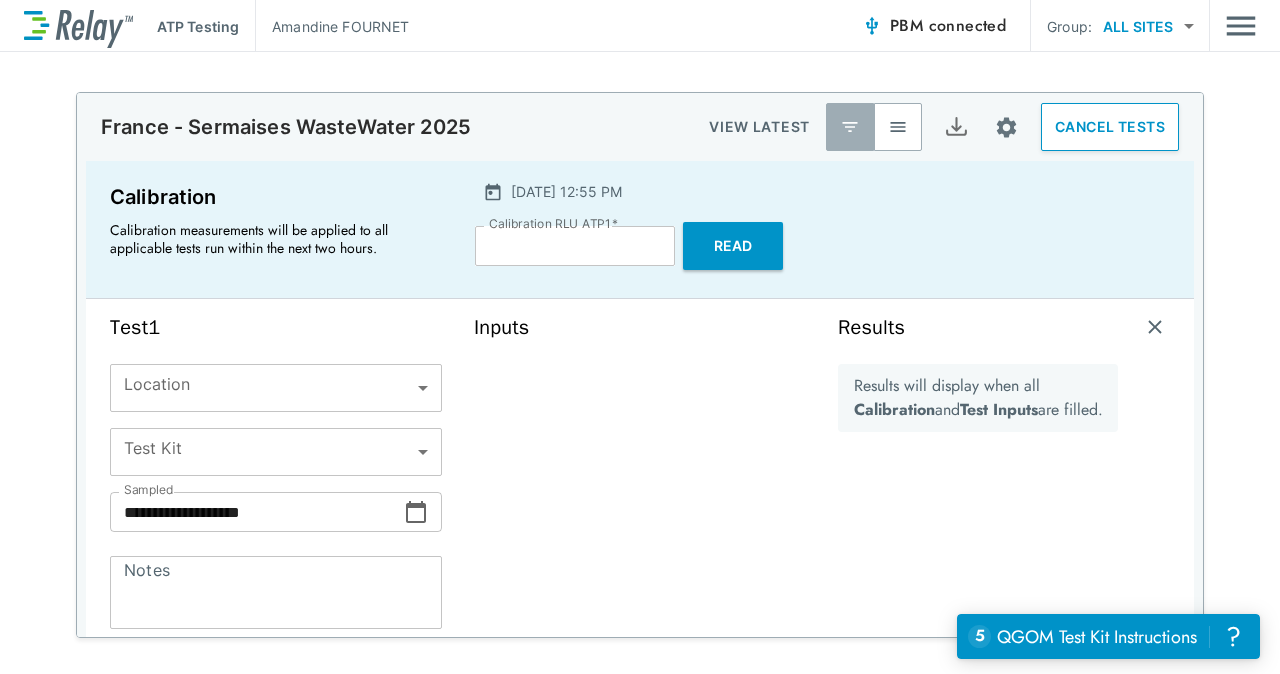 click on "**********" at bounding box center [640, 337] 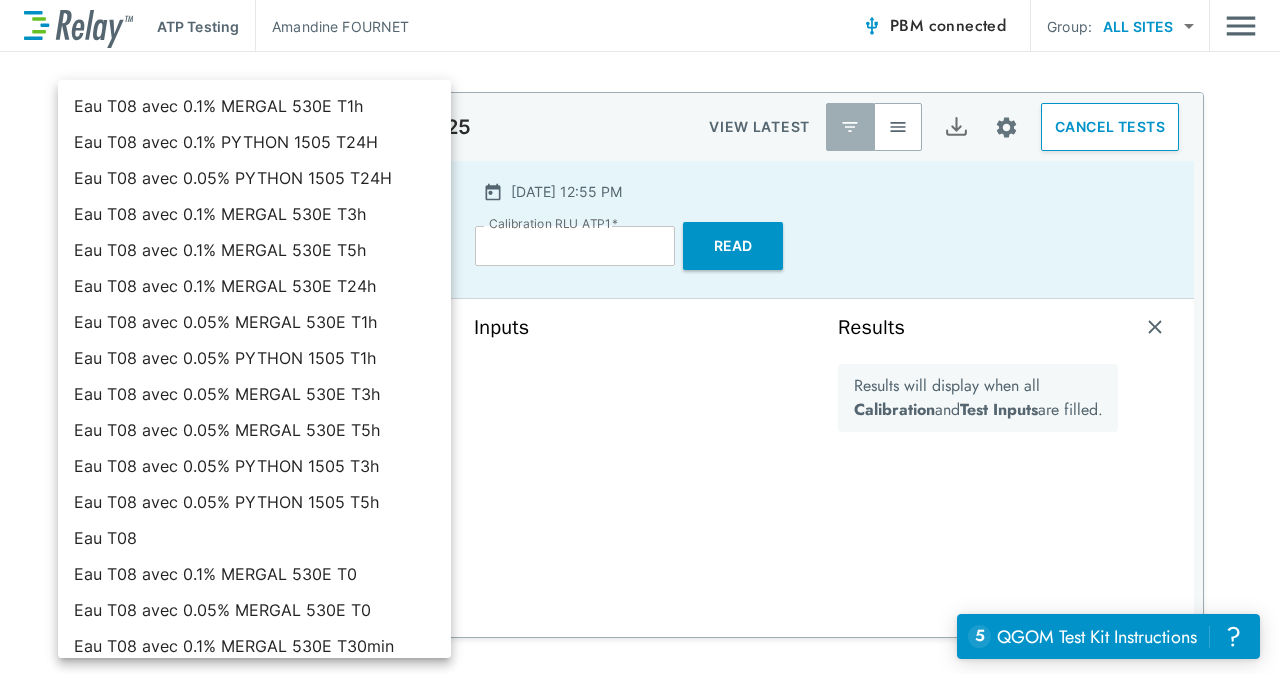 scroll, scrollTop: 1382, scrollLeft: 0, axis: vertical 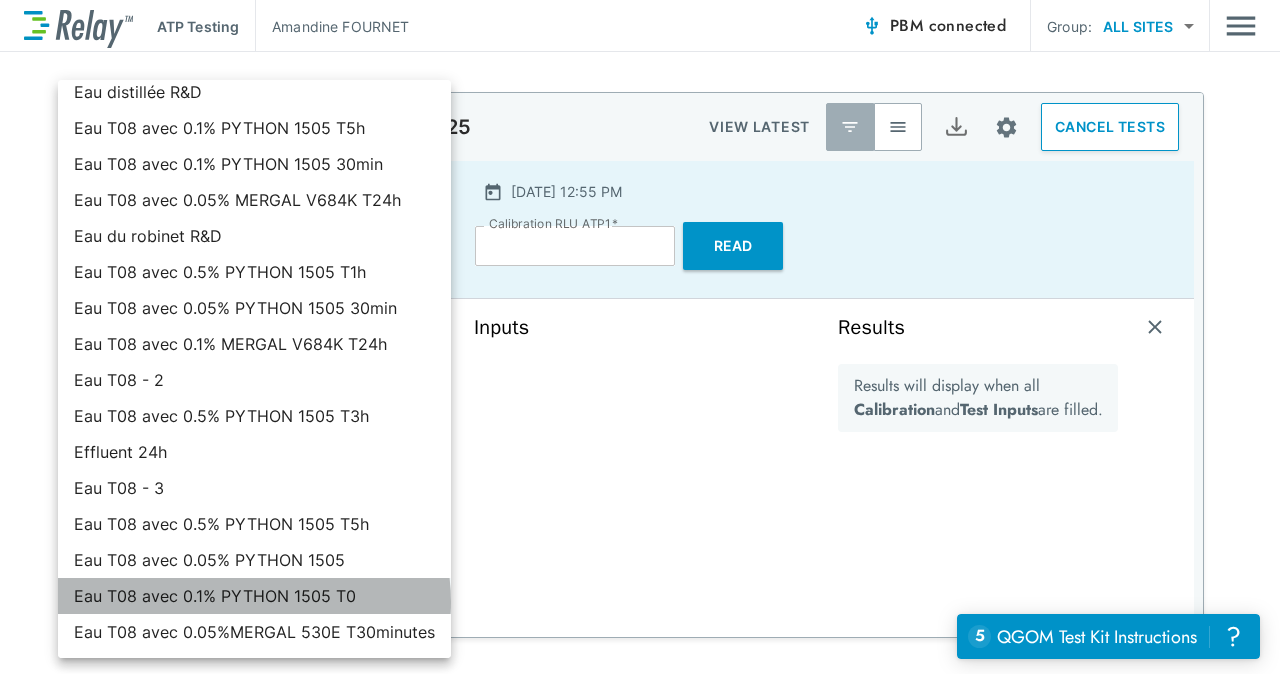 click on "Eau T08 avec 0.1% PYTHON 1505 T0" at bounding box center [254, 596] 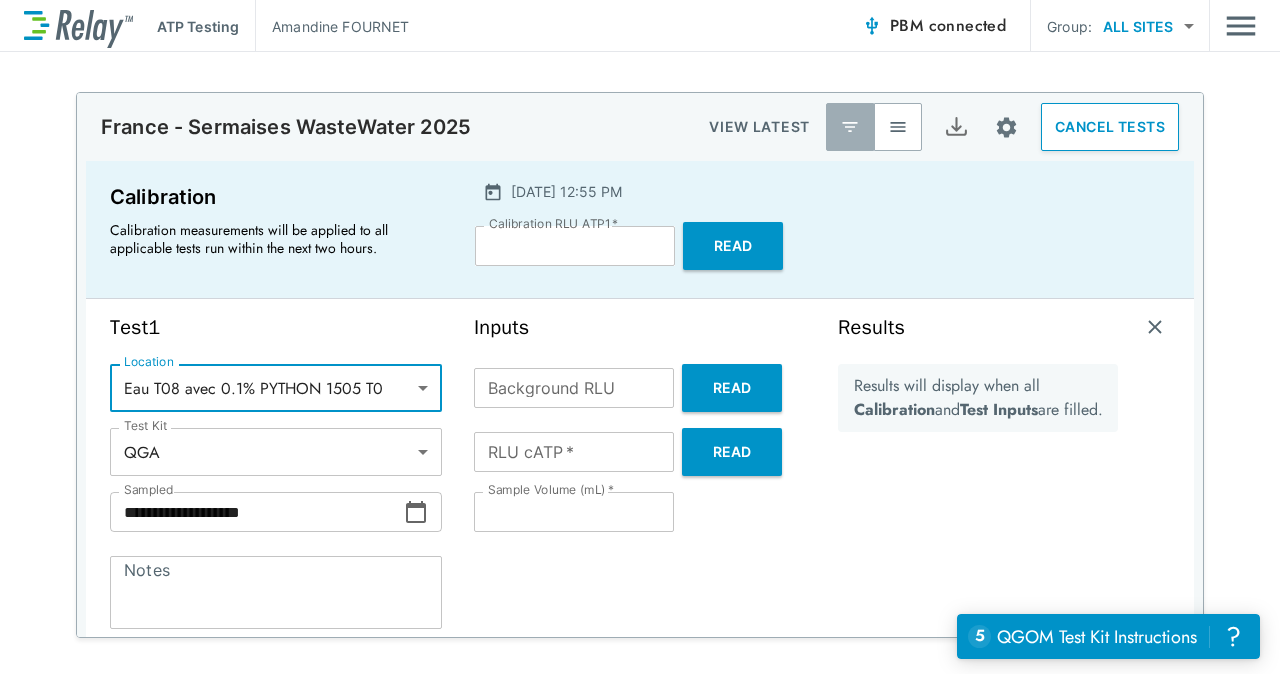 click on "Notes" at bounding box center (276, 593) 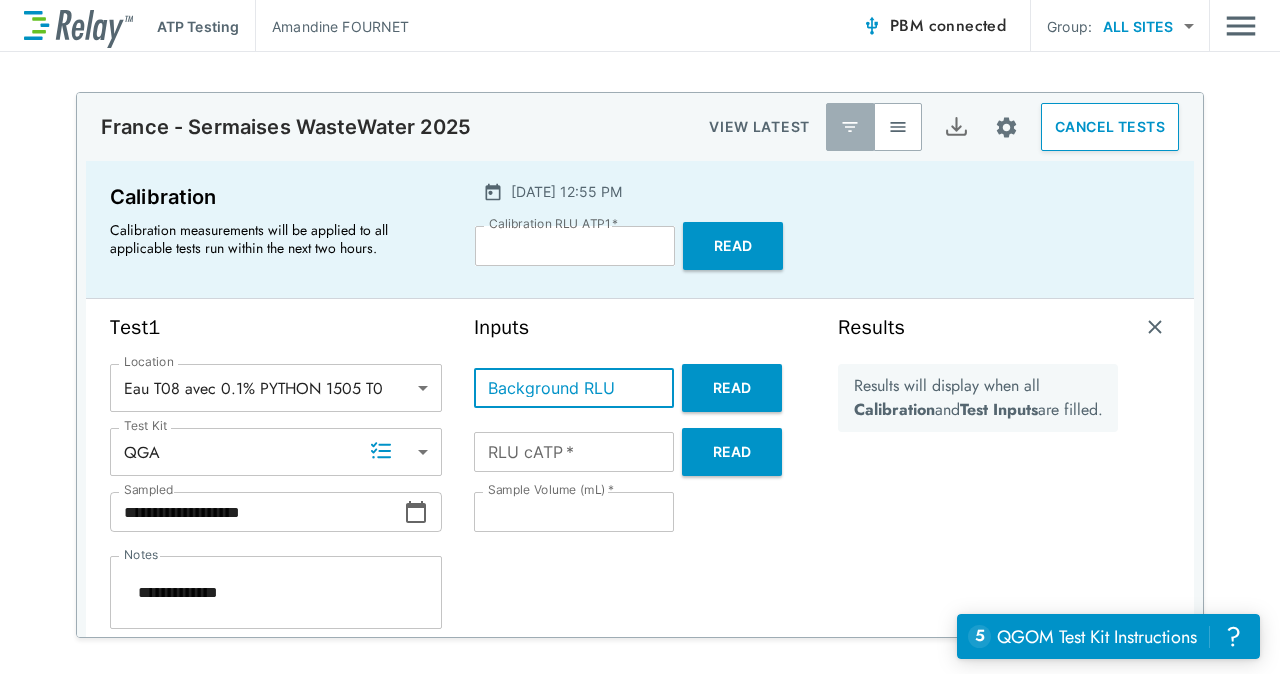 click on "Background RLU" at bounding box center (574, 388) 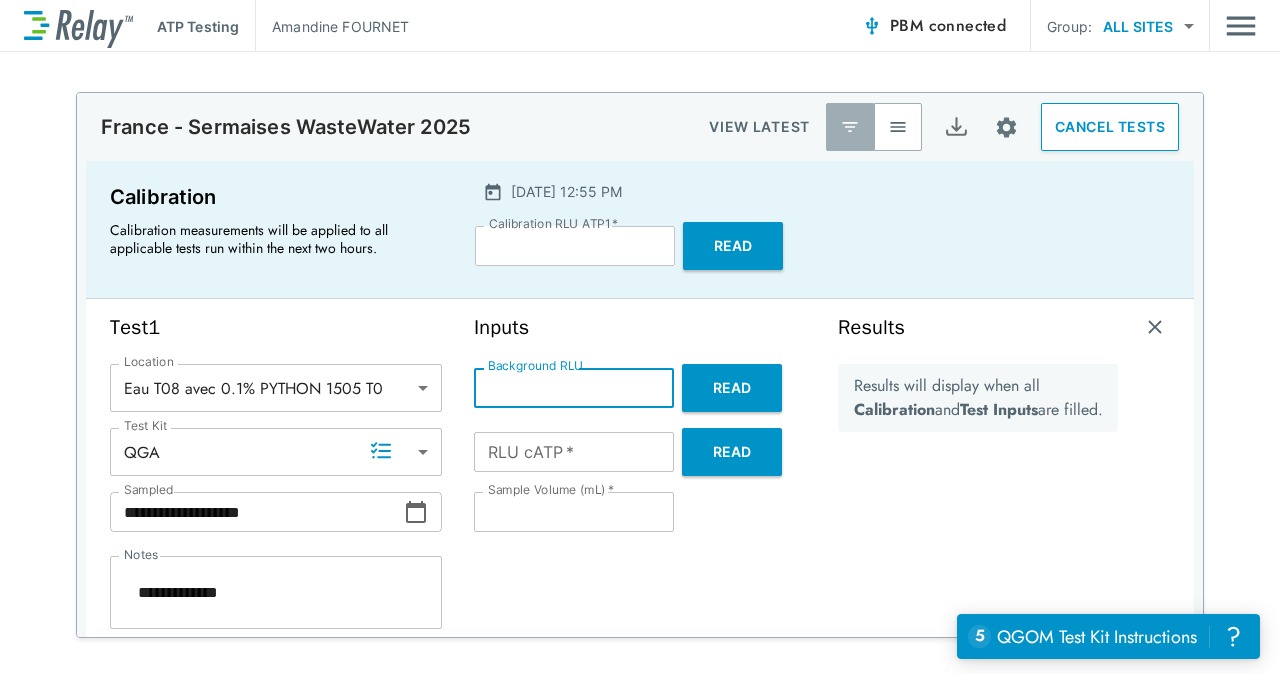 click on "Read" at bounding box center [732, 452] 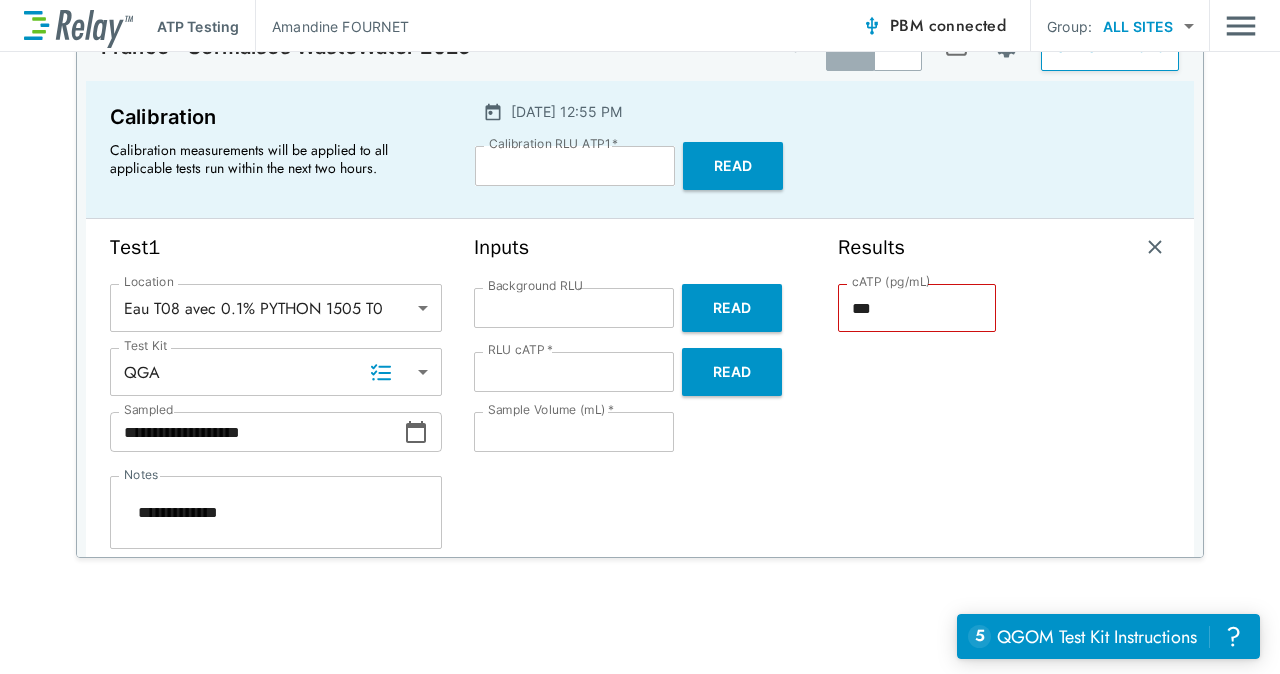 scroll, scrollTop: 624, scrollLeft: 0, axis: vertical 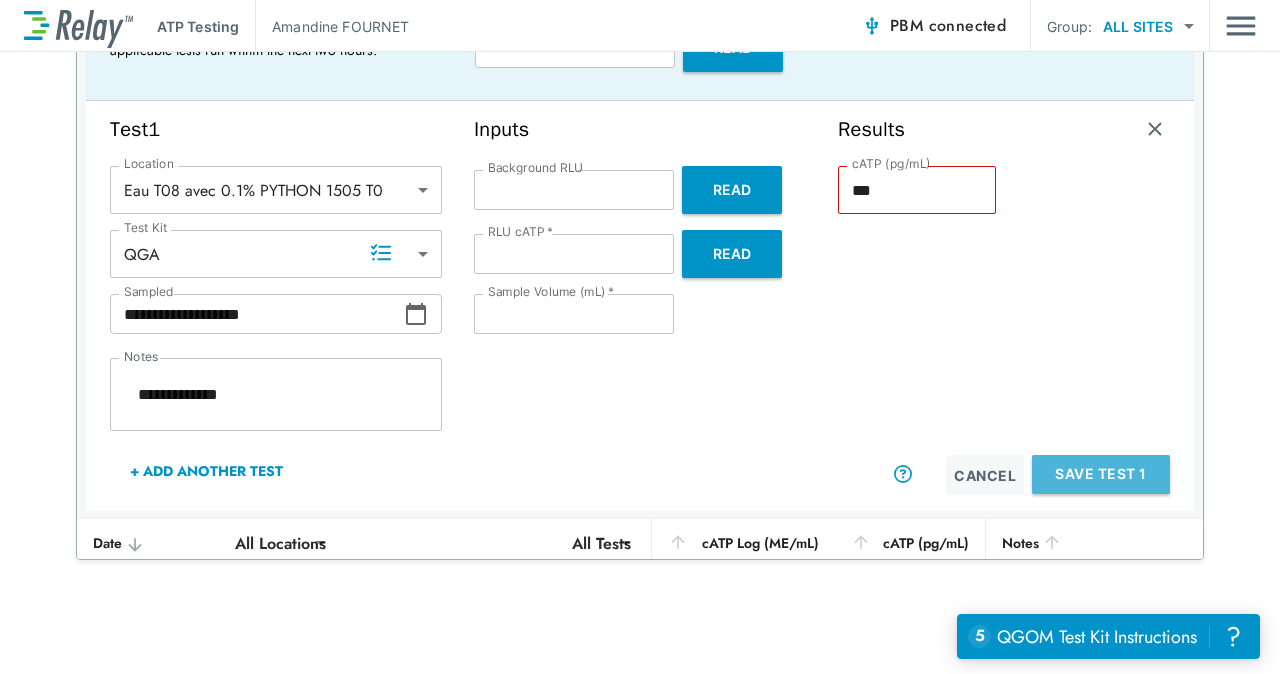 click on "Save Test 1" at bounding box center [1101, 474] 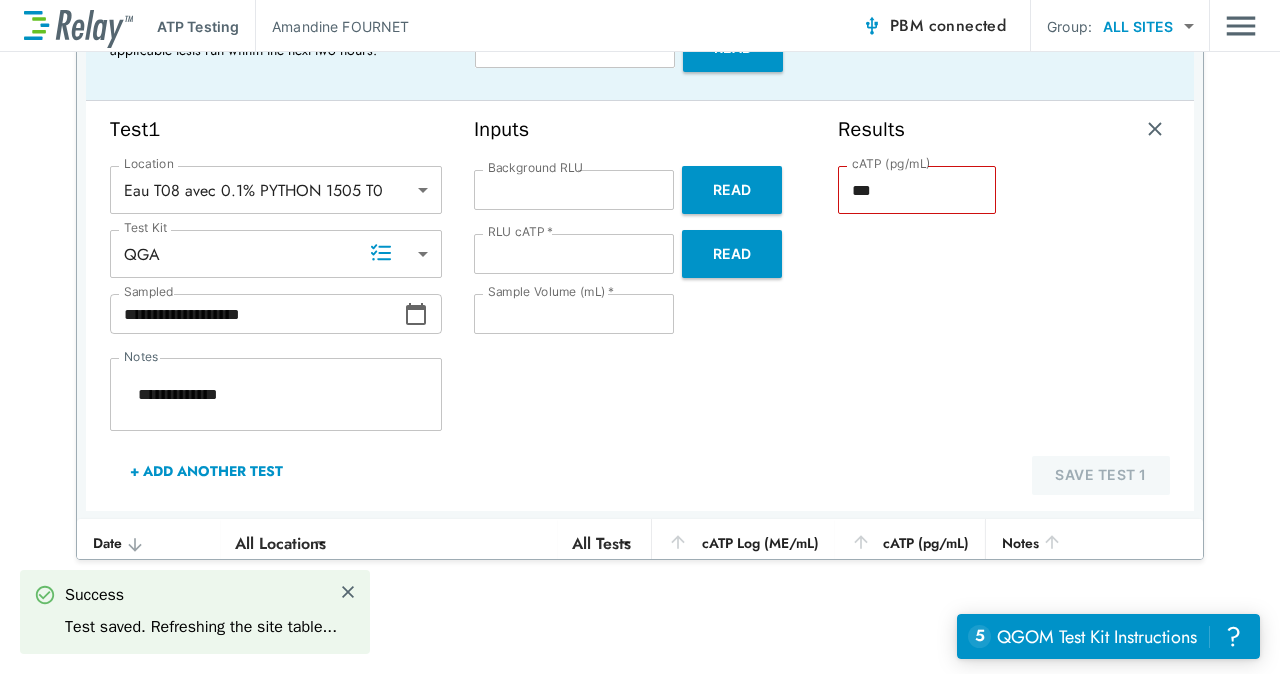click on "cATP (pg/mL) *** cATP (pg/mL)" at bounding box center [917, 311] 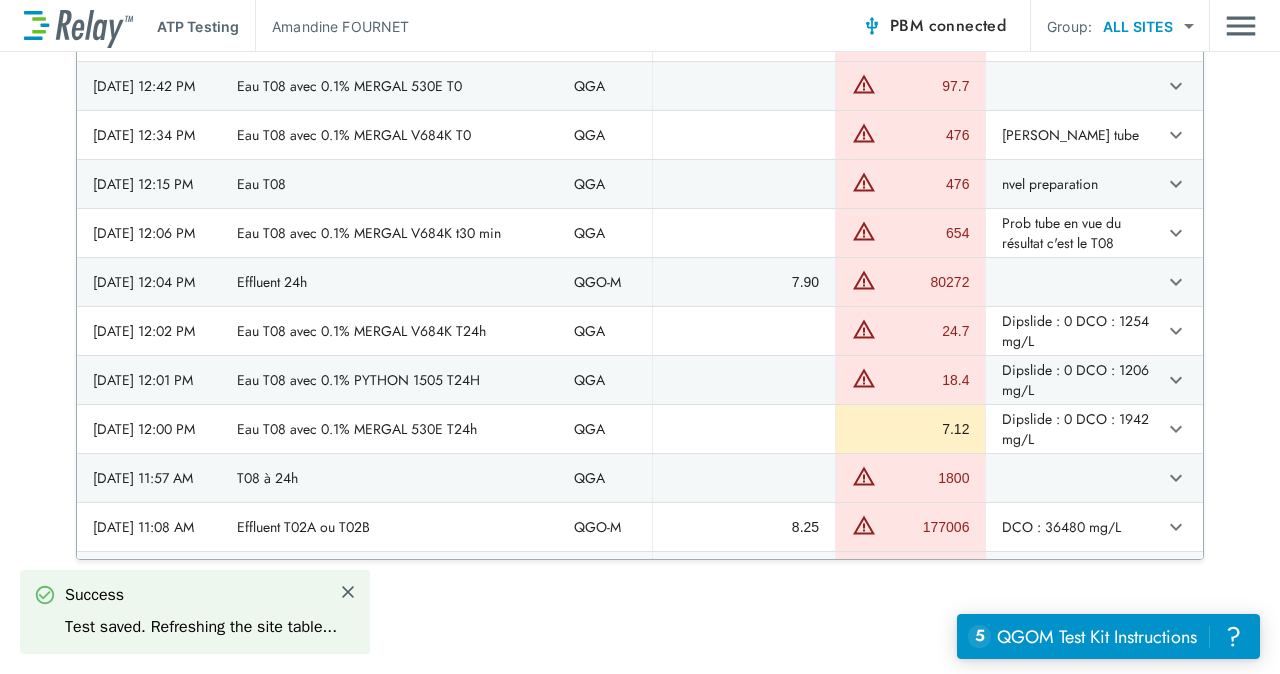 scroll, scrollTop: 0, scrollLeft: 0, axis: both 